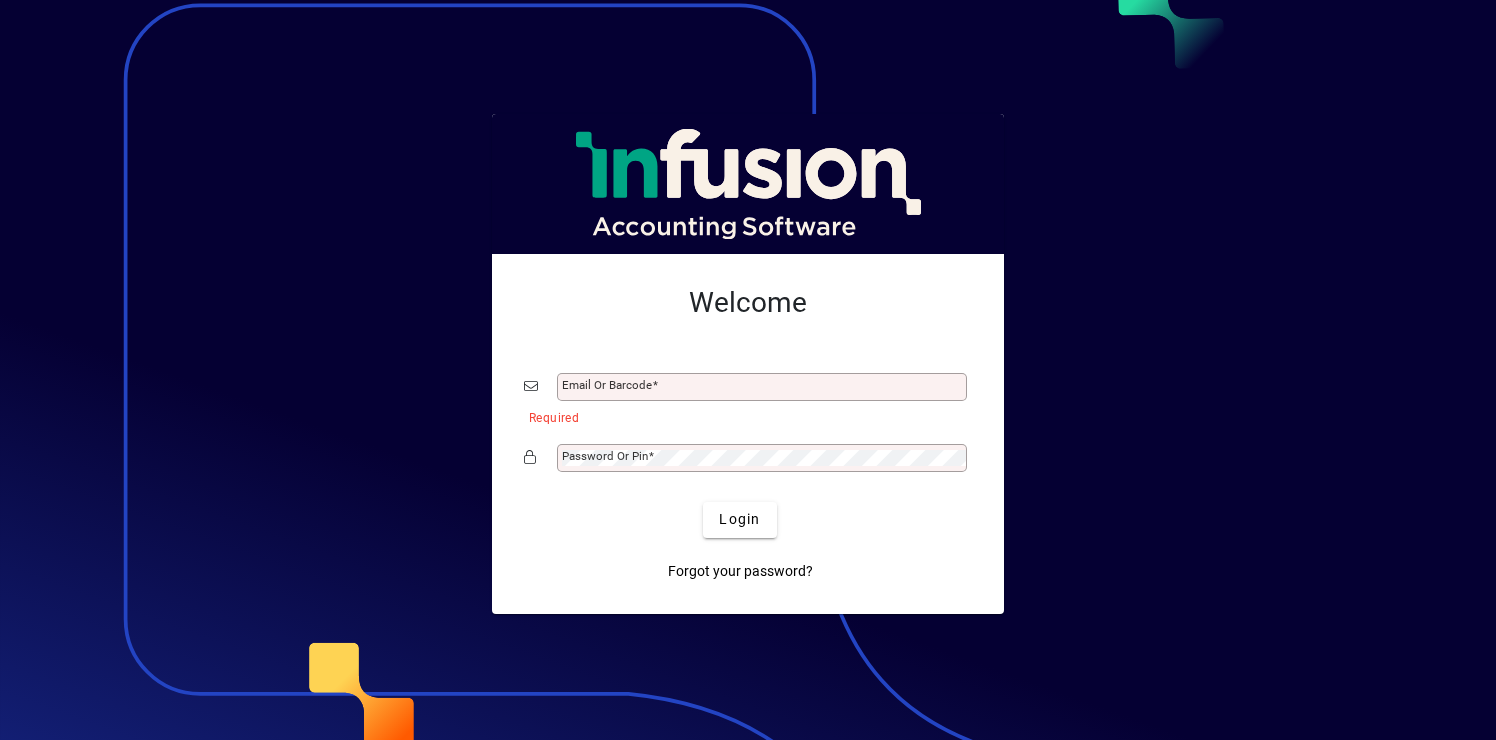 scroll, scrollTop: 0, scrollLeft: 0, axis: both 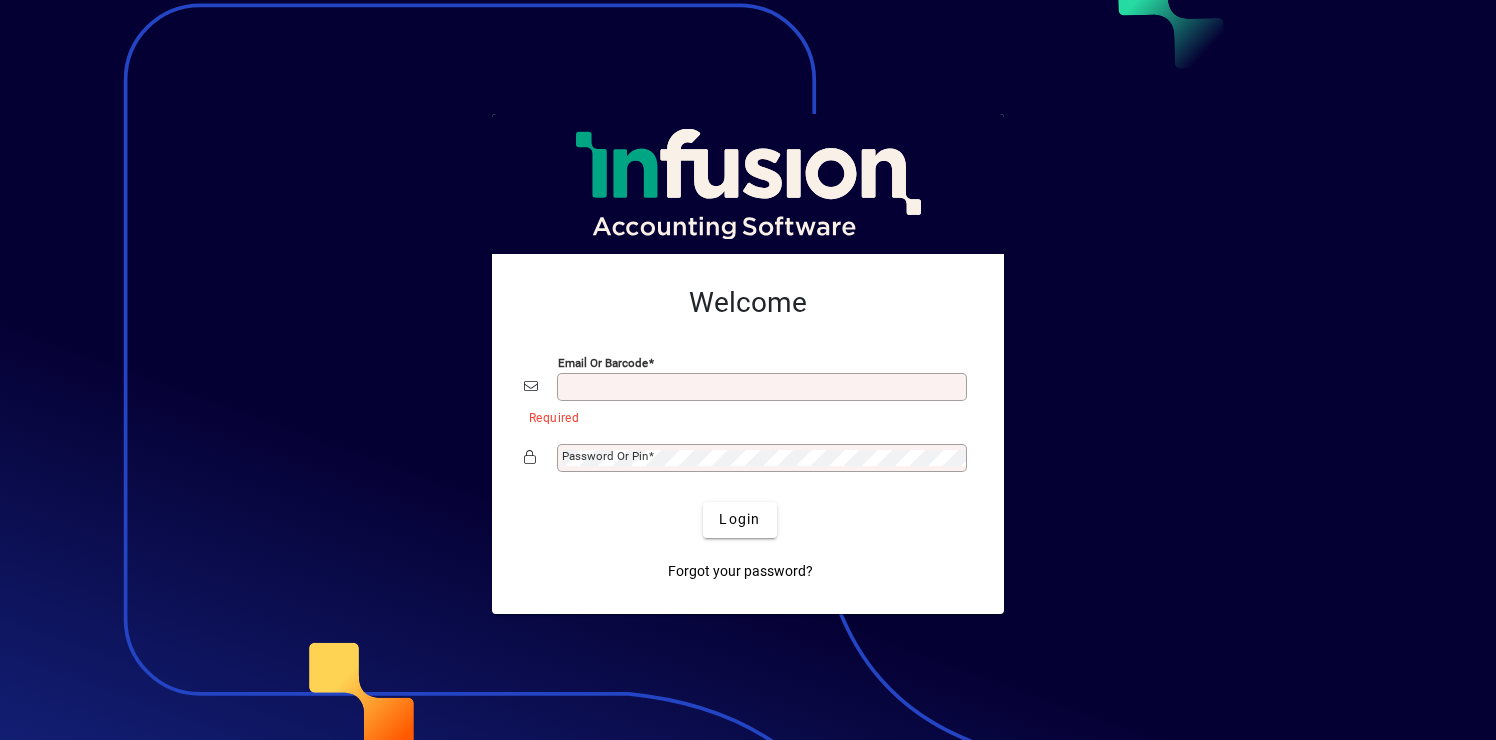 click on "Email or Barcode" at bounding box center [764, 387] 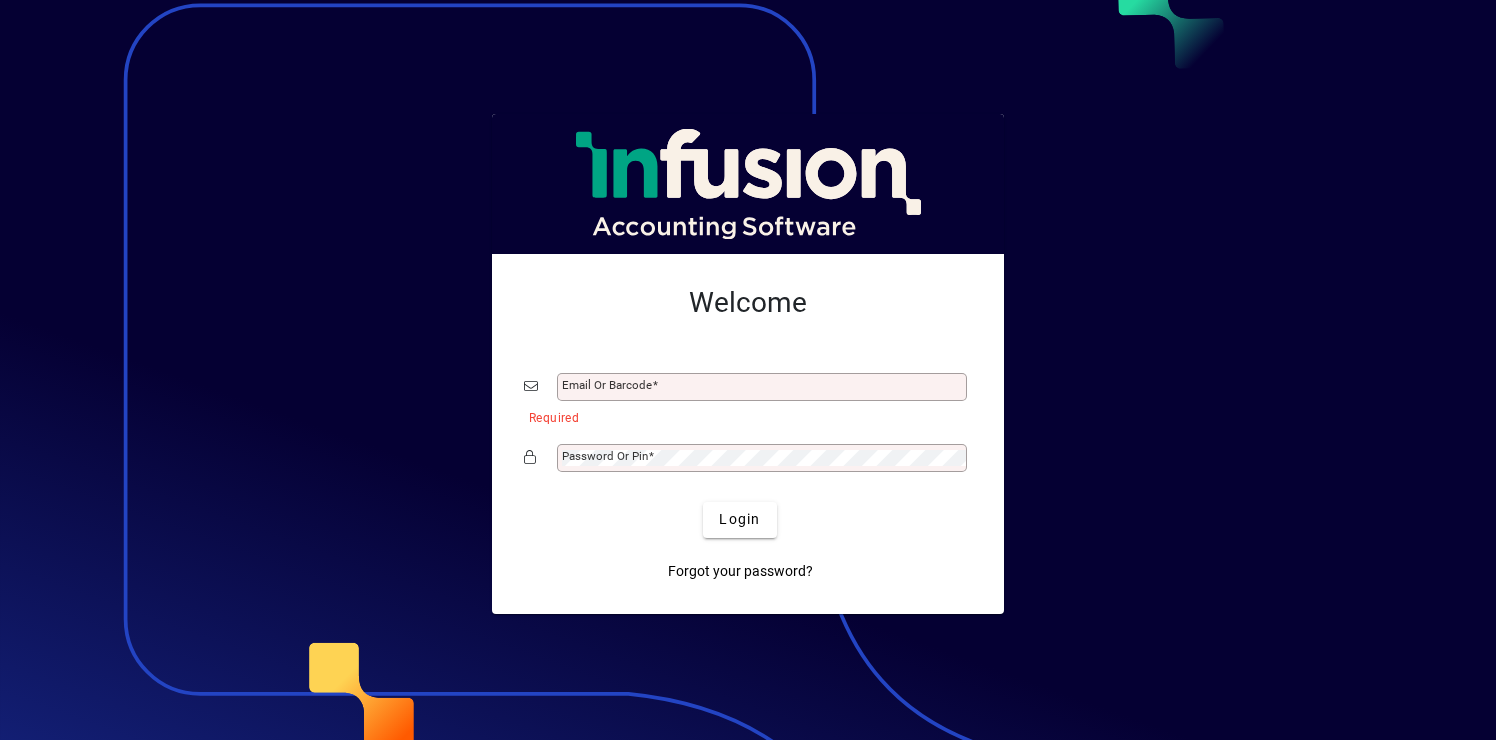 type on "**********" 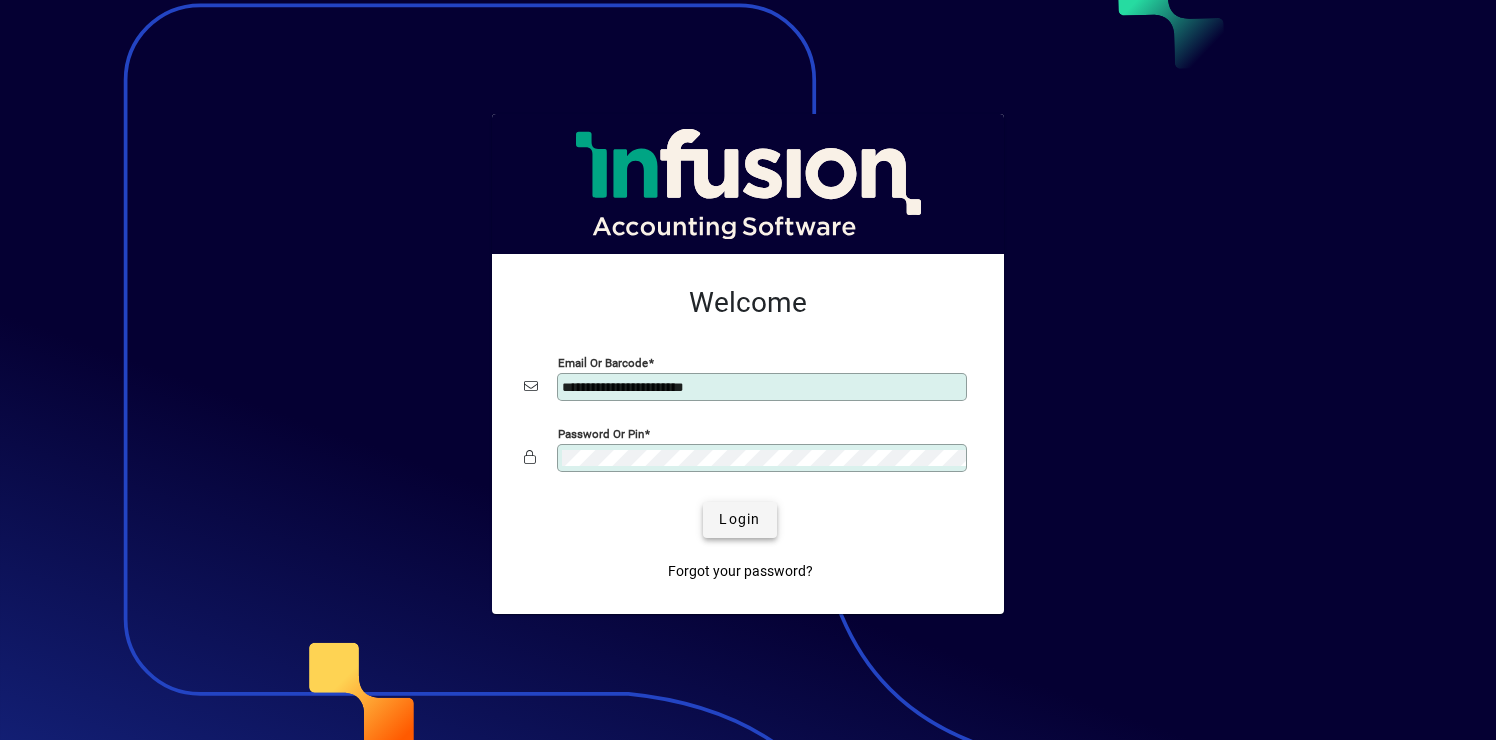 click on "Login" 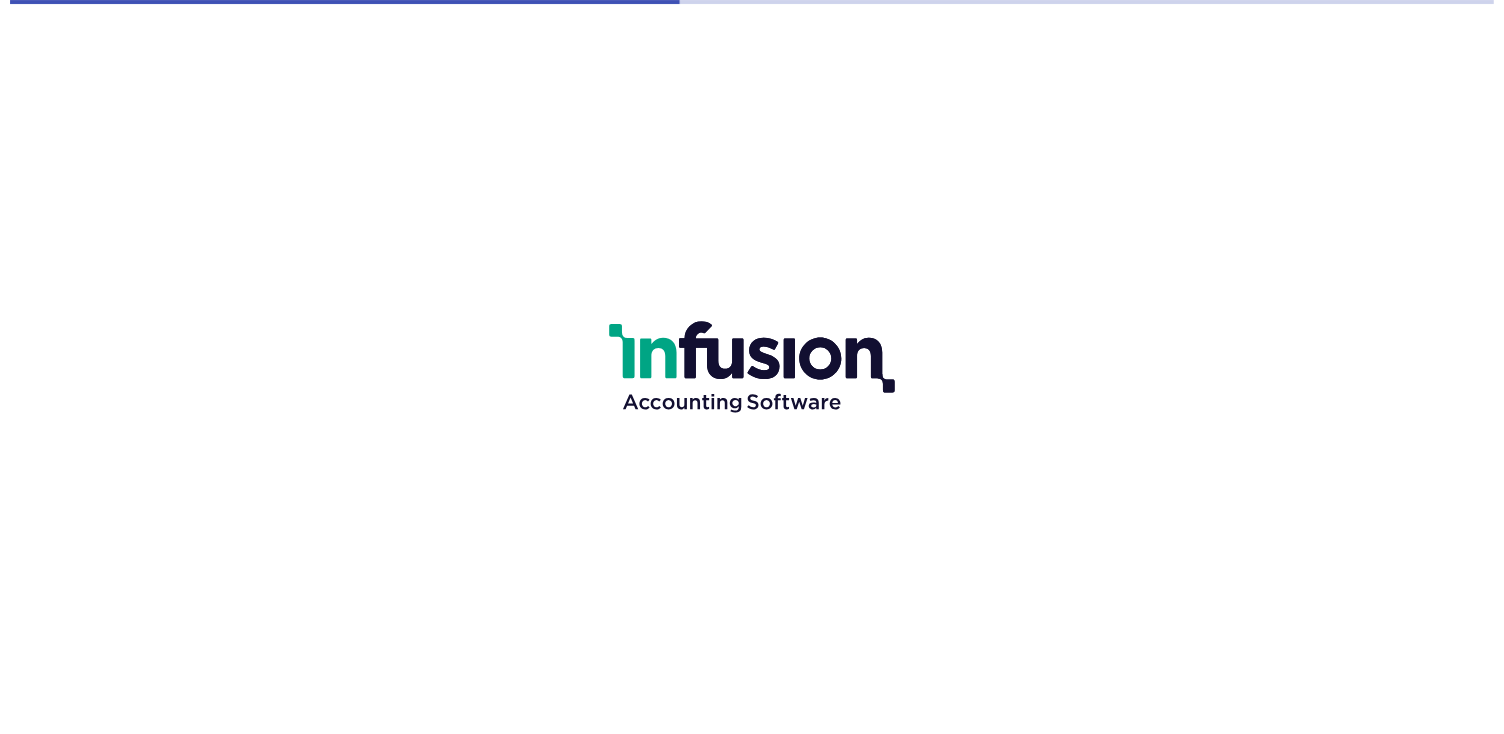 scroll, scrollTop: 0, scrollLeft: 0, axis: both 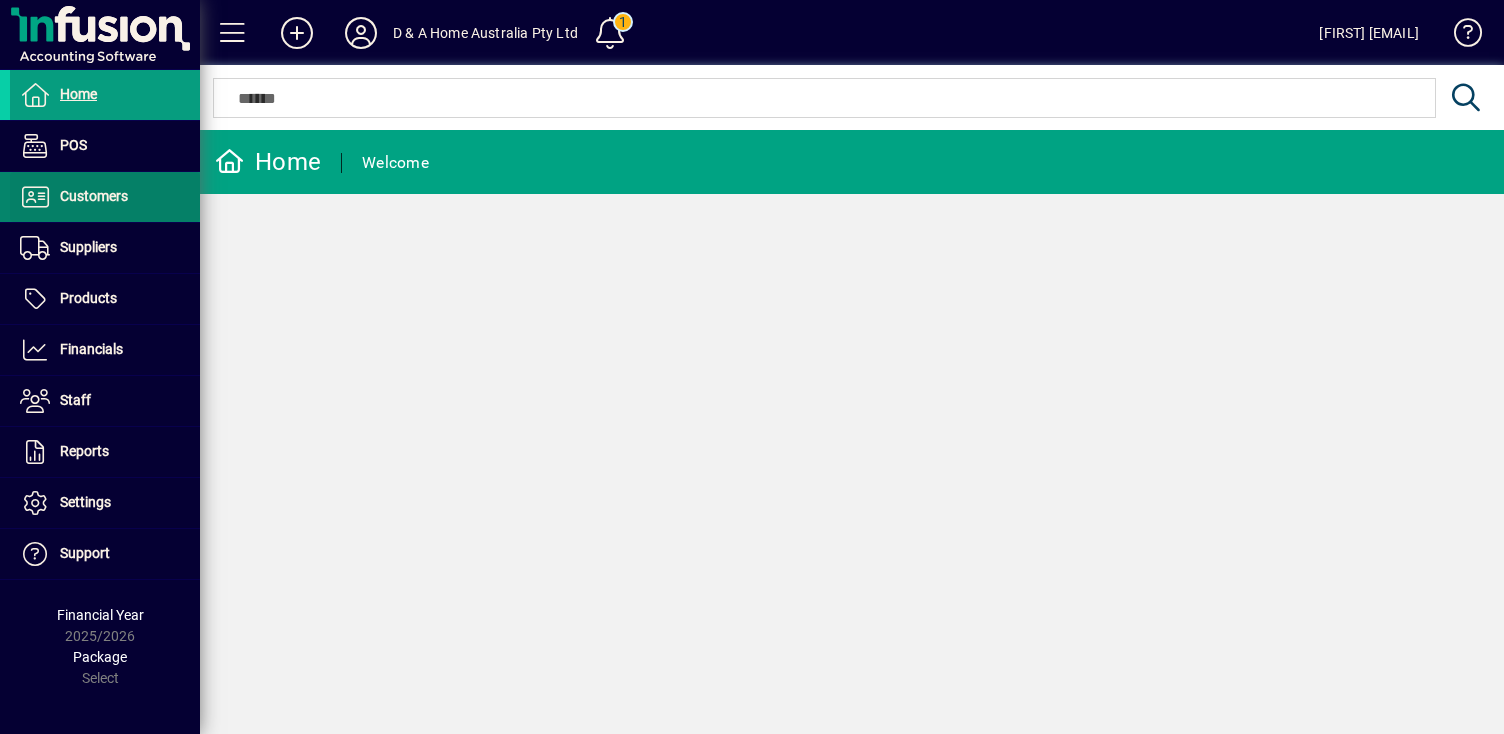 click at bounding box center (105, 197) 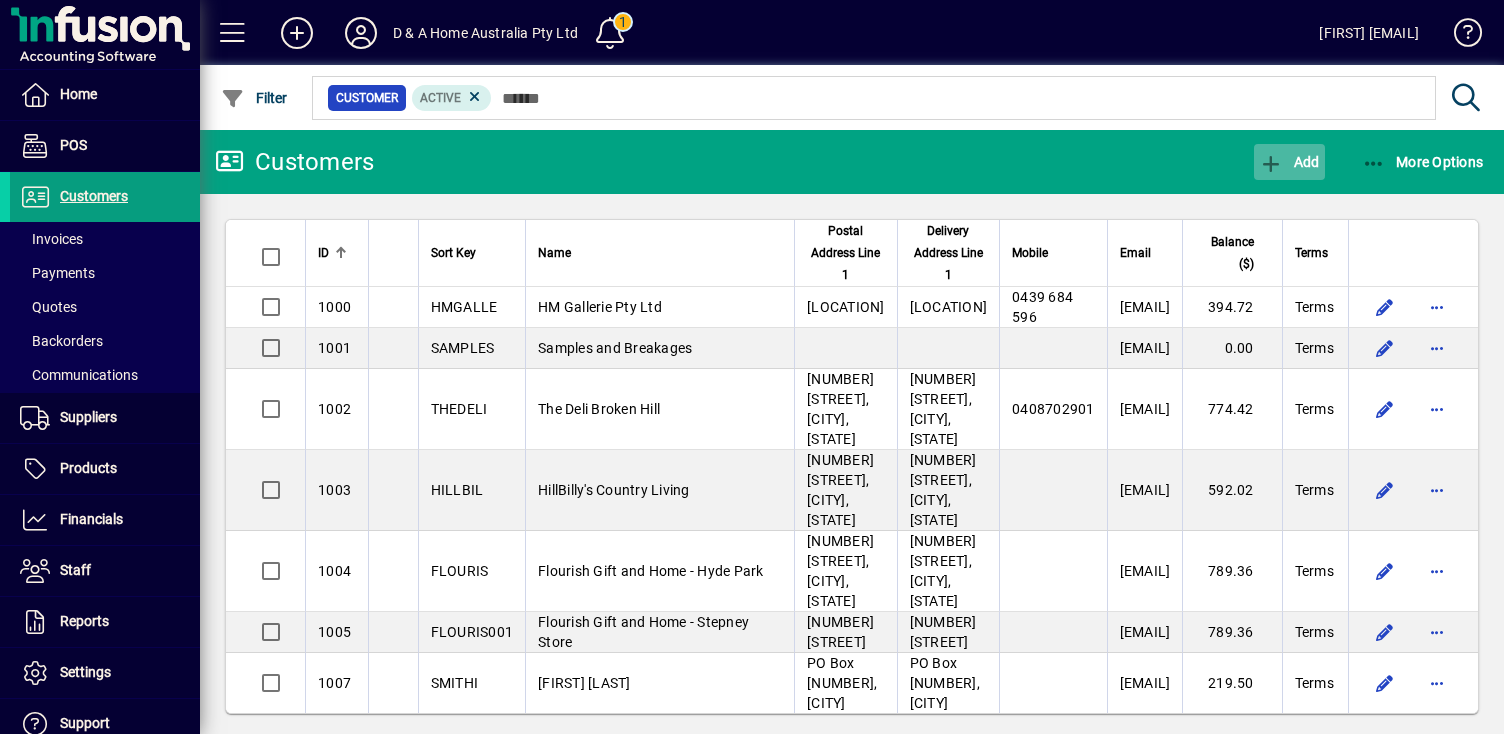 click on "Add" 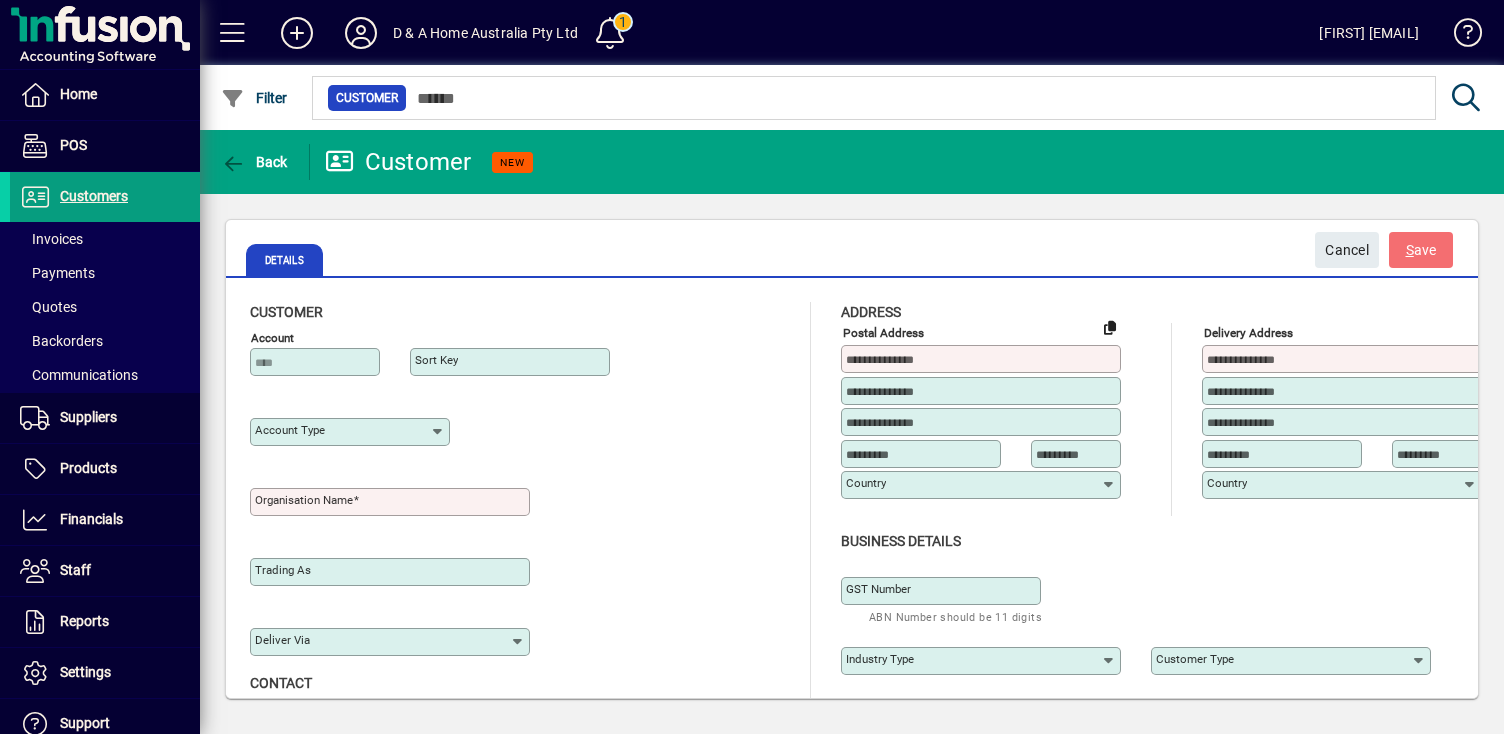 type on "**********" 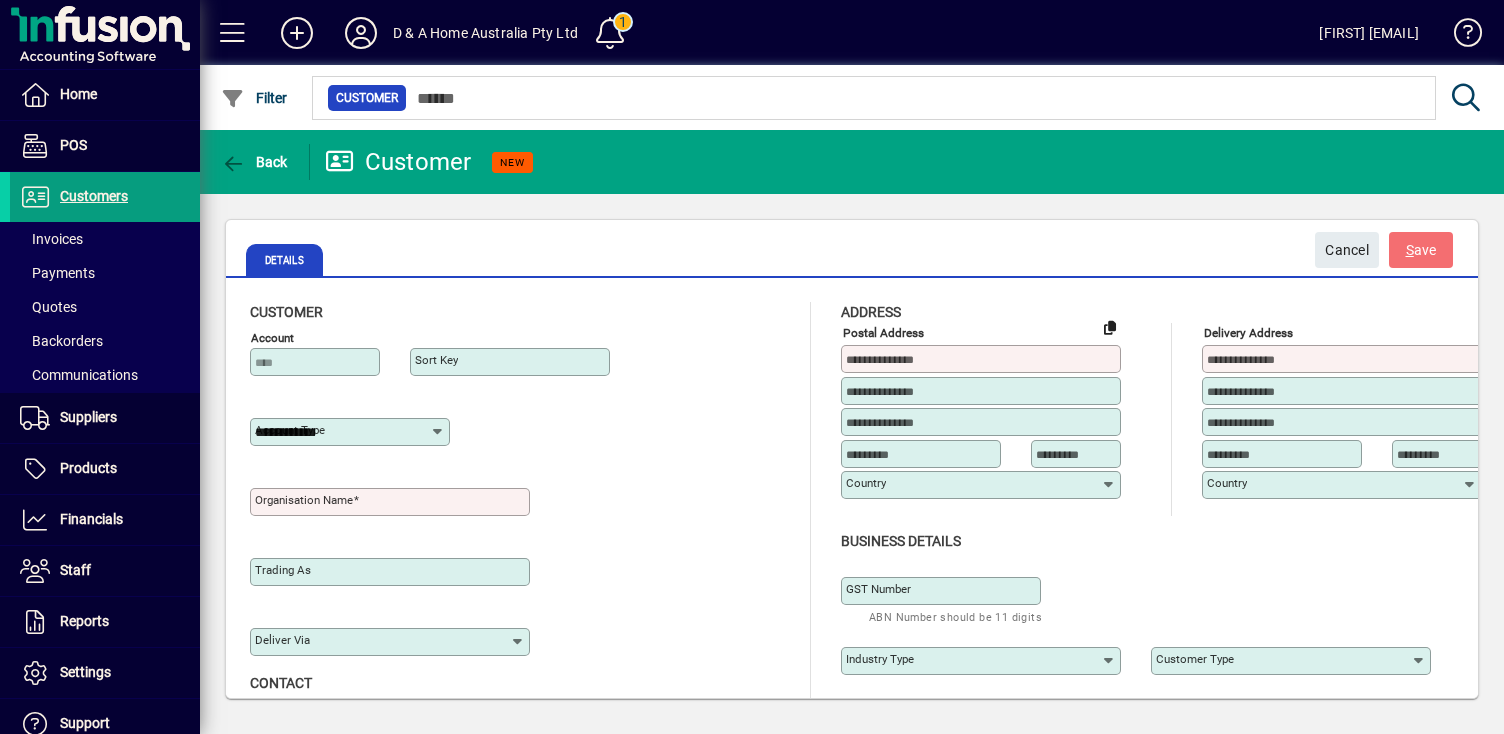 type on "*********" 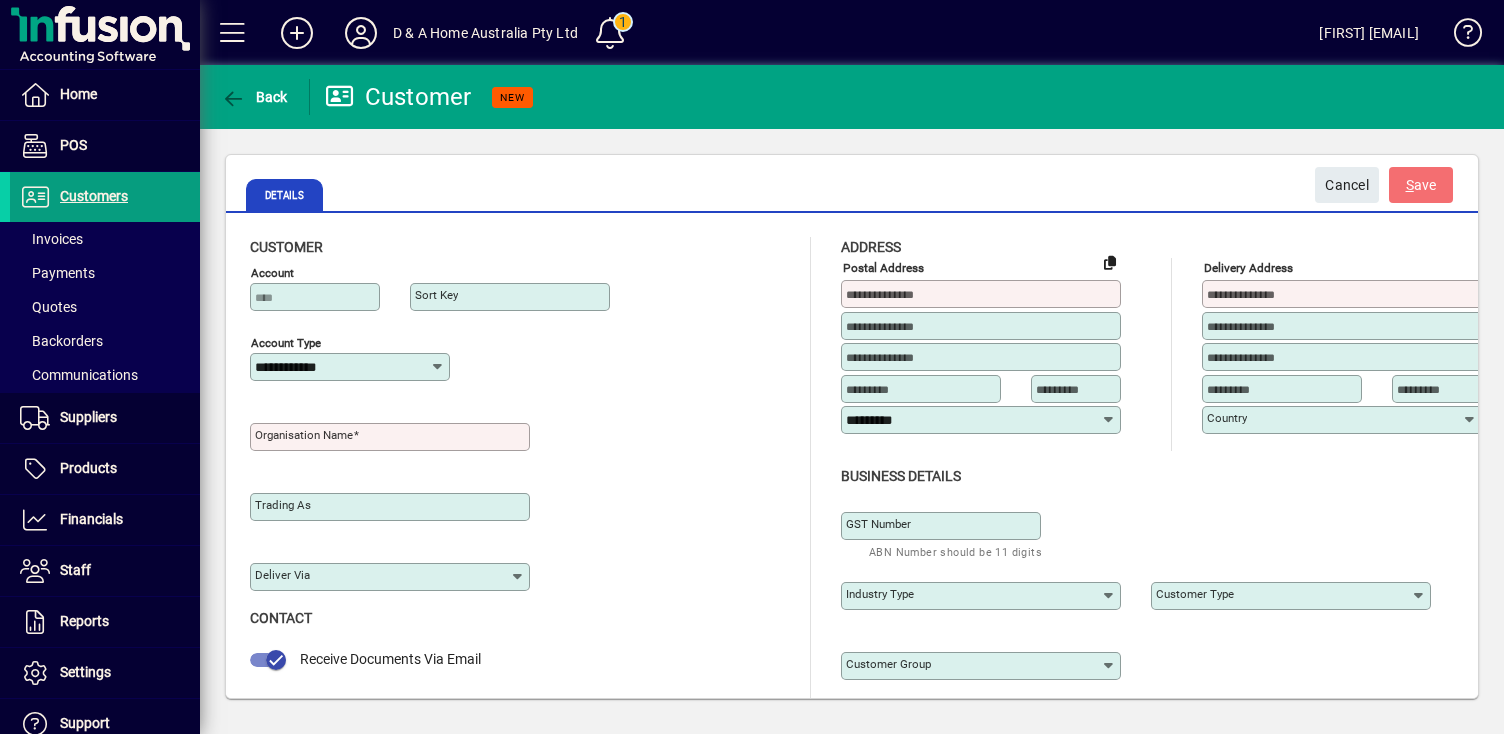 click on "Organisation name" at bounding box center (392, 437) 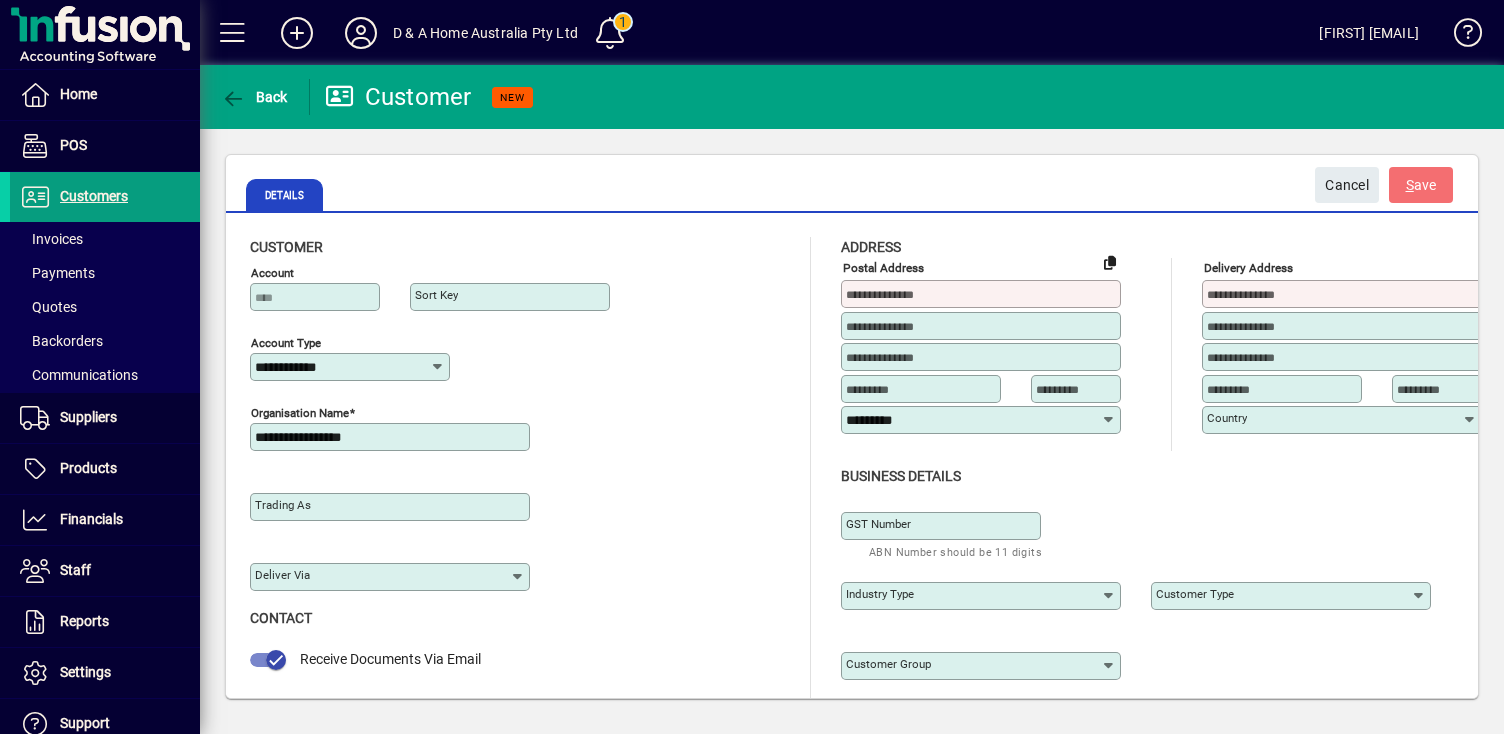 type on "**********" 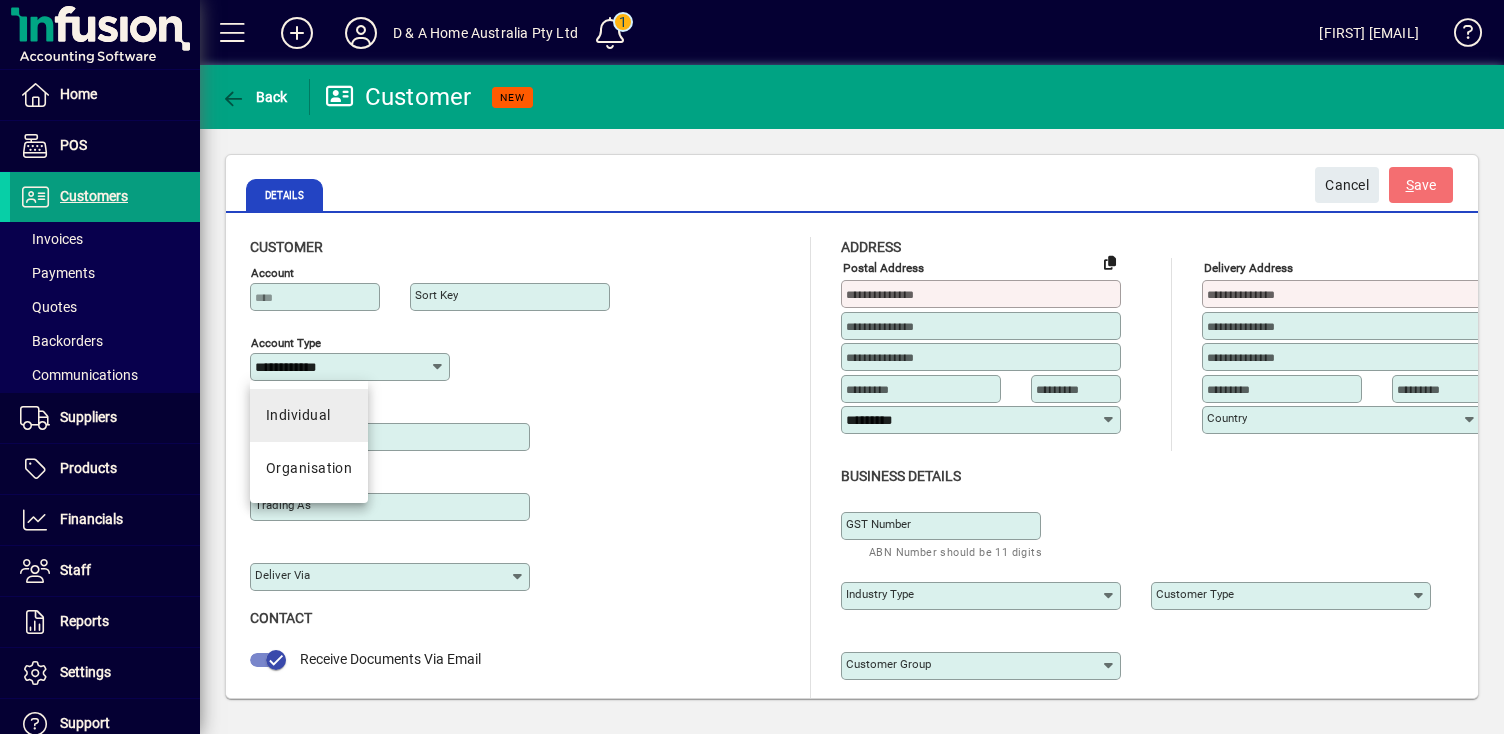 click on "Individual" at bounding box center (309, 415) 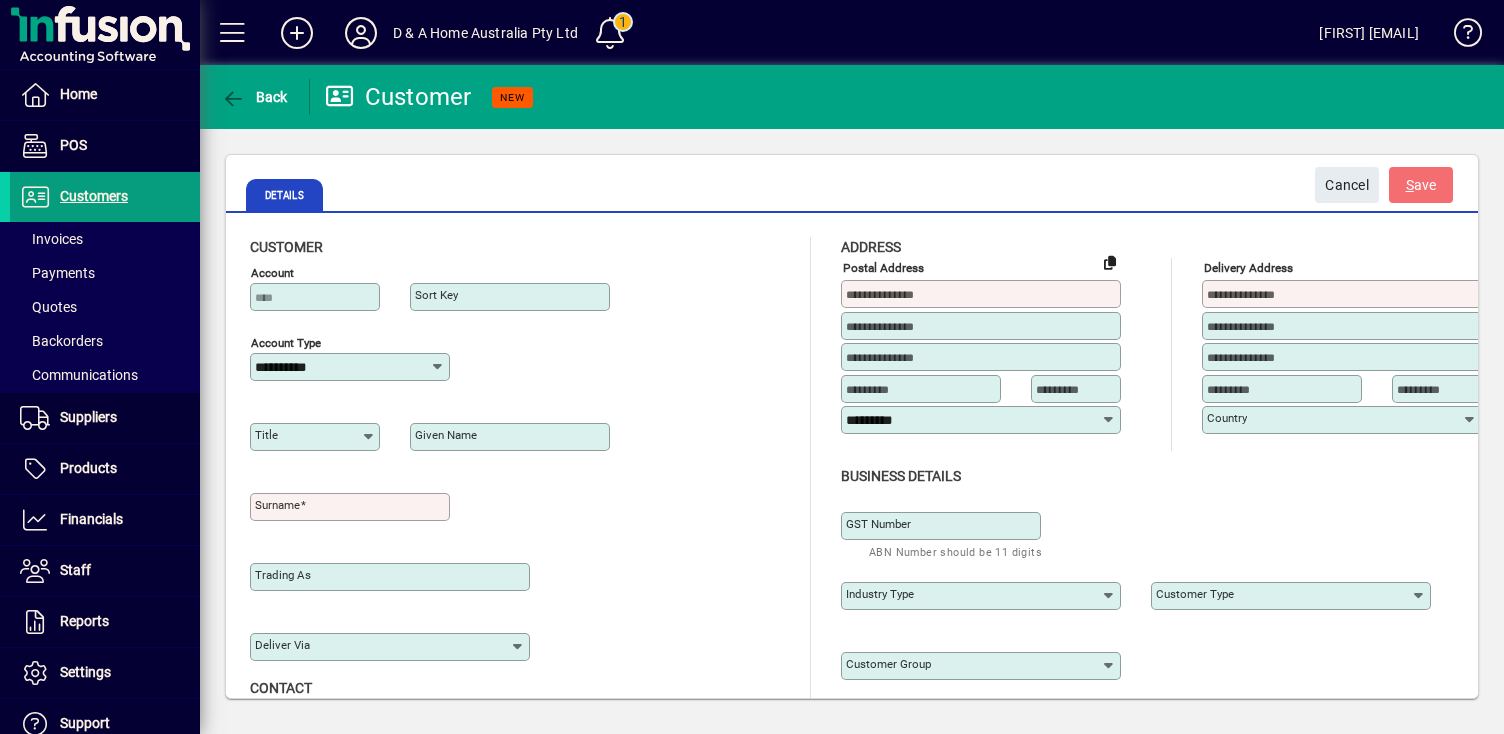 click 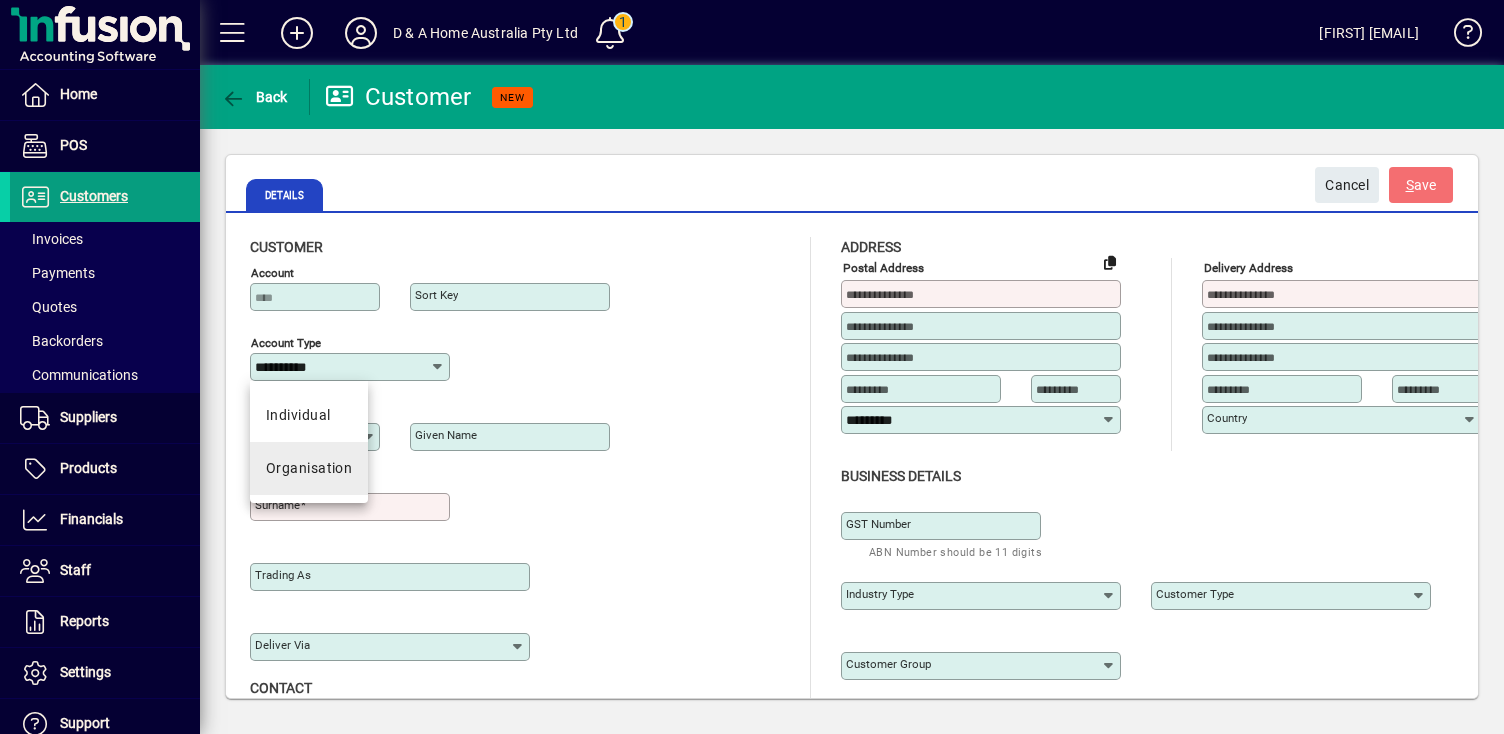 click on "Organisation" at bounding box center (309, 468) 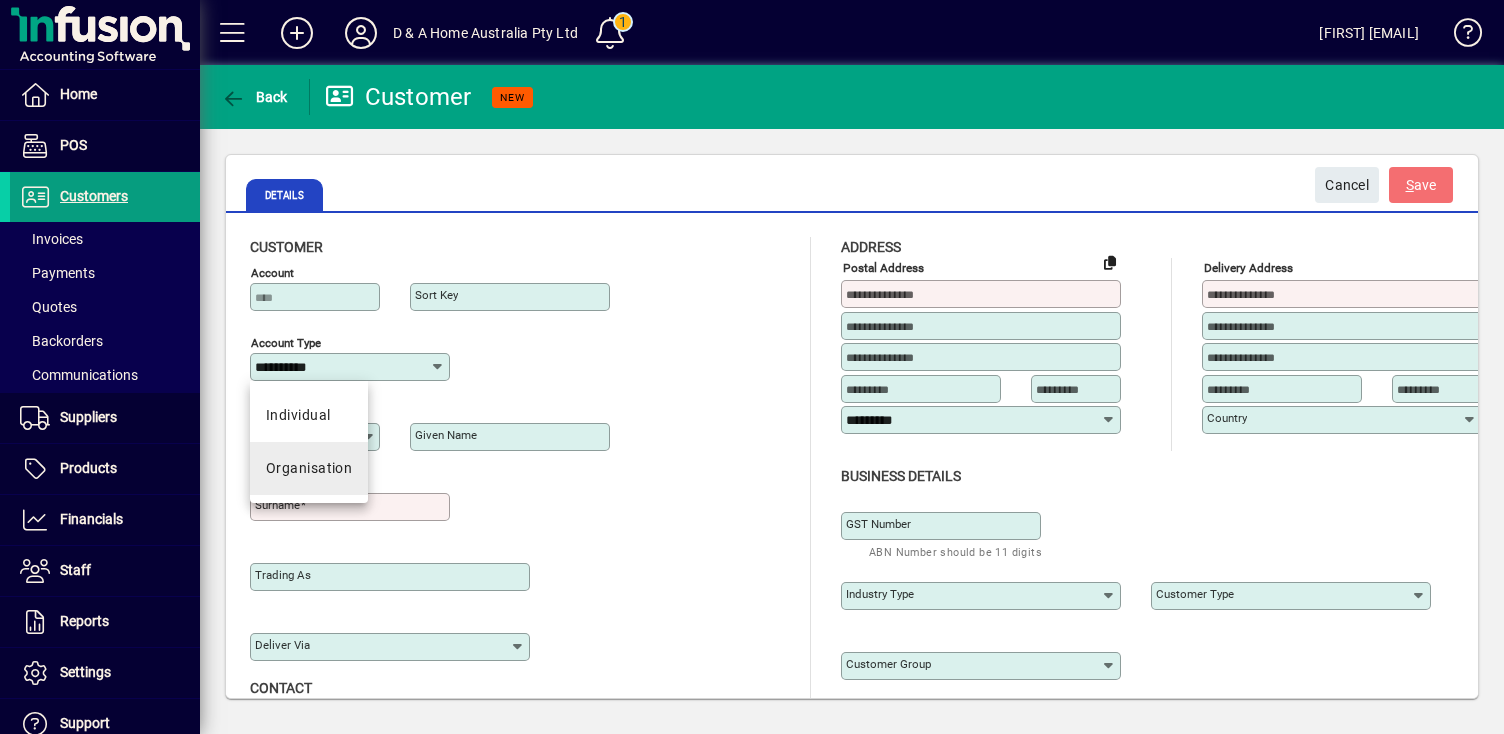 type on "**********" 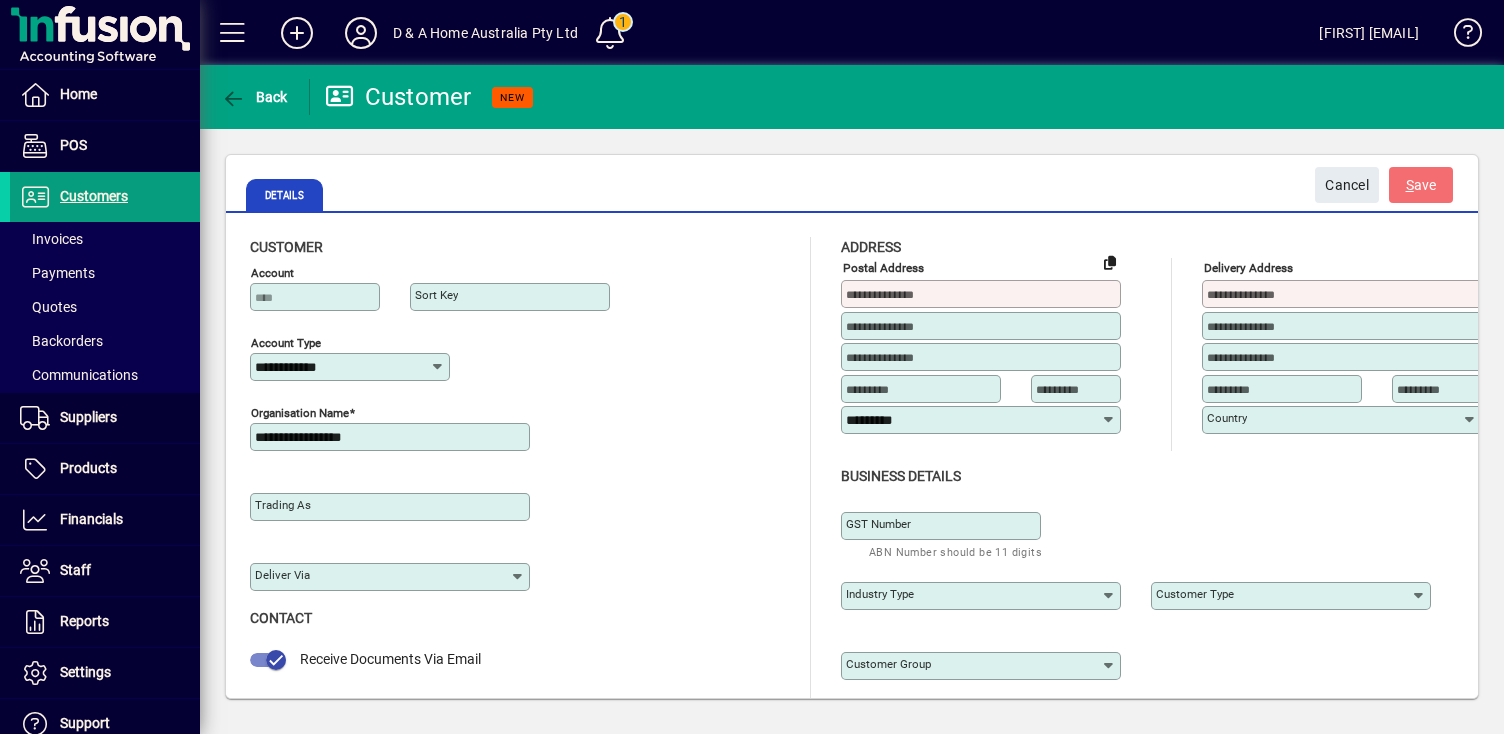 click 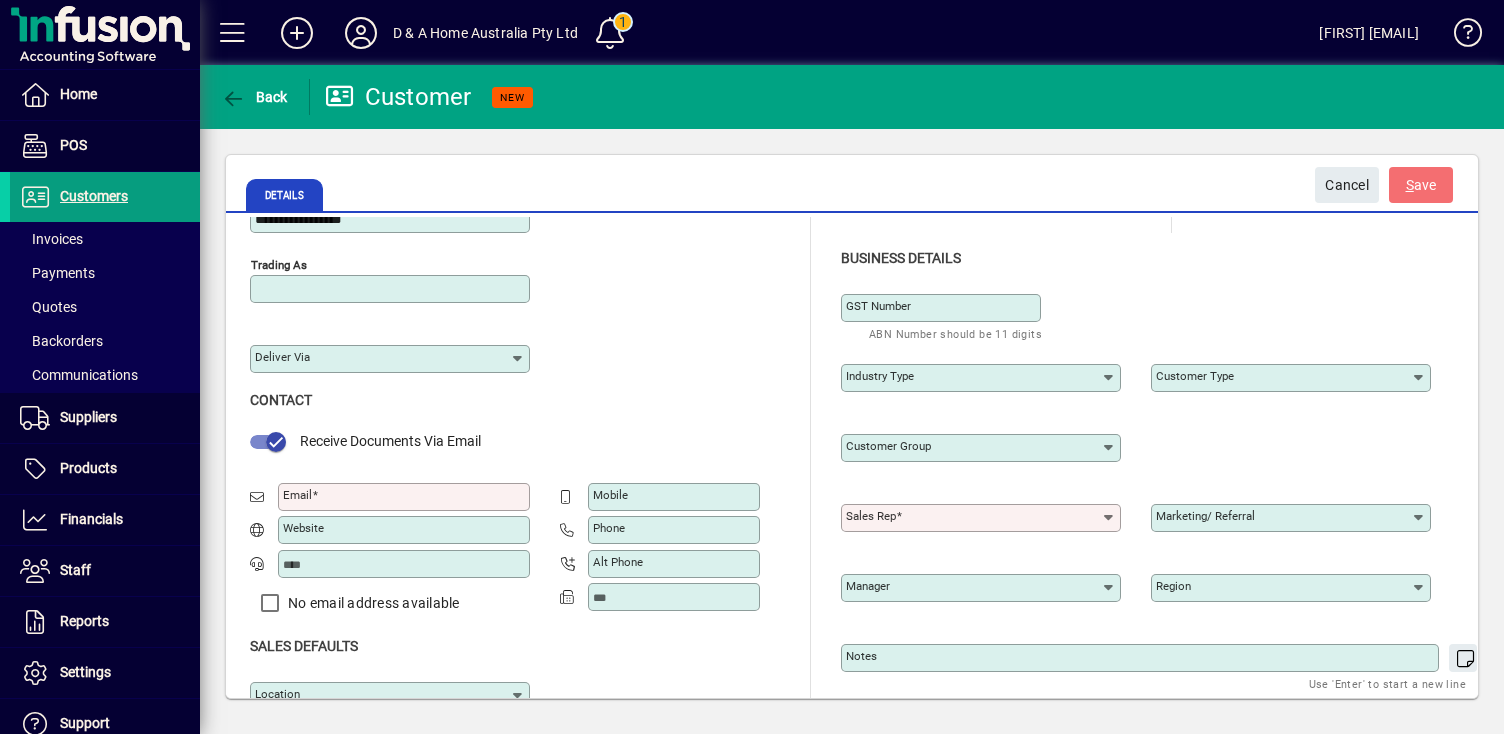 scroll, scrollTop: 257, scrollLeft: 0, axis: vertical 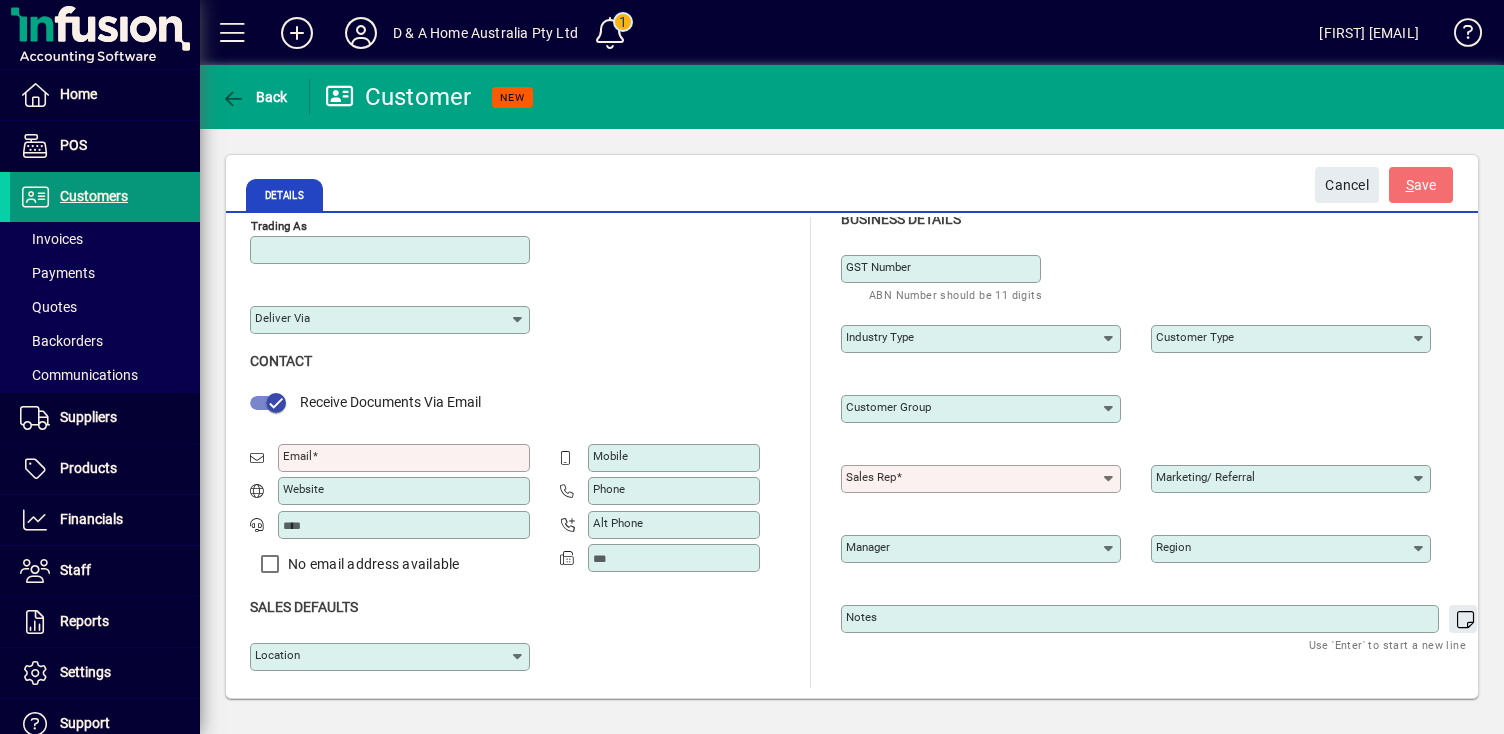click on "Customers" at bounding box center [69, 197] 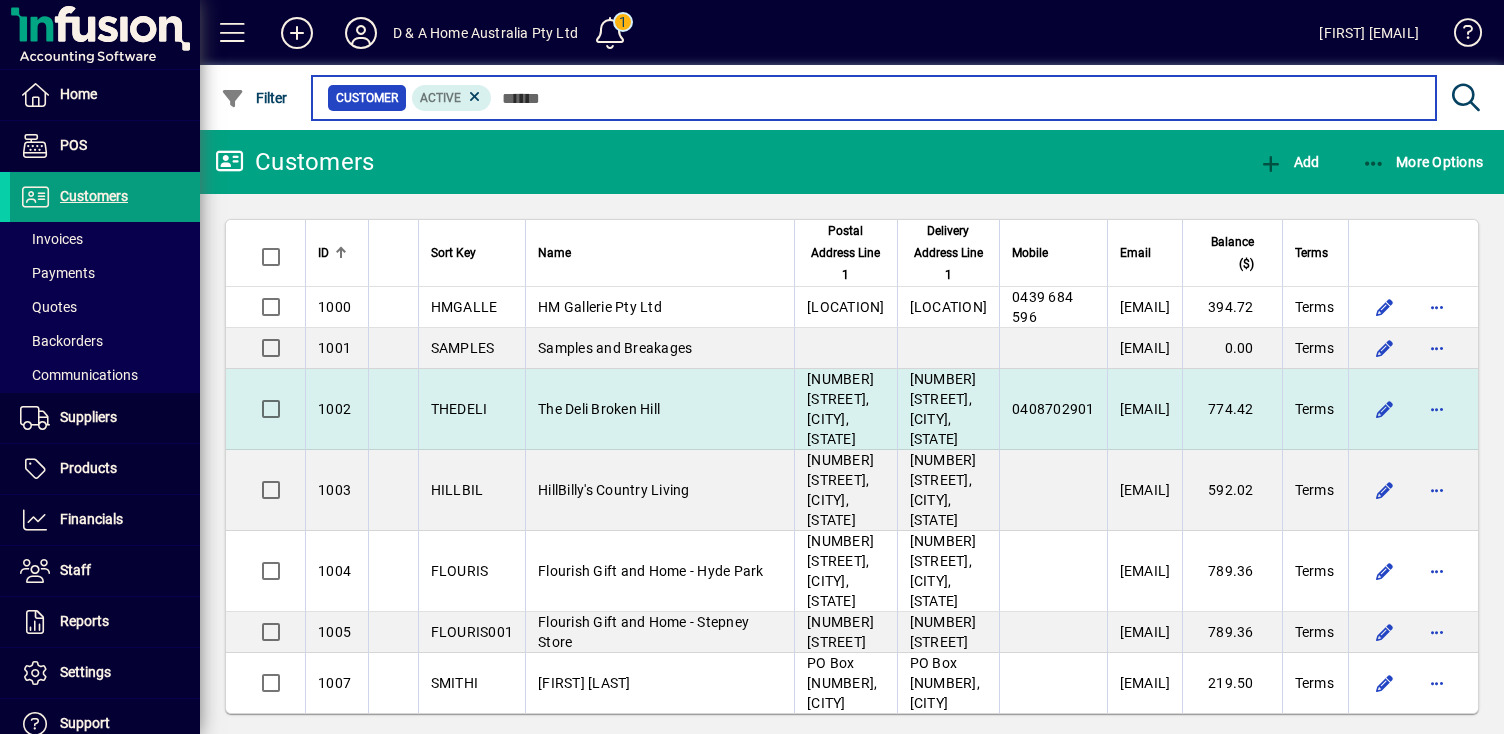 scroll, scrollTop: 38, scrollLeft: 0, axis: vertical 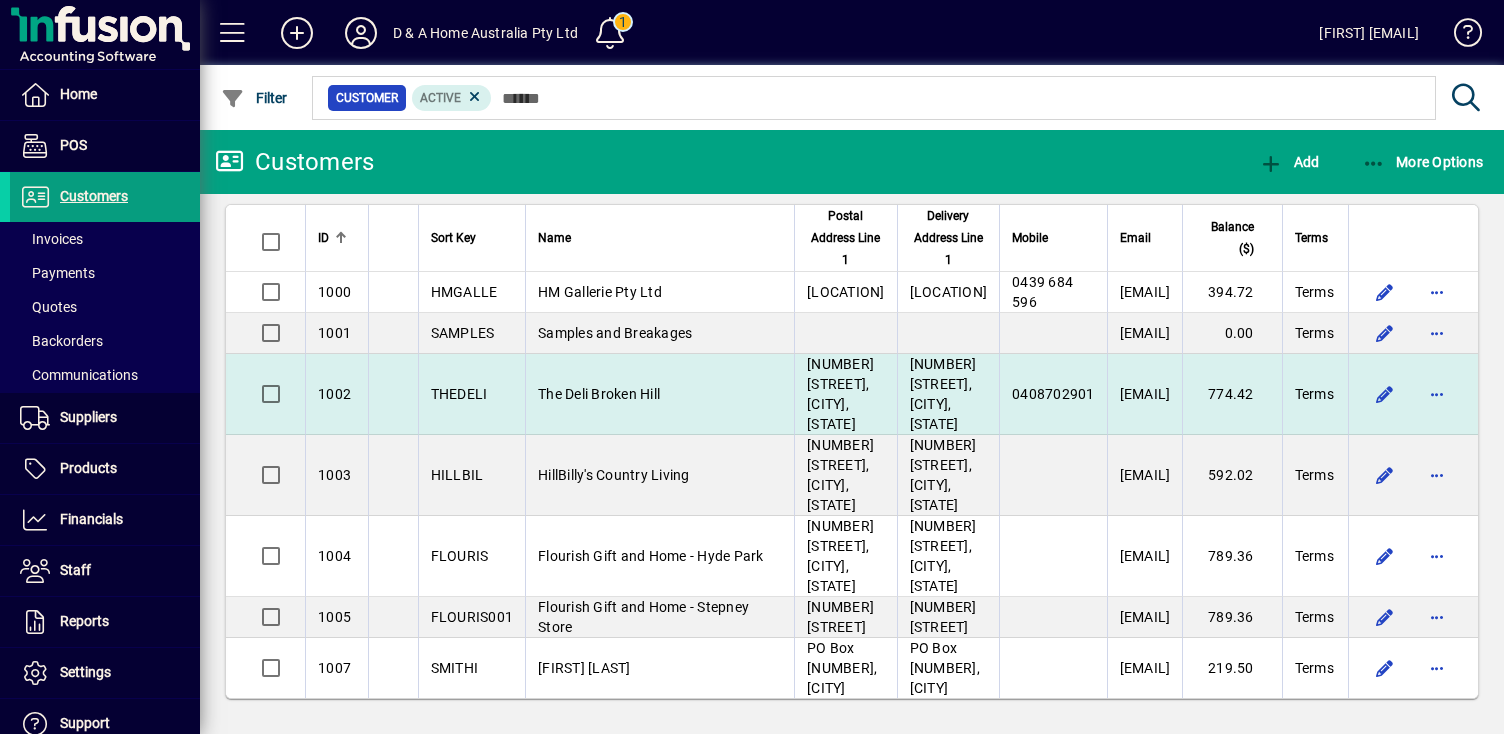 click on "The Deli Broken Hill" at bounding box center (599, 394) 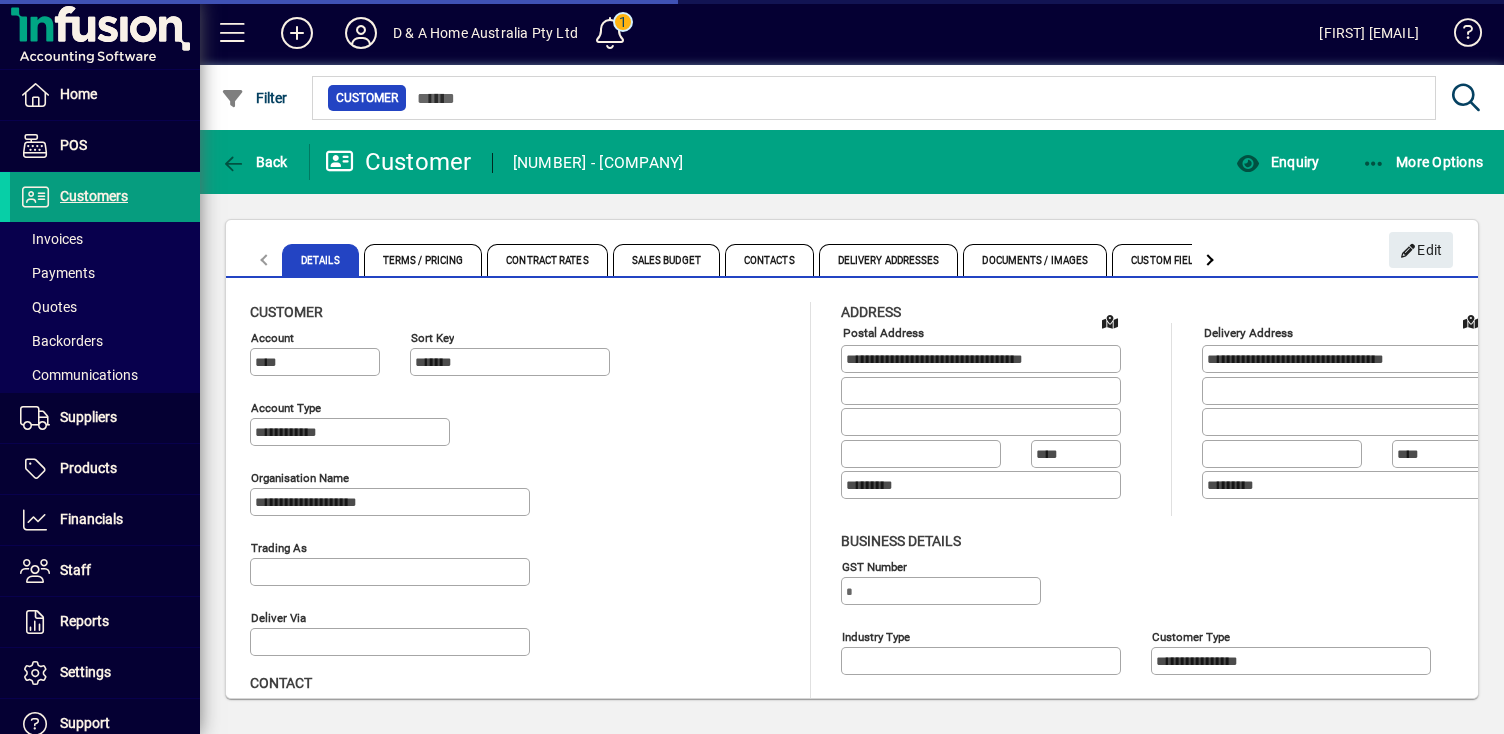type on "**********" 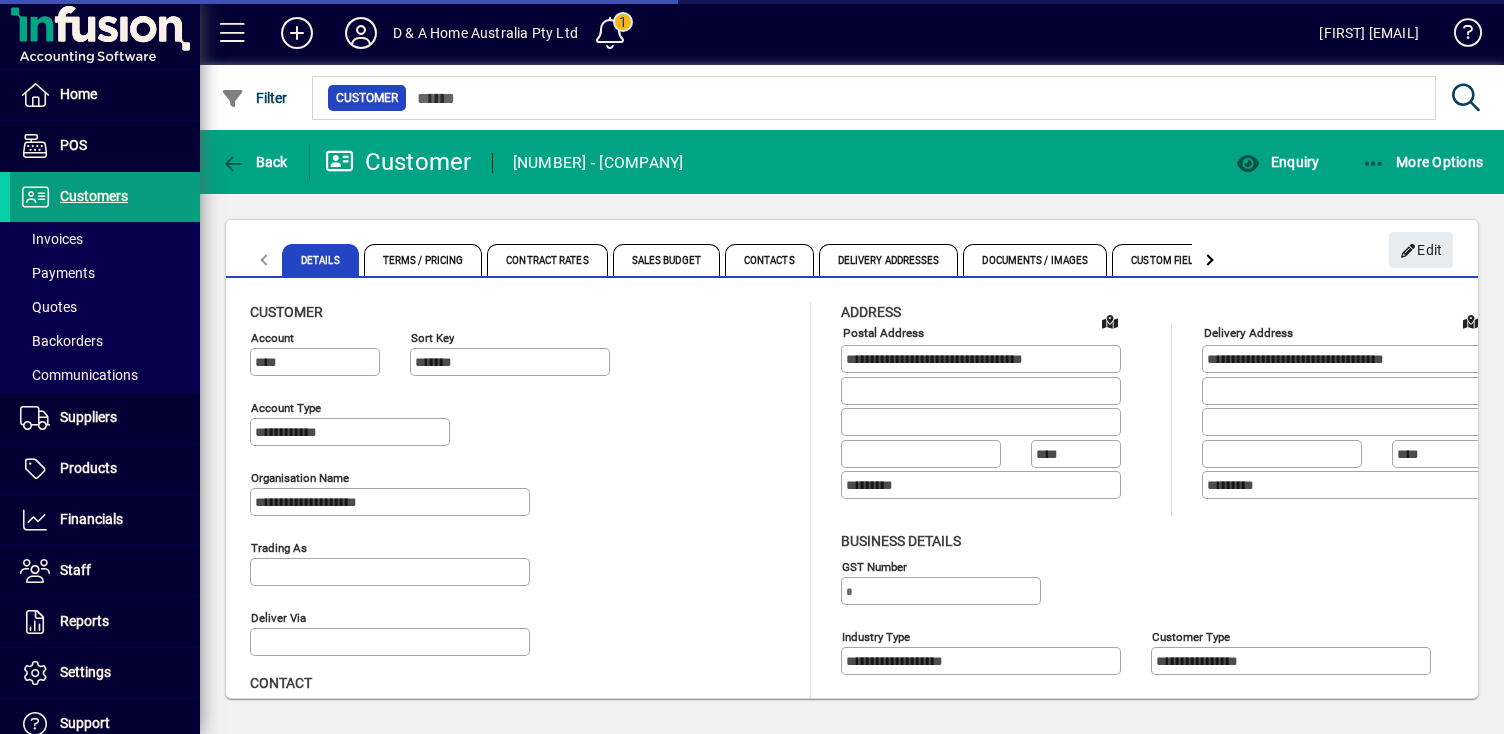 type on "**********" 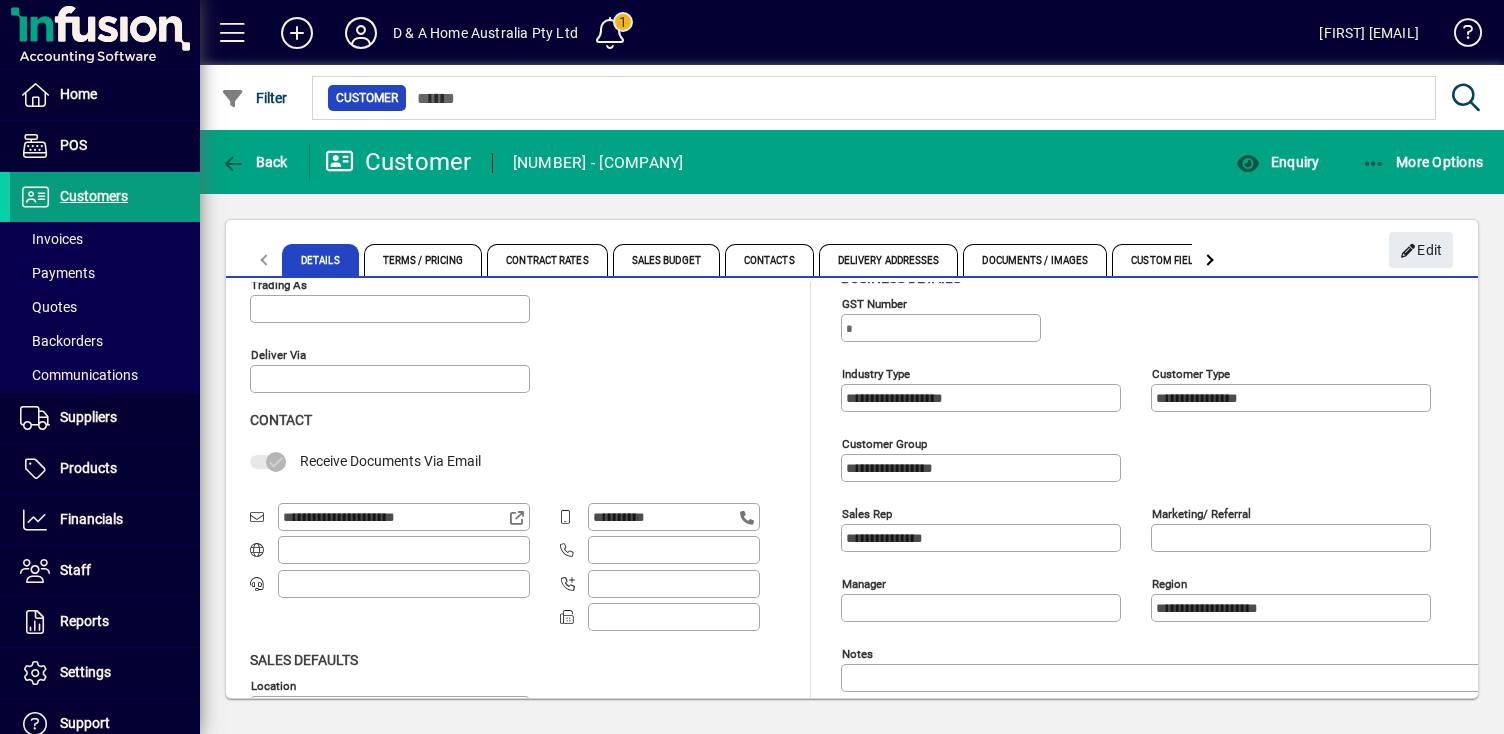 scroll, scrollTop: 0, scrollLeft: 0, axis: both 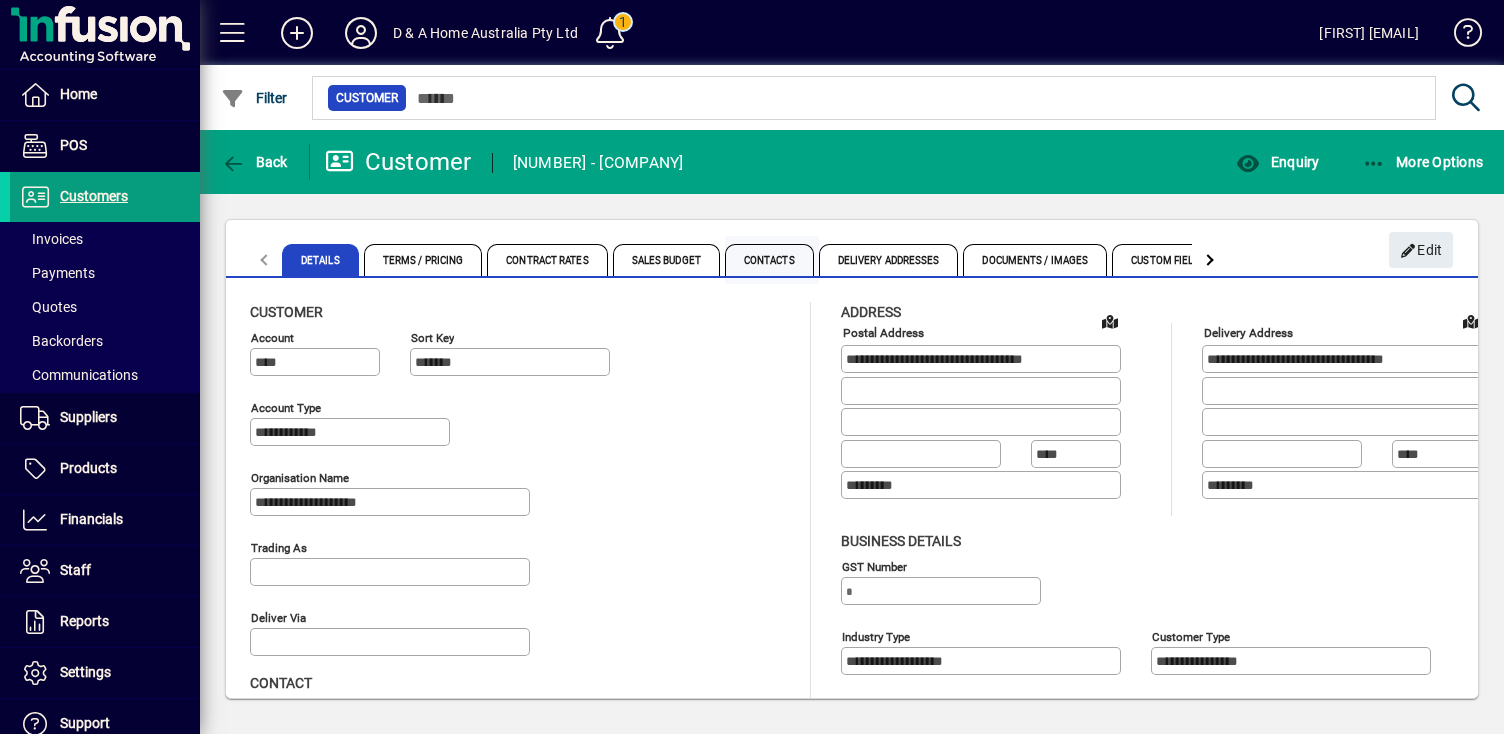 click on "Contacts" at bounding box center [769, 260] 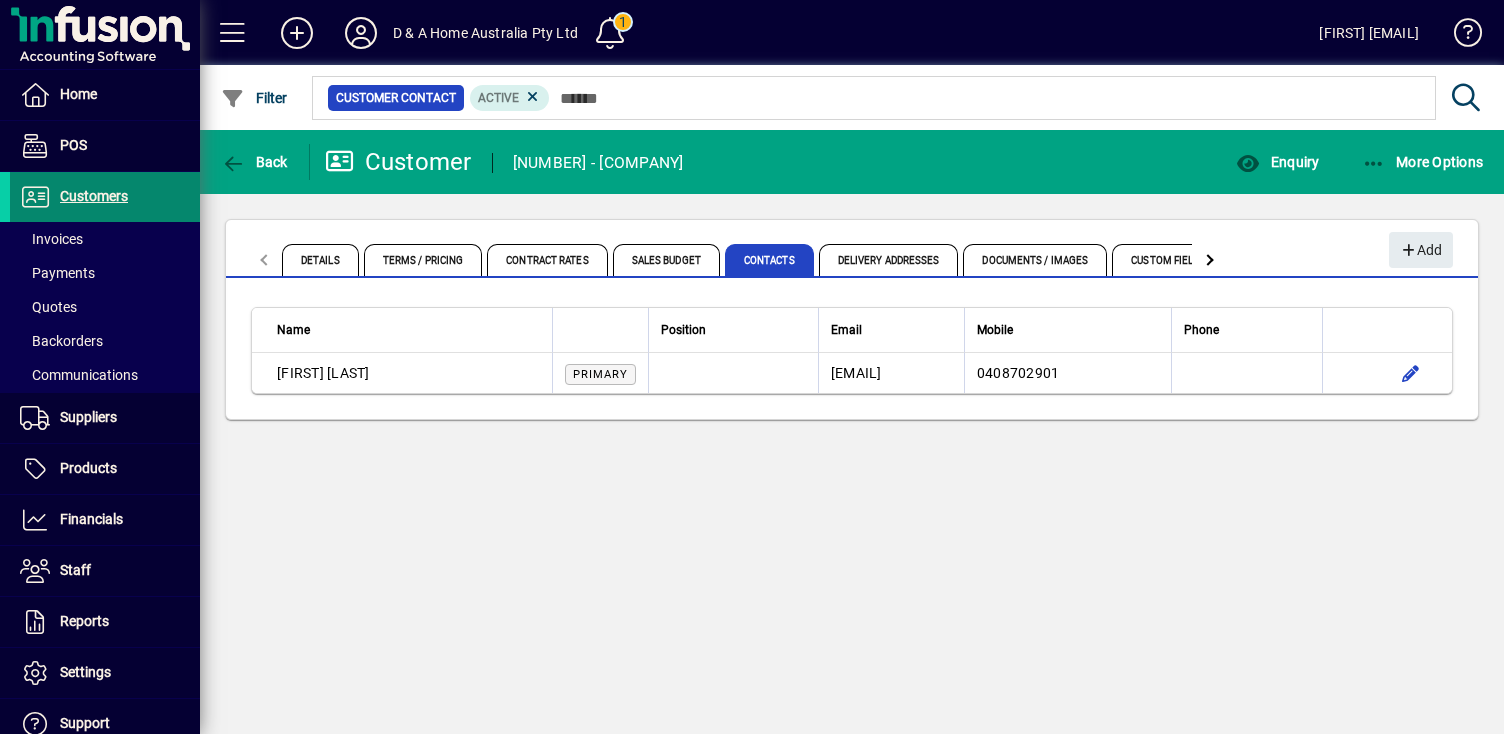click on "Customers" at bounding box center (94, 196) 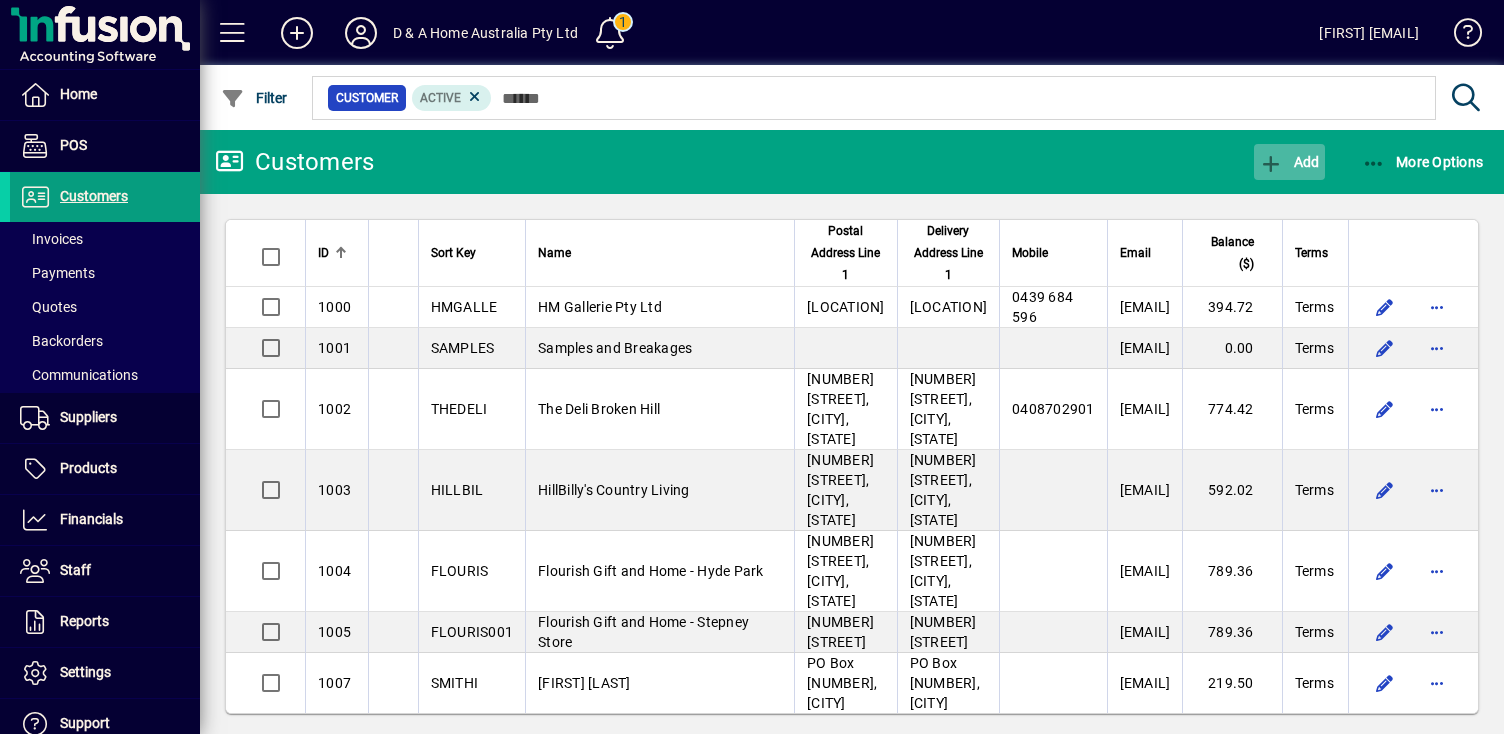 click on "Add" 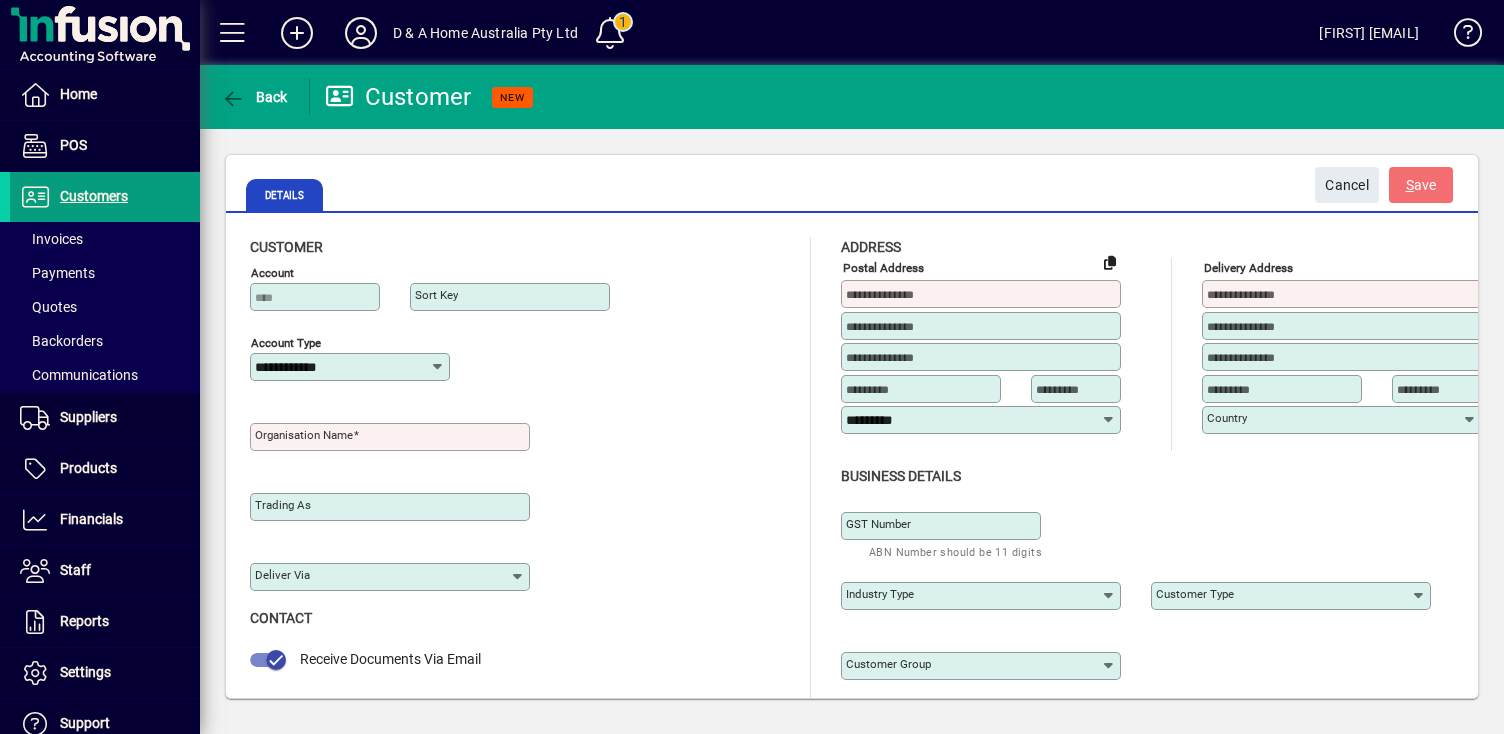 click on "Organisation name" 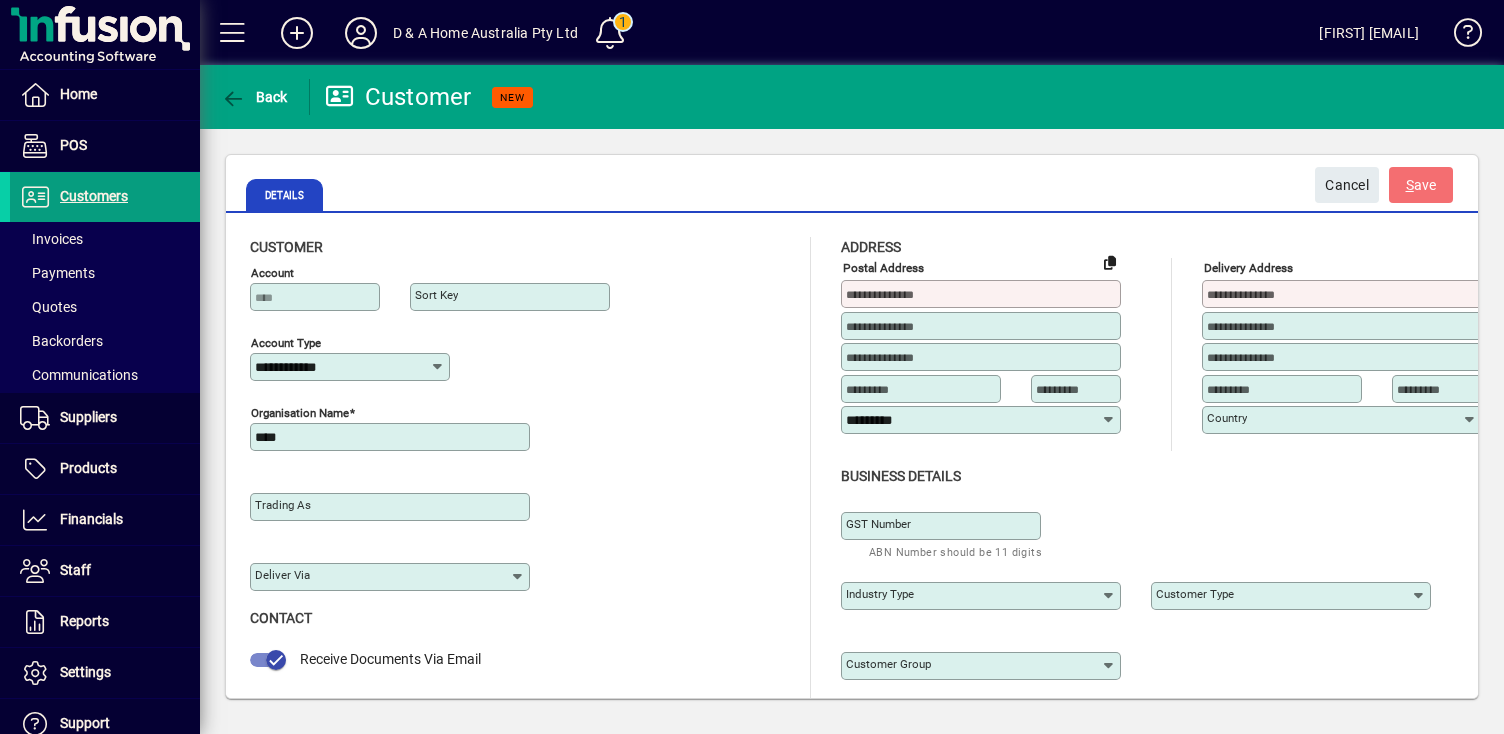 type on "**********" 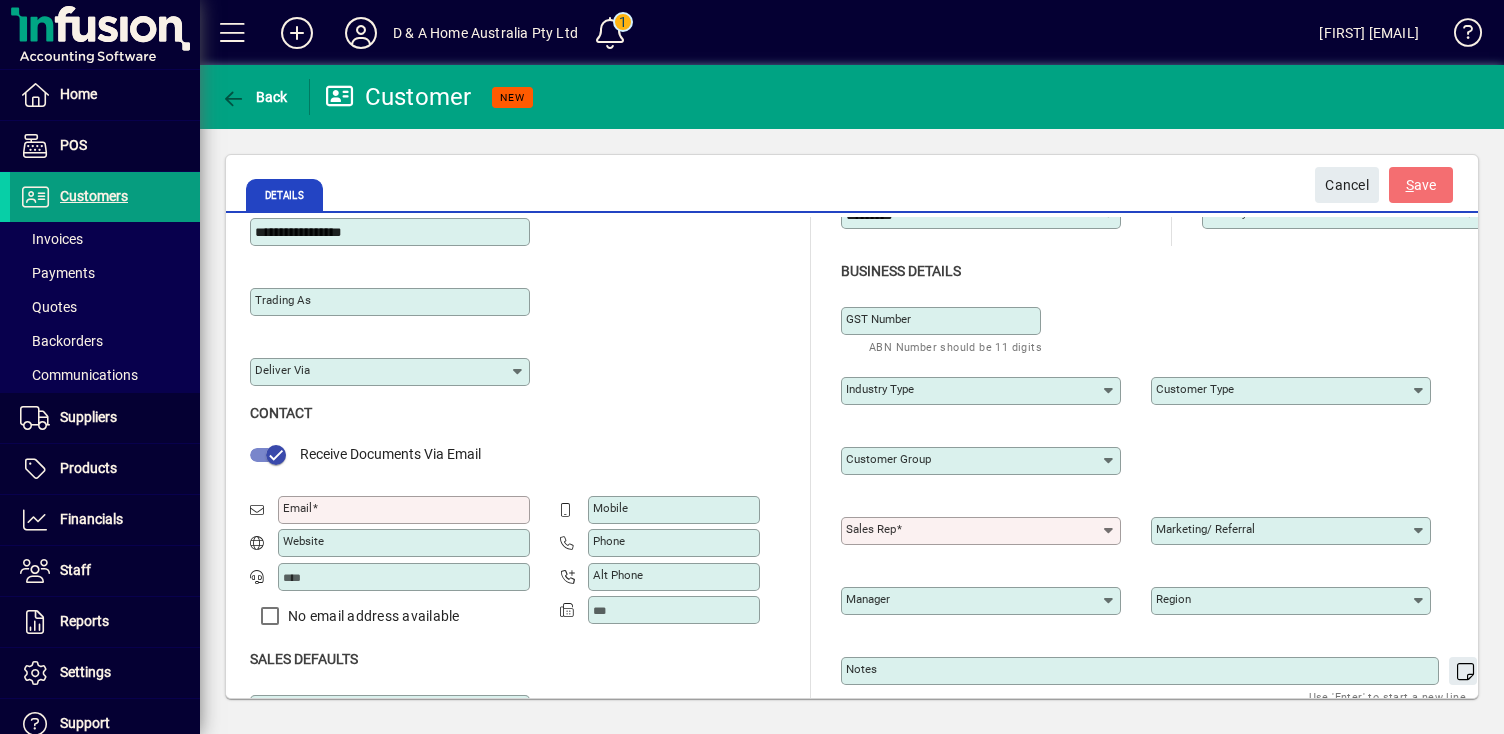 scroll, scrollTop: 235, scrollLeft: 0, axis: vertical 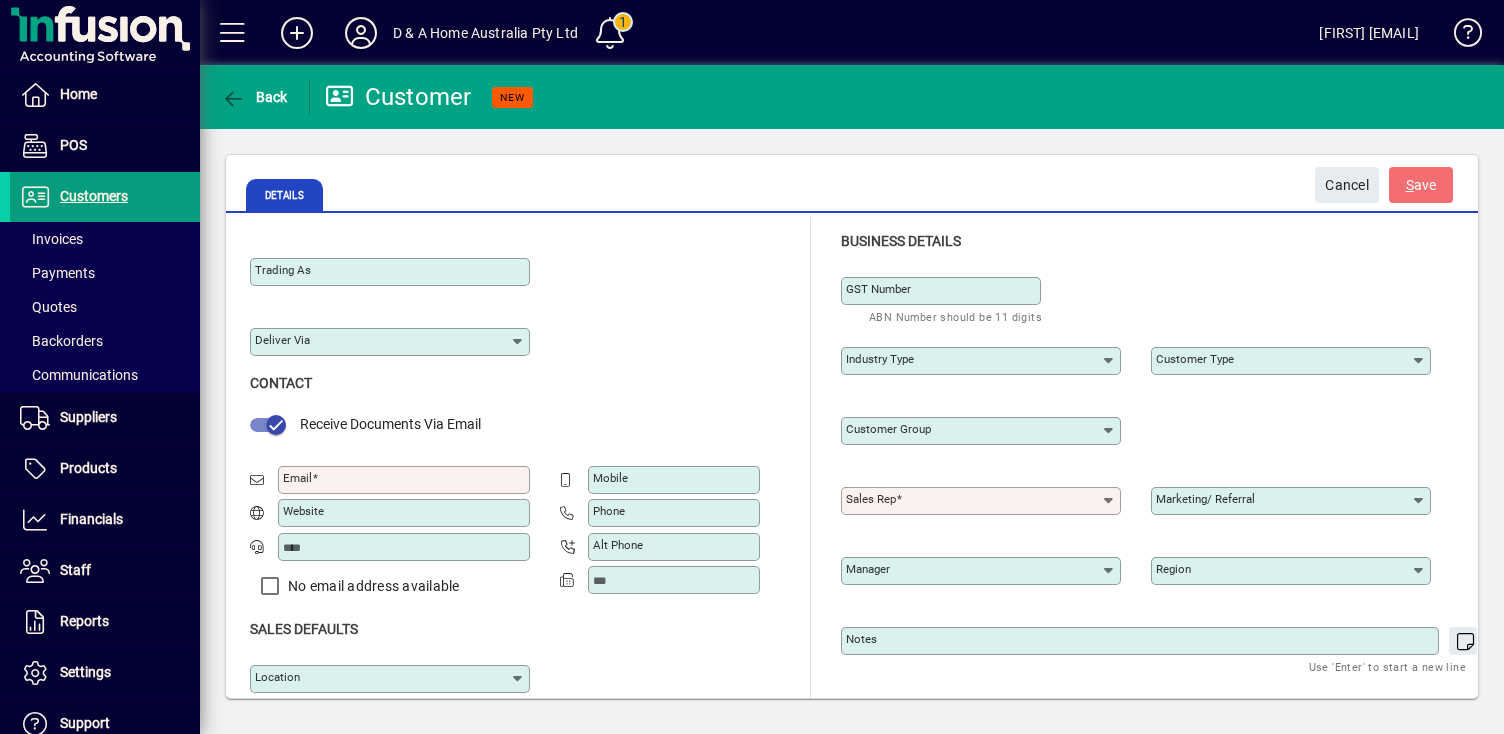 click on "Sales rep" at bounding box center [871, 499] 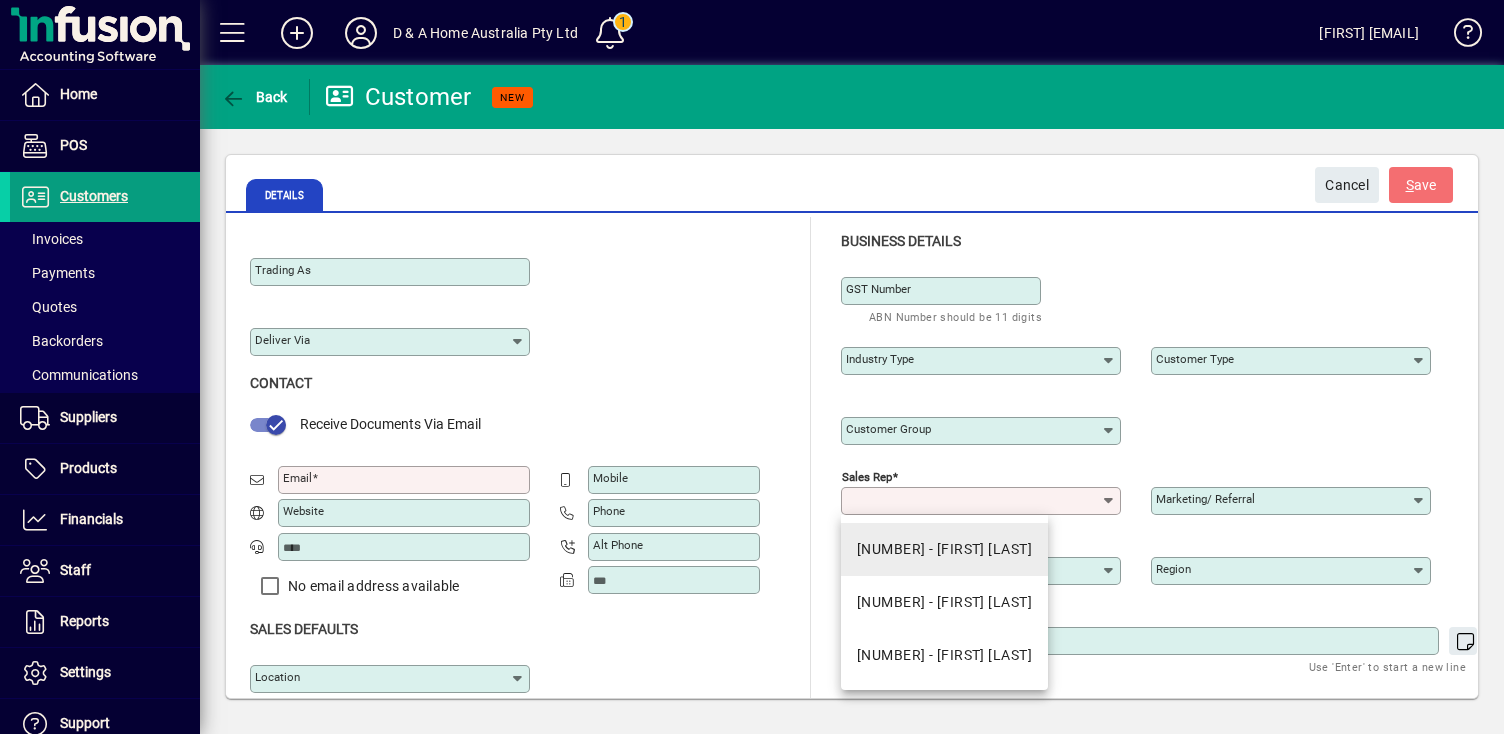 click on "[NUMBER] - [FIRST] [LAST]" at bounding box center [944, 549] 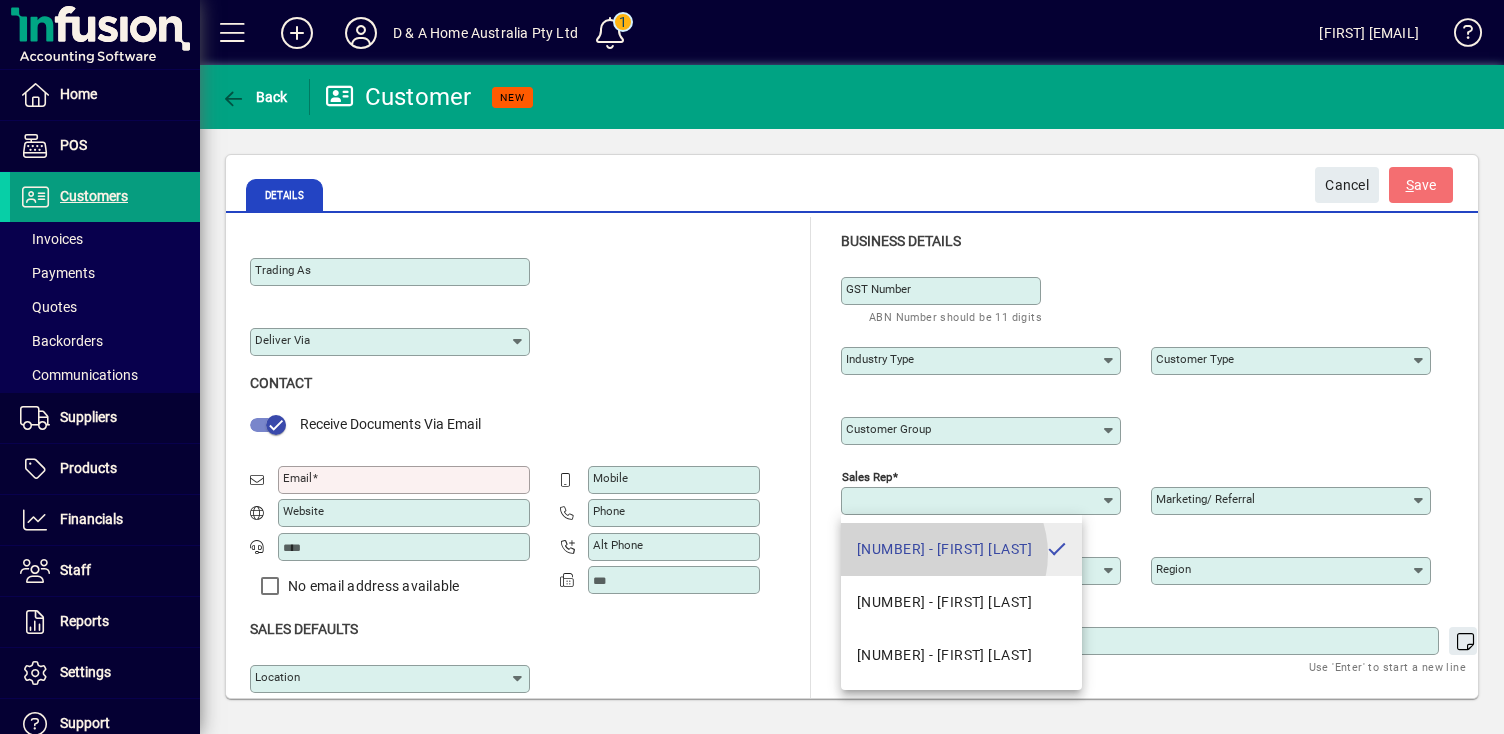 type on "**********" 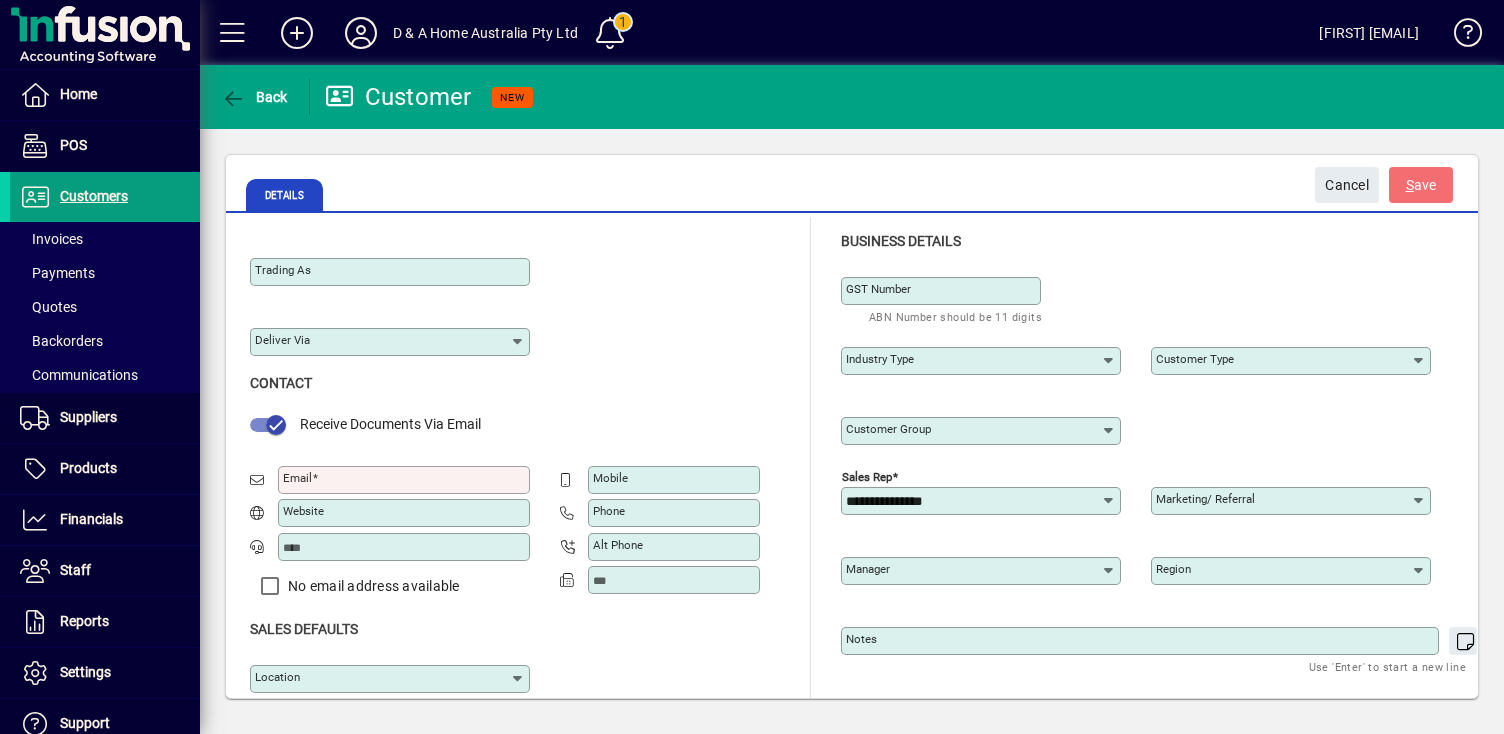 scroll, scrollTop: 257, scrollLeft: 0, axis: vertical 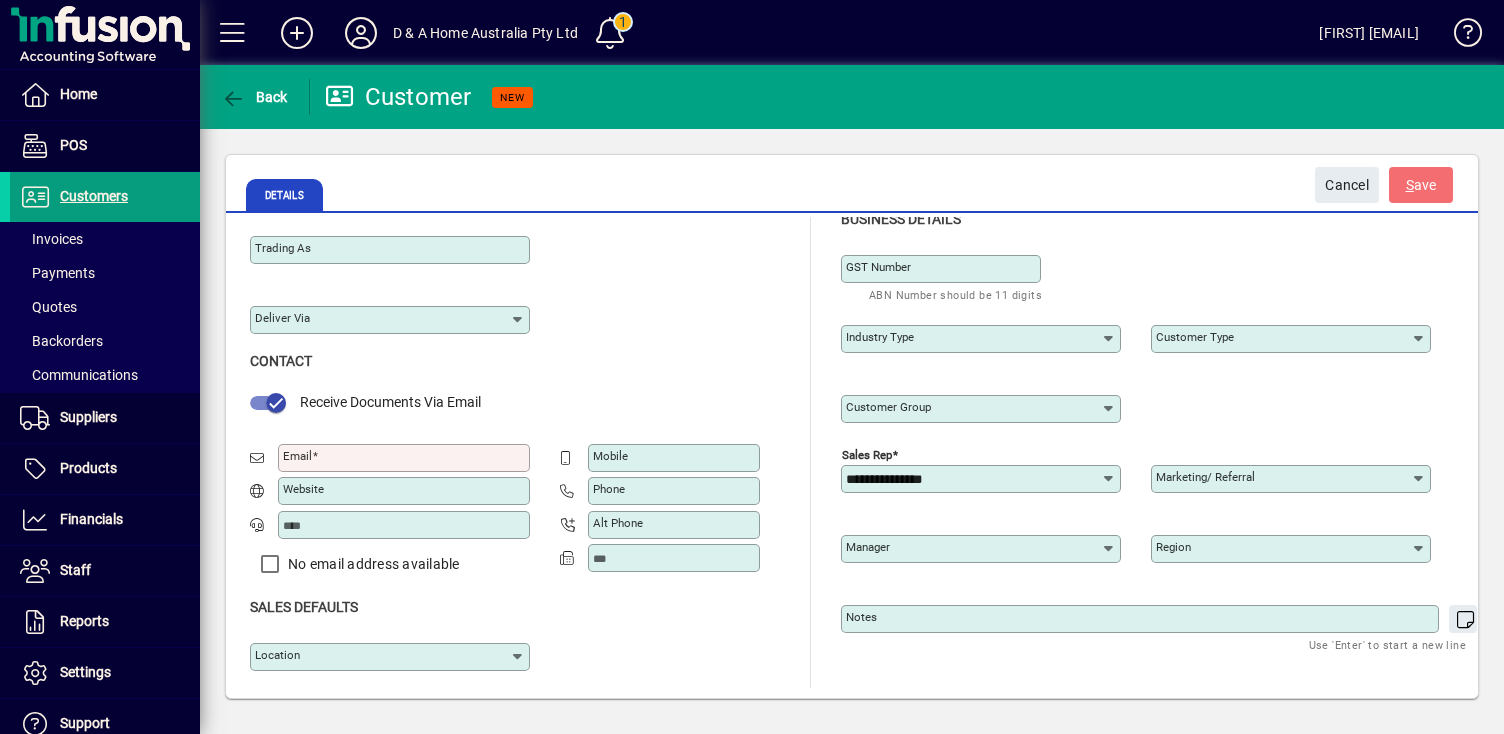 click on "Location" 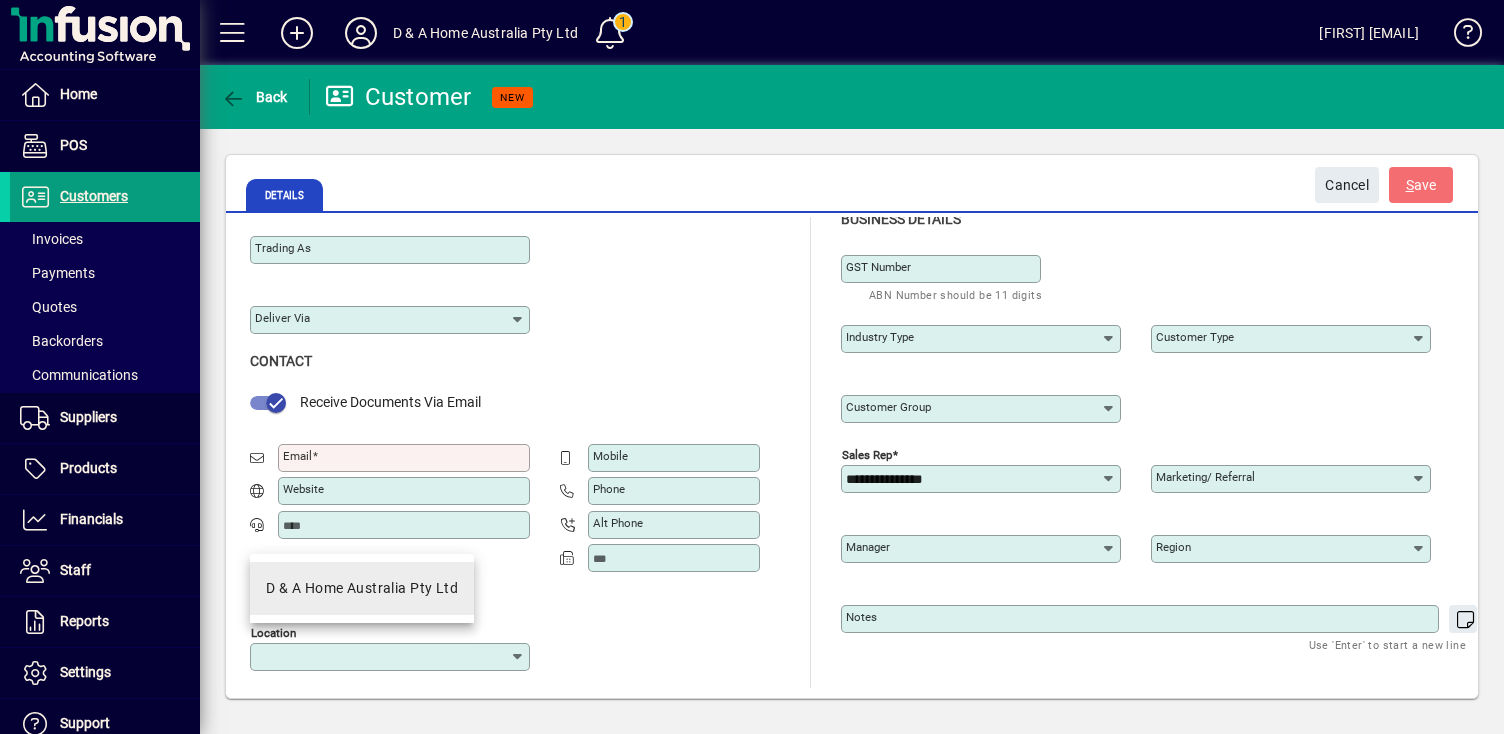click on "D & A Home Australia Pty Ltd" at bounding box center (362, 588) 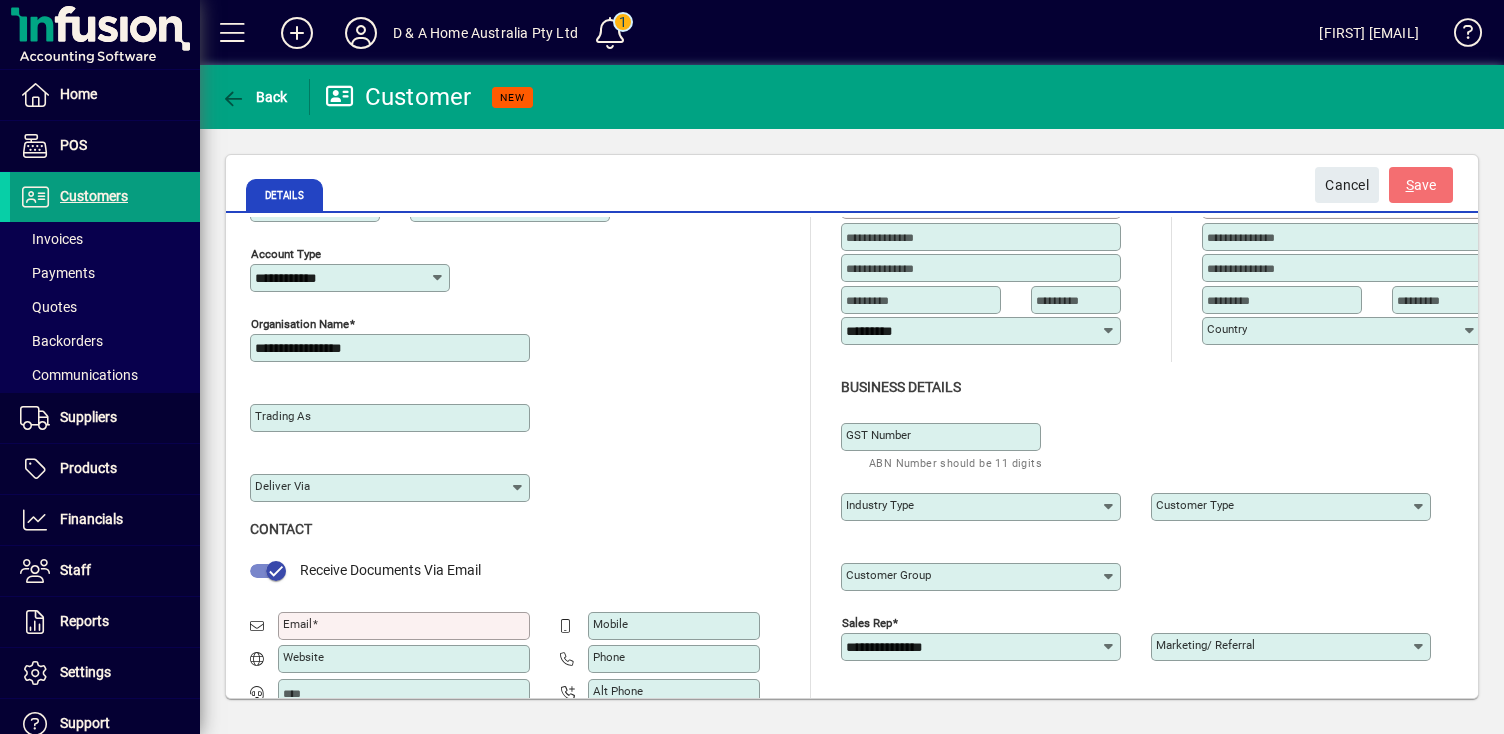 scroll, scrollTop: 0, scrollLeft: 0, axis: both 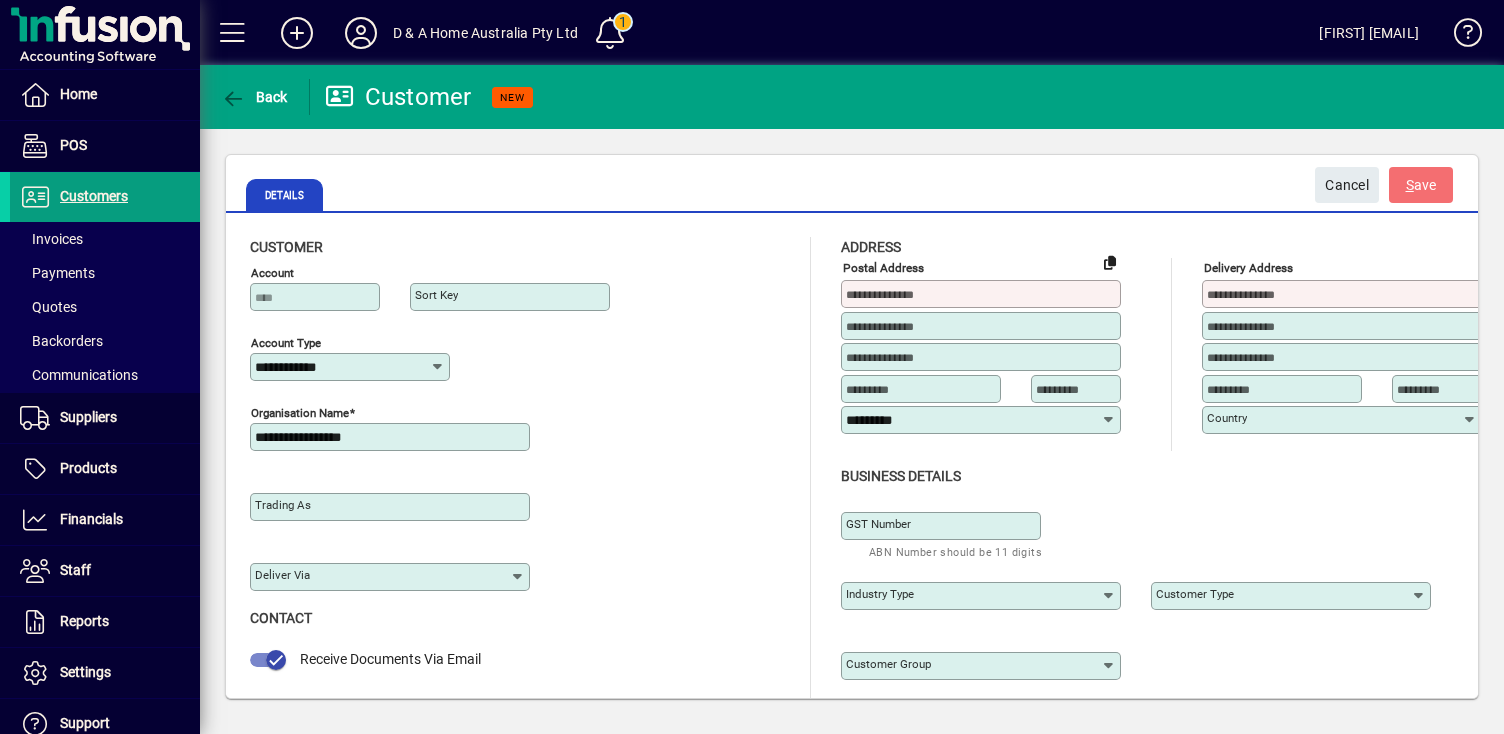 click at bounding box center [983, 294] 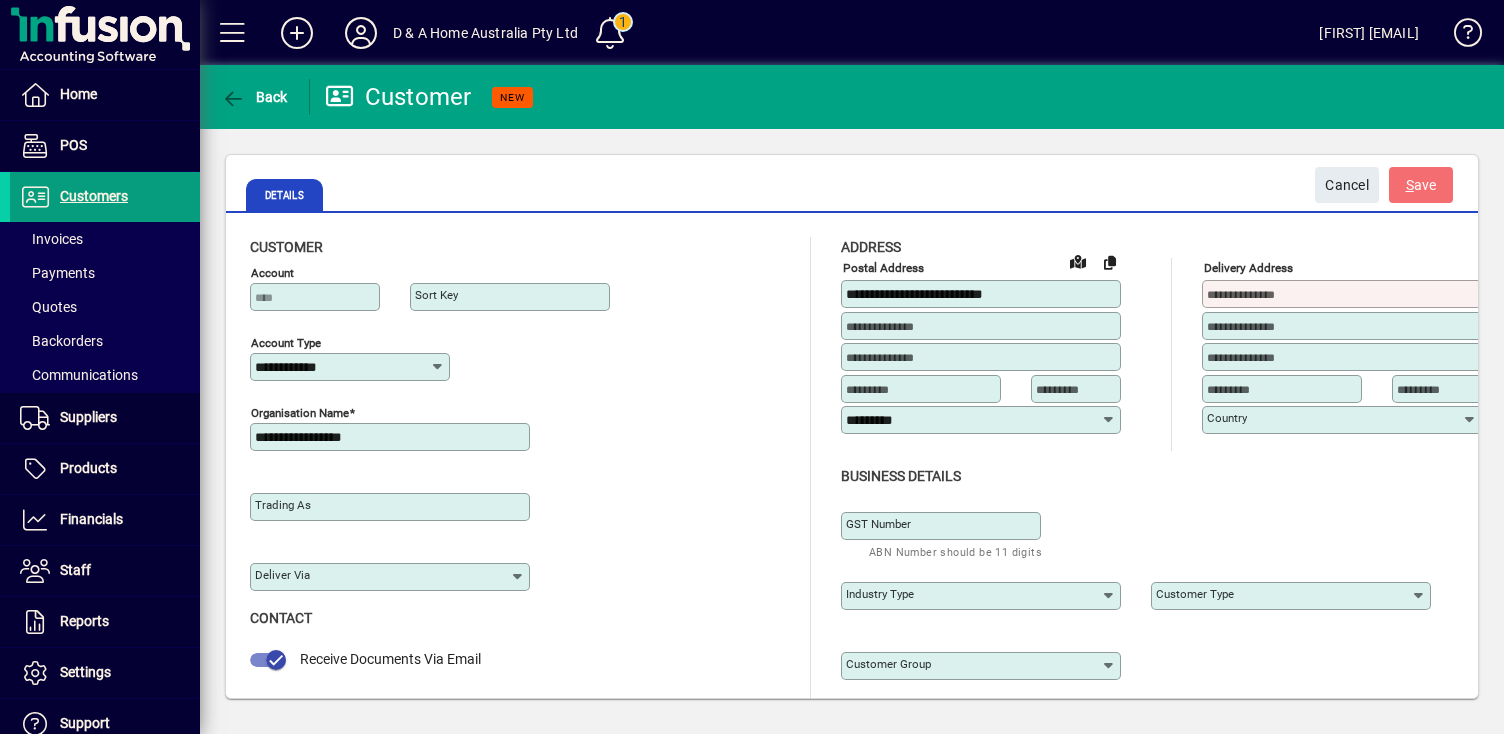 paste on "**********" 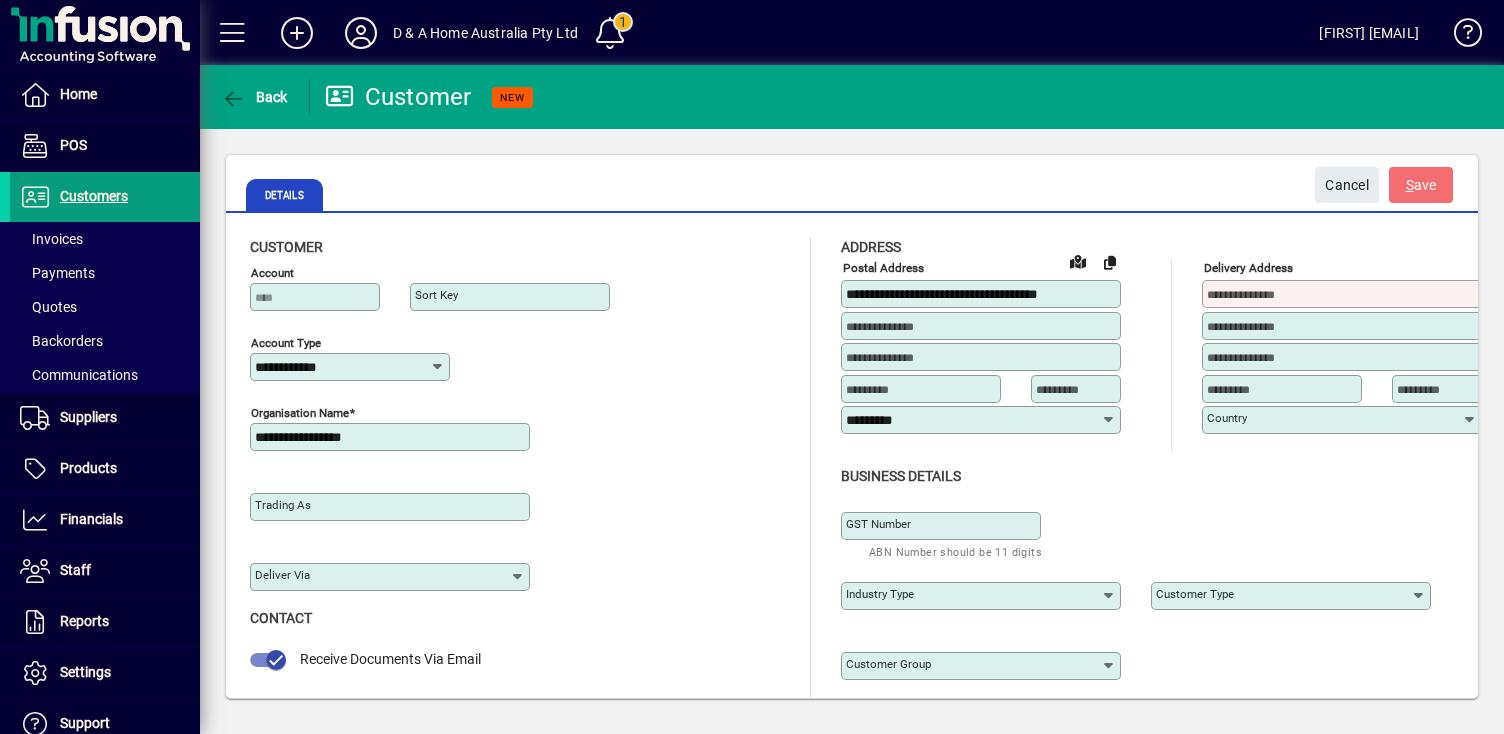 type on "**********" 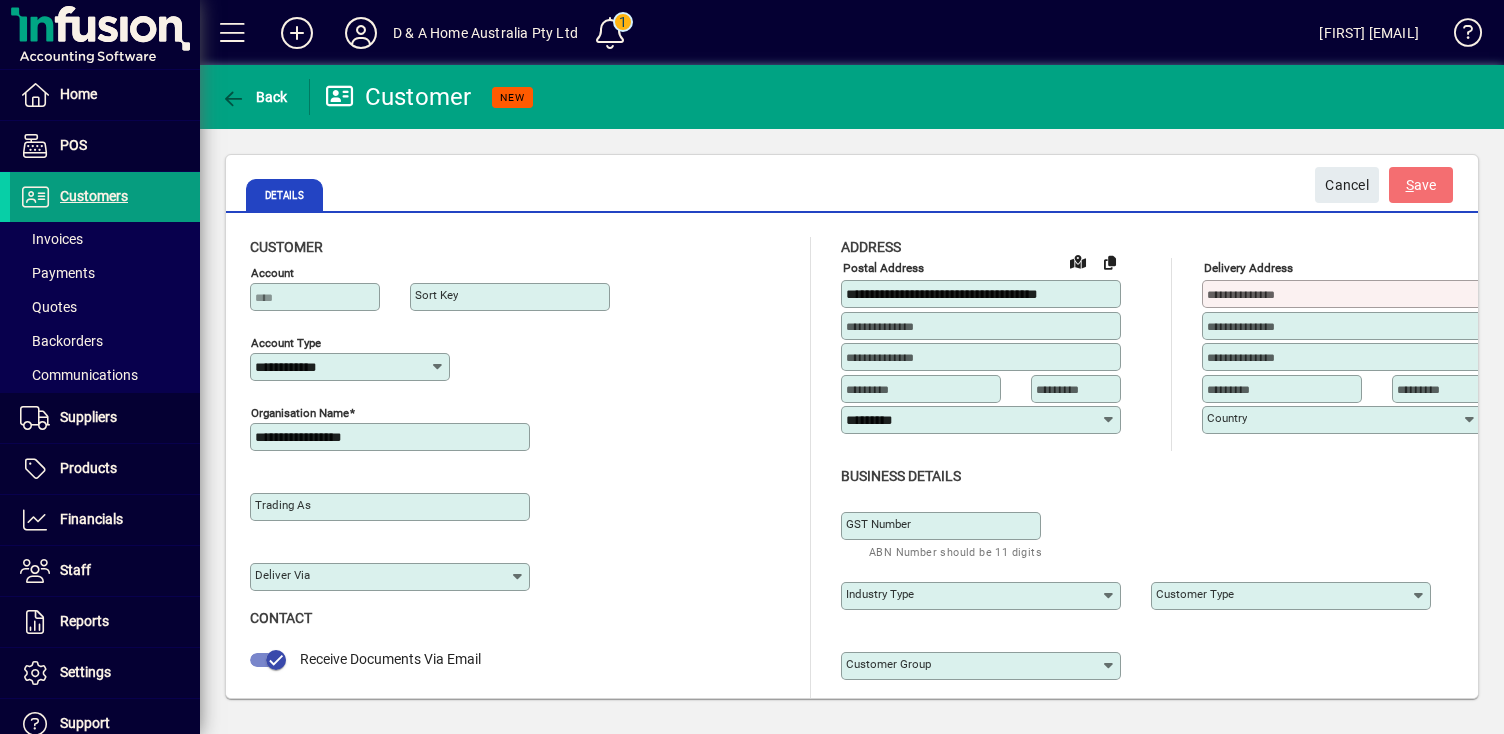 click at bounding box center [1078, 389] 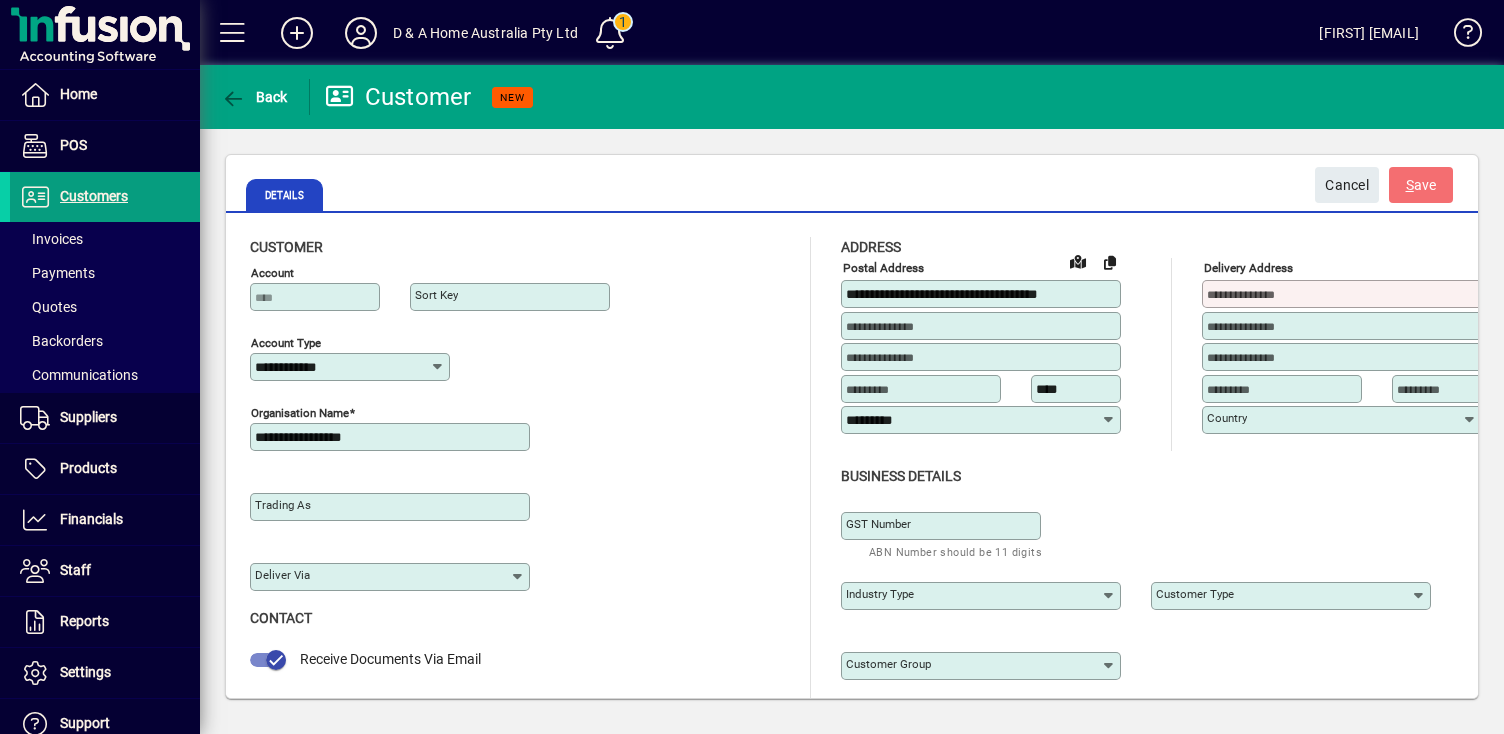 type on "****" 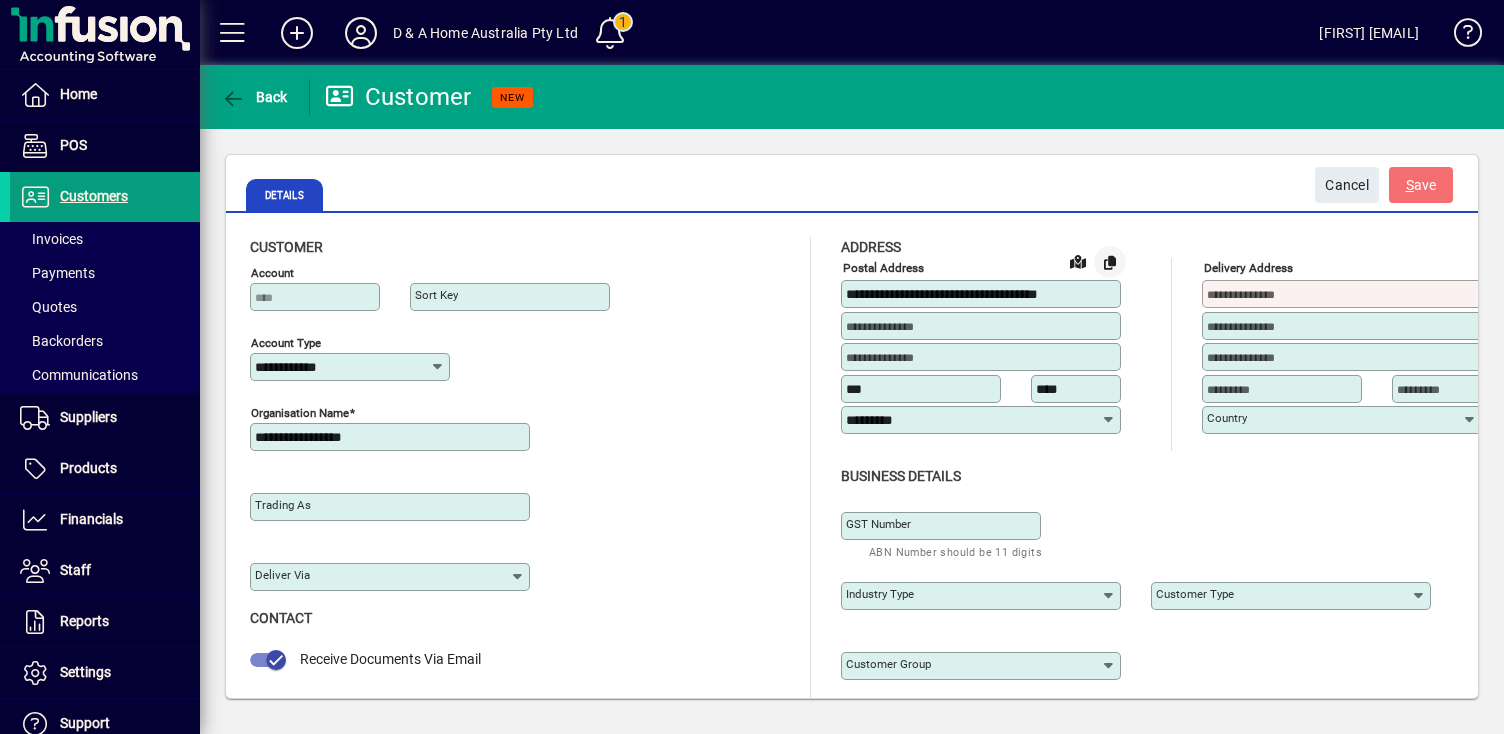 type on "***" 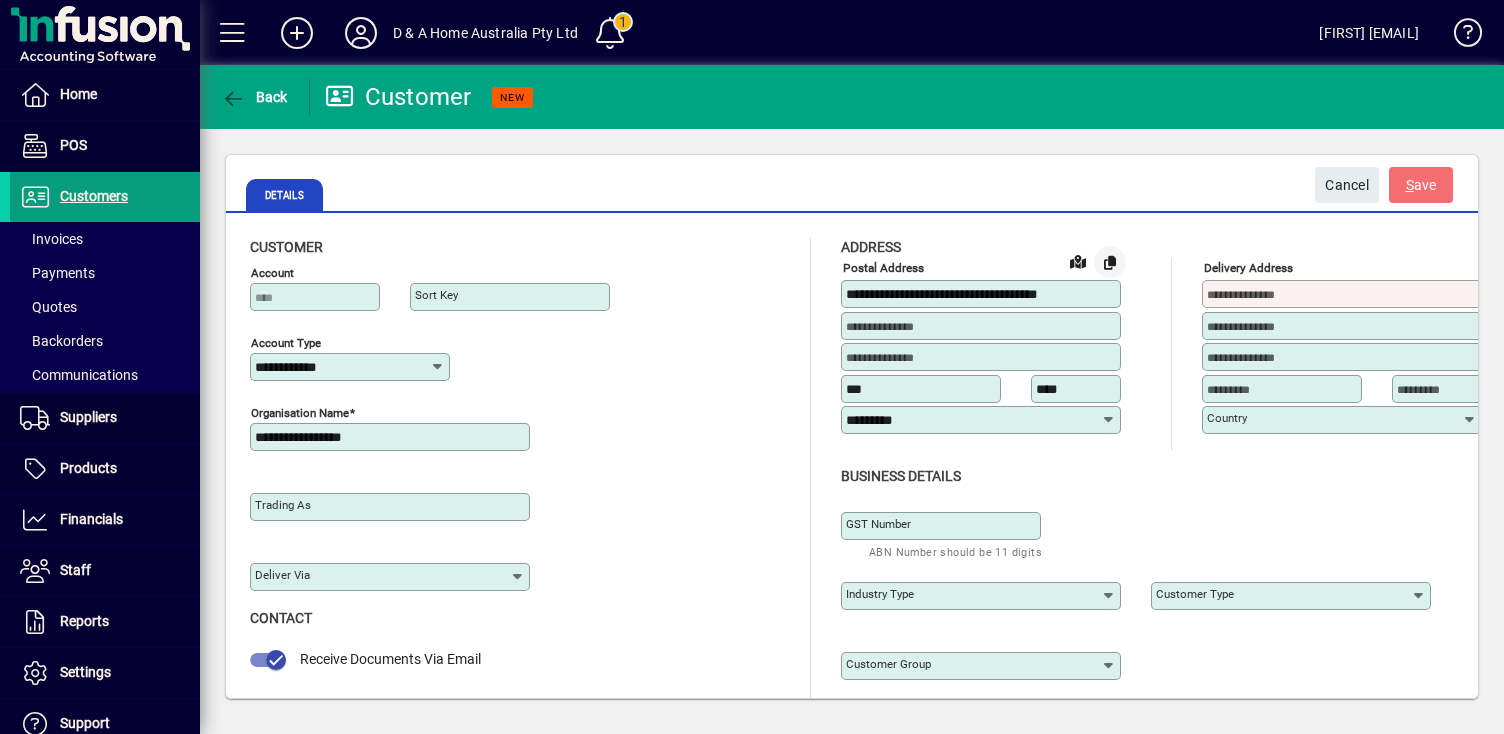 type on "****" 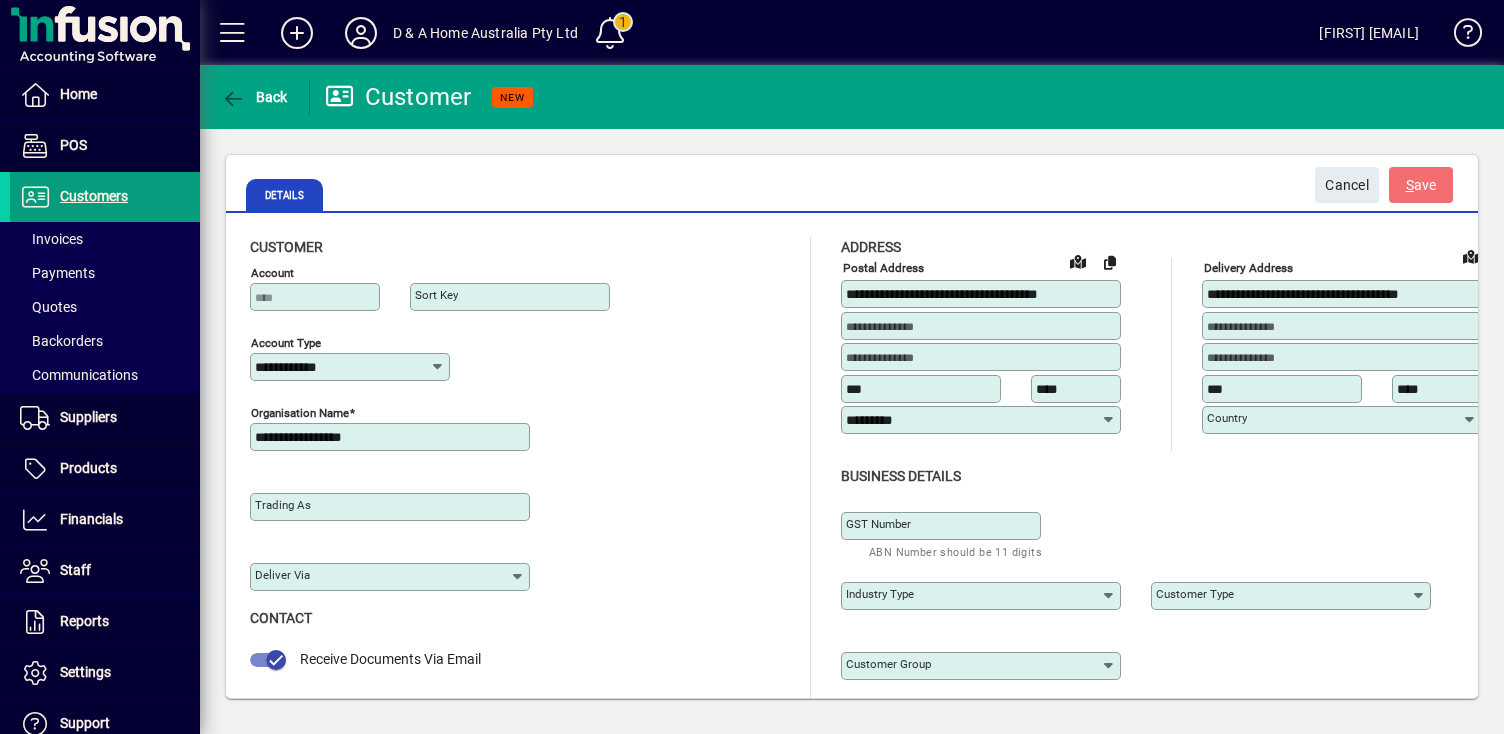 type on "*********" 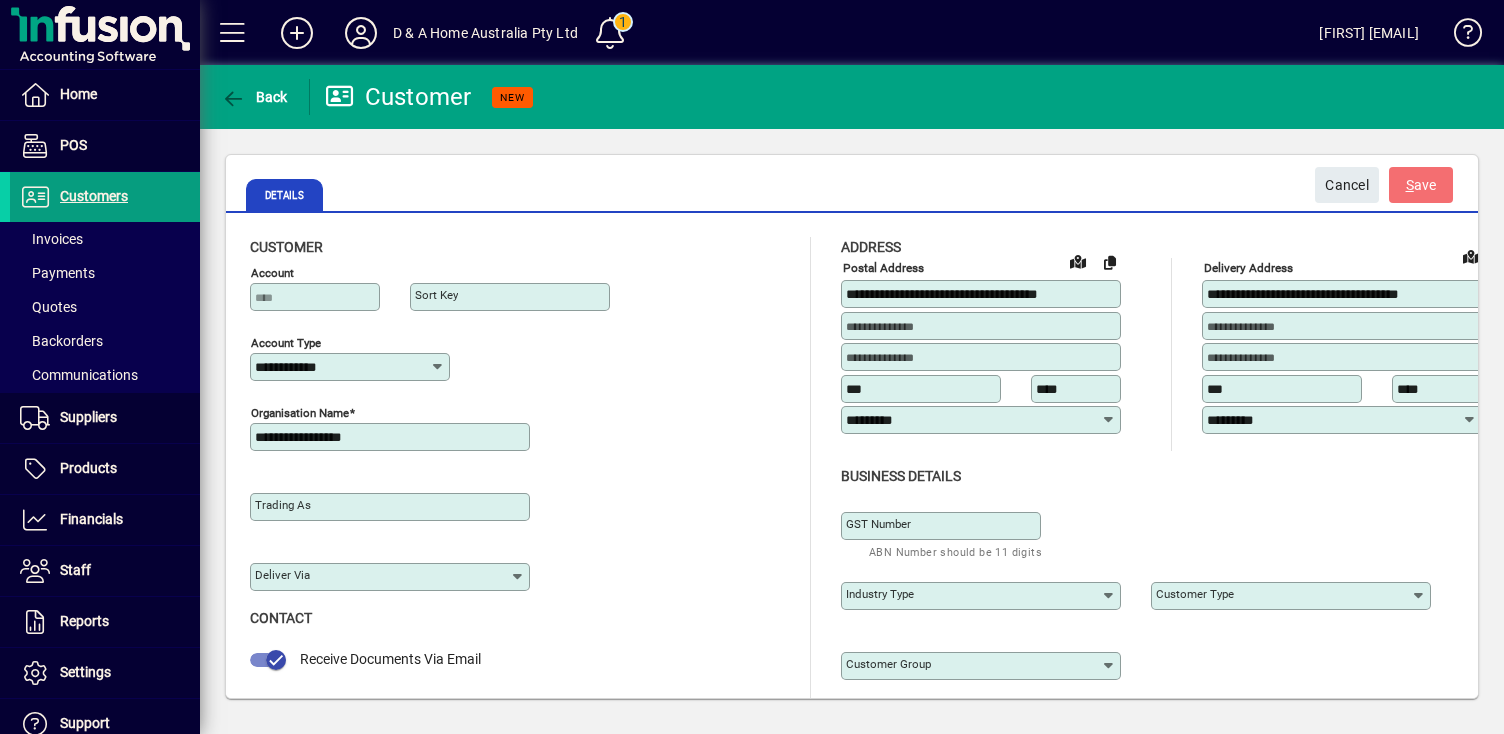 click on "*** ****" 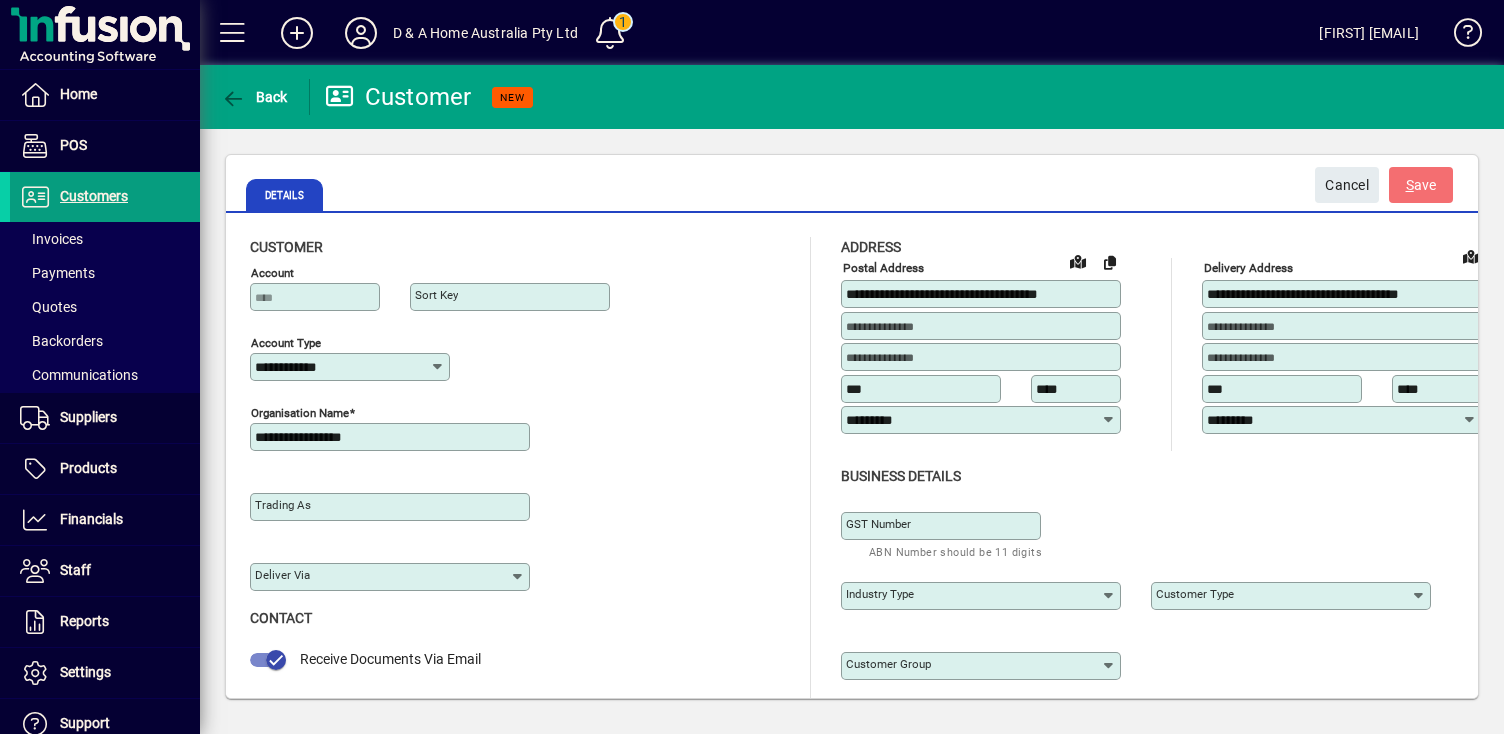 click on "**********" at bounding box center (392, 437) 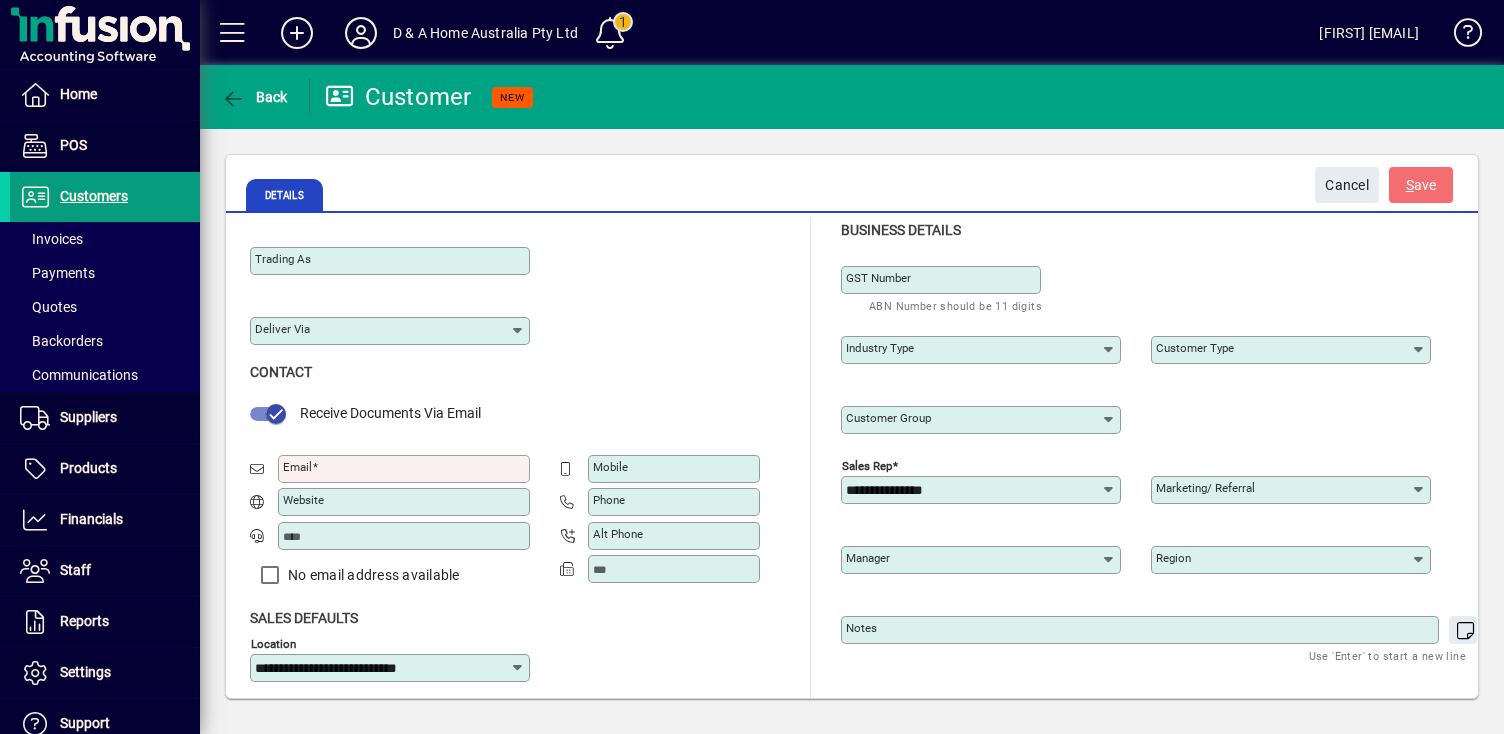 scroll, scrollTop: 257, scrollLeft: 0, axis: vertical 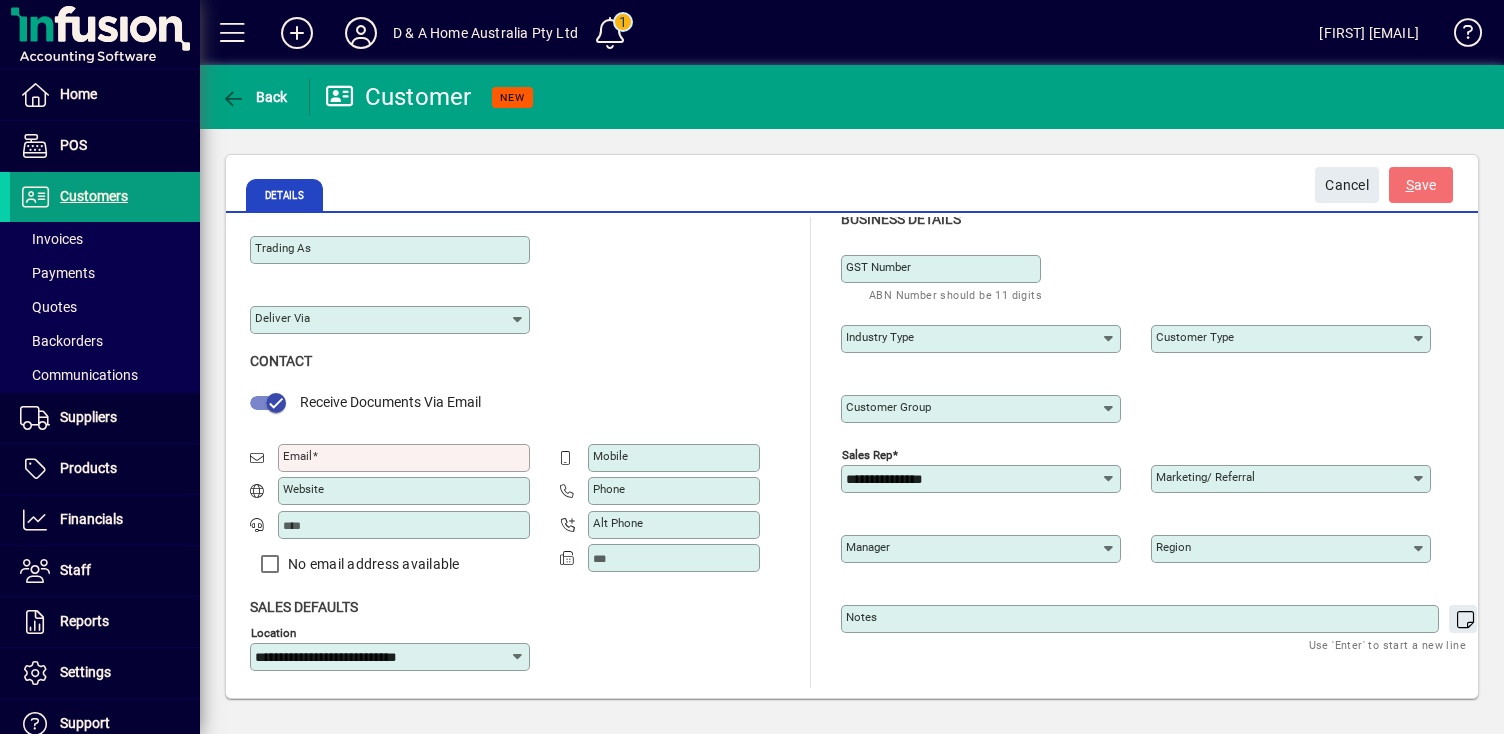 type on "**********" 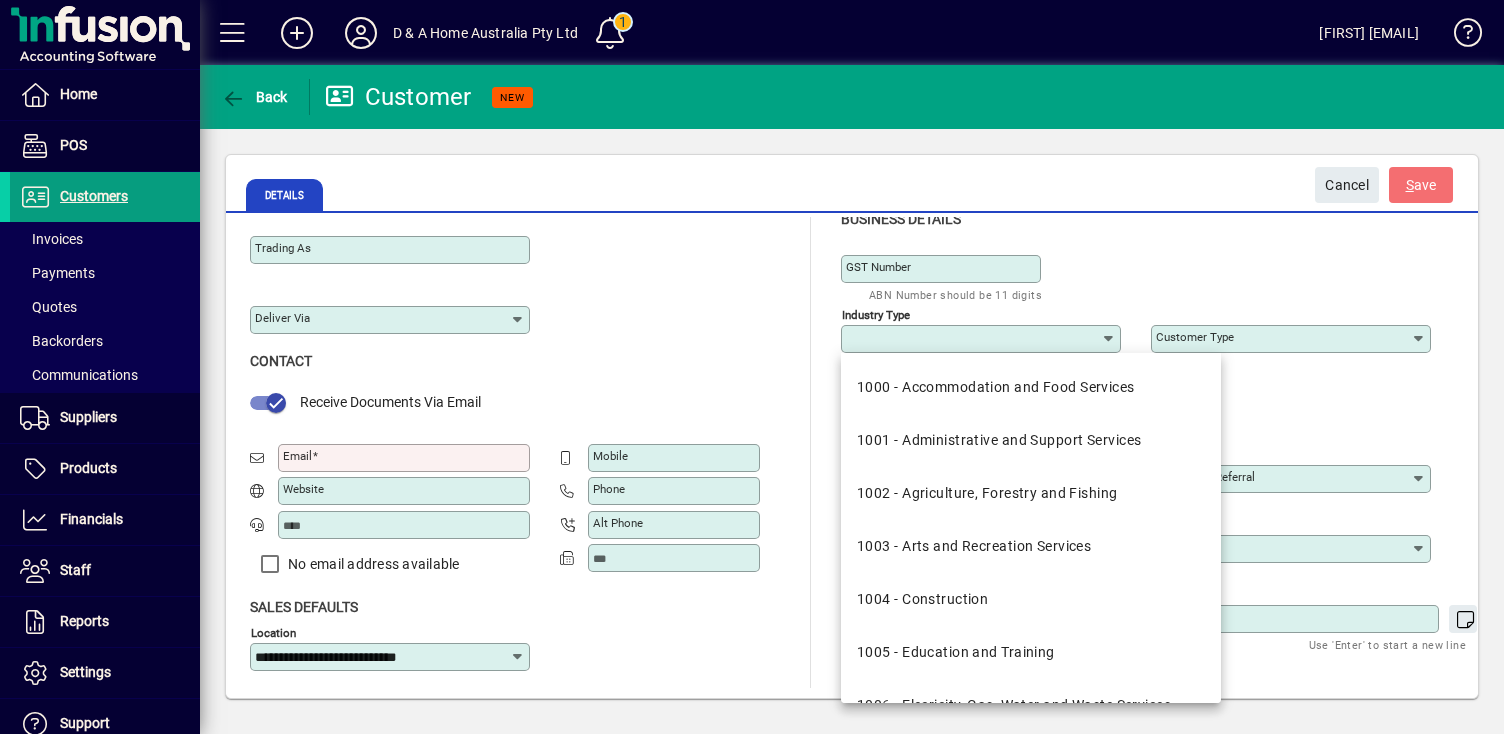 click on "Industry type" at bounding box center (973, 339) 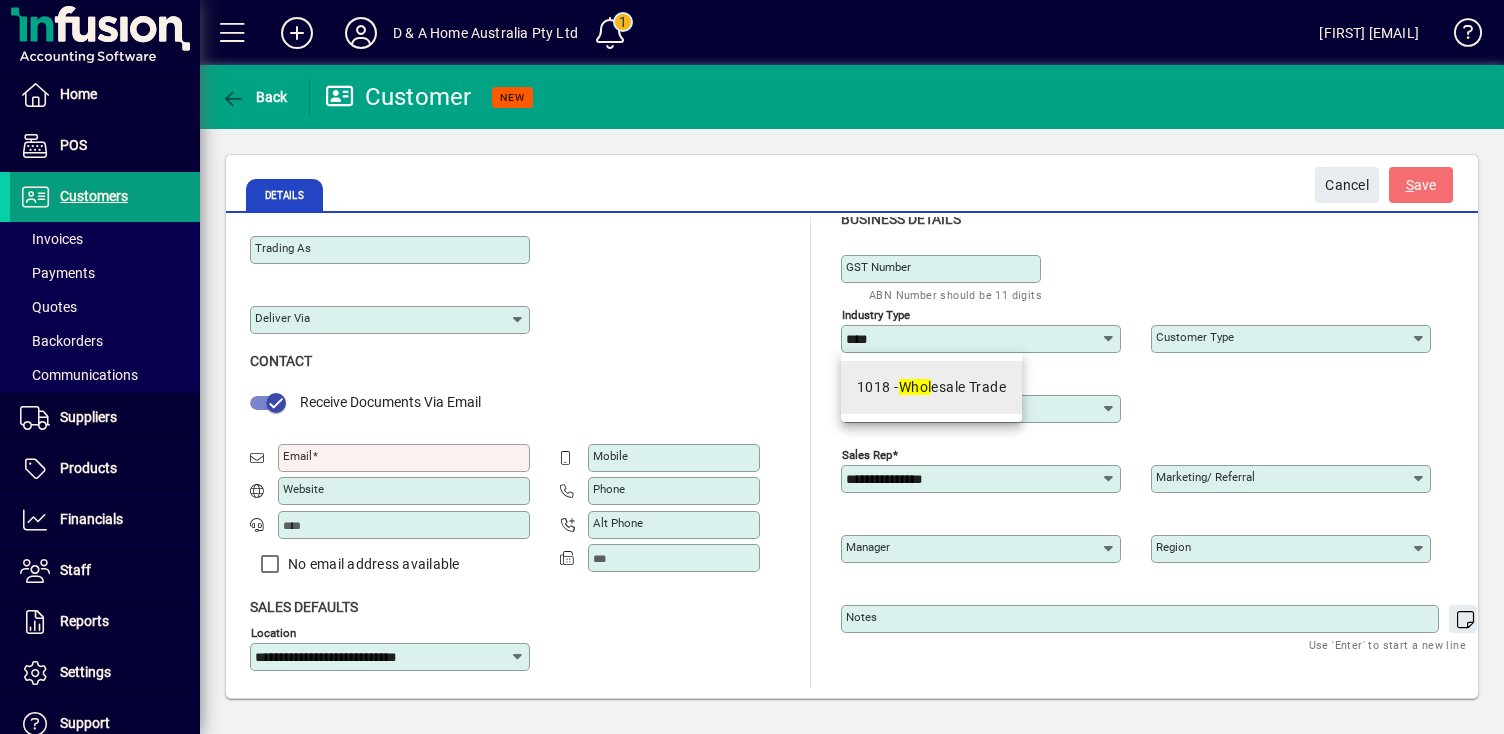 click on "1018 - Whol esale Trade" at bounding box center [931, 387] 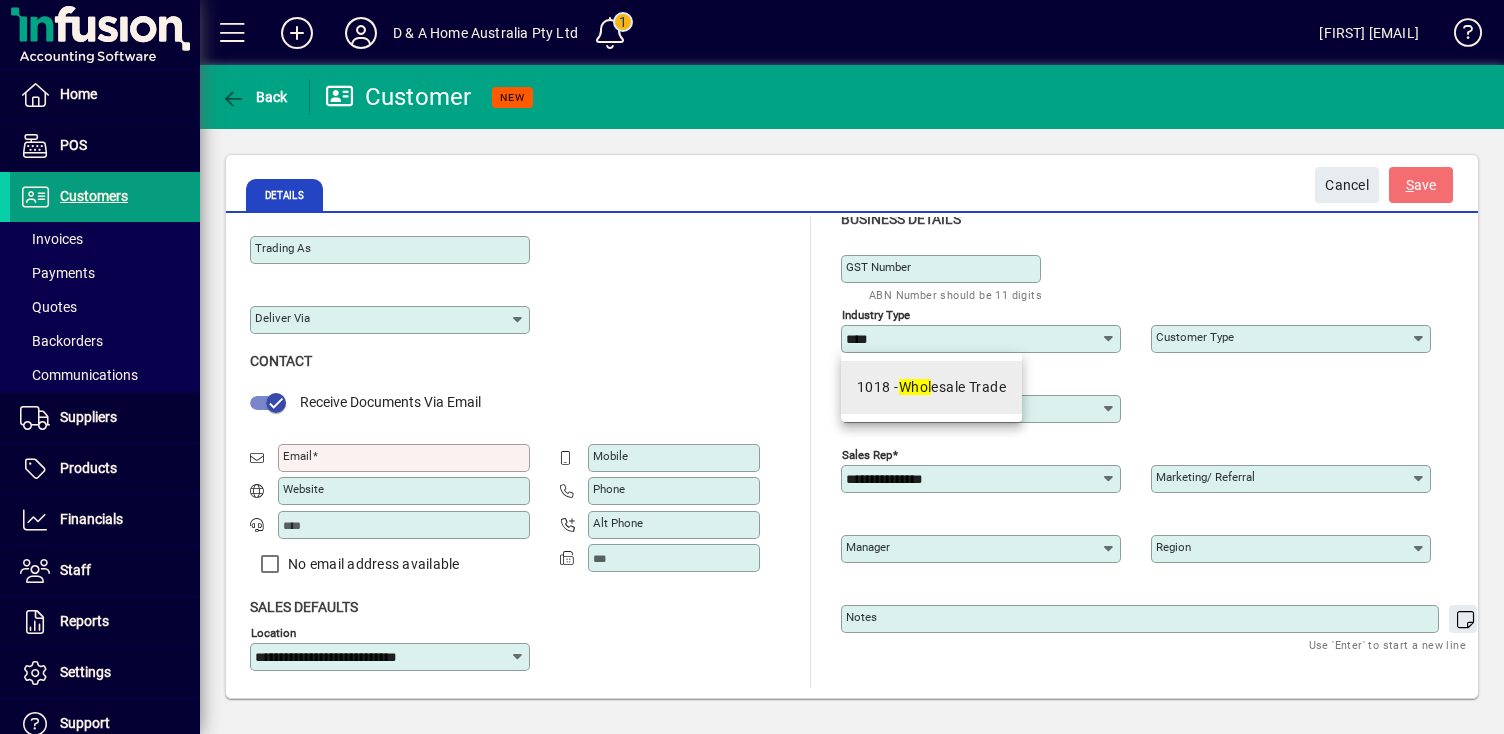 type on "**********" 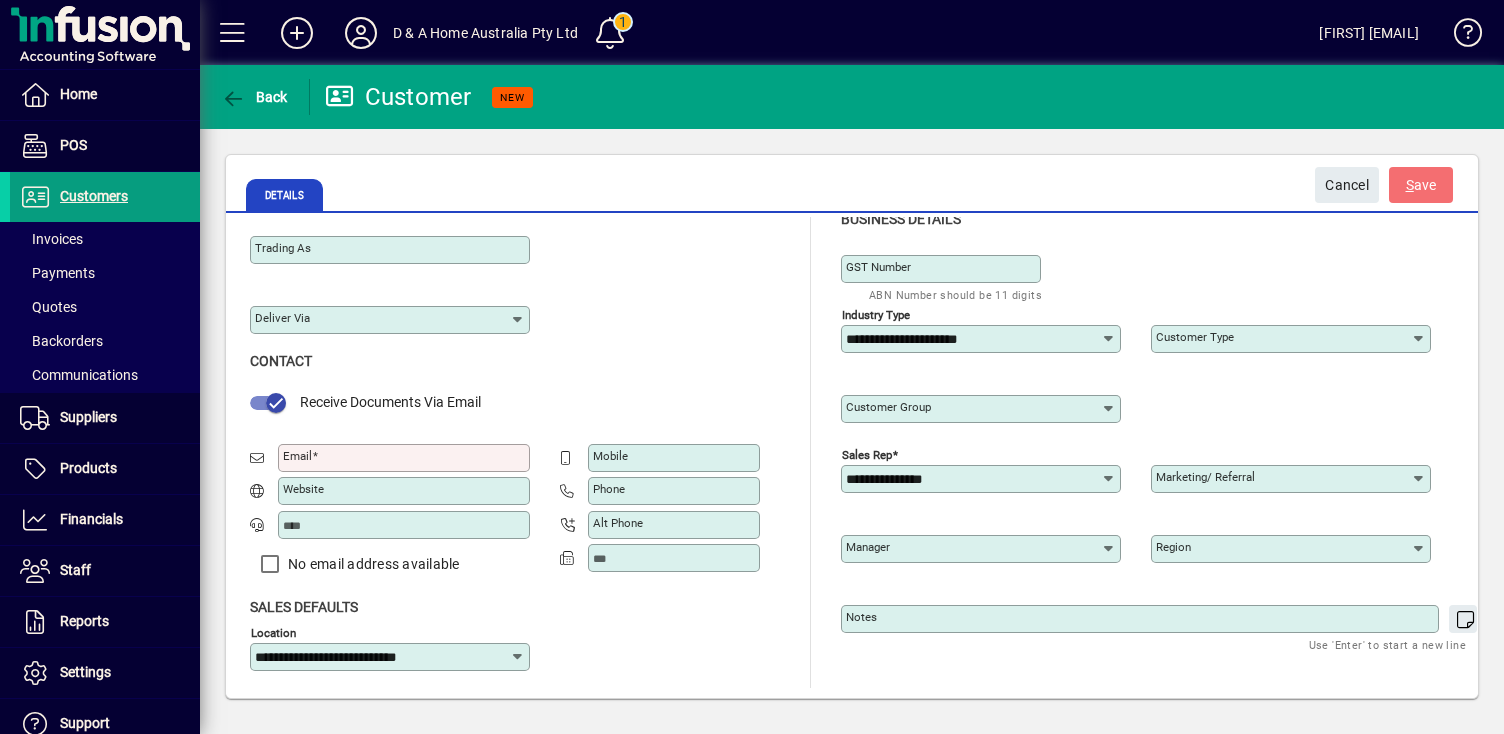 click on "**********" 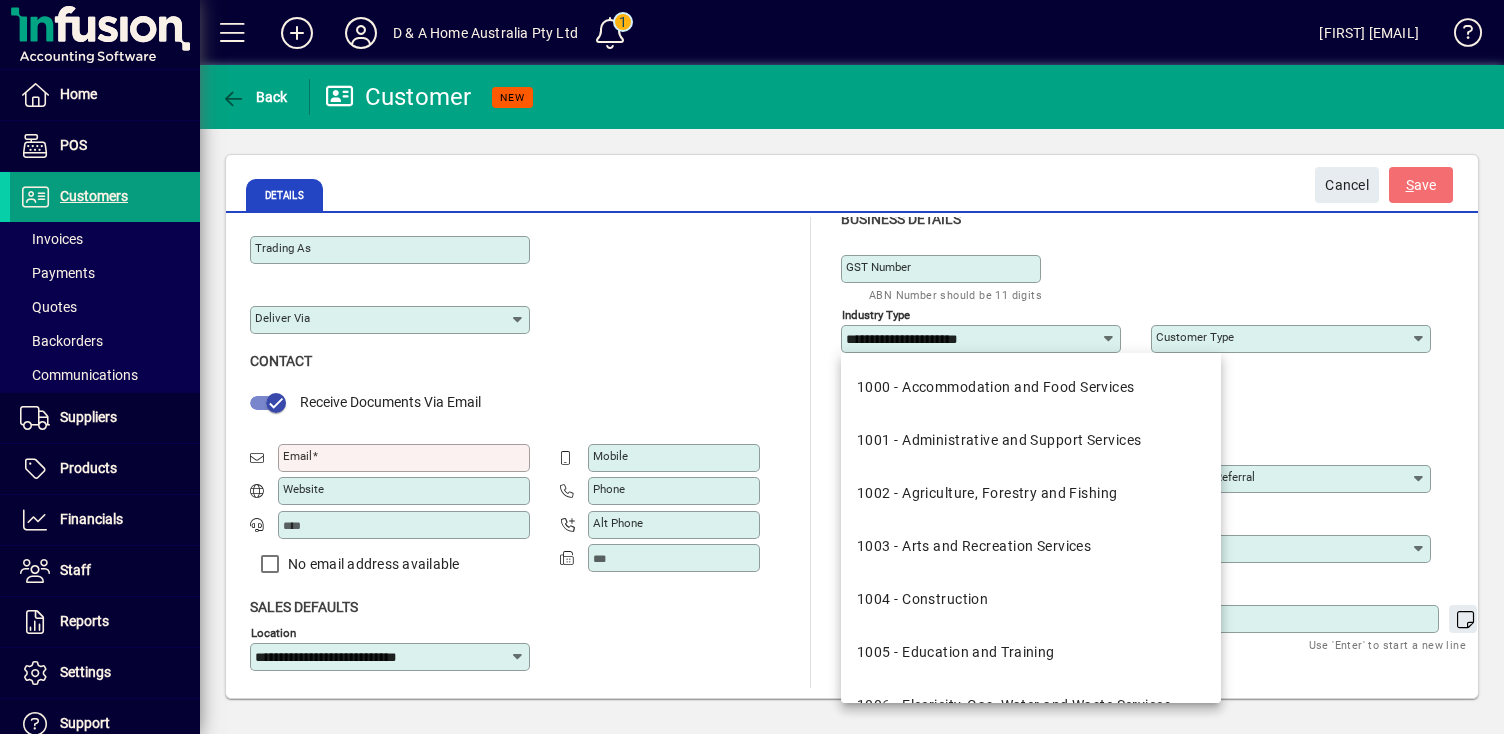 click on "**********" at bounding box center [973, 339] 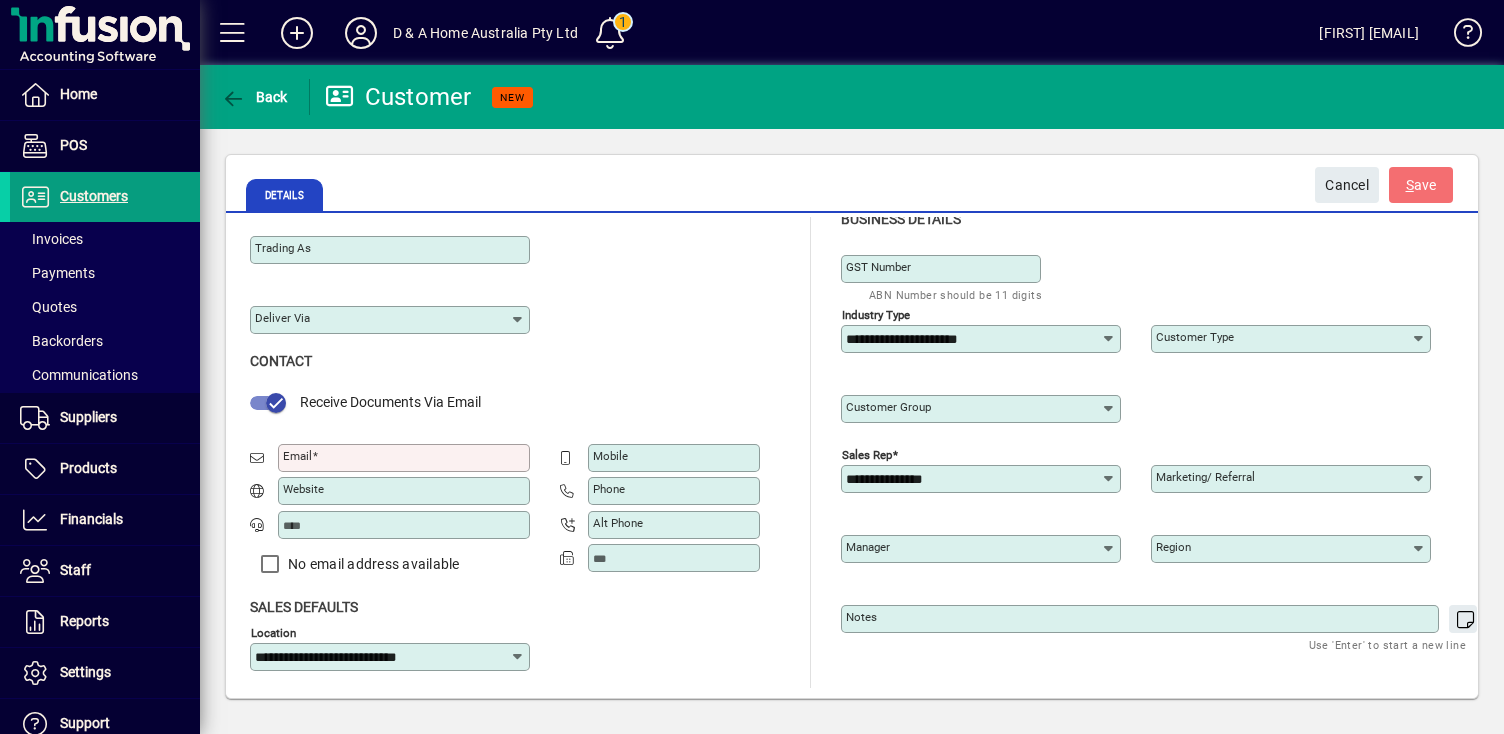 click on "Customer type" at bounding box center (1283, 339) 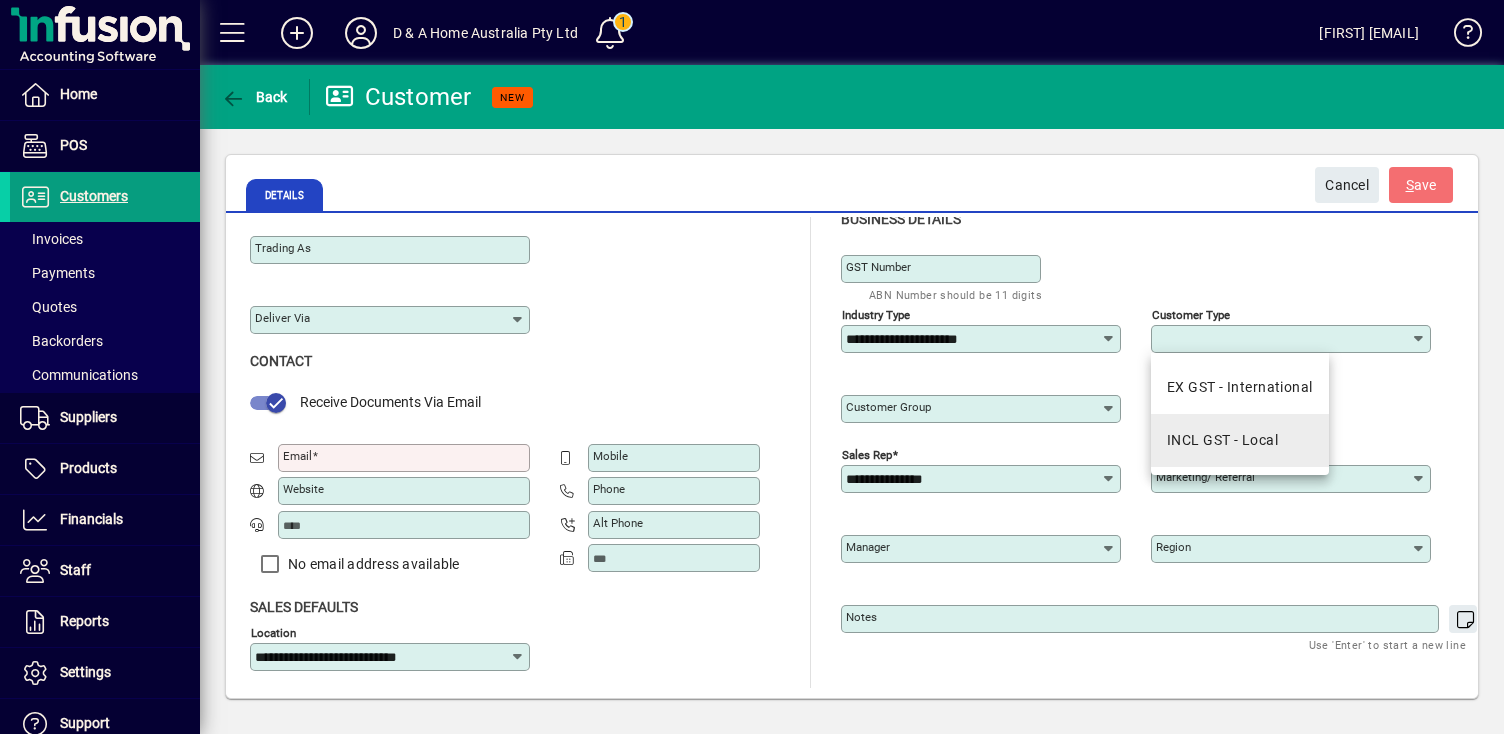 click on "INCL GST - Local" at bounding box center [1222, 440] 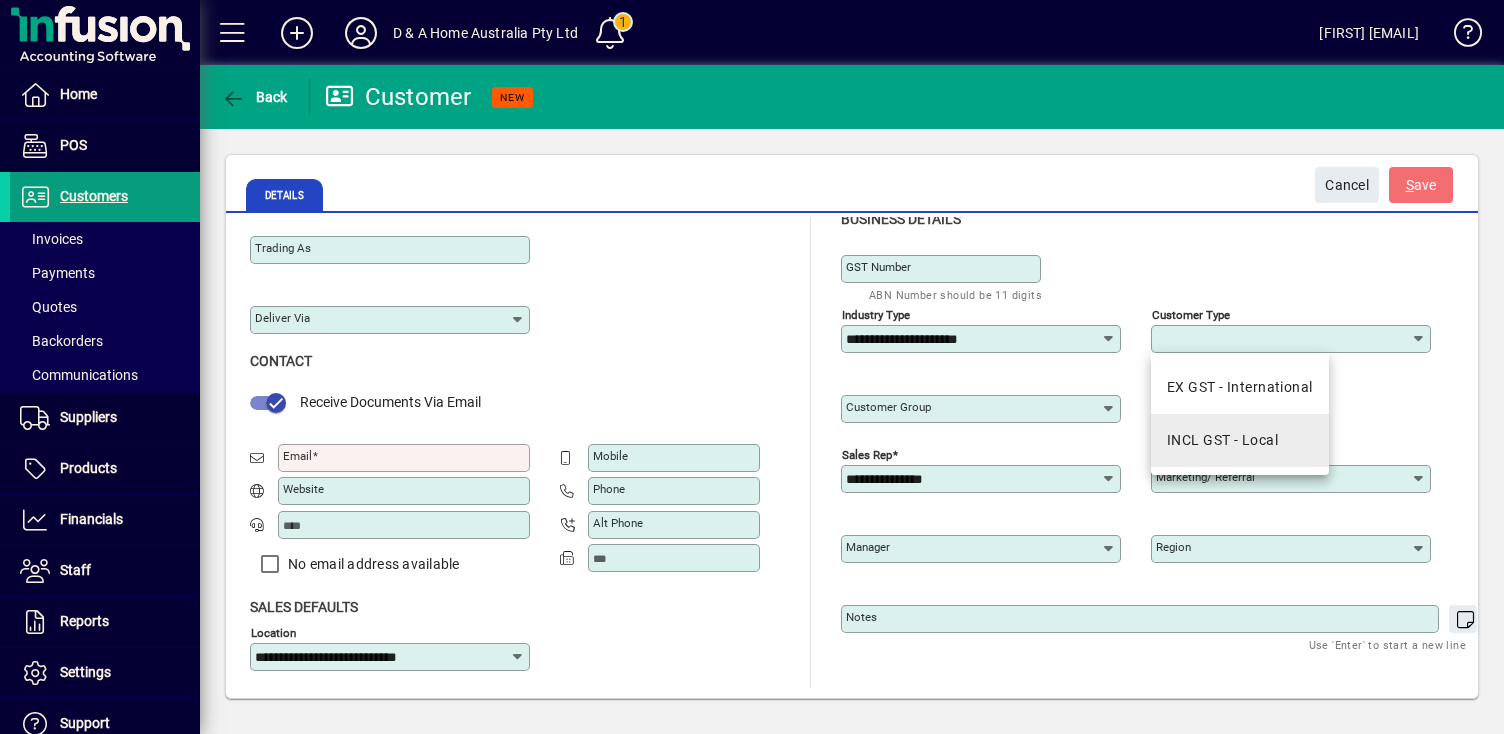 type on "**********" 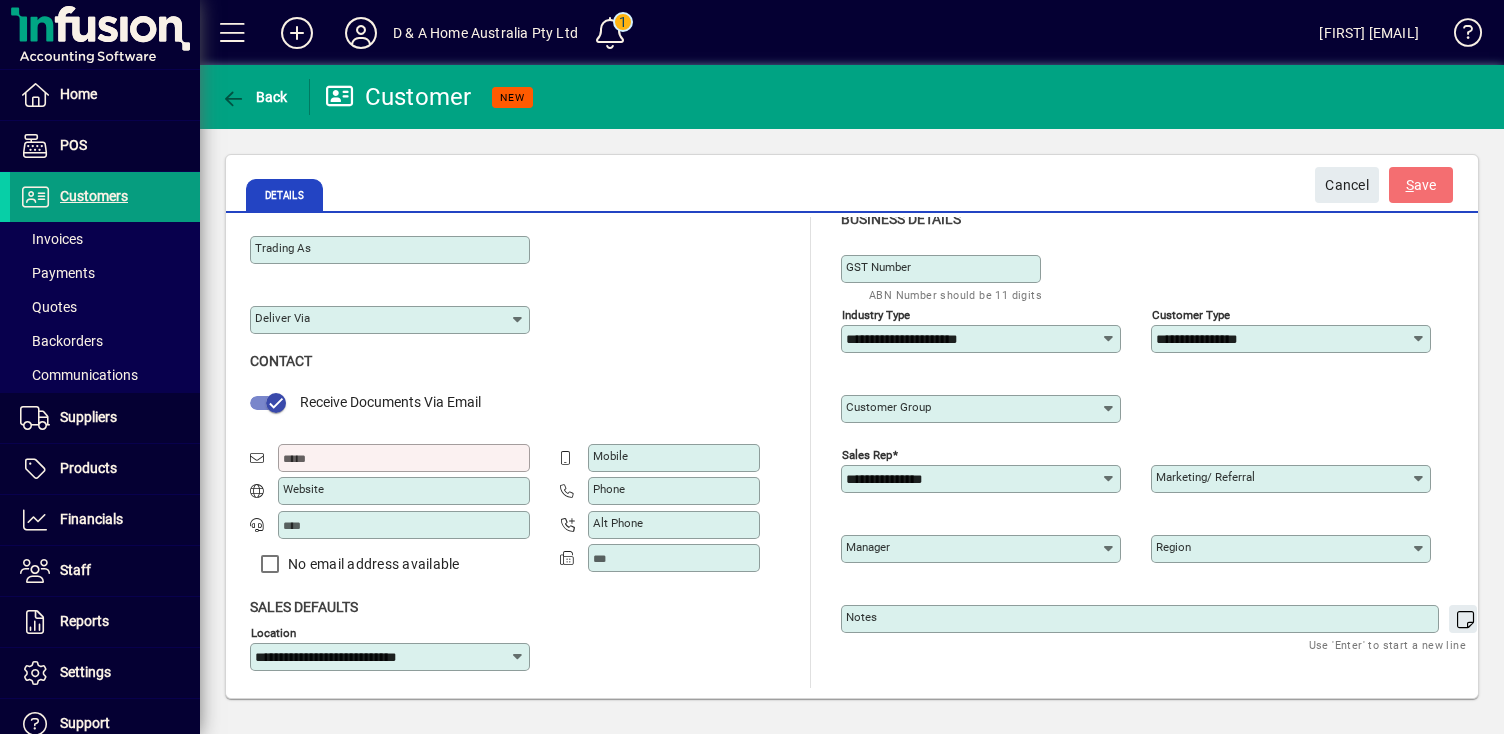 click on "Email" at bounding box center (406, 458) 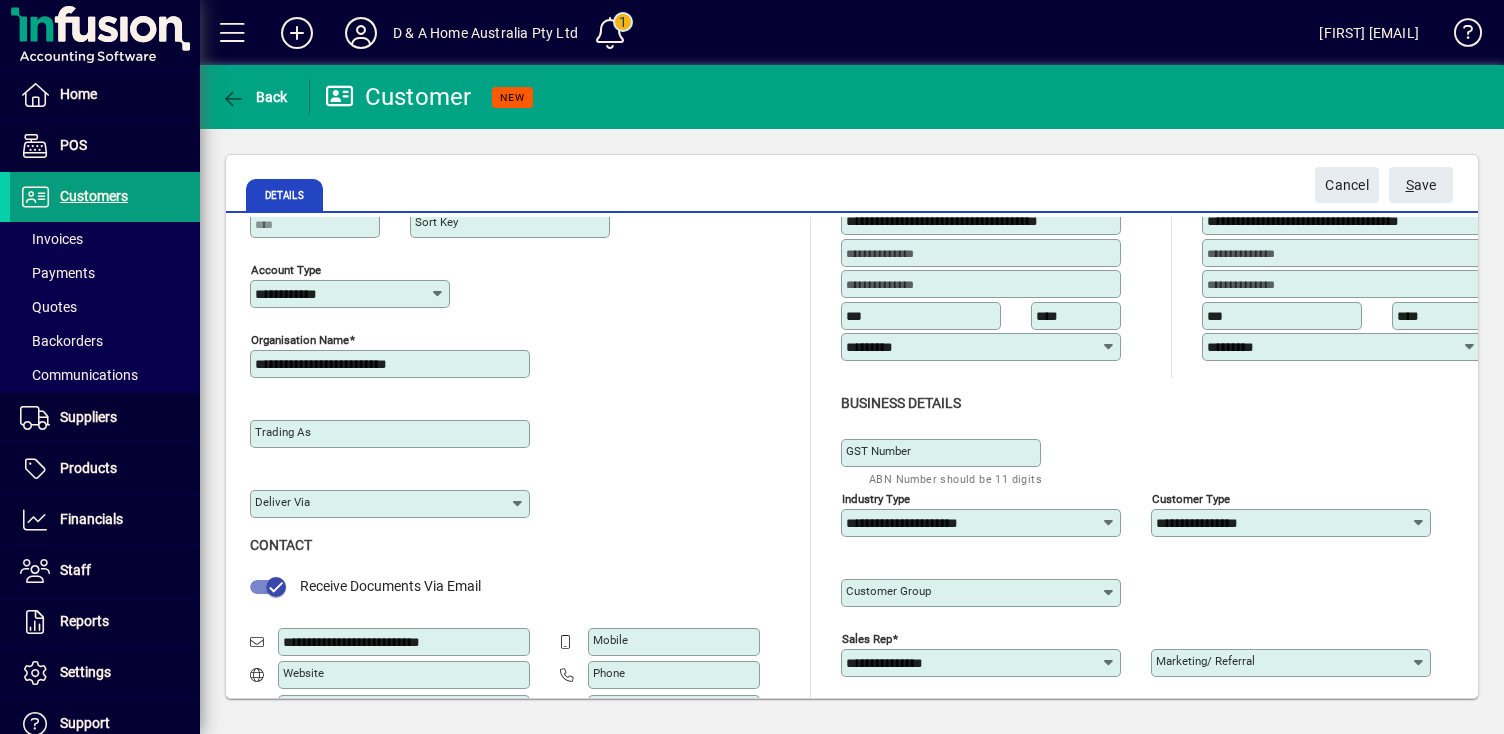 scroll, scrollTop: 63, scrollLeft: 0, axis: vertical 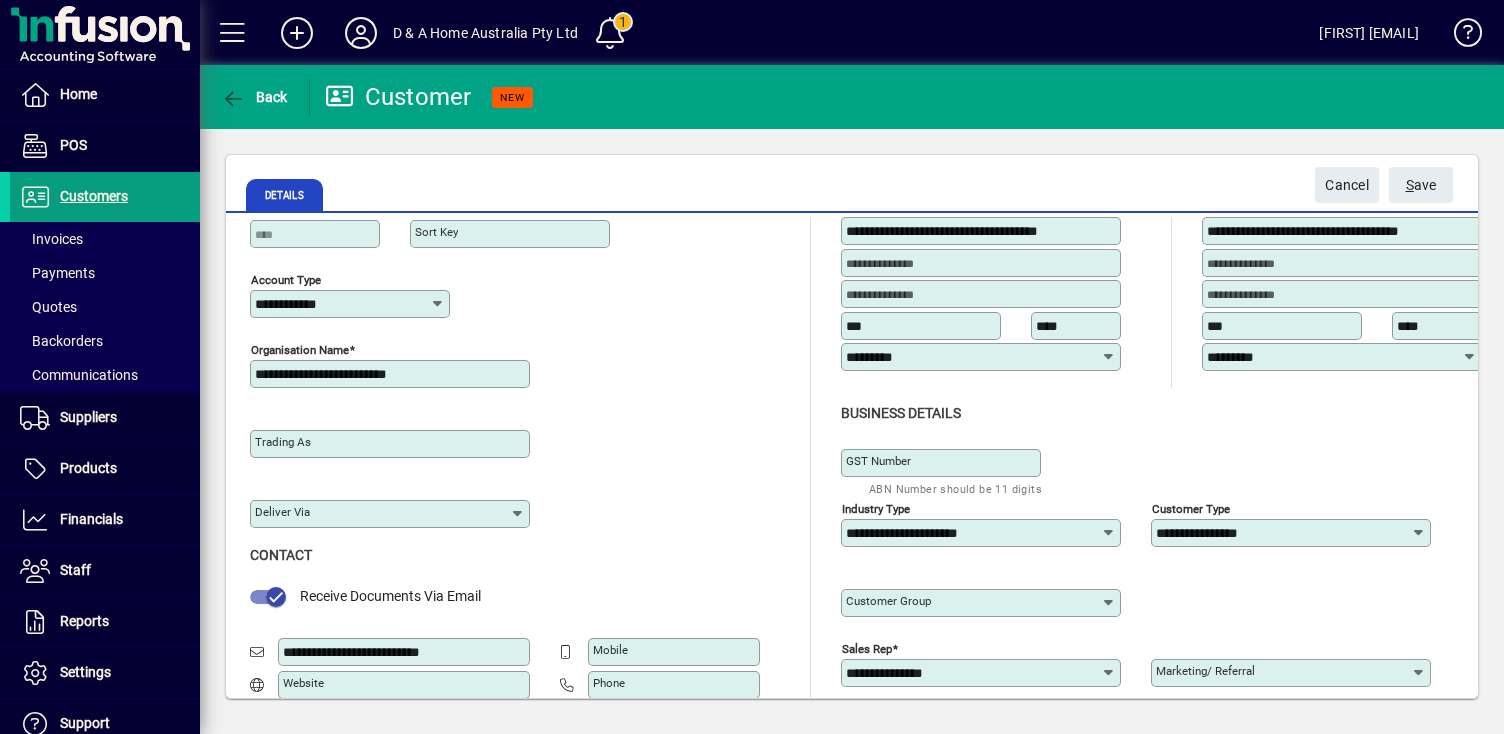 type on "**********" 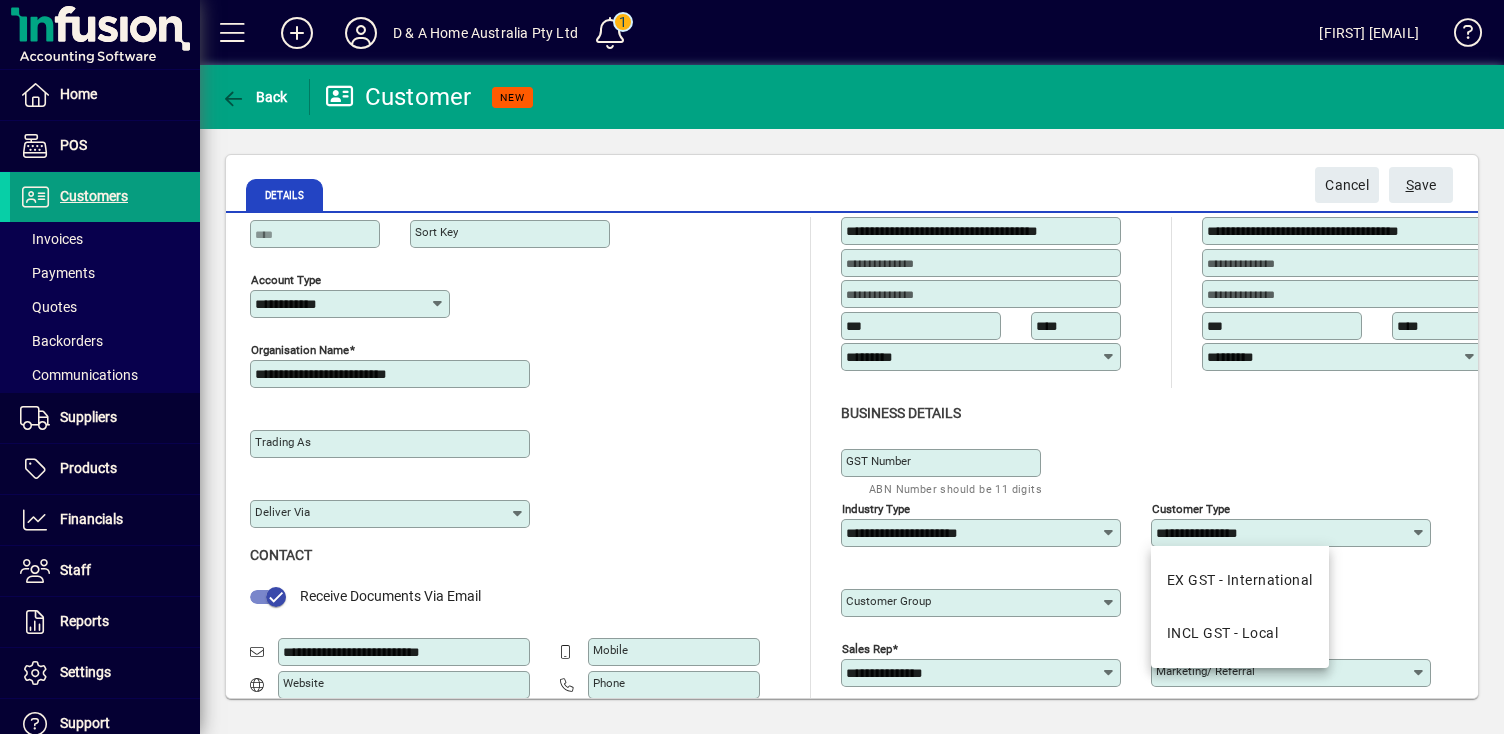 click on "GST Number ABN Number should be 11 digits" 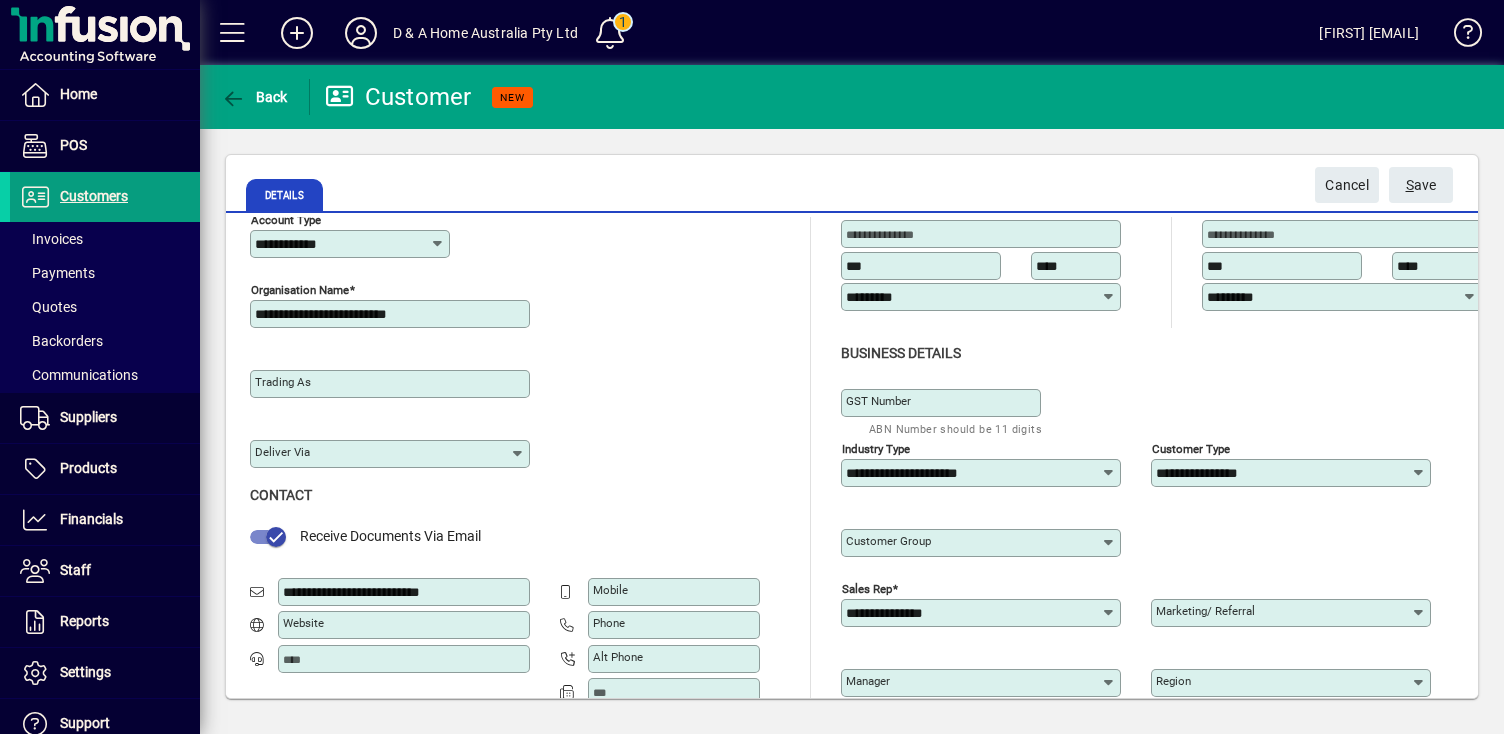 scroll, scrollTop: 139, scrollLeft: 0, axis: vertical 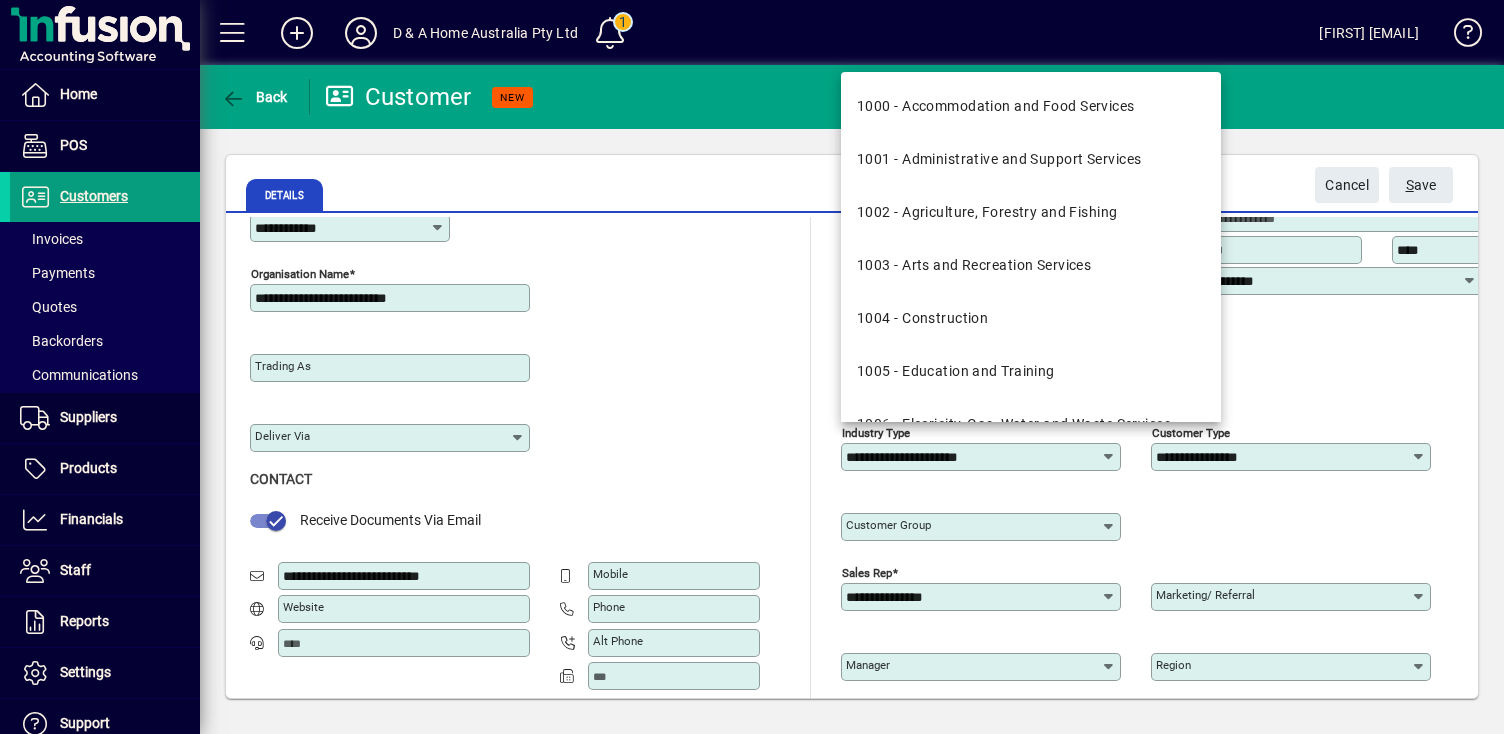 click on "**********" at bounding box center (973, 457) 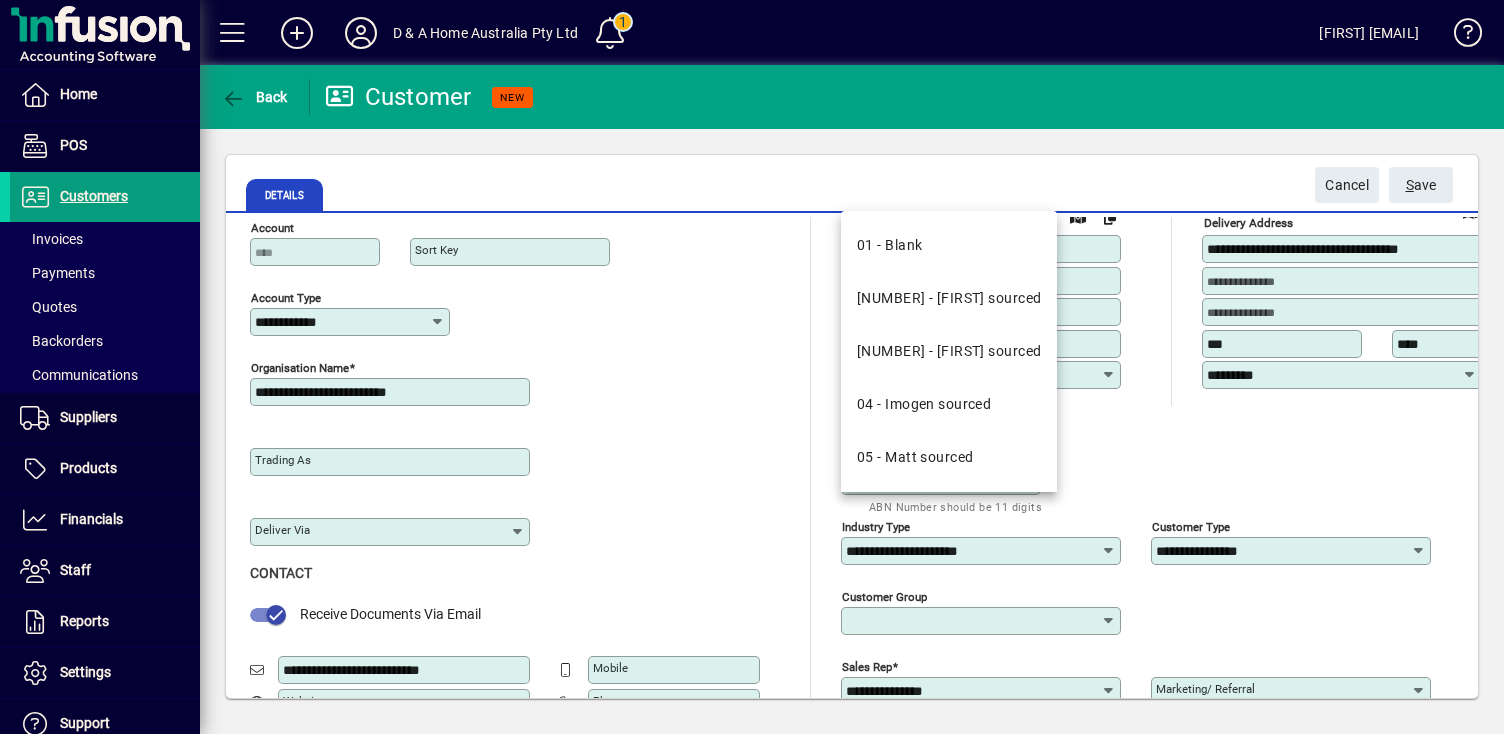 scroll, scrollTop: 0, scrollLeft: 0, axis: both 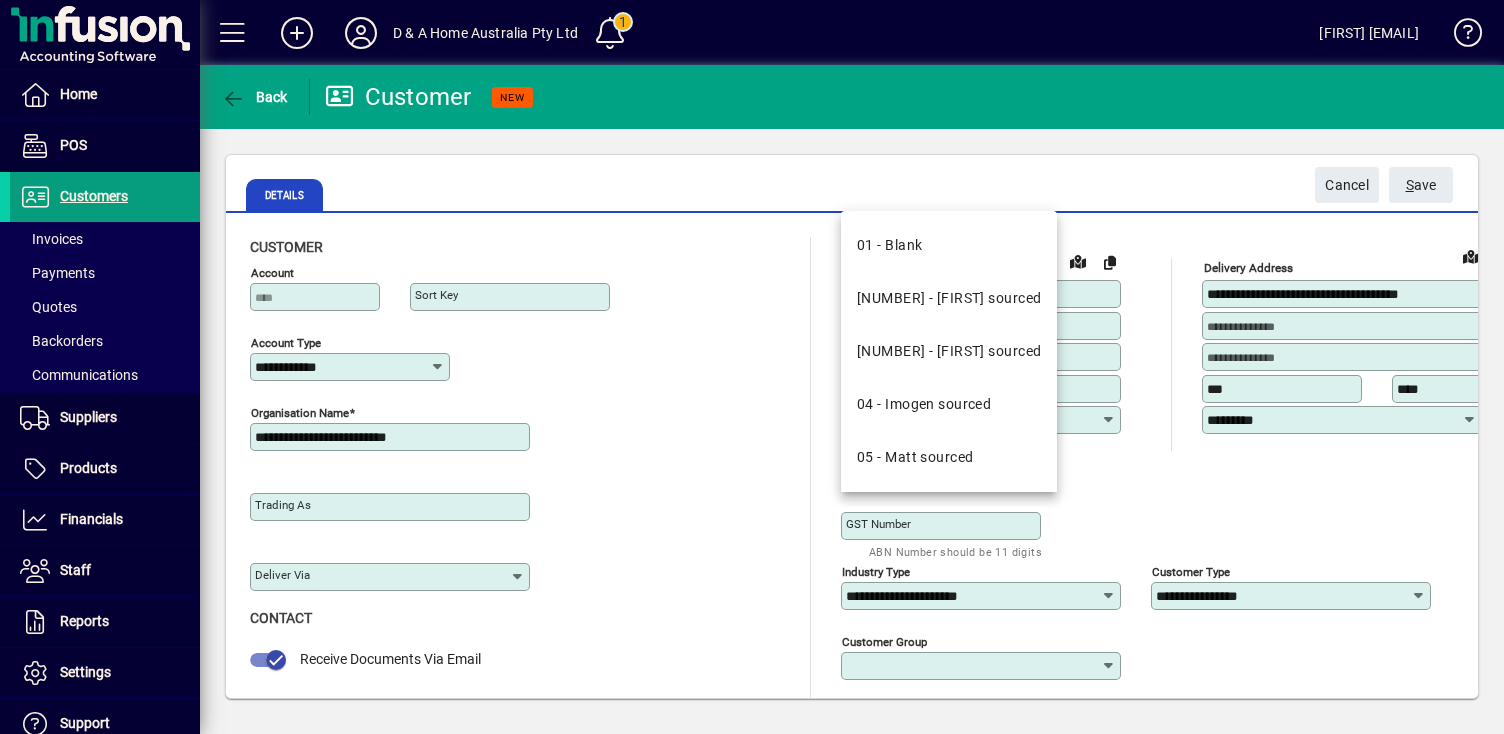 click on "GST Number ABN Number should be 11 digits" 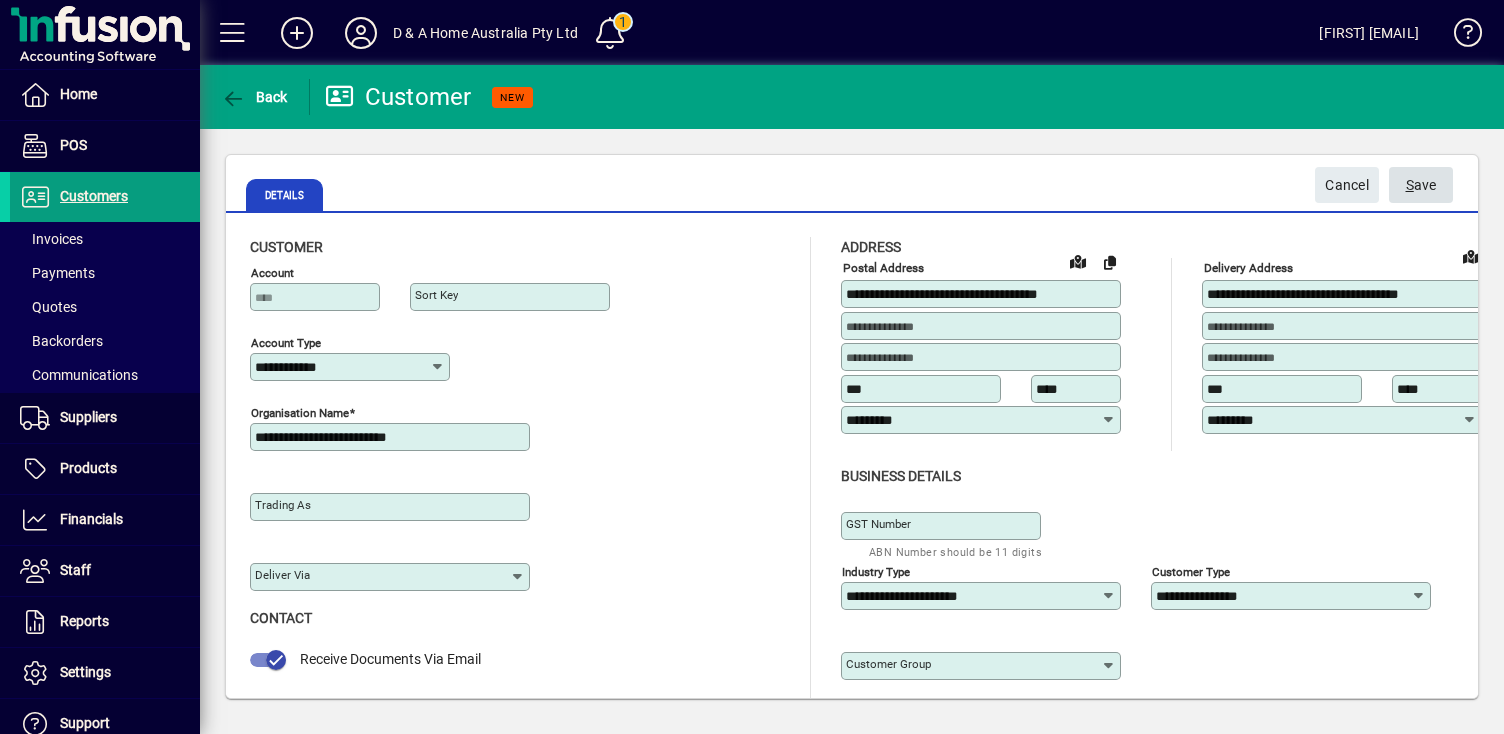 click 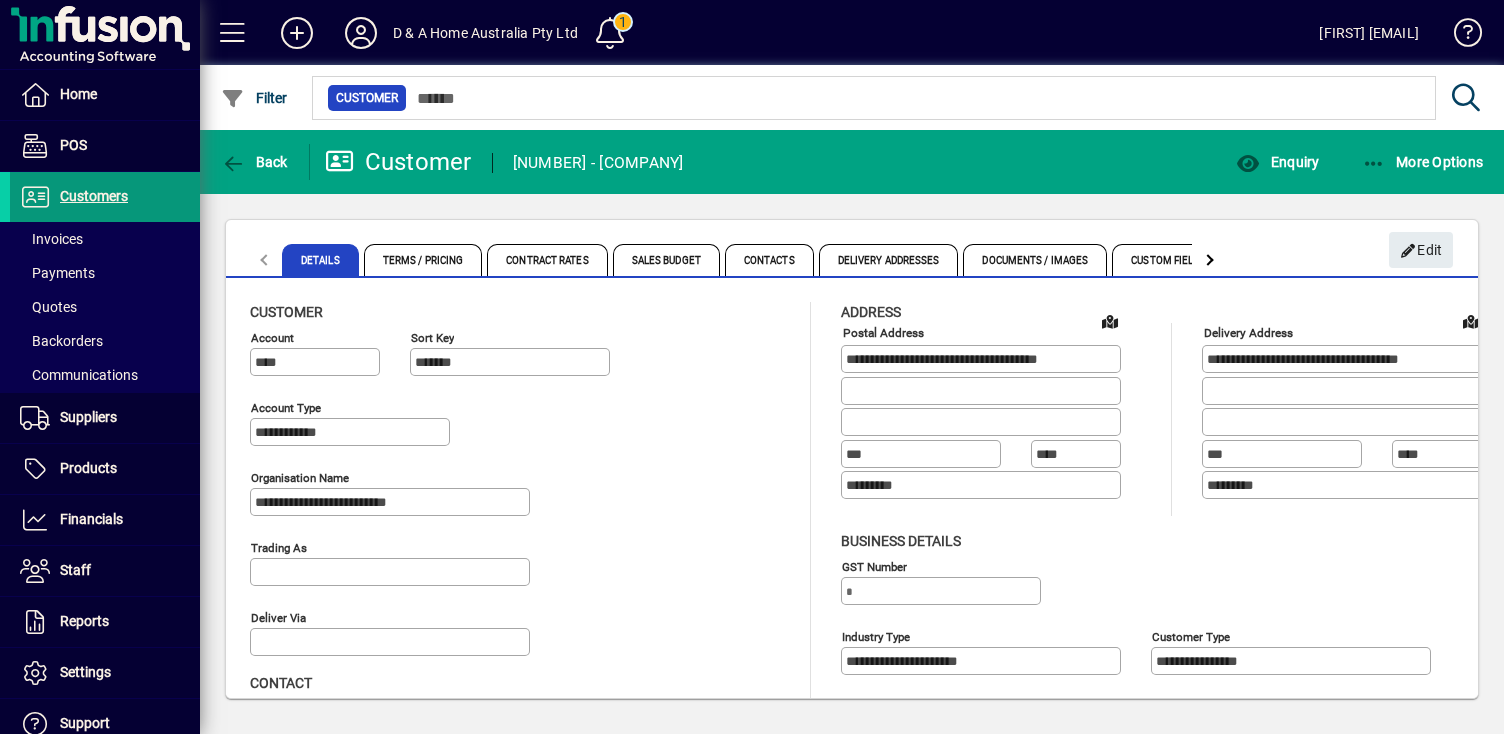 click on "Customers" at bounding box center (94, 196) 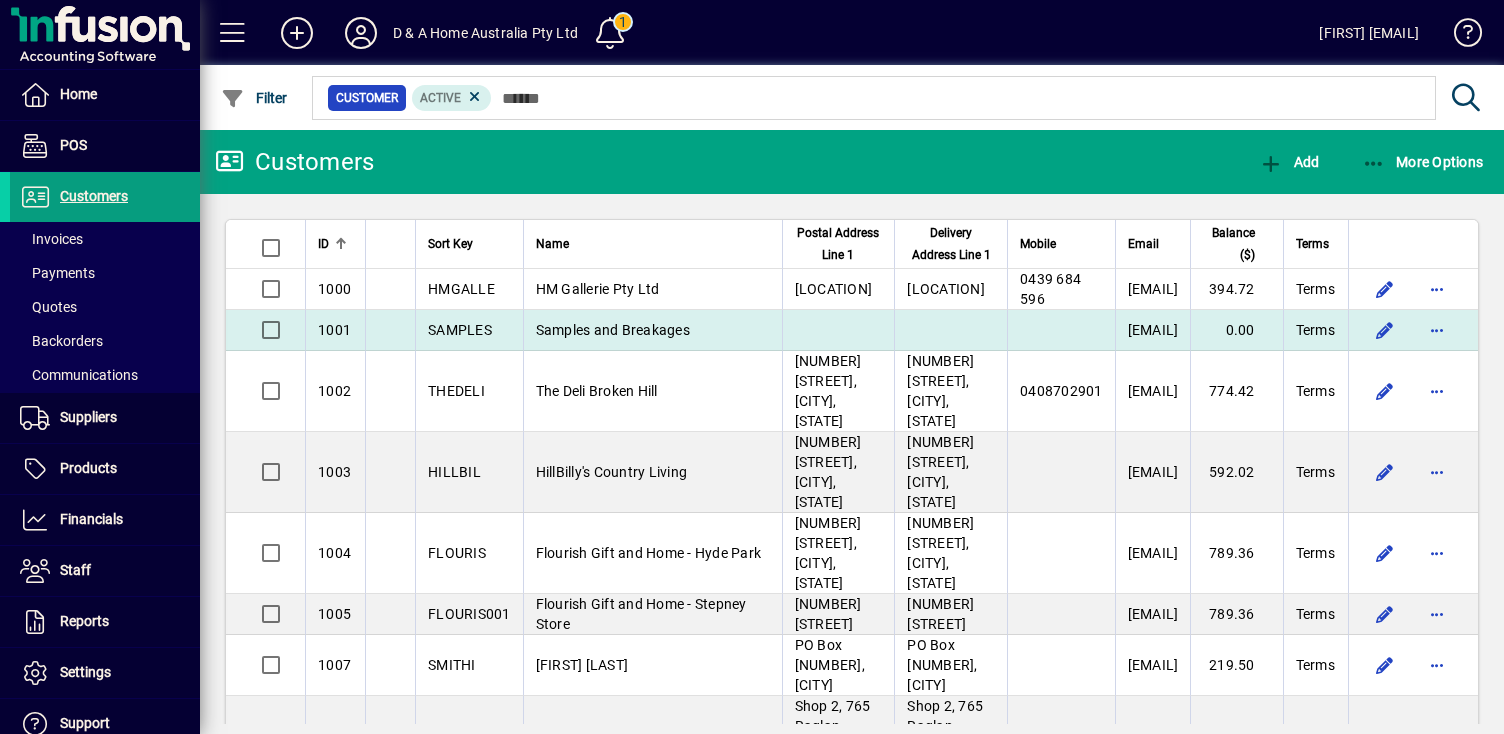 click on "Samples and Breakages" at bounding box center (613, 330) 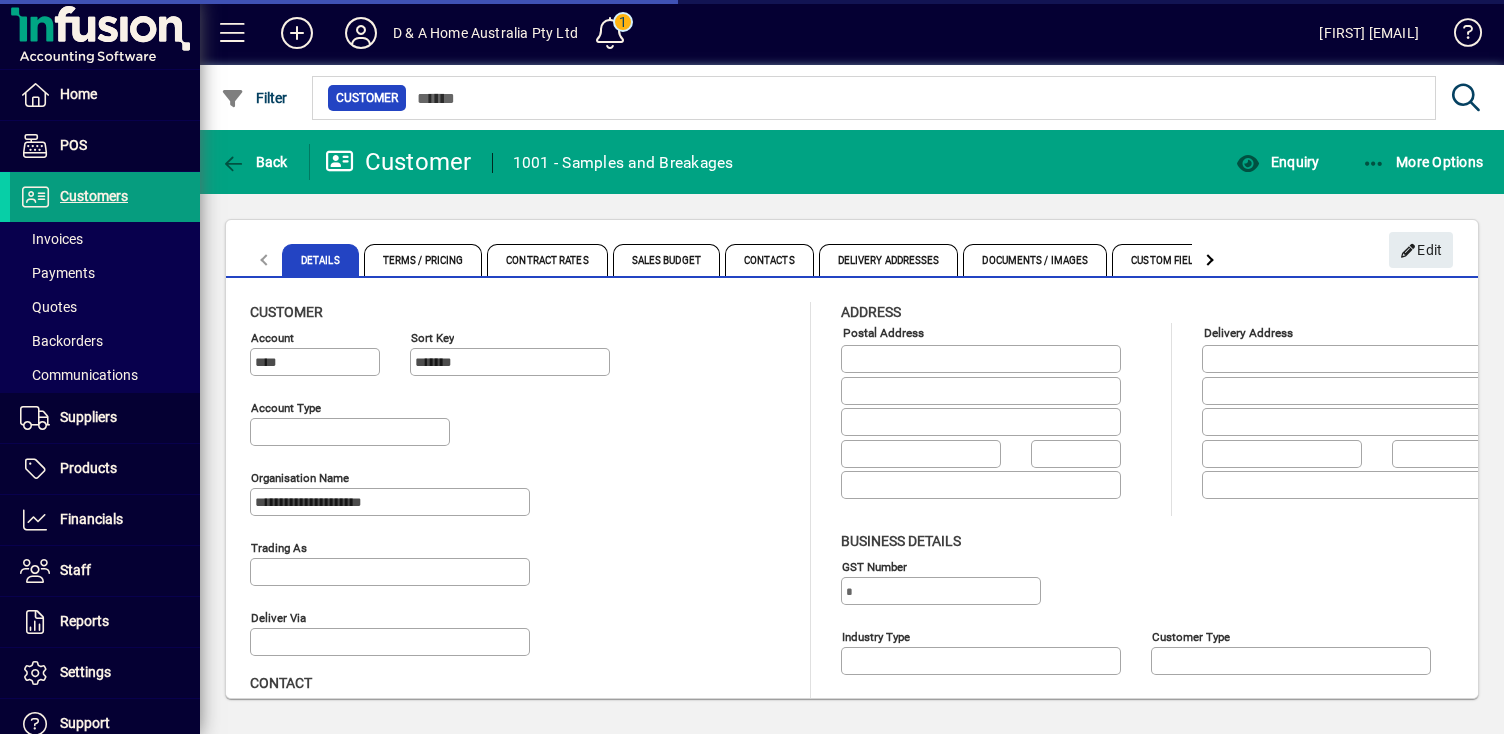 type on "**********" 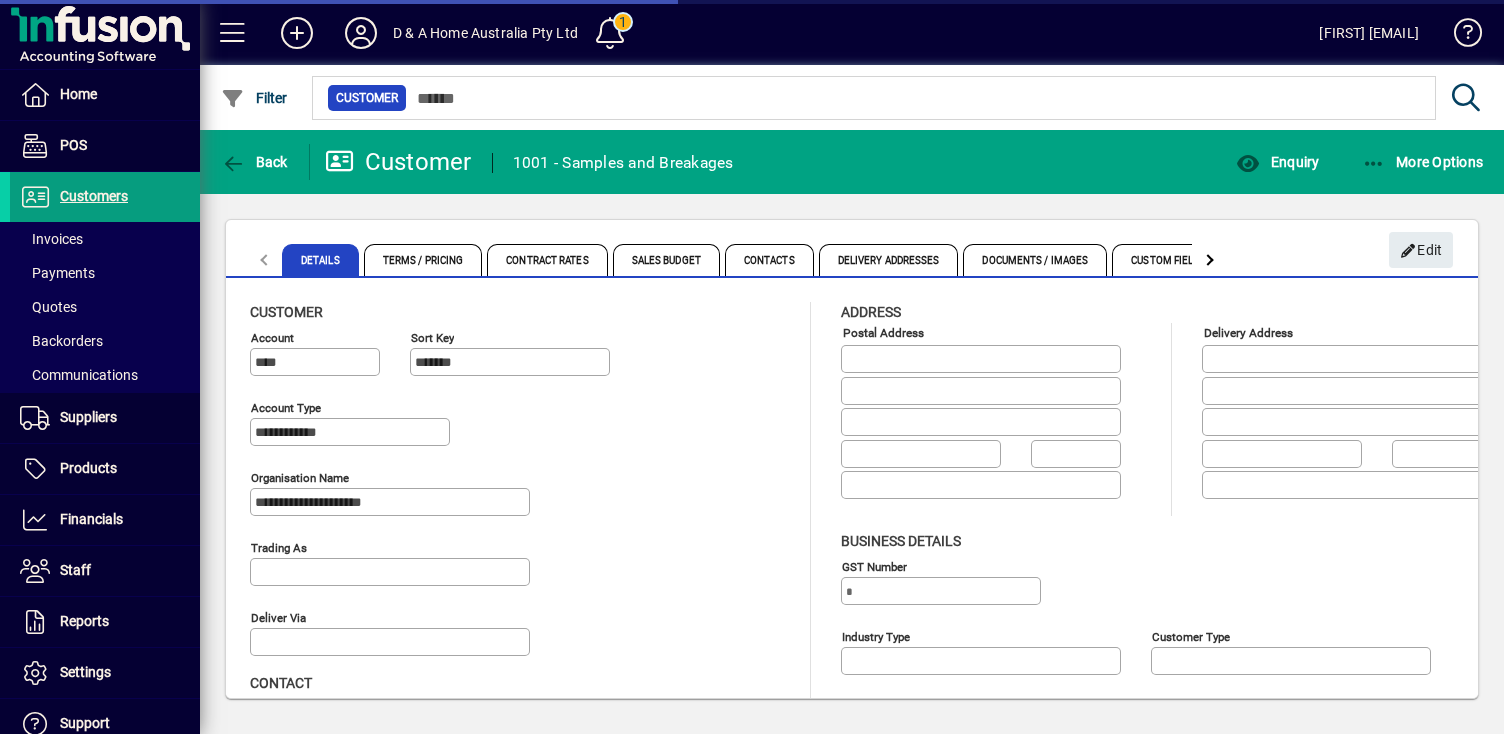type on "*********" 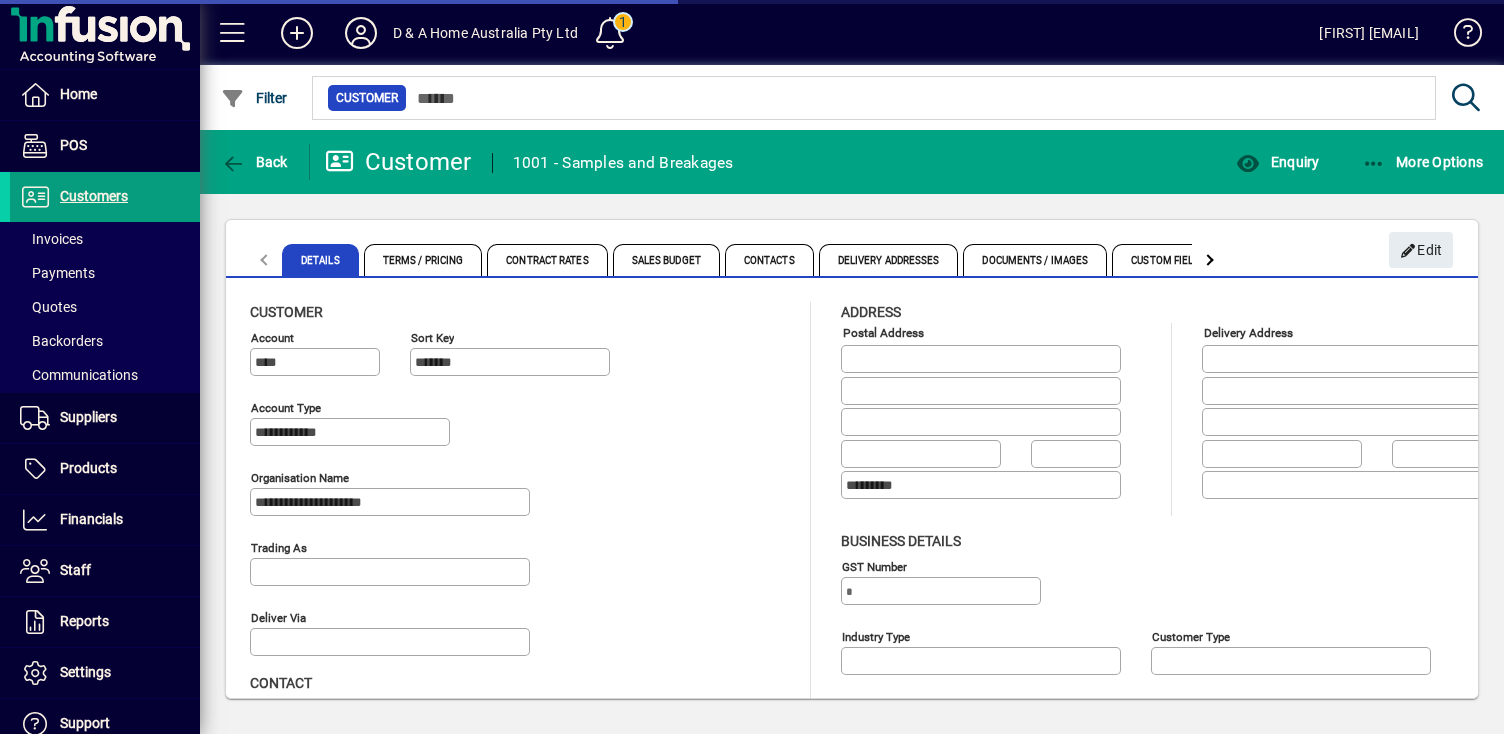 type on "**********" 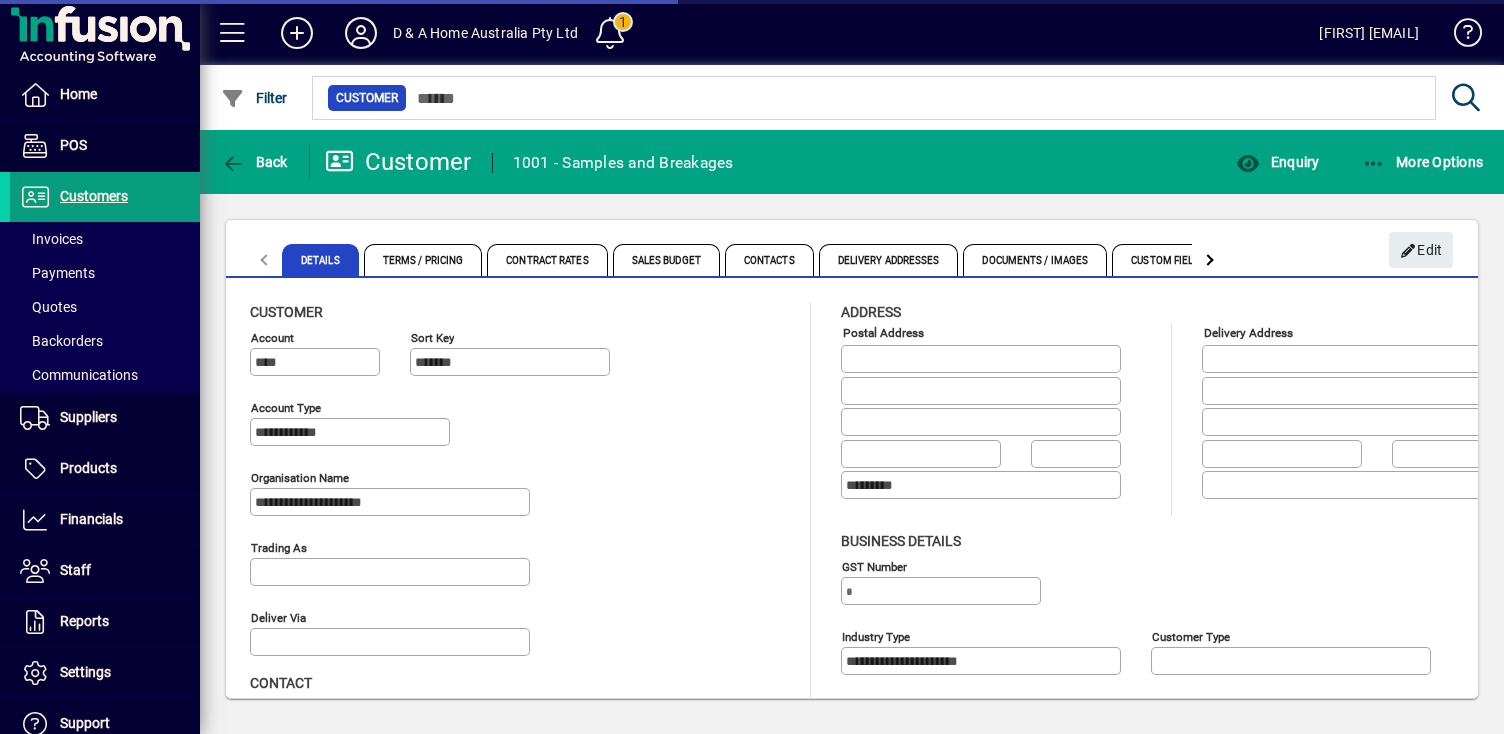 type on "**********" 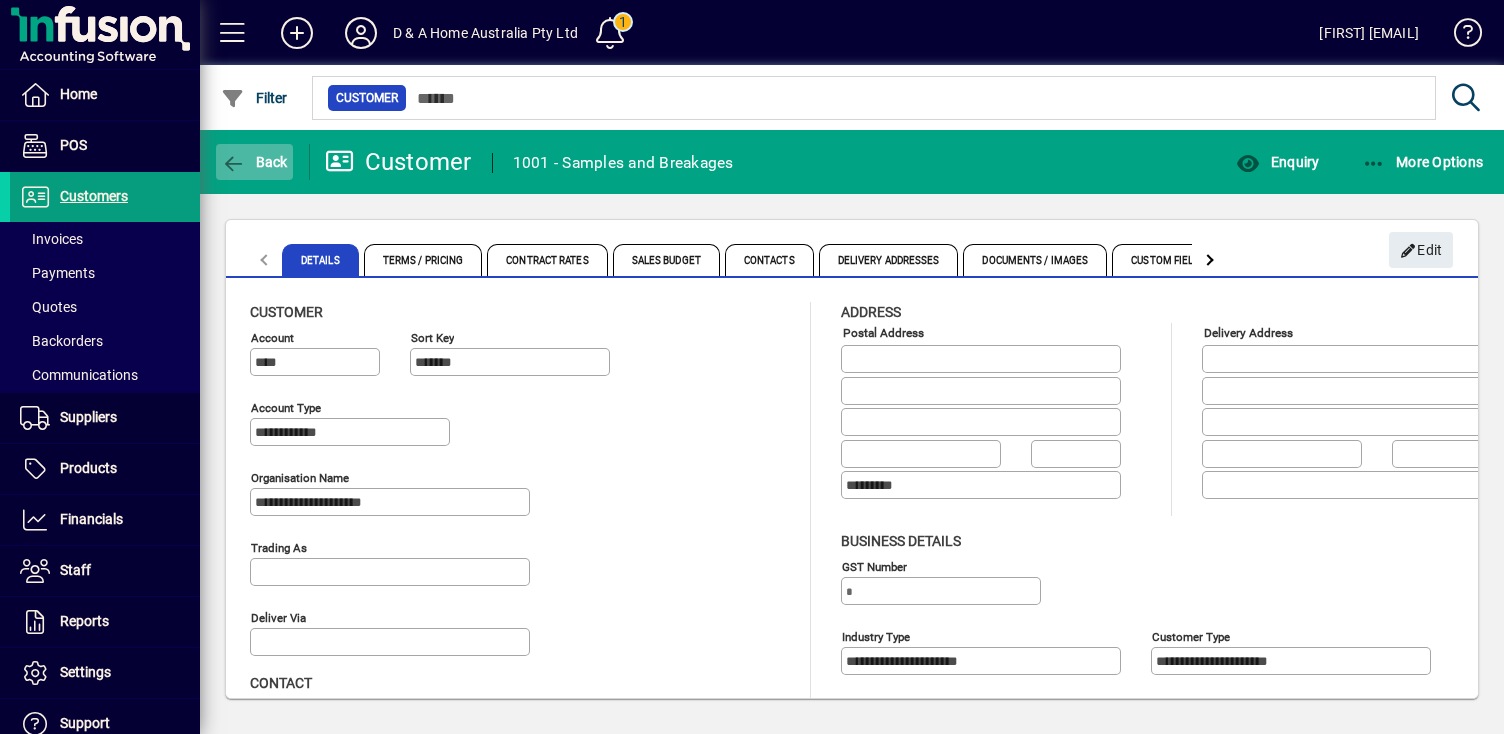 click on "Back" 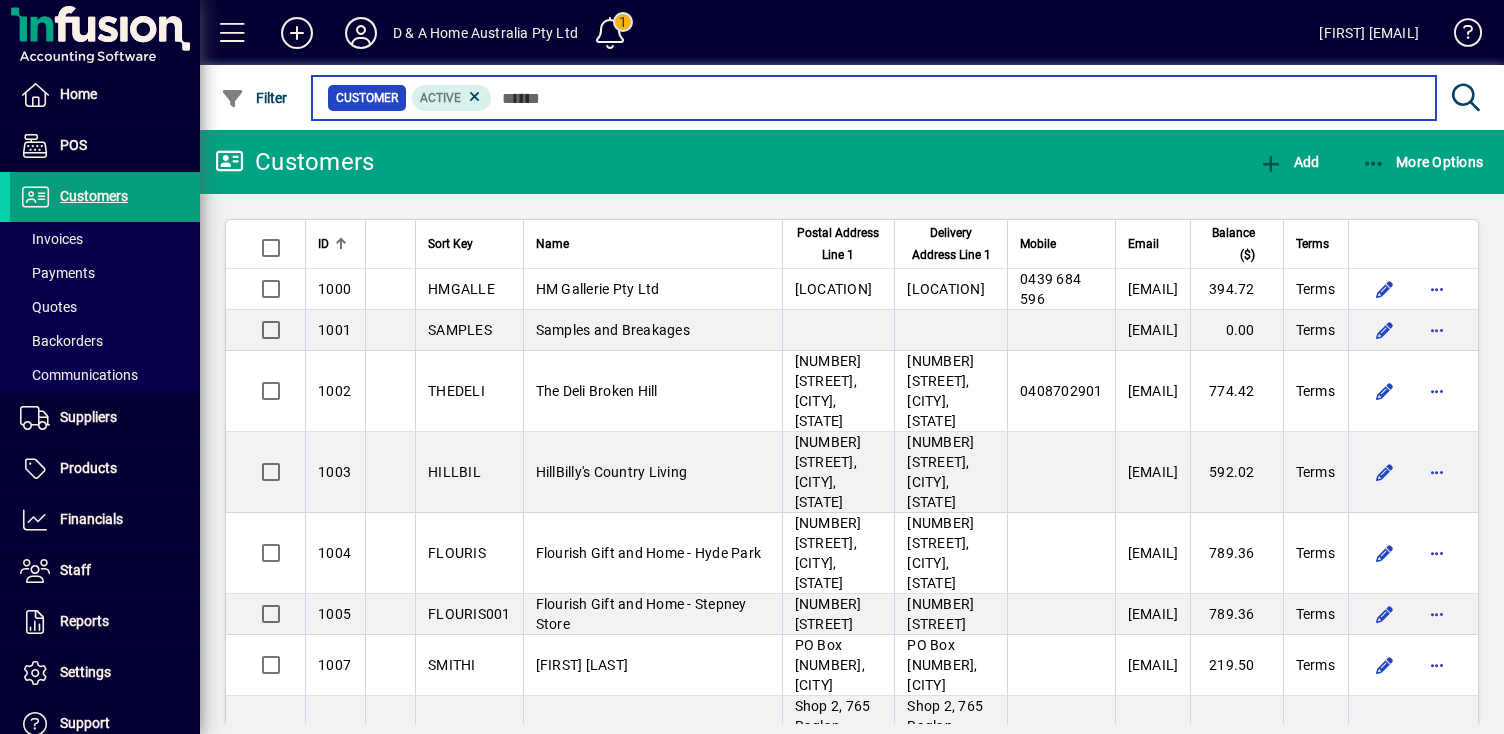 scroll, scrollTop: 78, scrollLeft: 0, axis: vertical 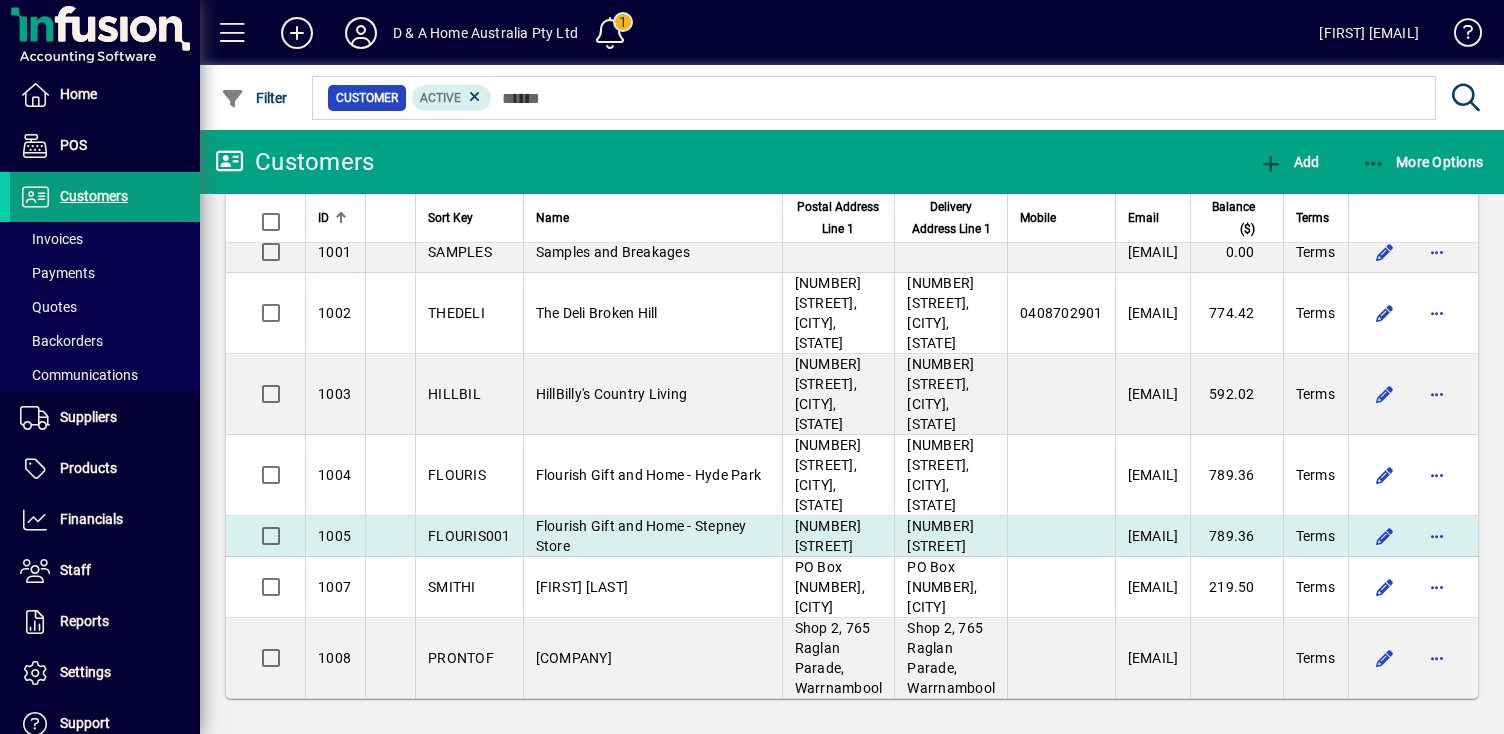 click on "Flourish Gift and Home - Stepney Store" at bounding box center [641, 536] 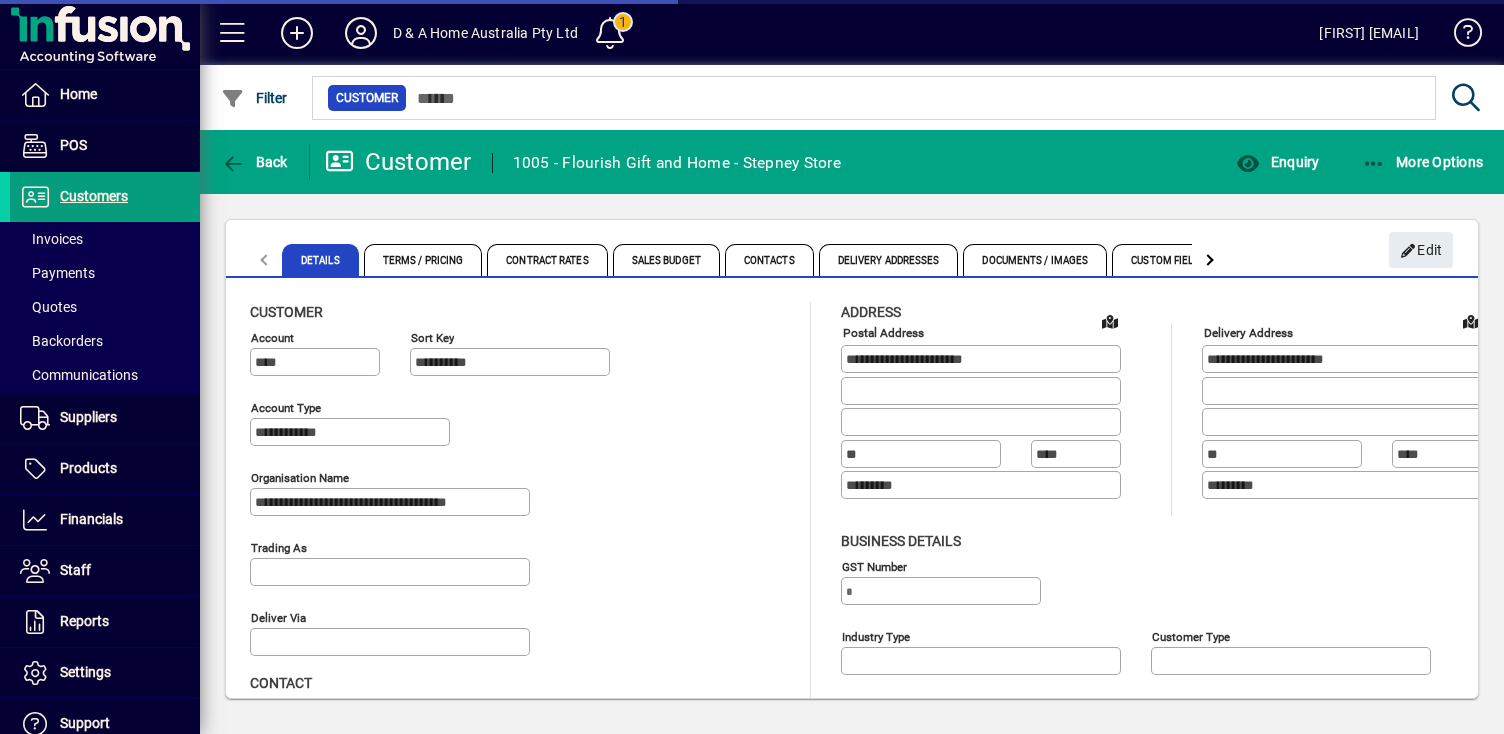 type on "**********" 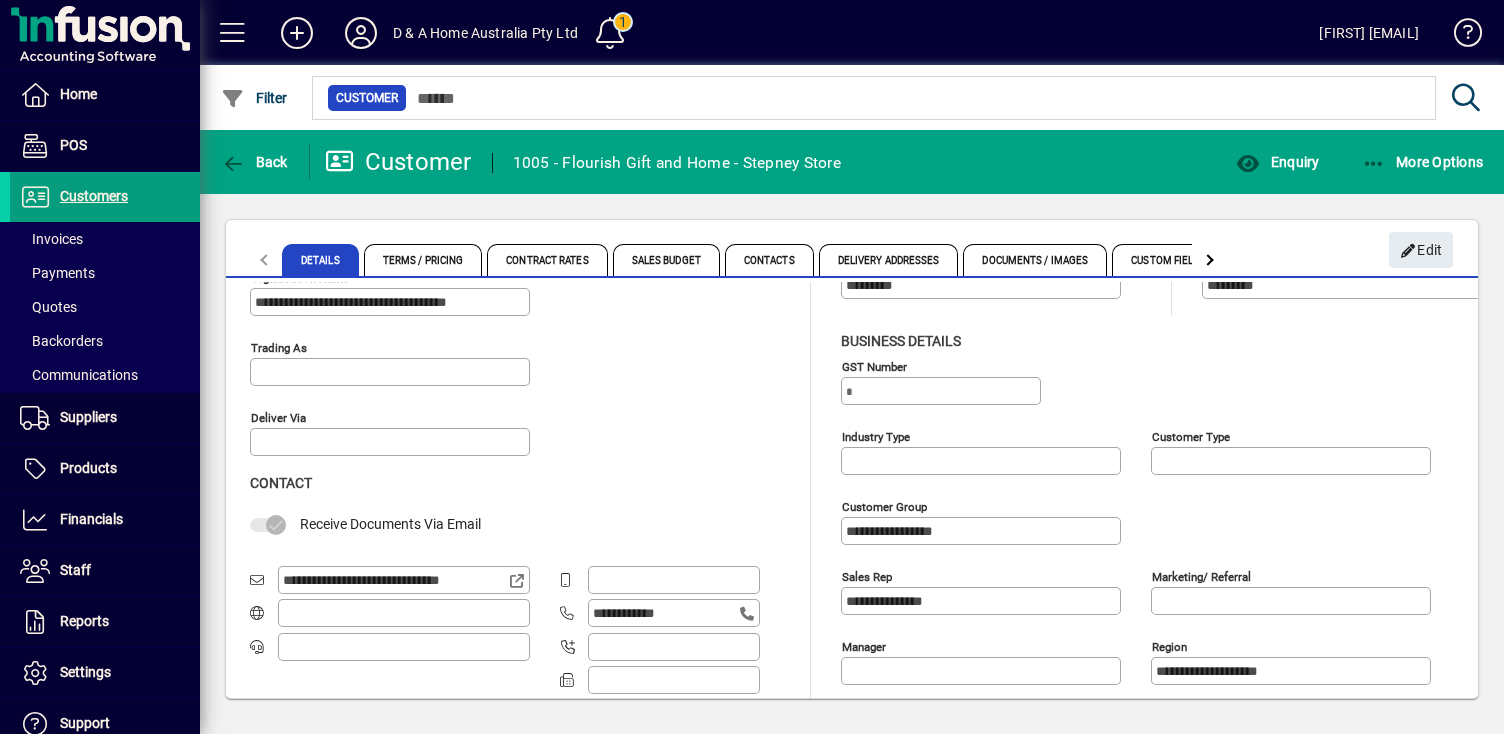 scroll, scrollTop: 234, scrollLeft: 0, axis: vertical 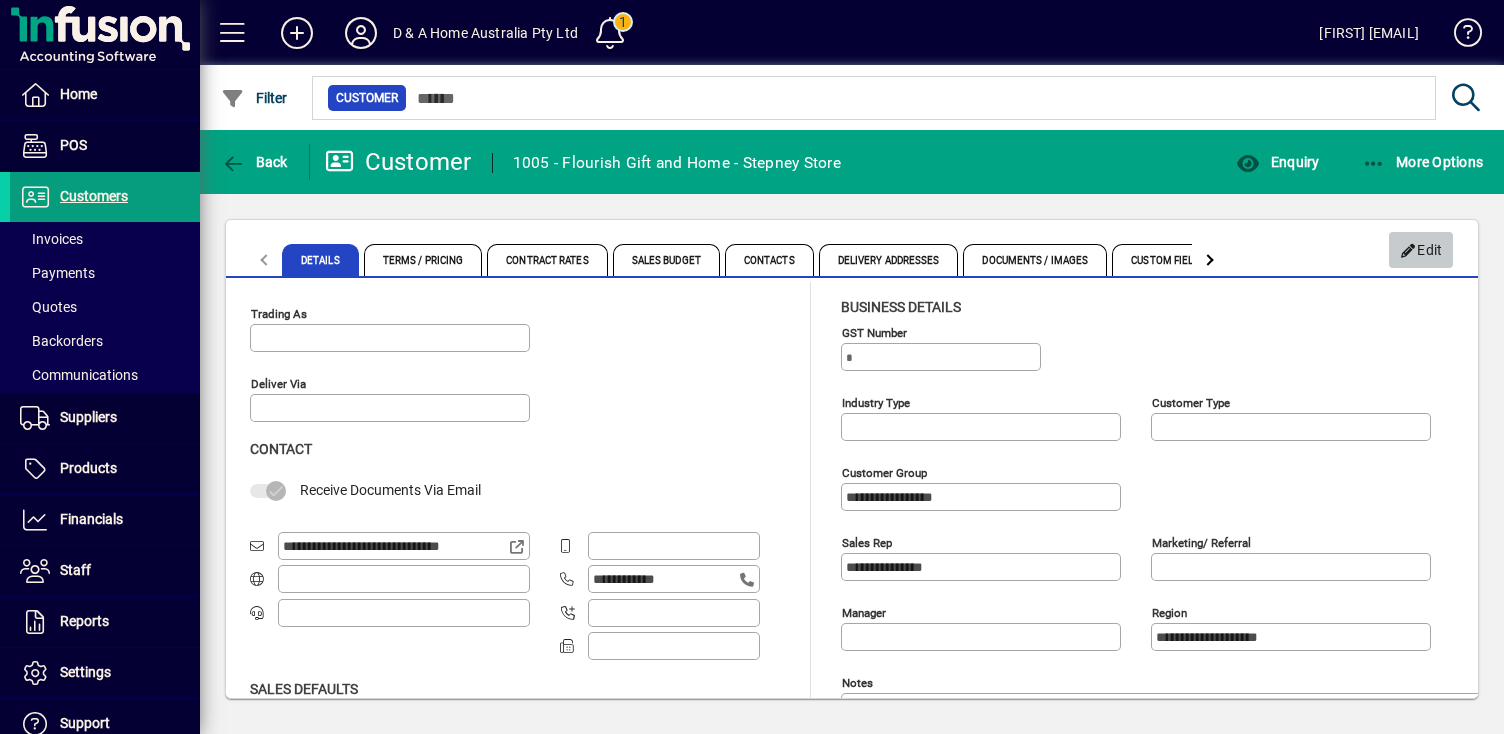 click on "Edit" 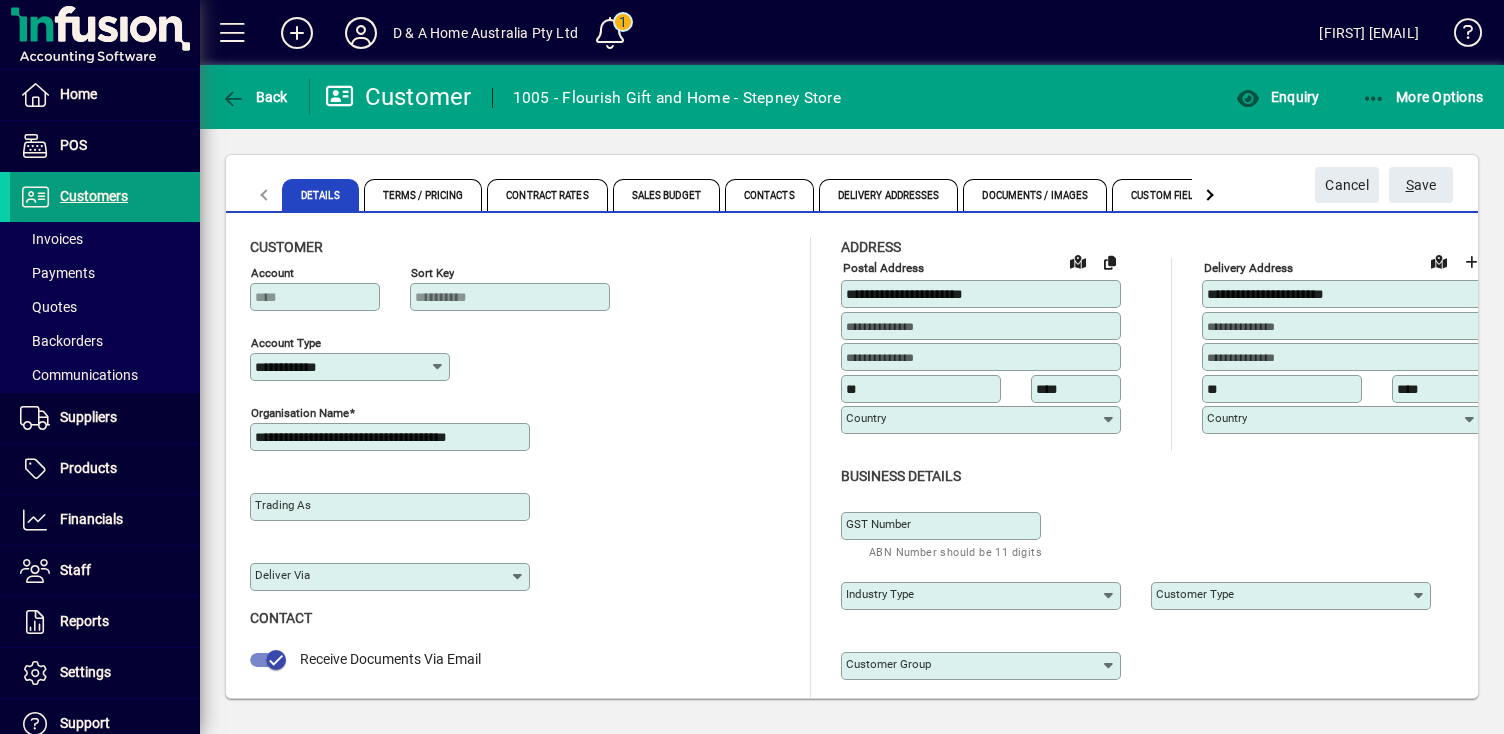 type on "*********" 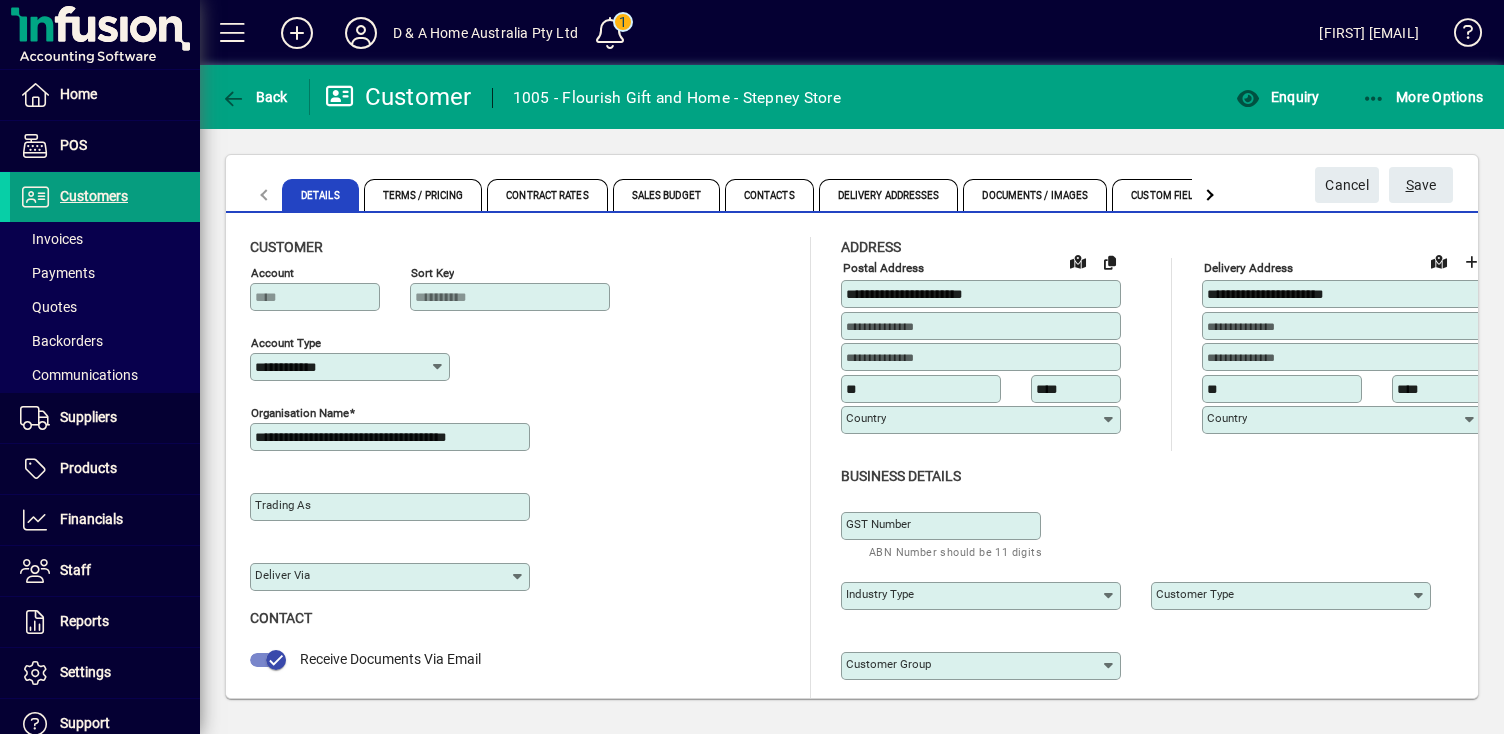 type on "*********" 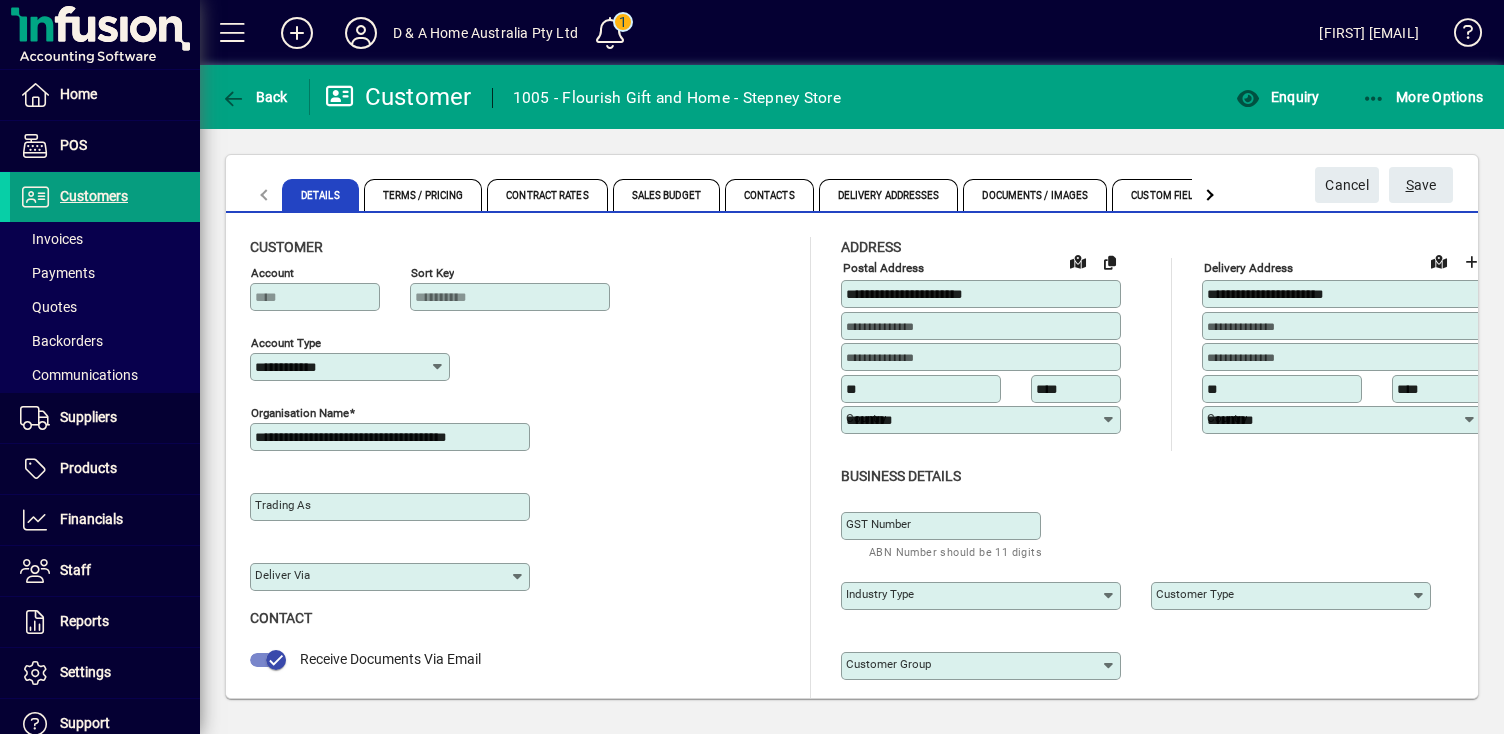 type on "**********" 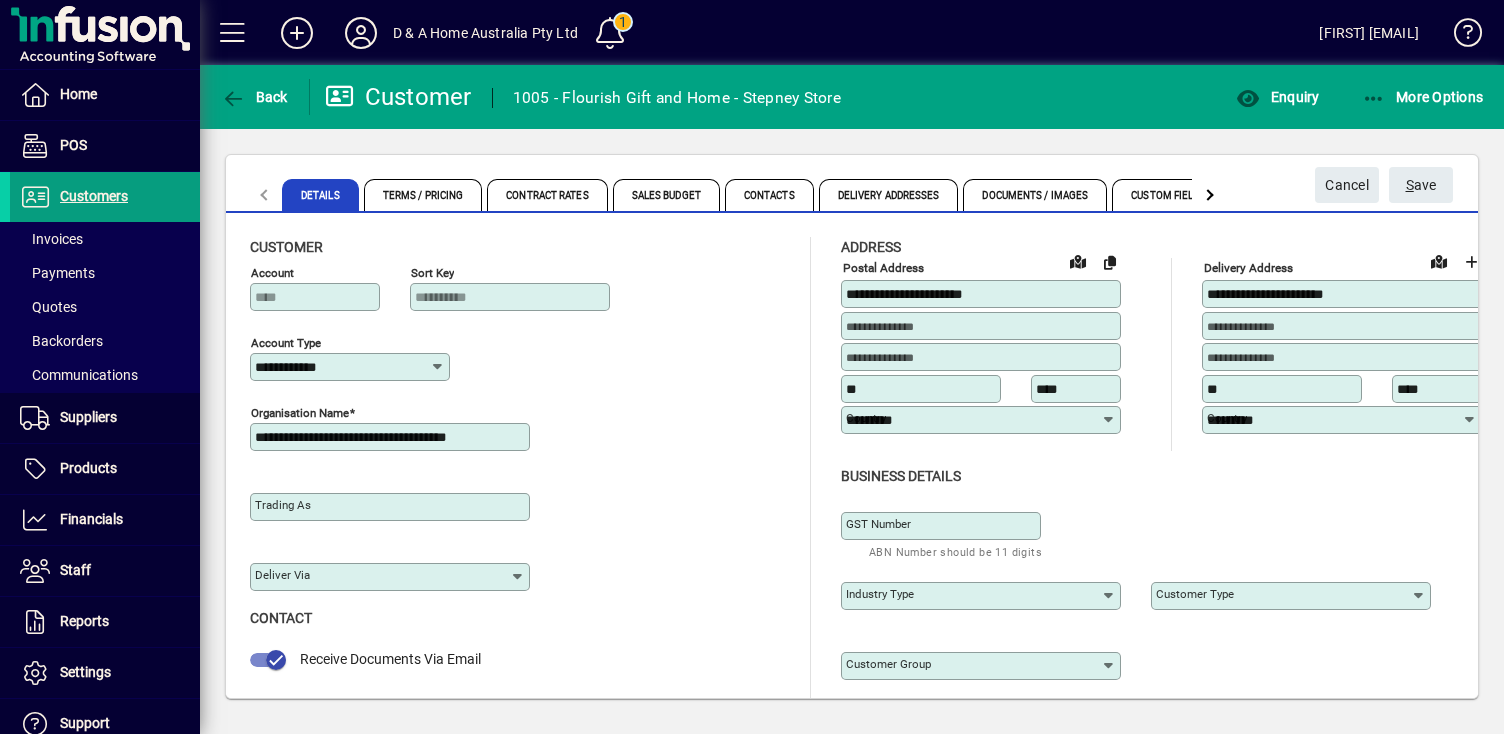 type on "**********" 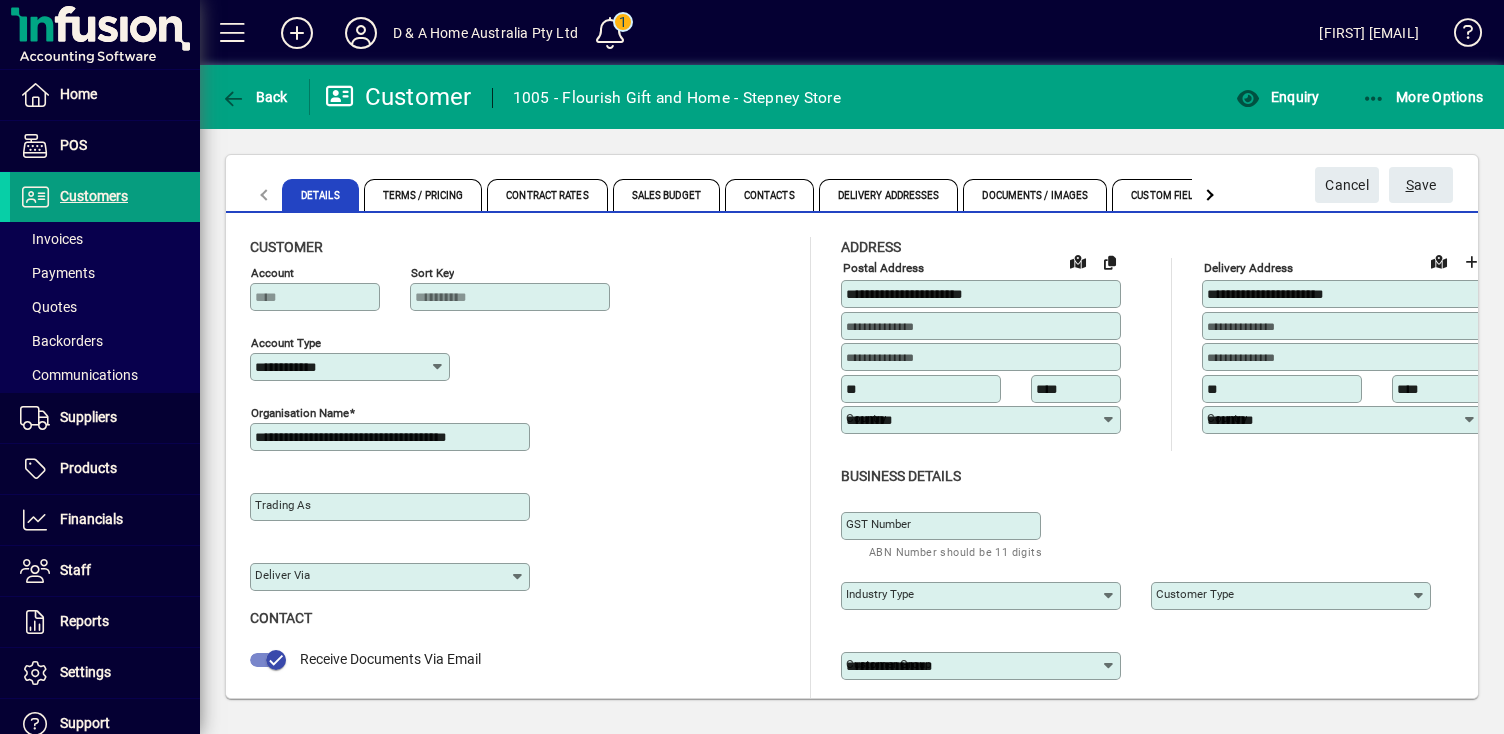 type on "**********" 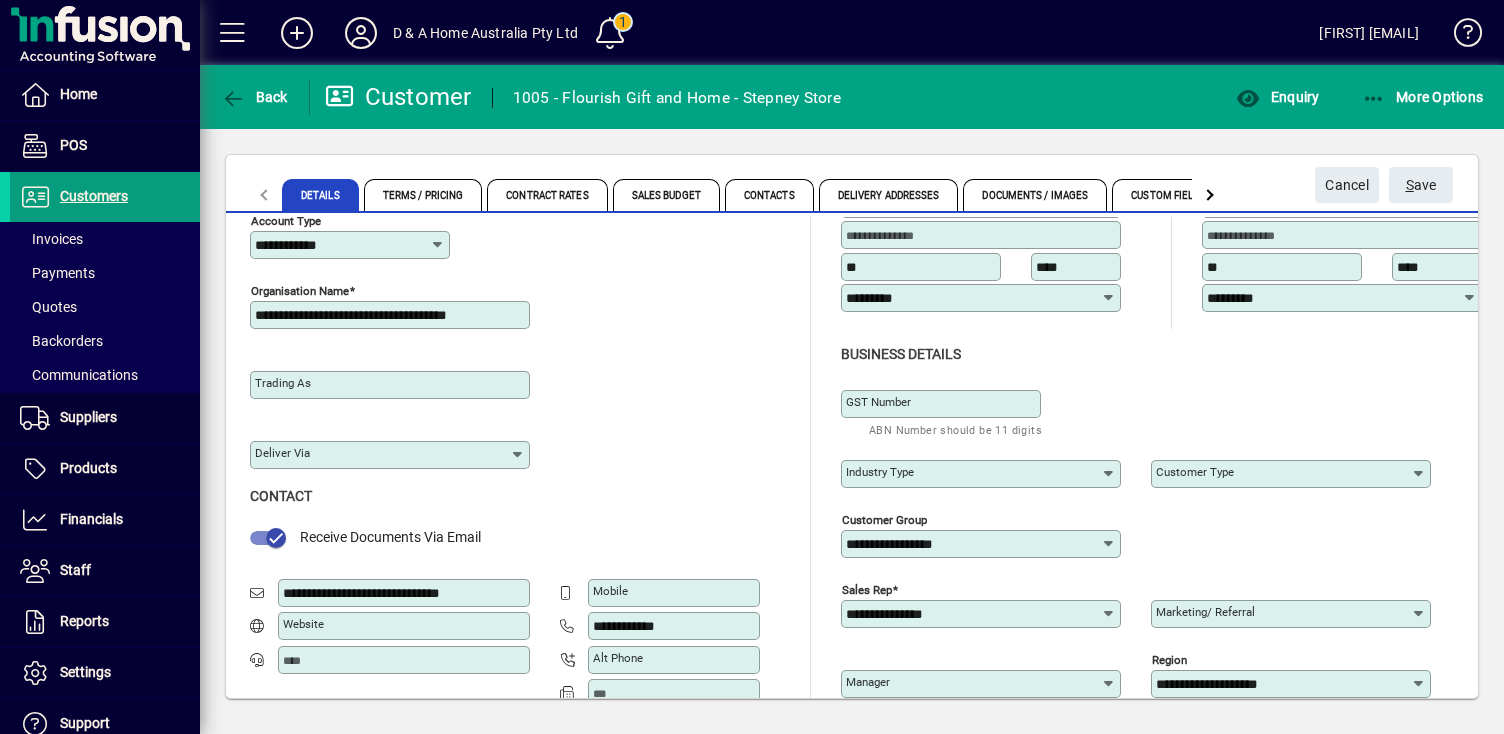 scroll, scrollTop: 184, scrollLeft: 0, axis: vertical 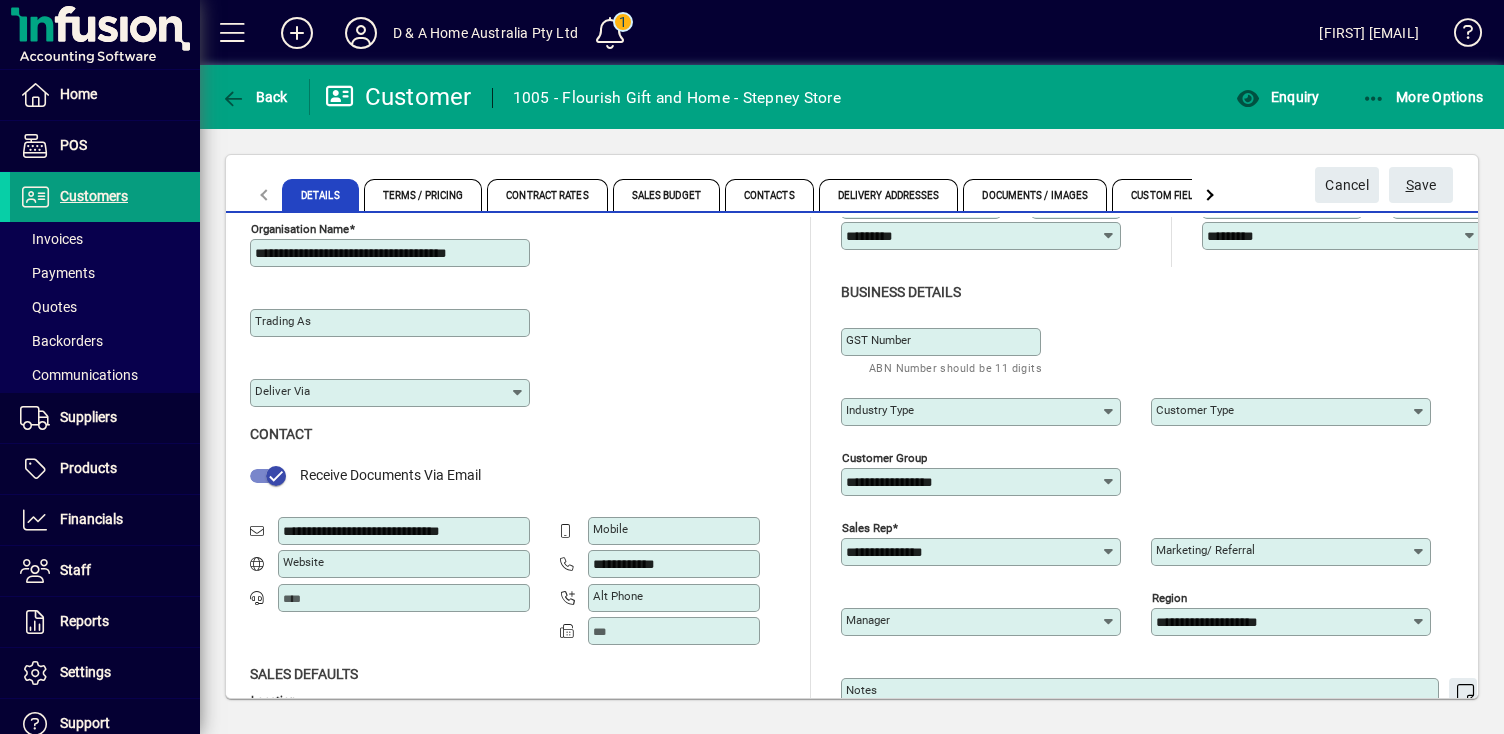 click on "**********" at bounding box center [973, 482] 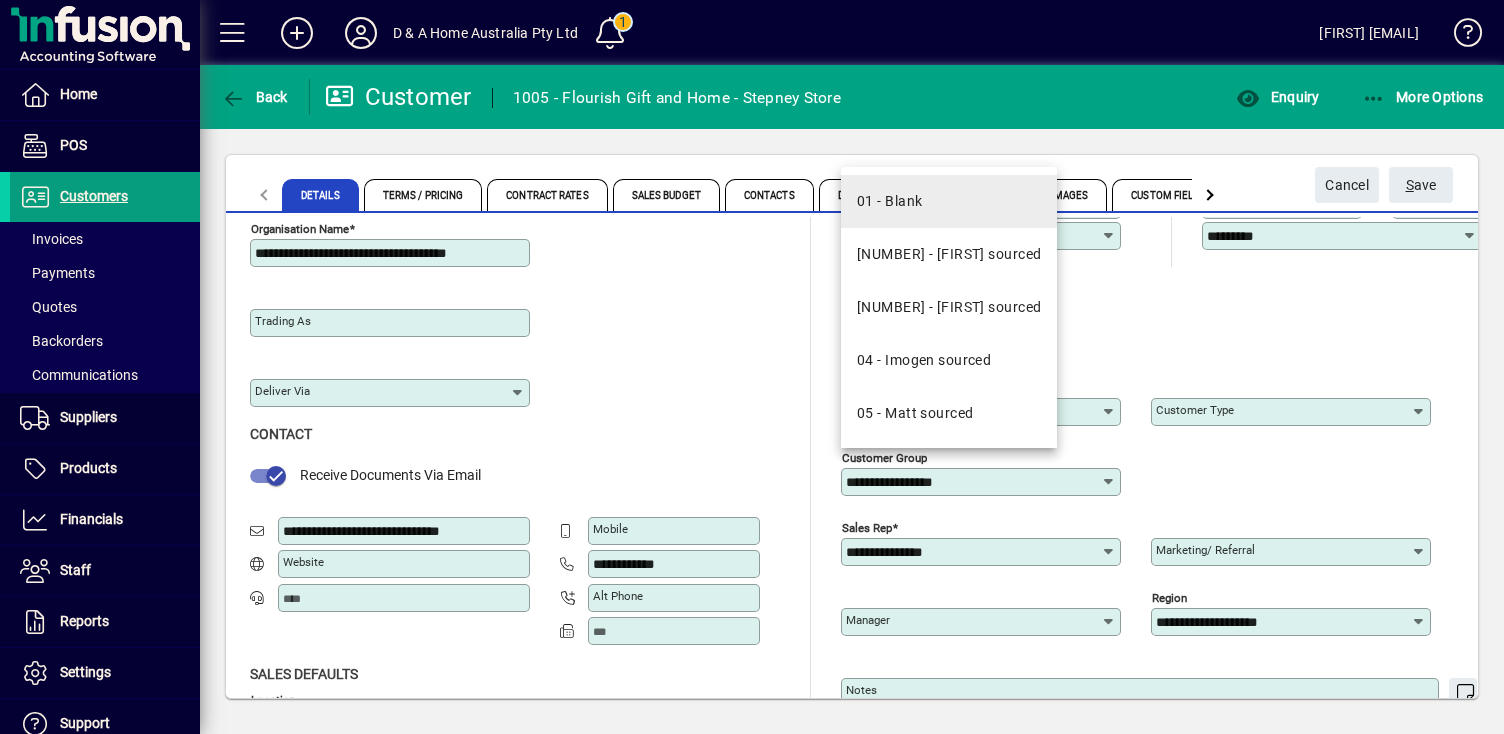click on "01 - Blank" at bounding box center (949, 201) 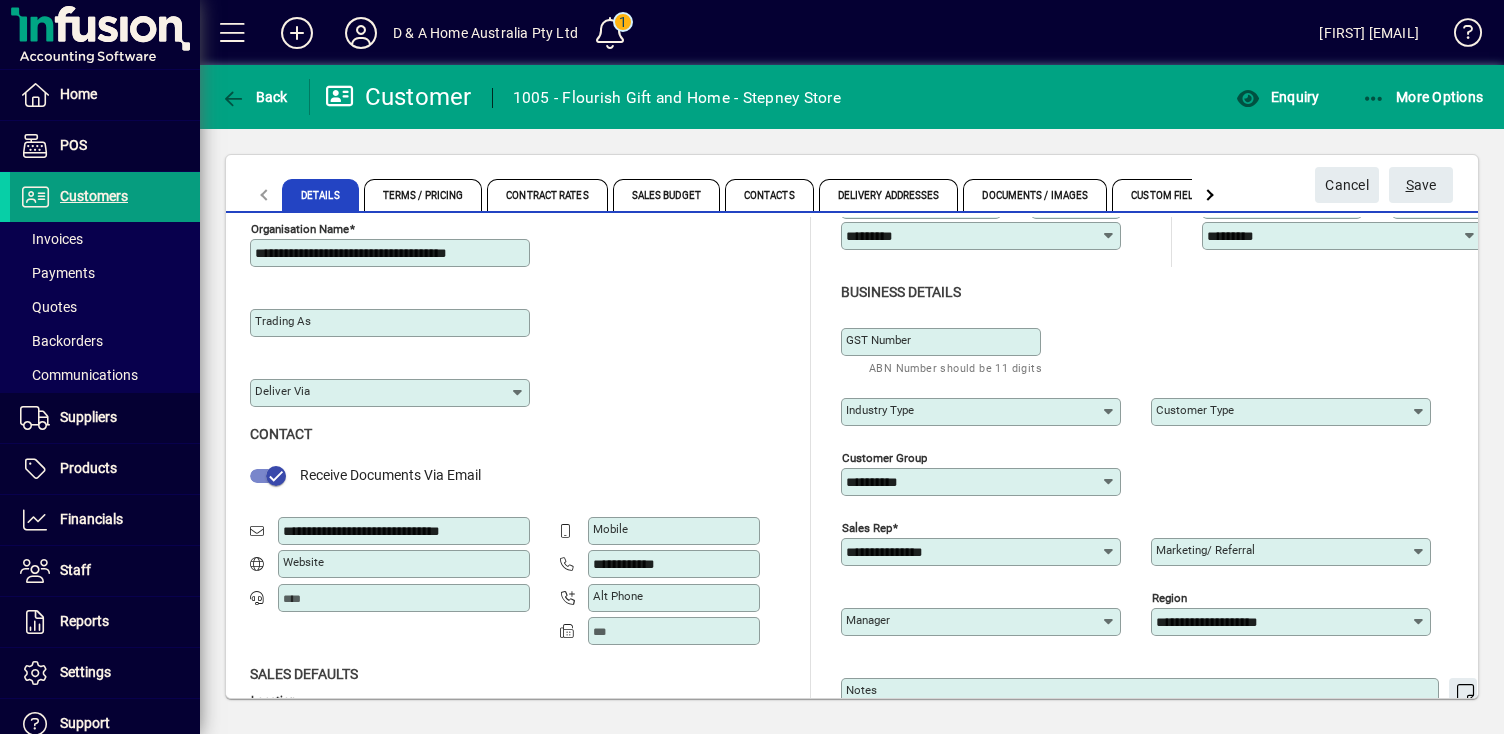 click on "**********" at bounding box center [973, 482] 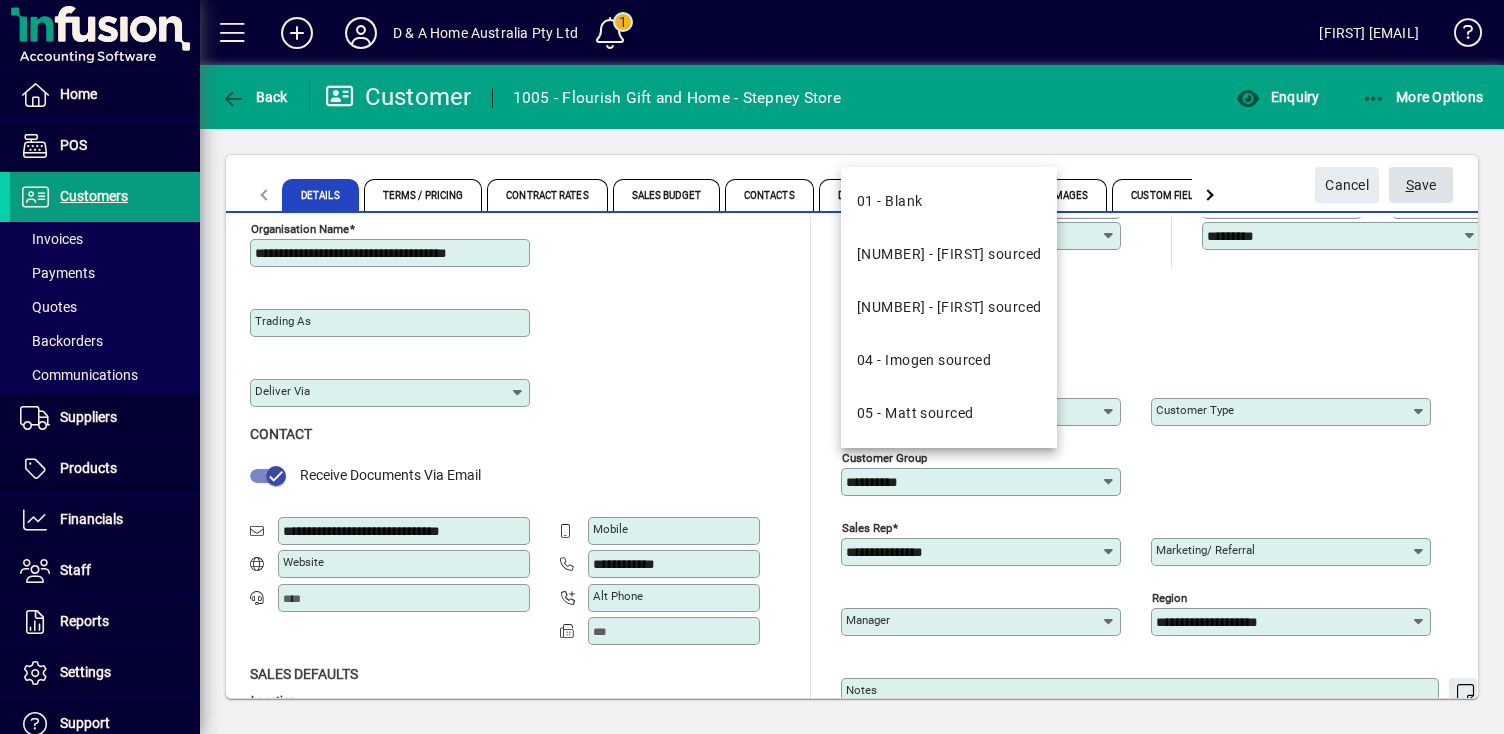 click on "S ave" 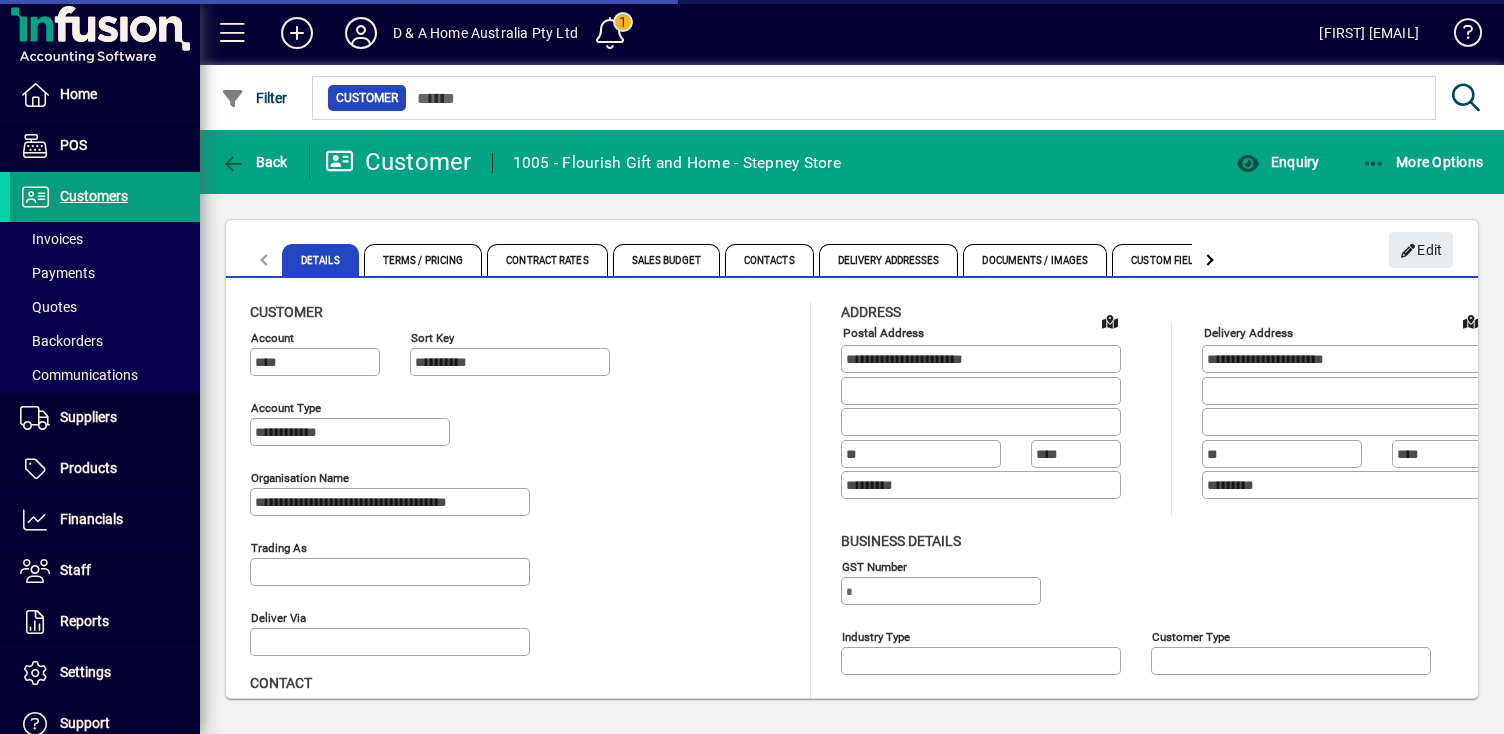 type on "**********" 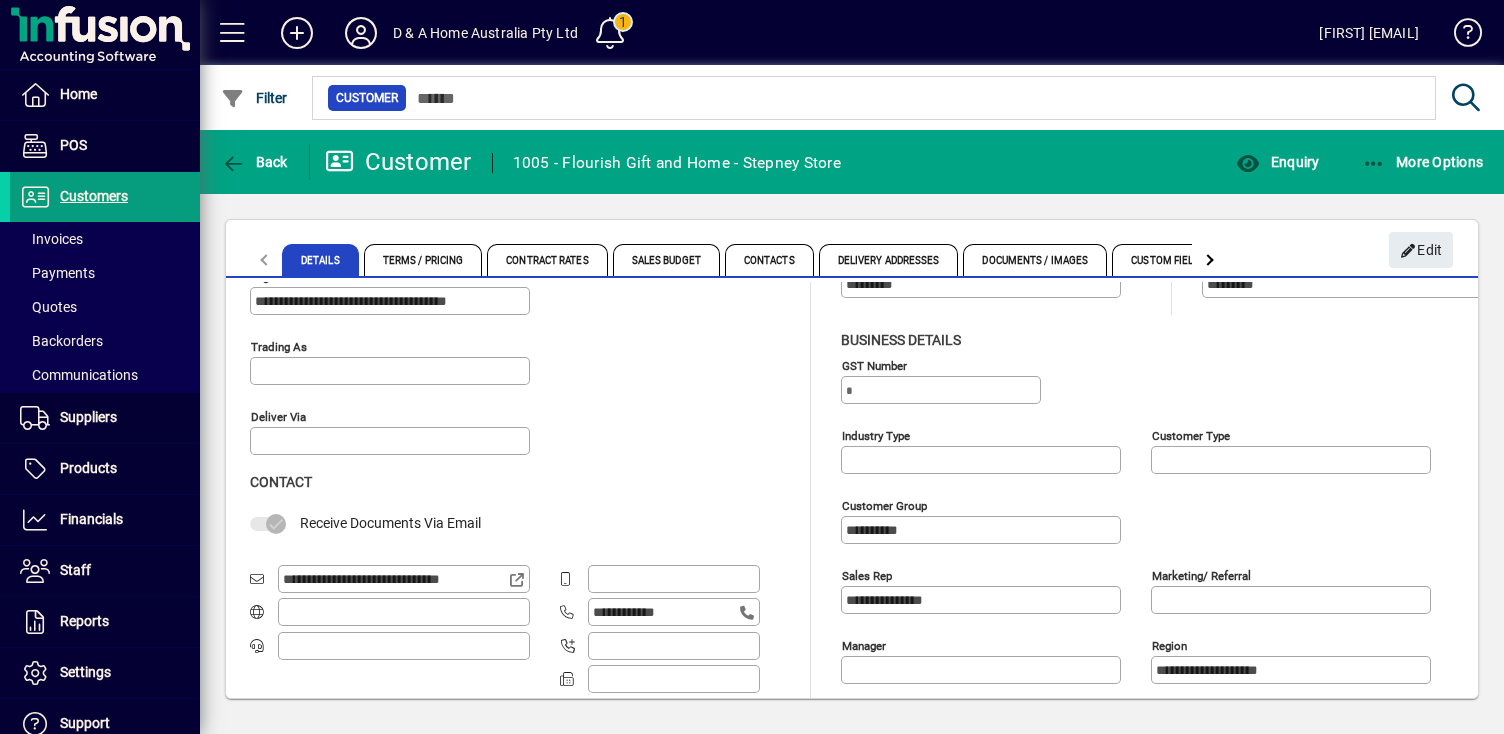 scroll, scrollTop: 246, scrollLeft: 0, axis: vertical 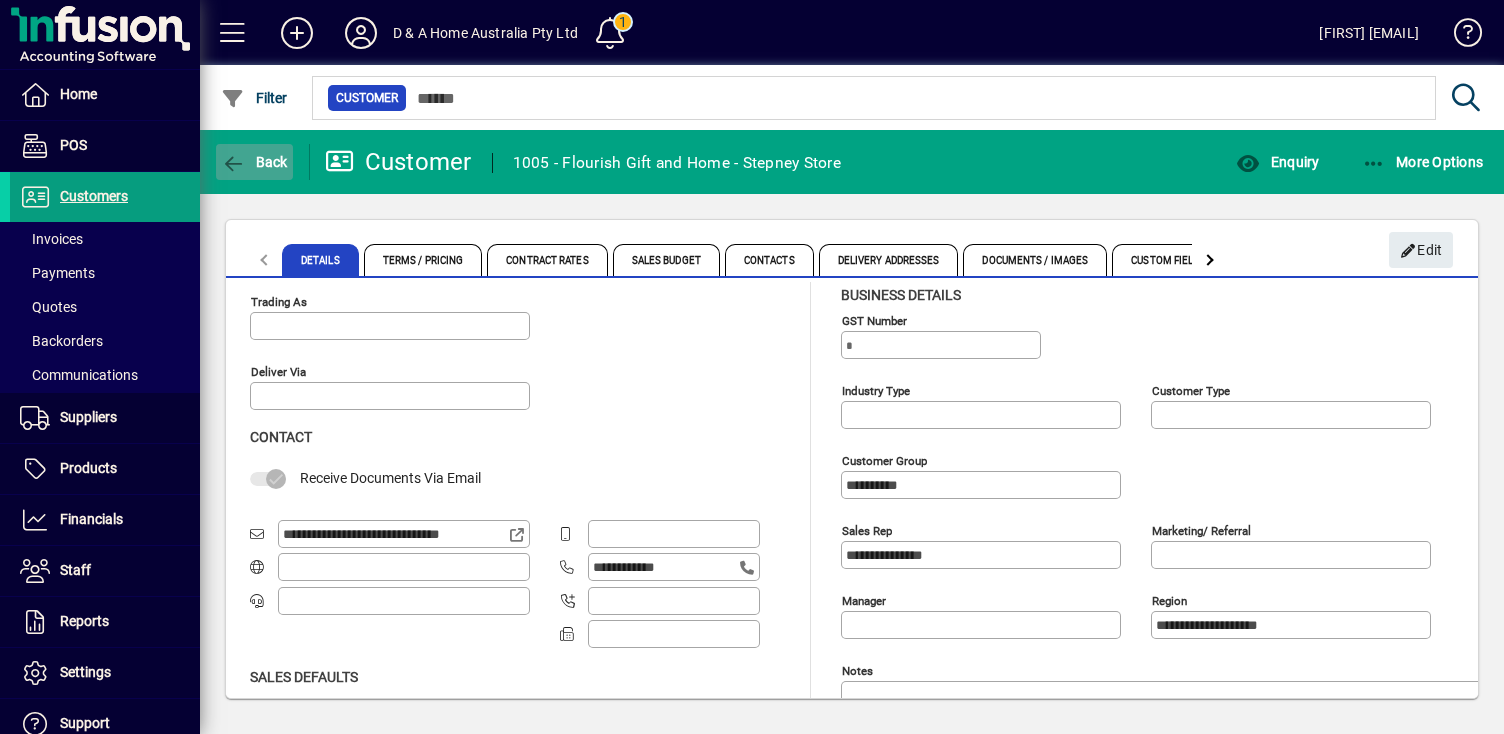 click on "Back" 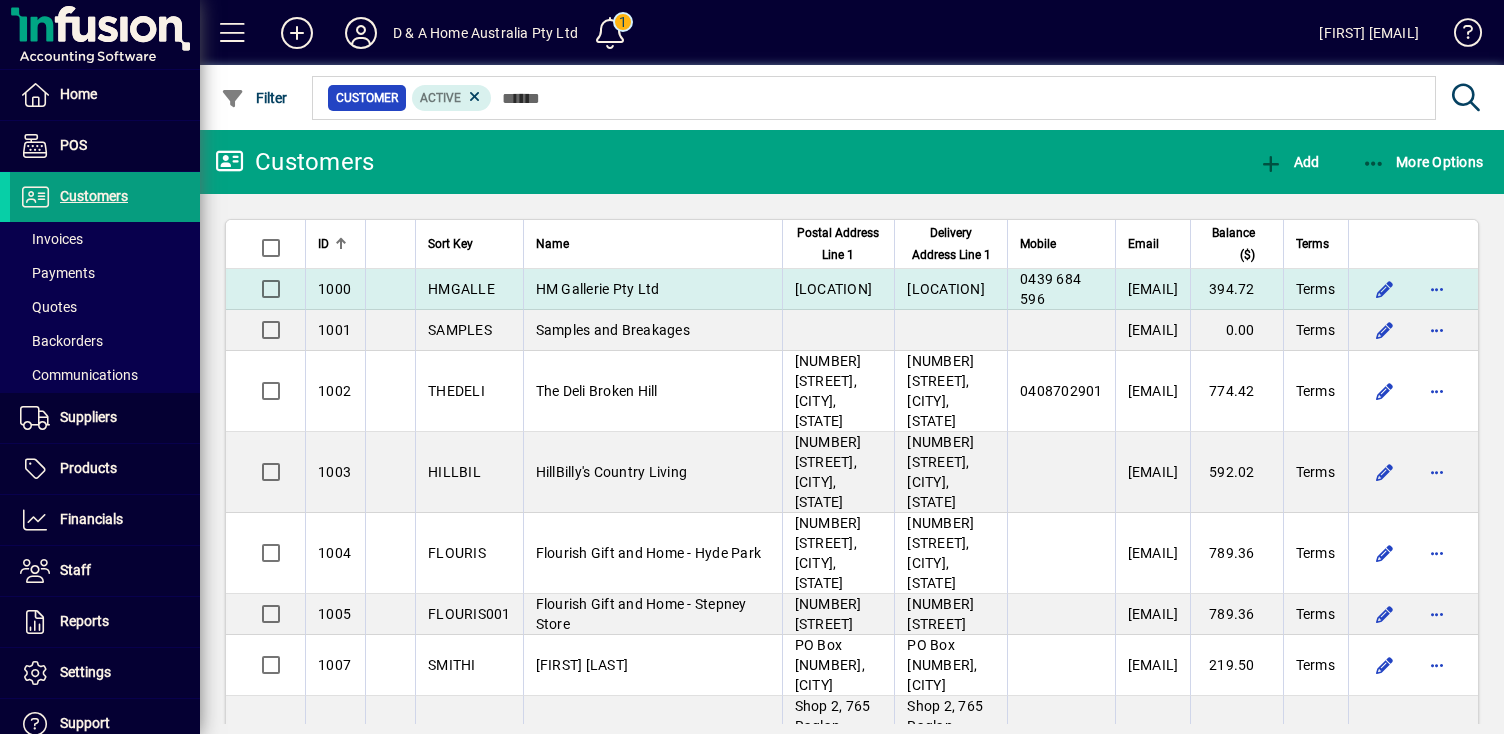 click on "HM Gallerie Pty Ltd" at bounding box center (652, 289) 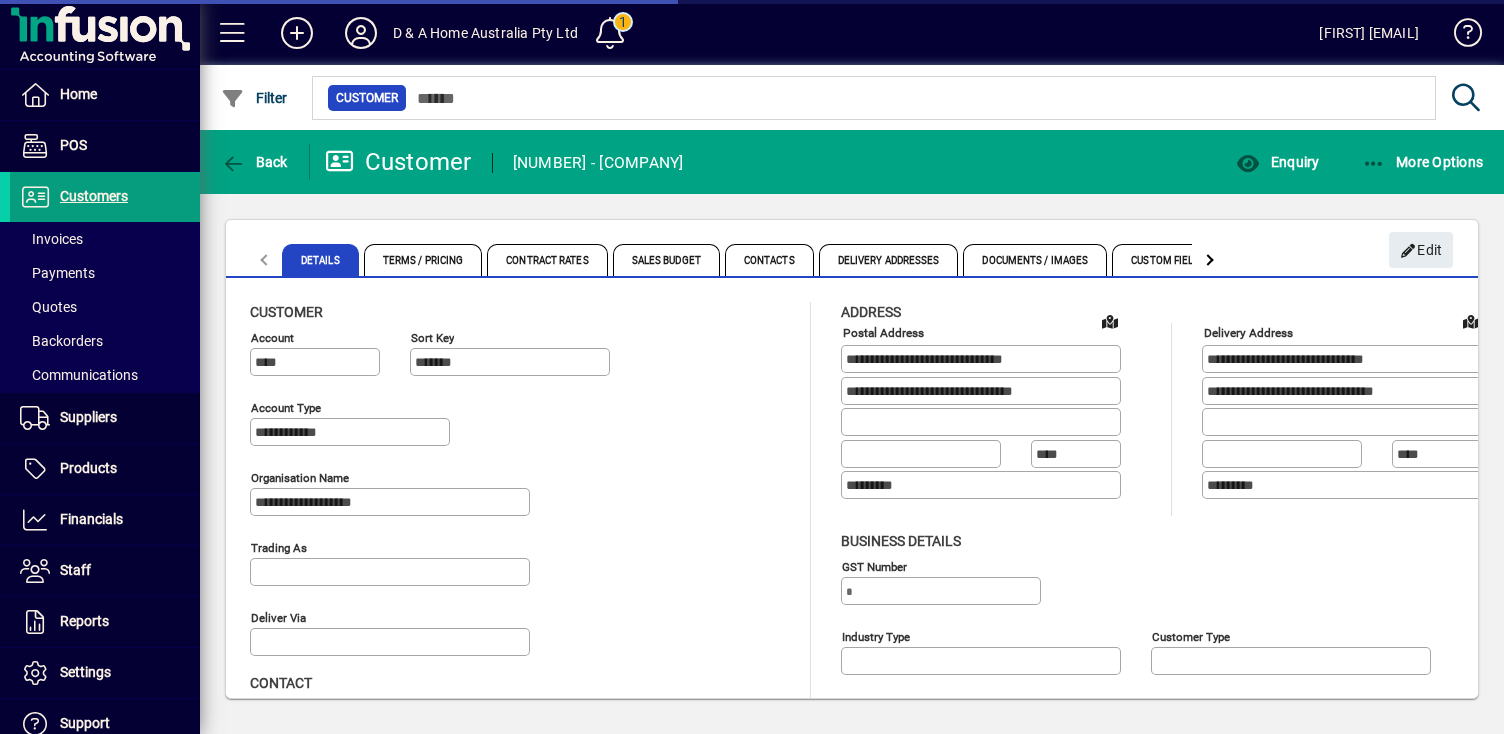 type on "**********" 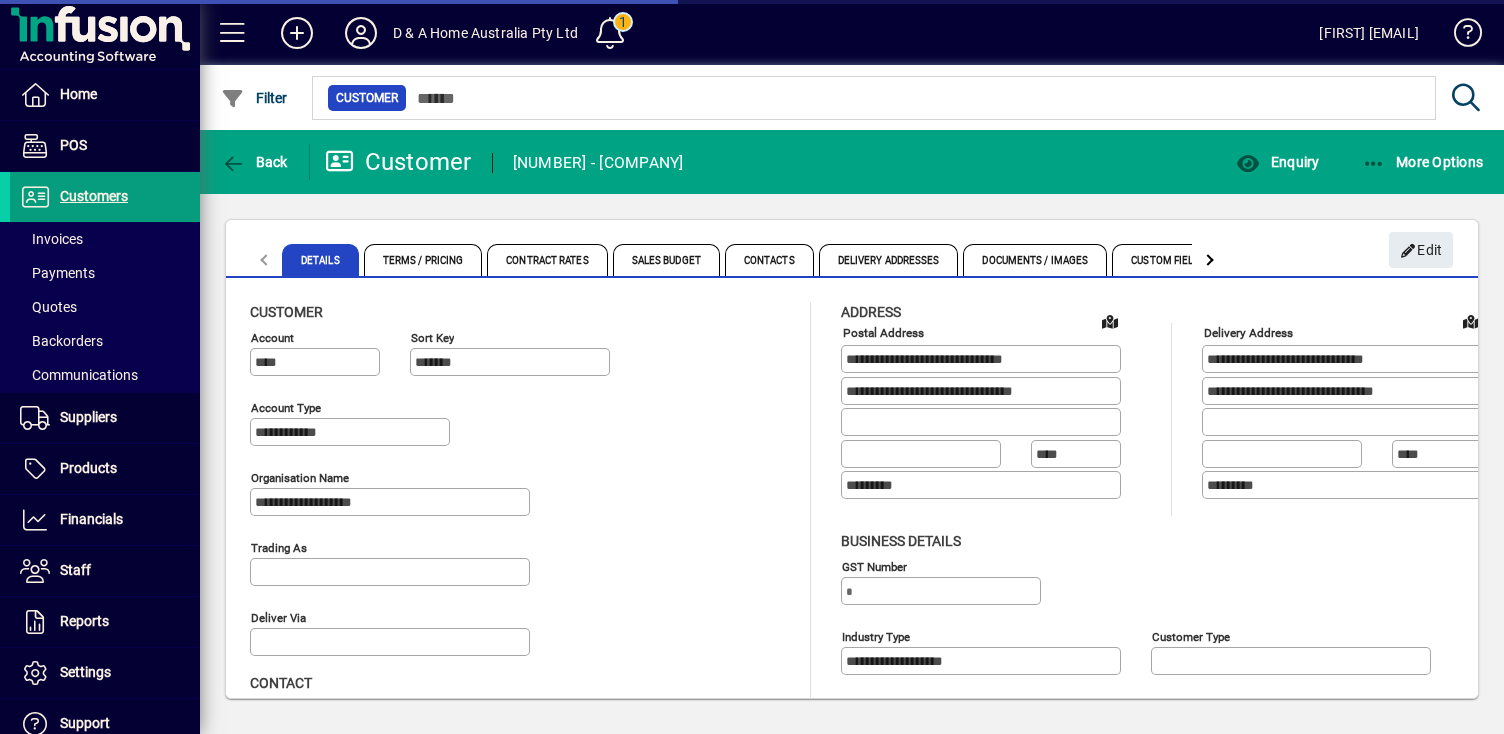 type on "**********" 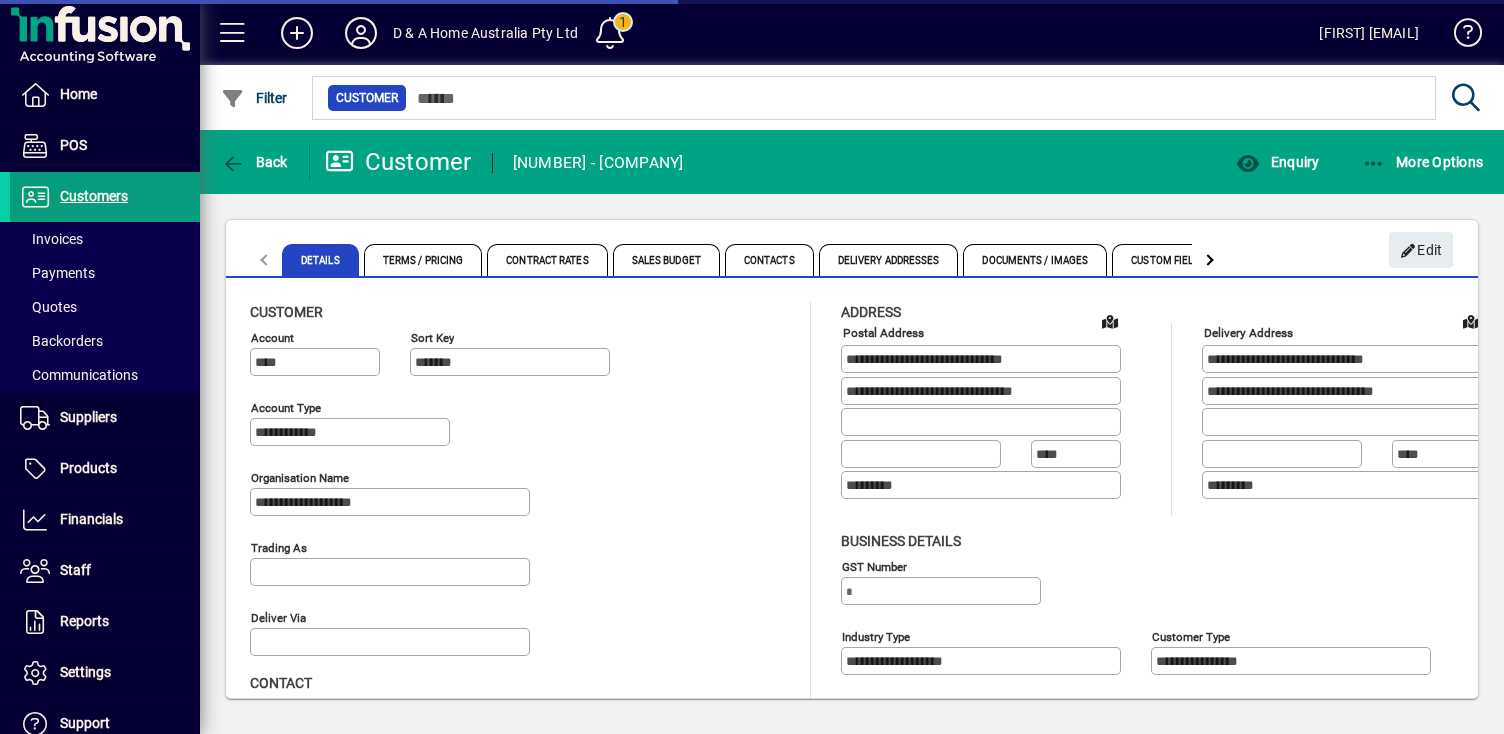type on "**********" 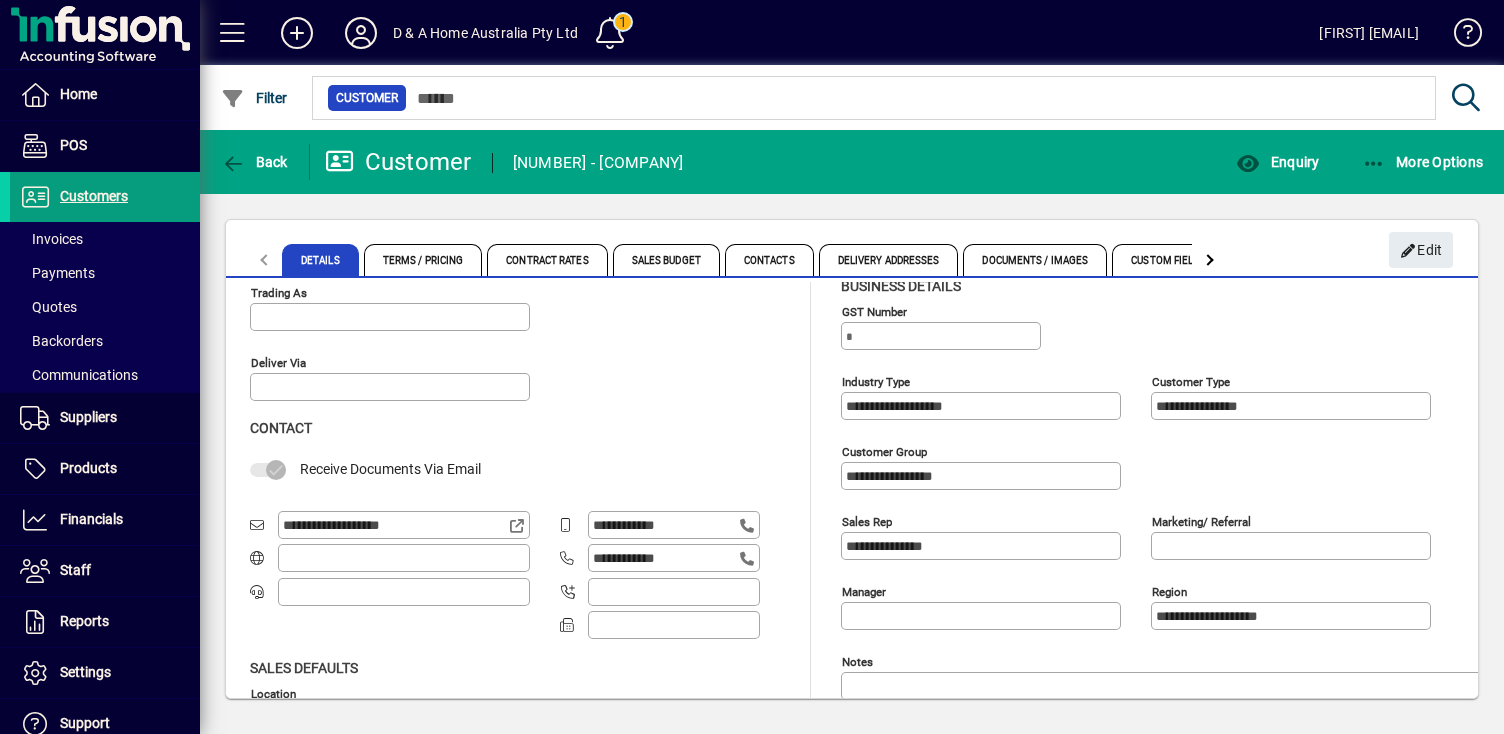 scroll, scrollTop: 315, scrollLeft: 0, axis: vertical 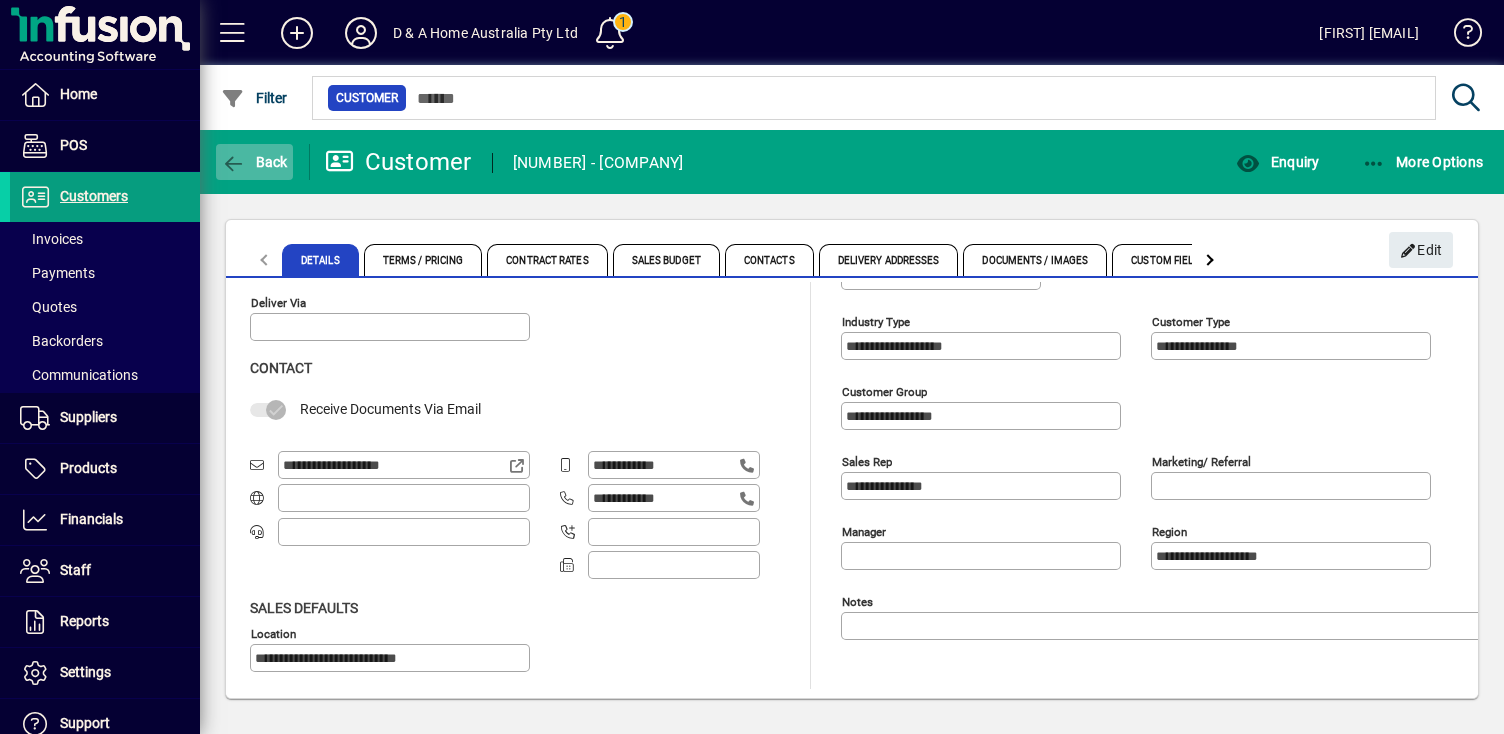 click on "Back" 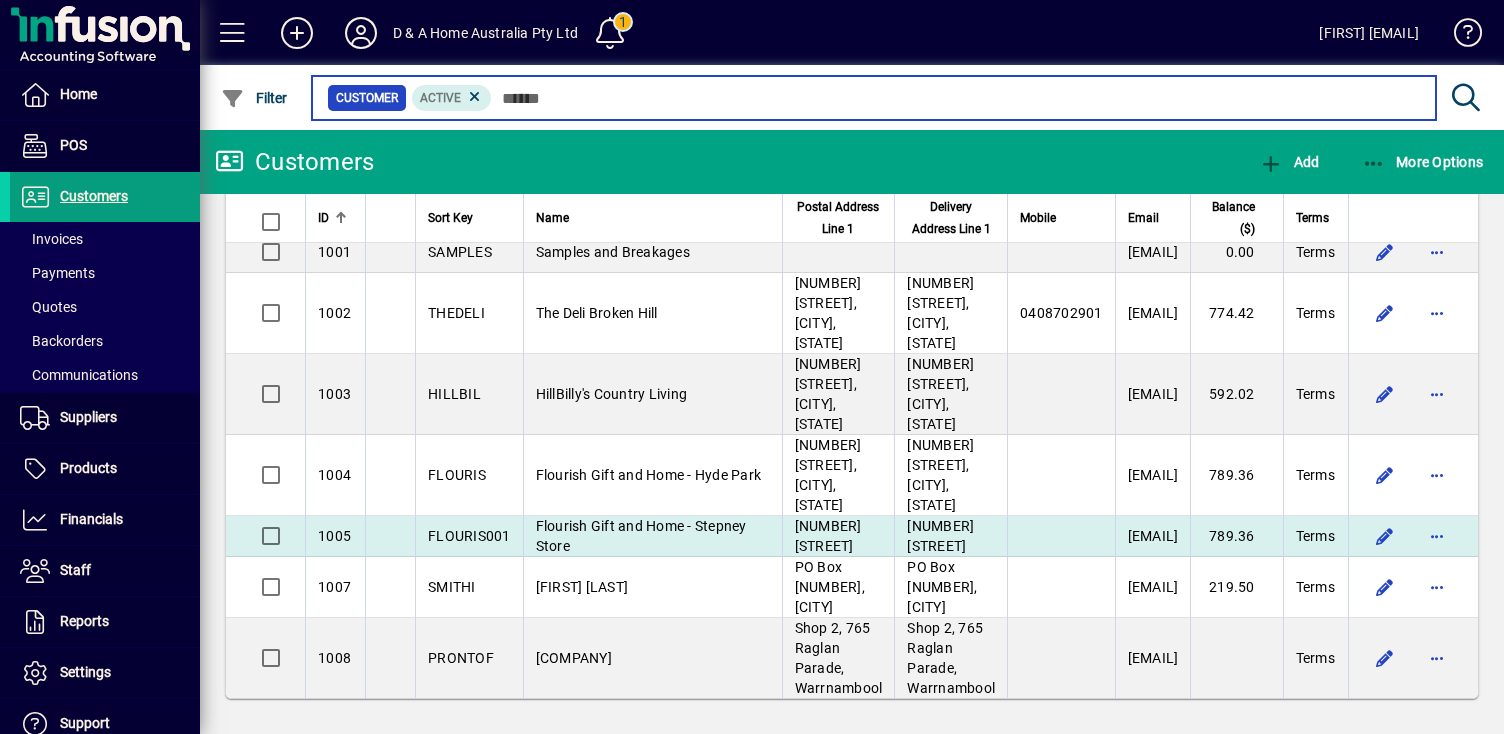 scroll, scrollTop: 0, scrollLeft: 0, axis: both 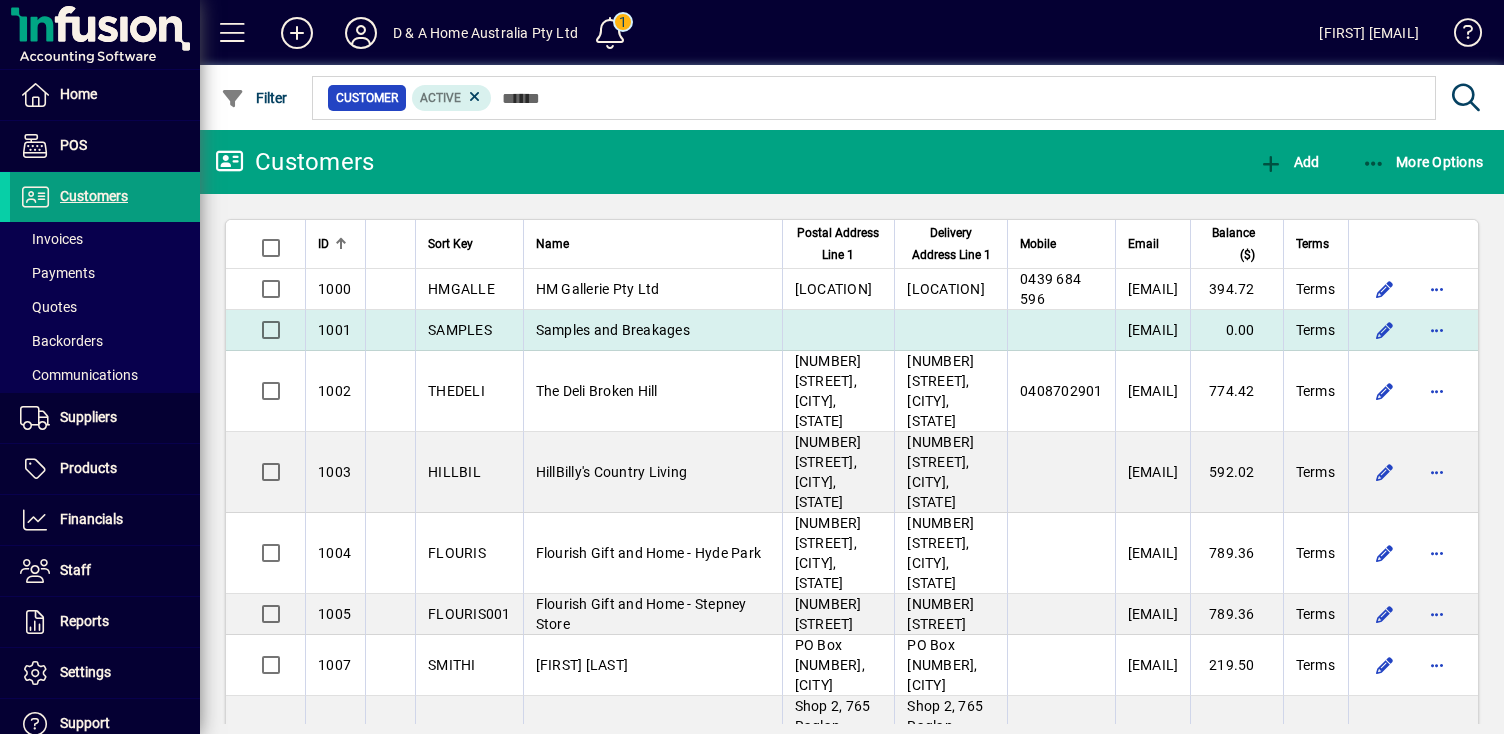 click on "Samples and Breakages" at bounding box center (652, 330) 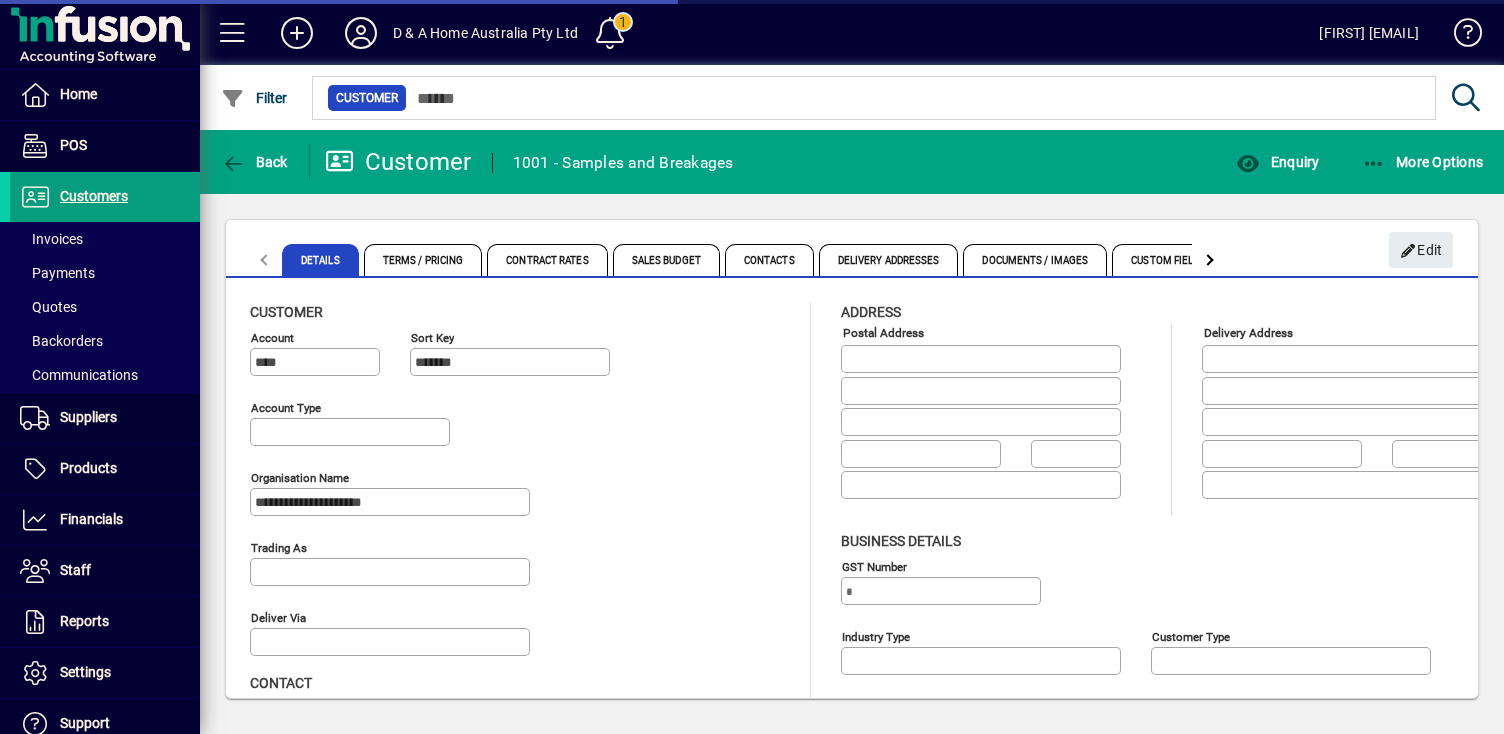 type on "**********" 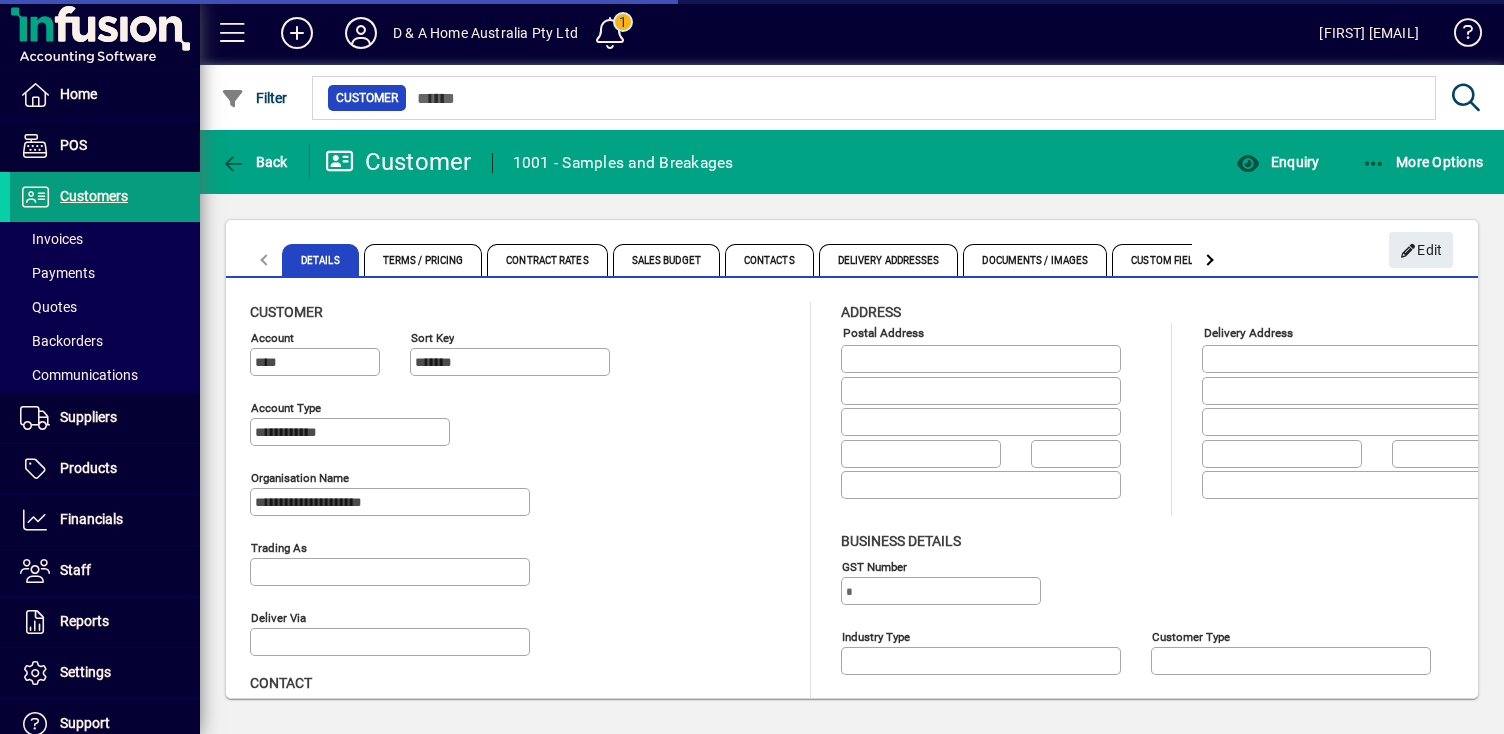 type on "*********" 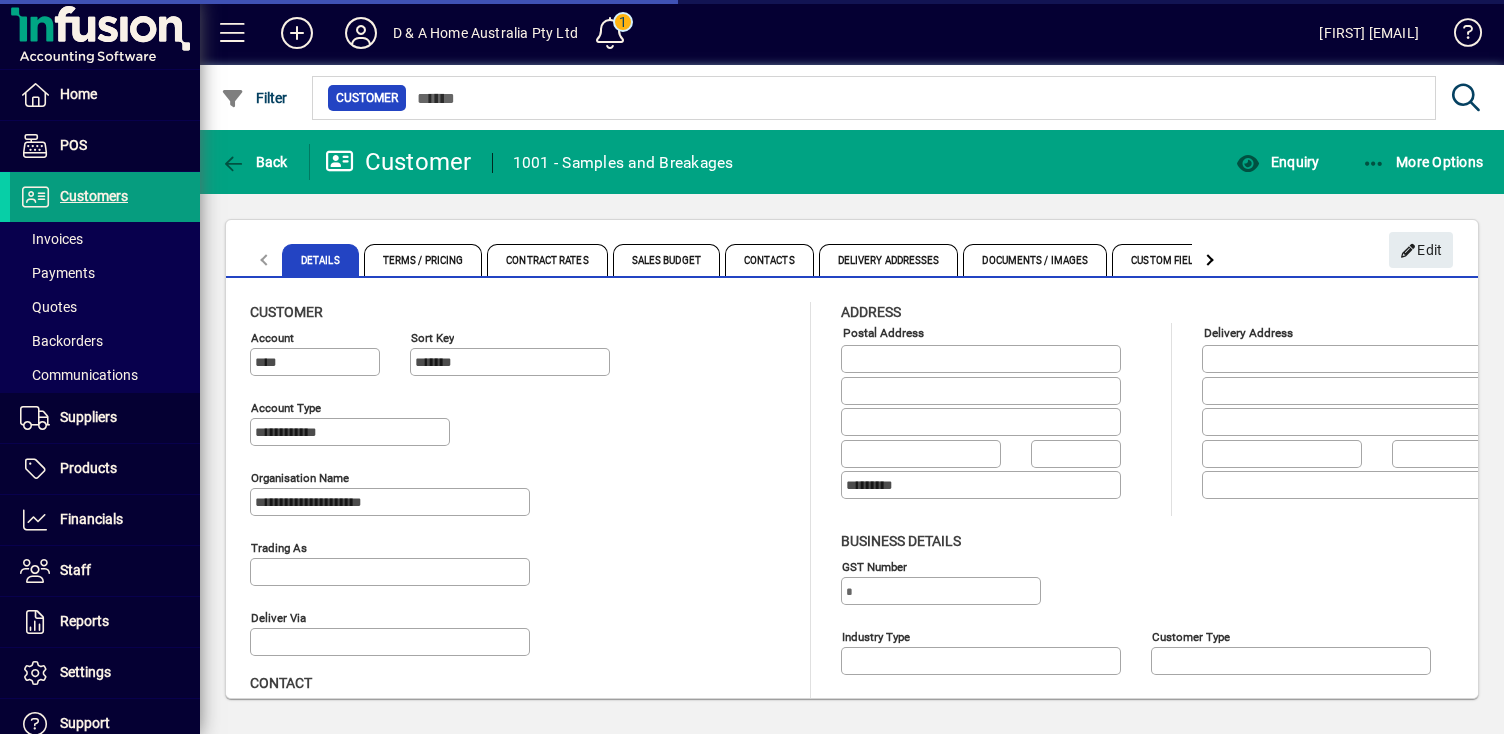 type on "**********" 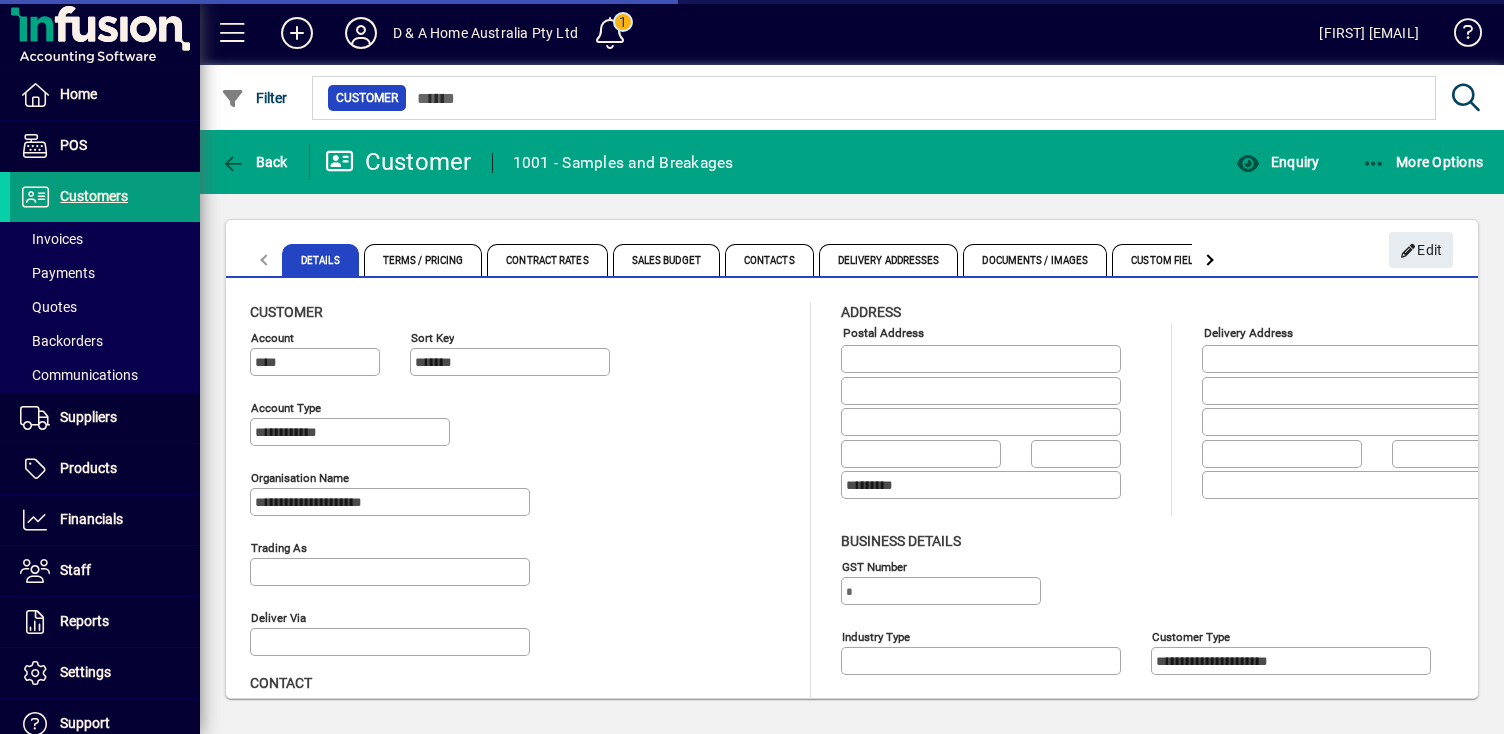 type on "**********" 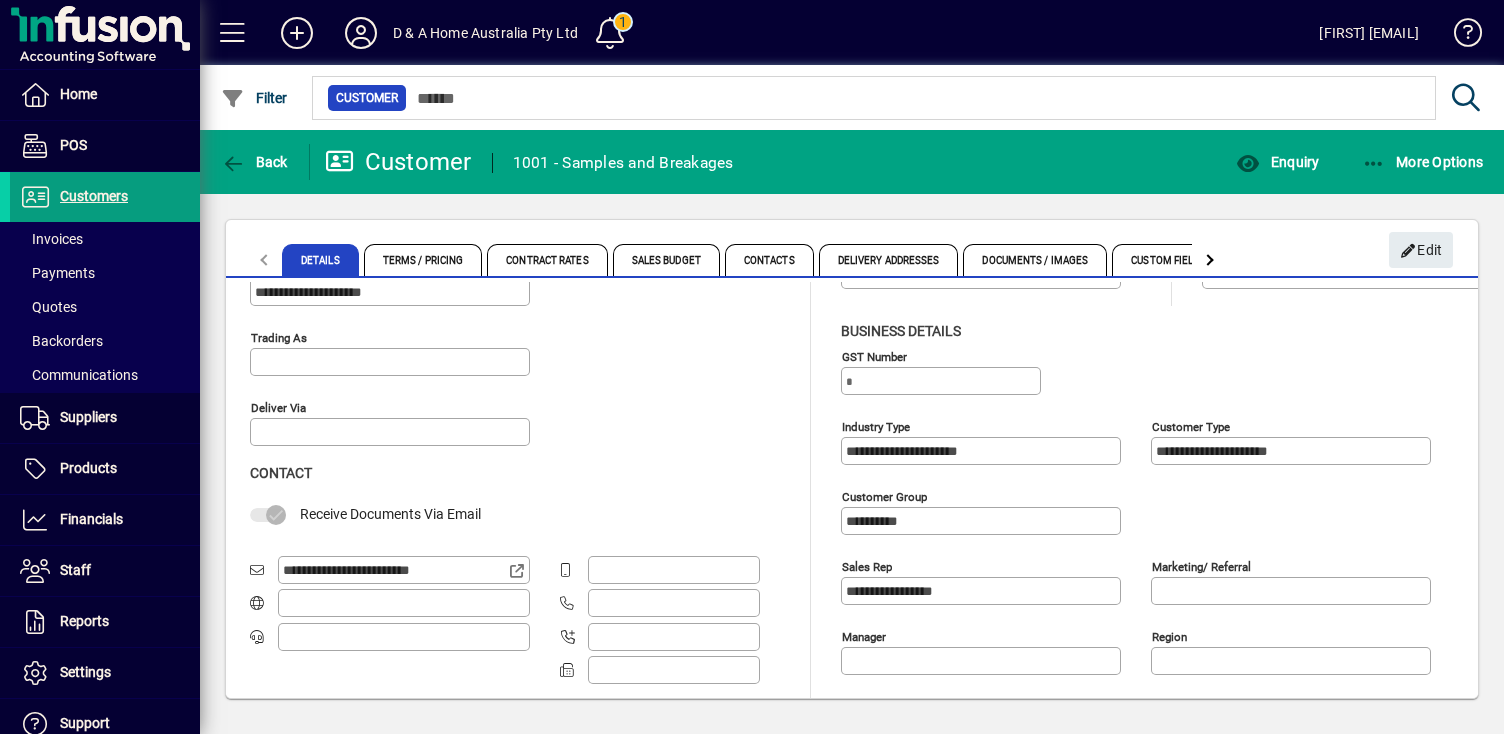 scroll, scrollTop: 211, scrollLeft: 0, axis: vertical 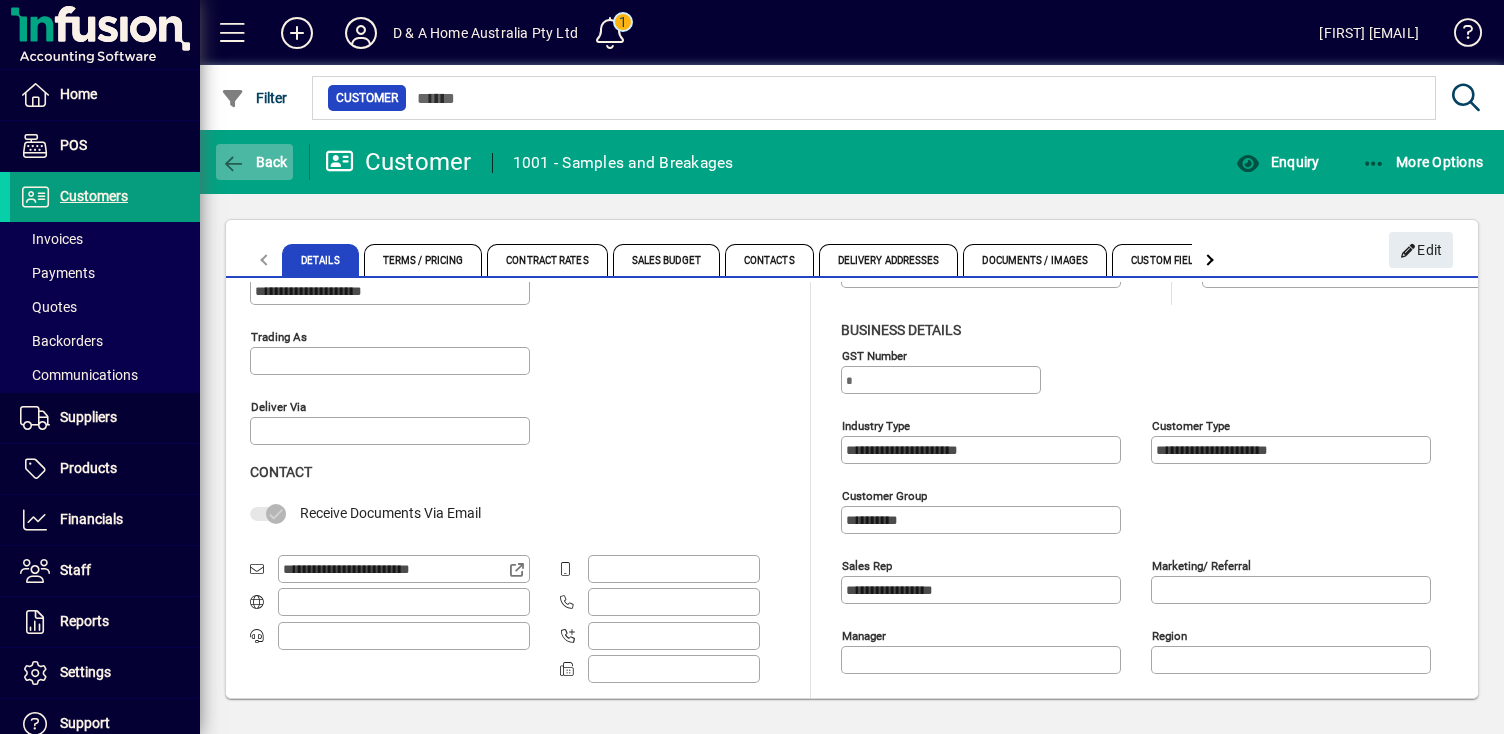 click 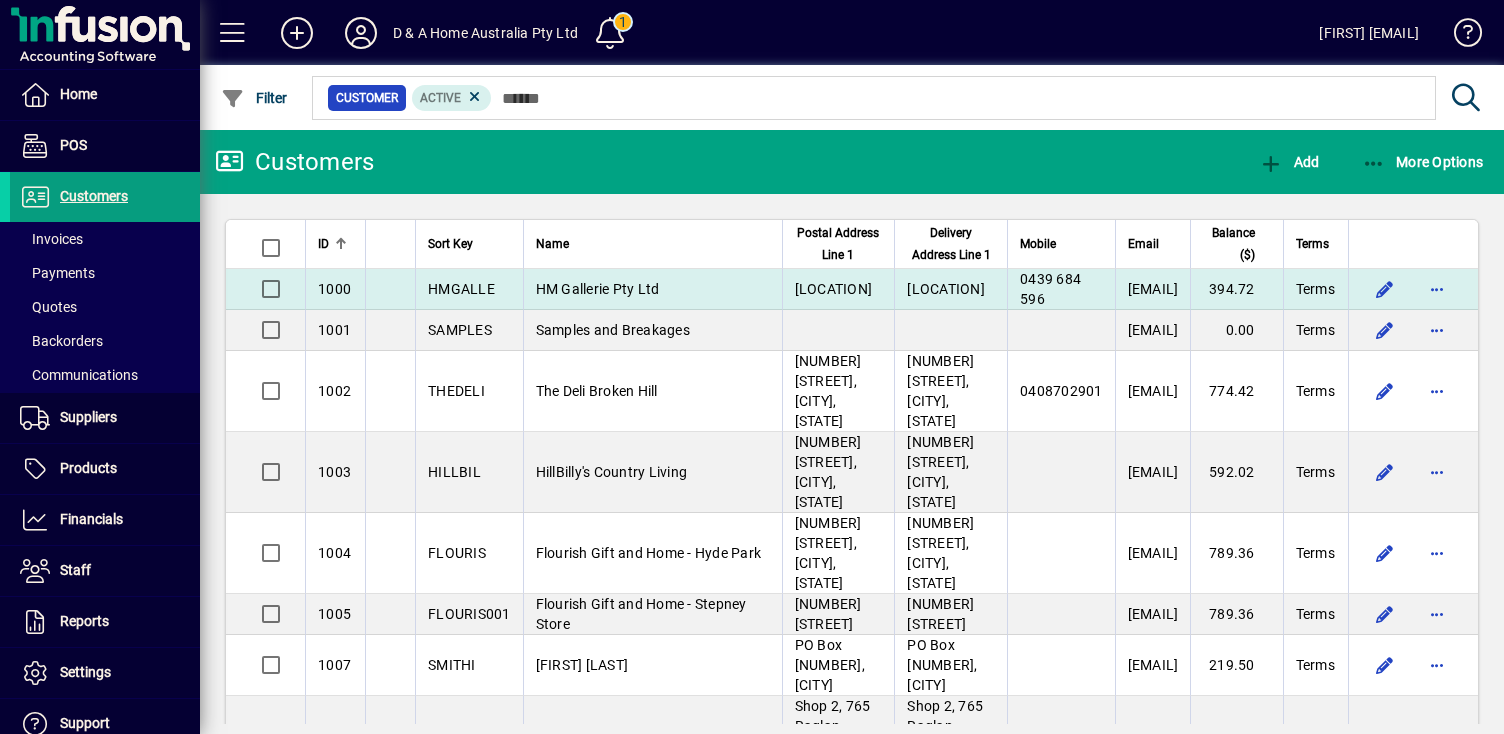 click on "HM Gallerie Pty Ltd" at bounding box center [652, 289] 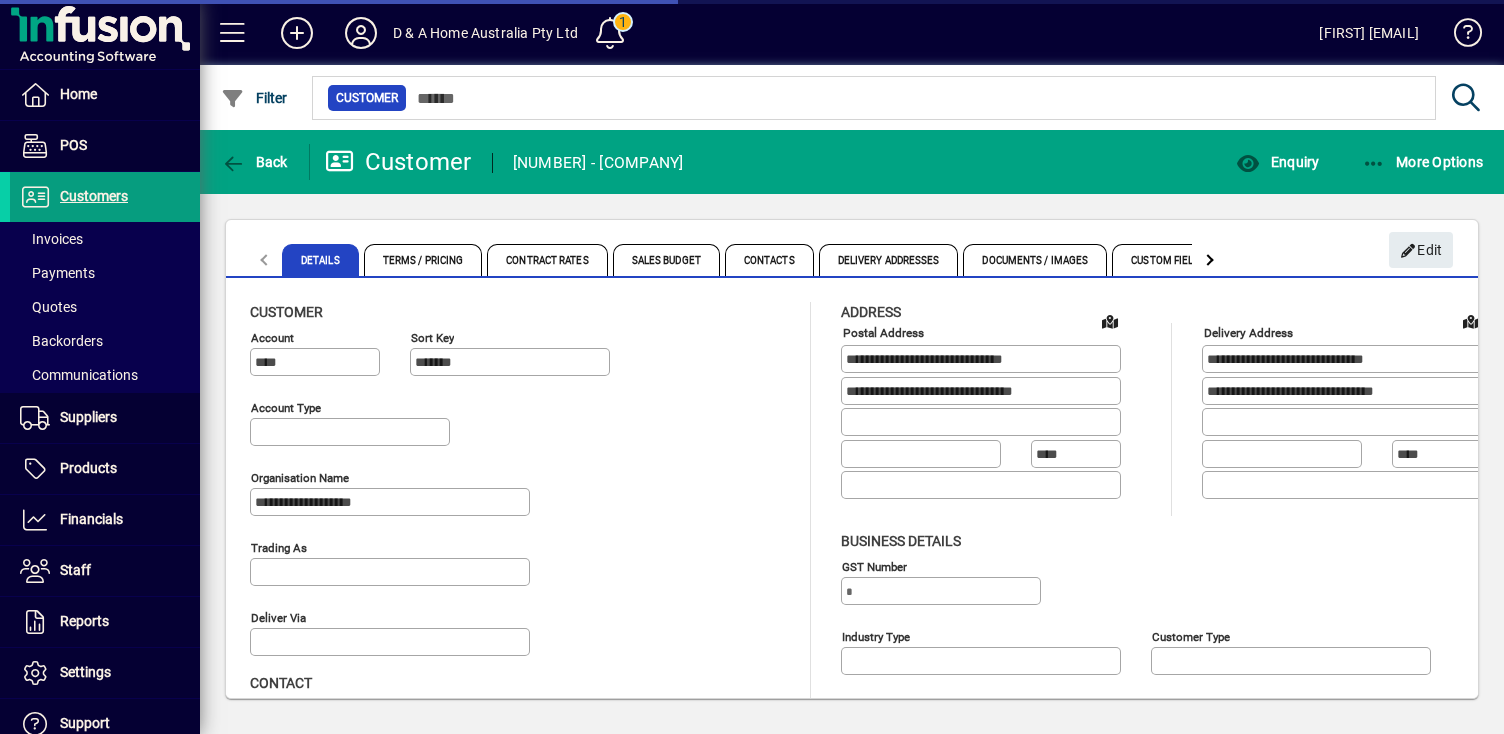type on "**********" 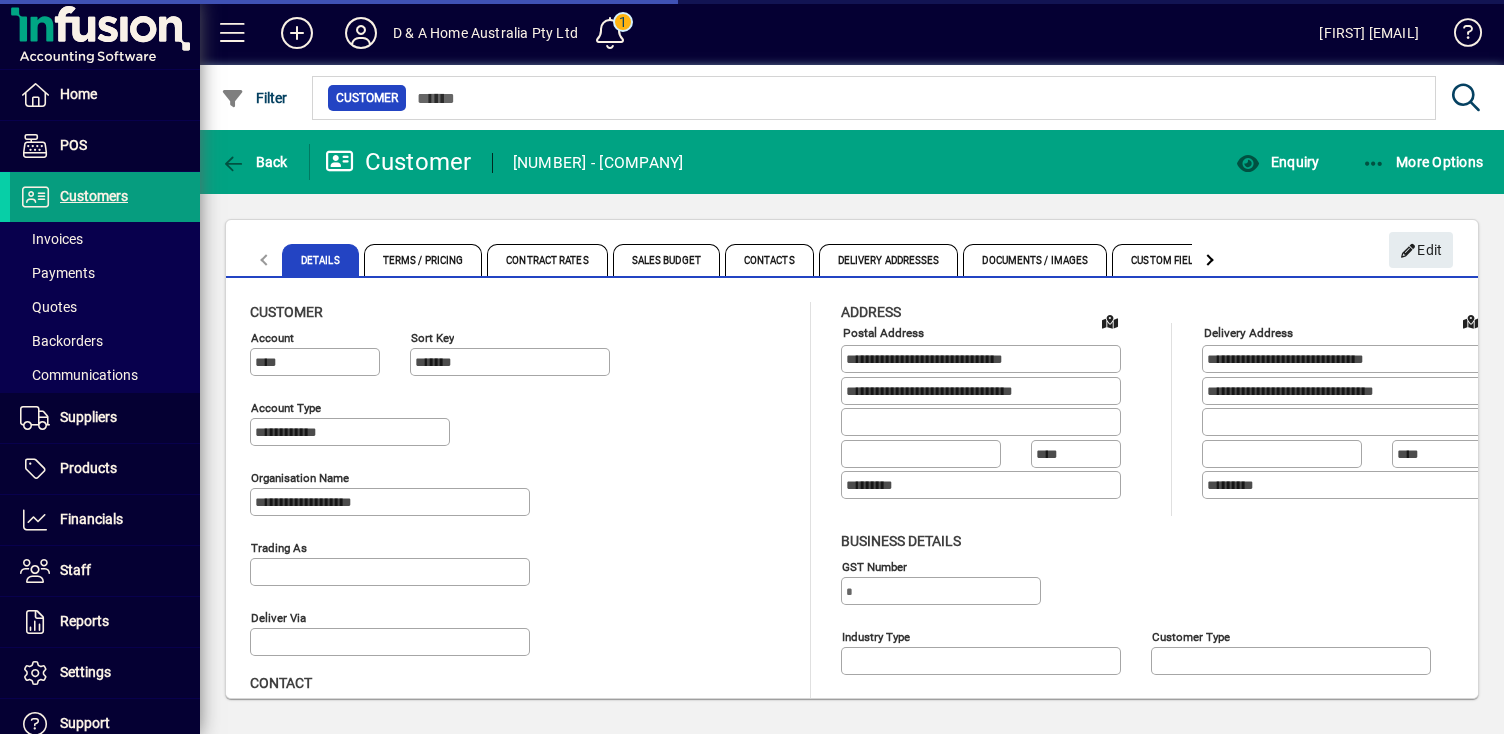 type on "**********" 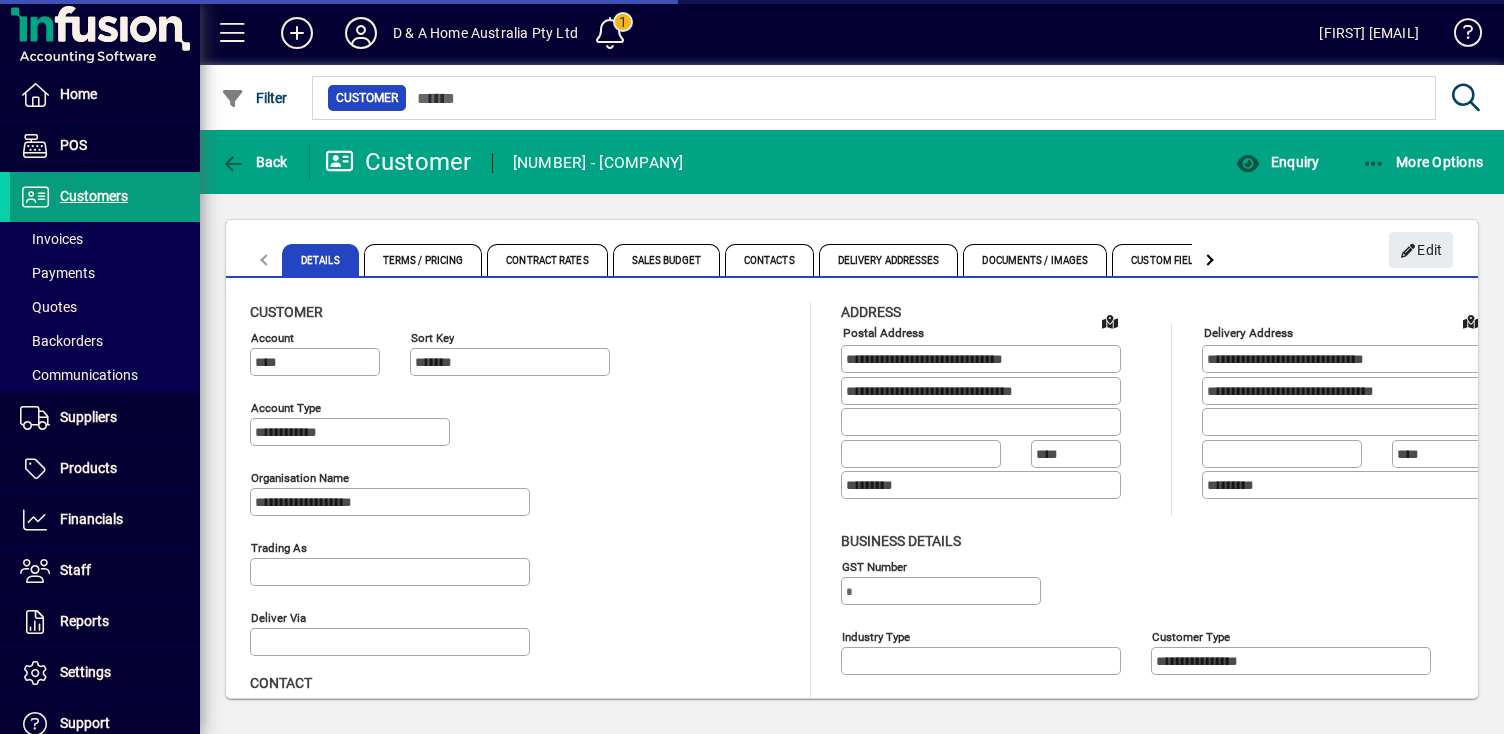 type on "**********" 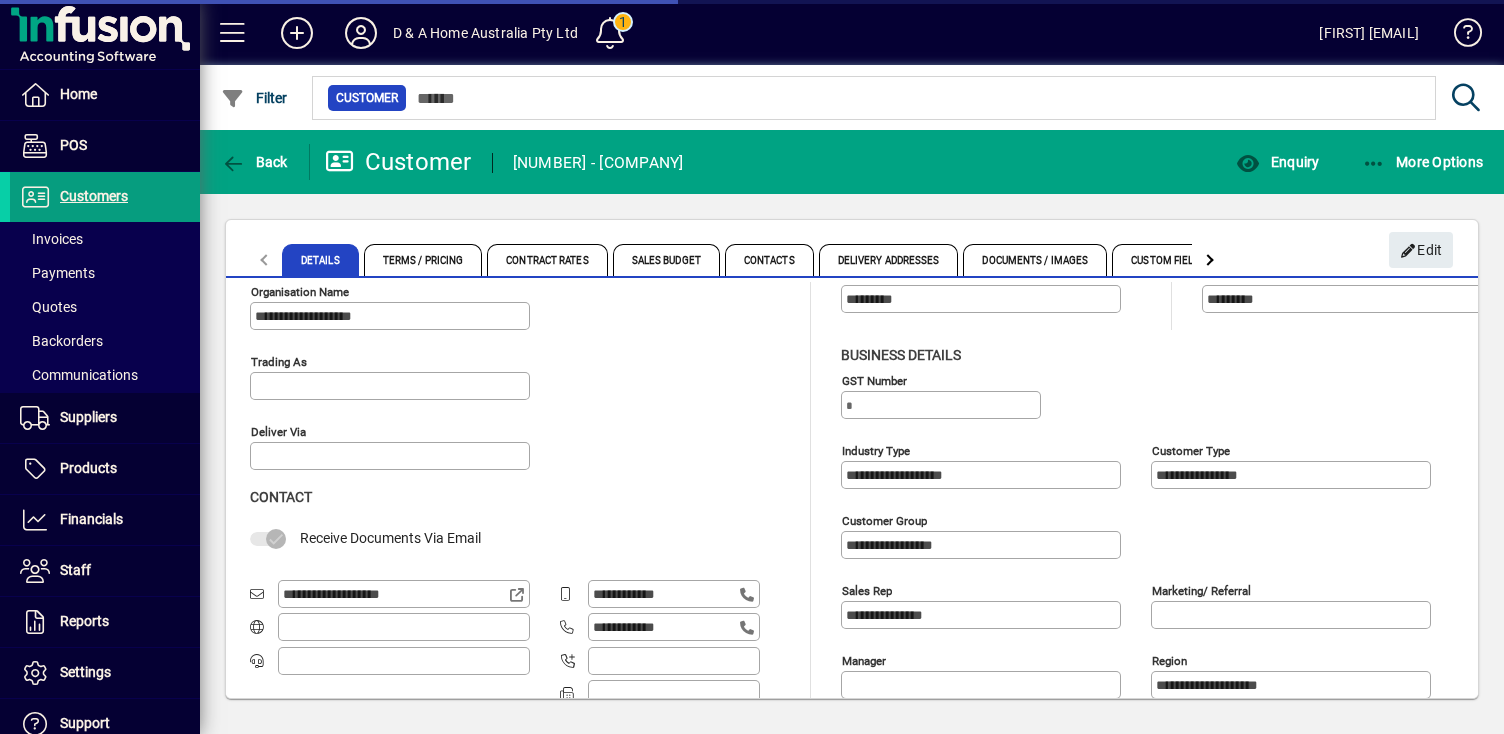 scroll, scrollTop: 203, scrollLeft: 0, axis: vertical 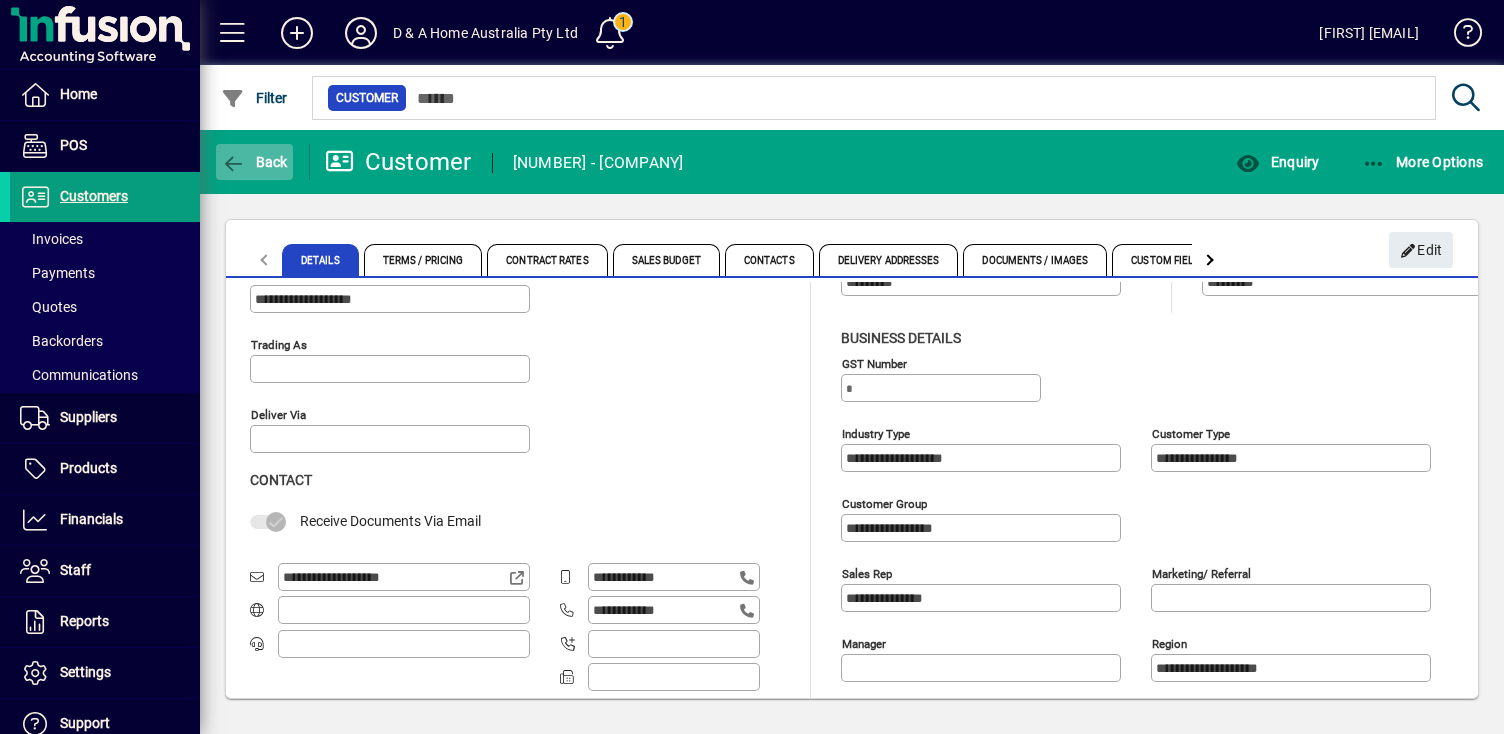 click on "Back" 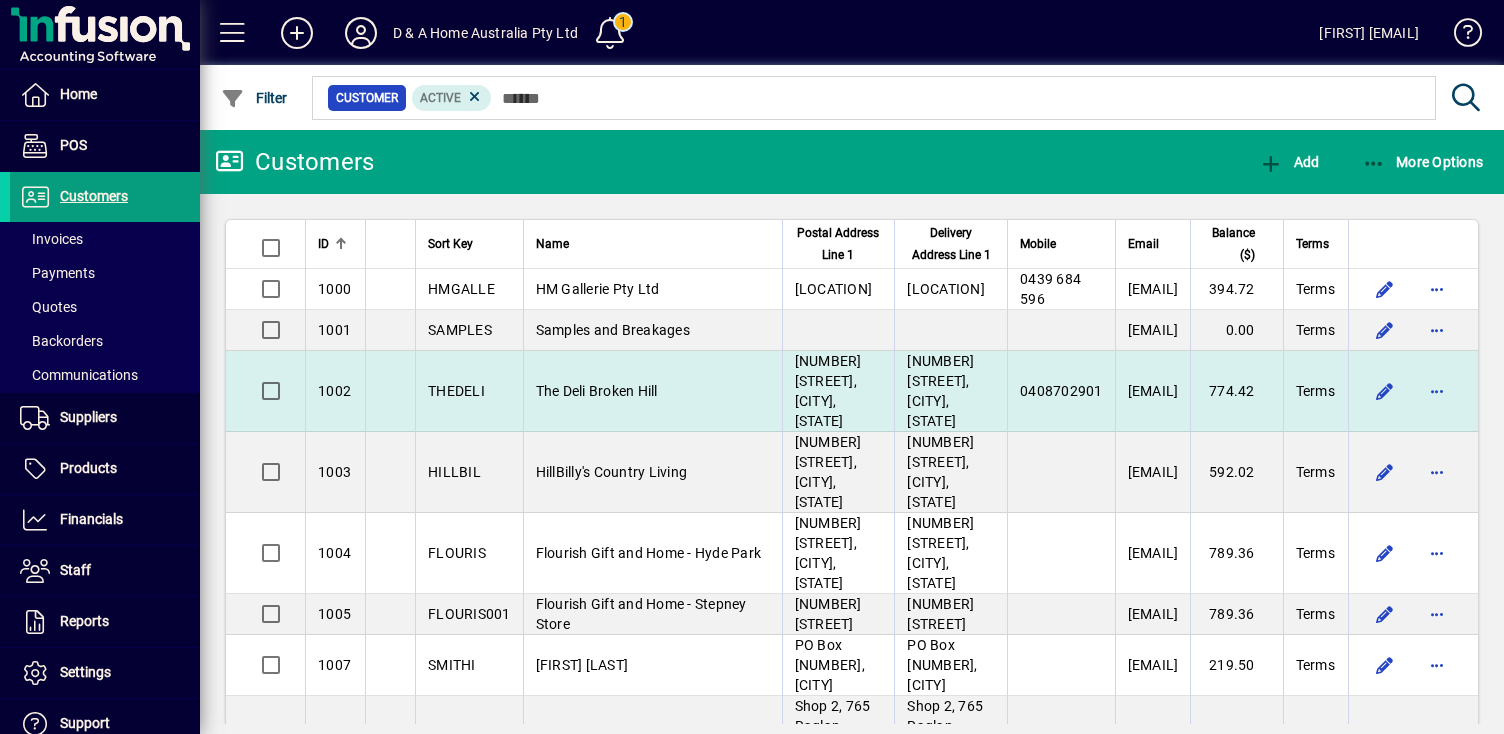 click on "The Deli Broken Hill" at bounding box center [652, 391] 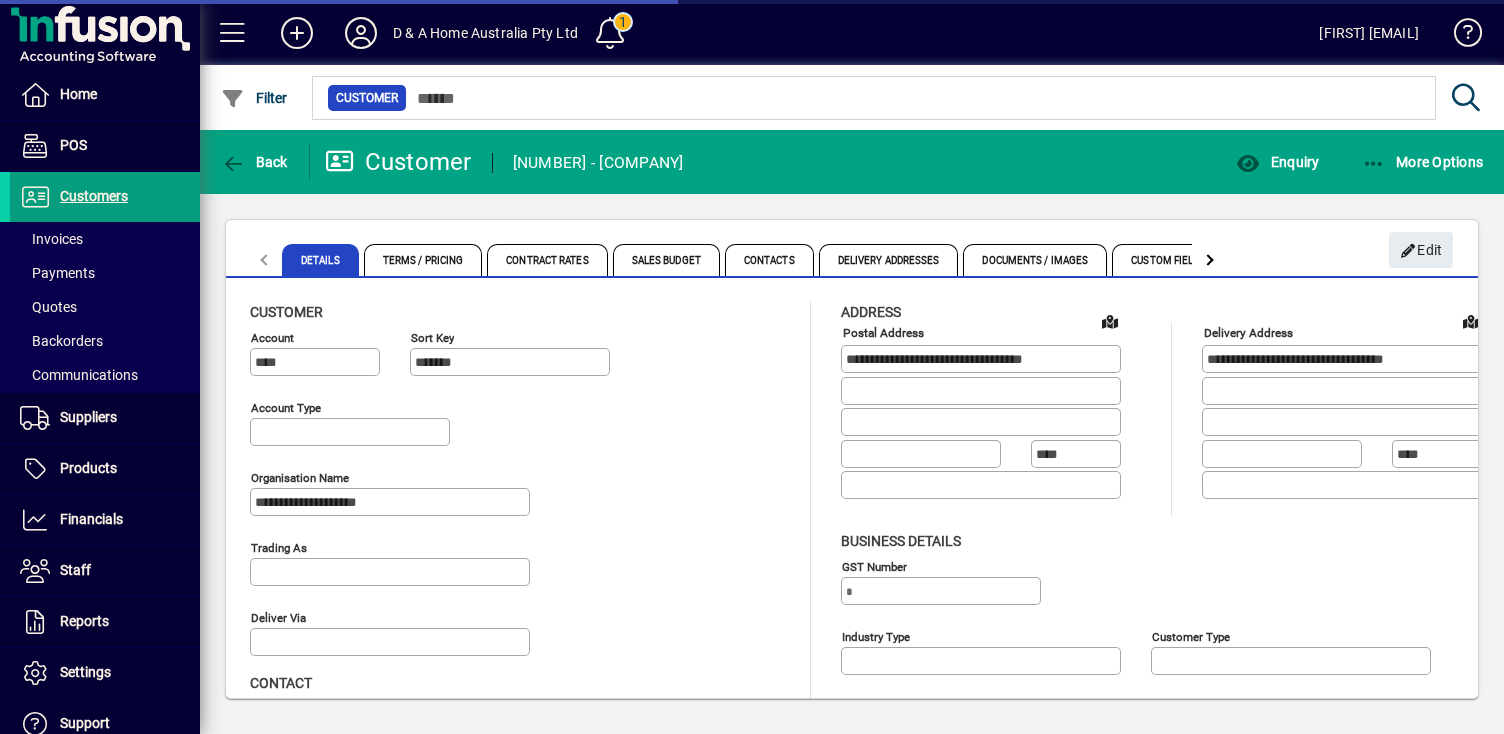 type on "**********" 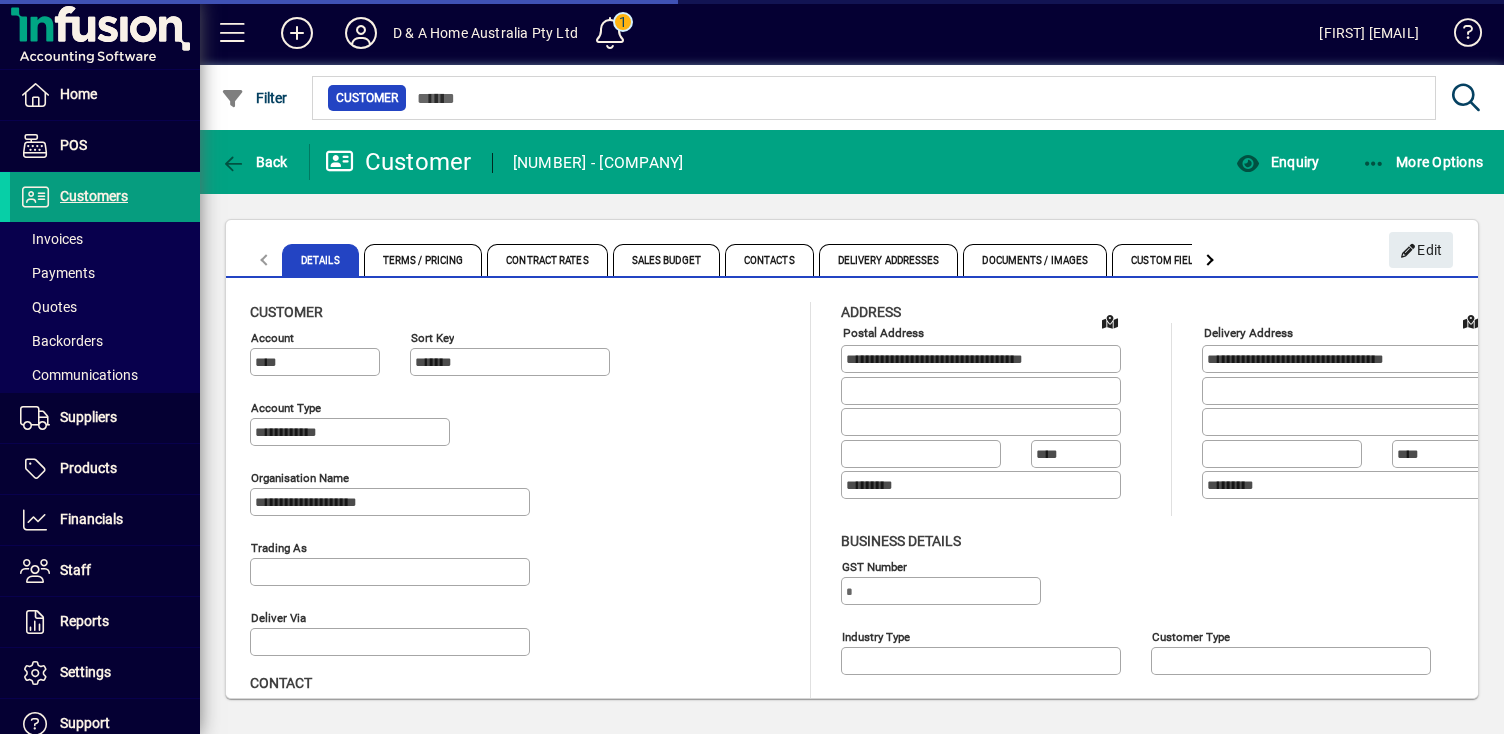 type on "**********" 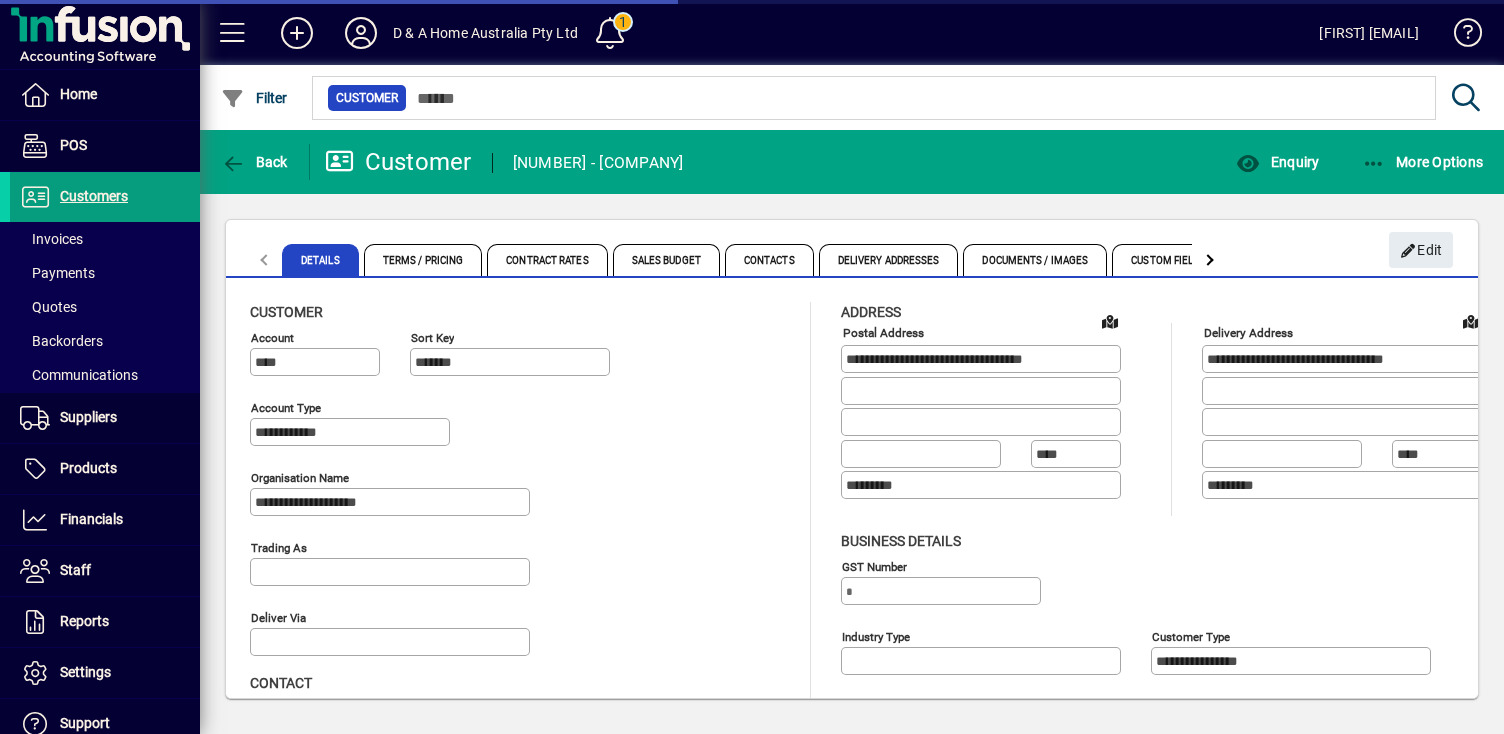 type on "**********" 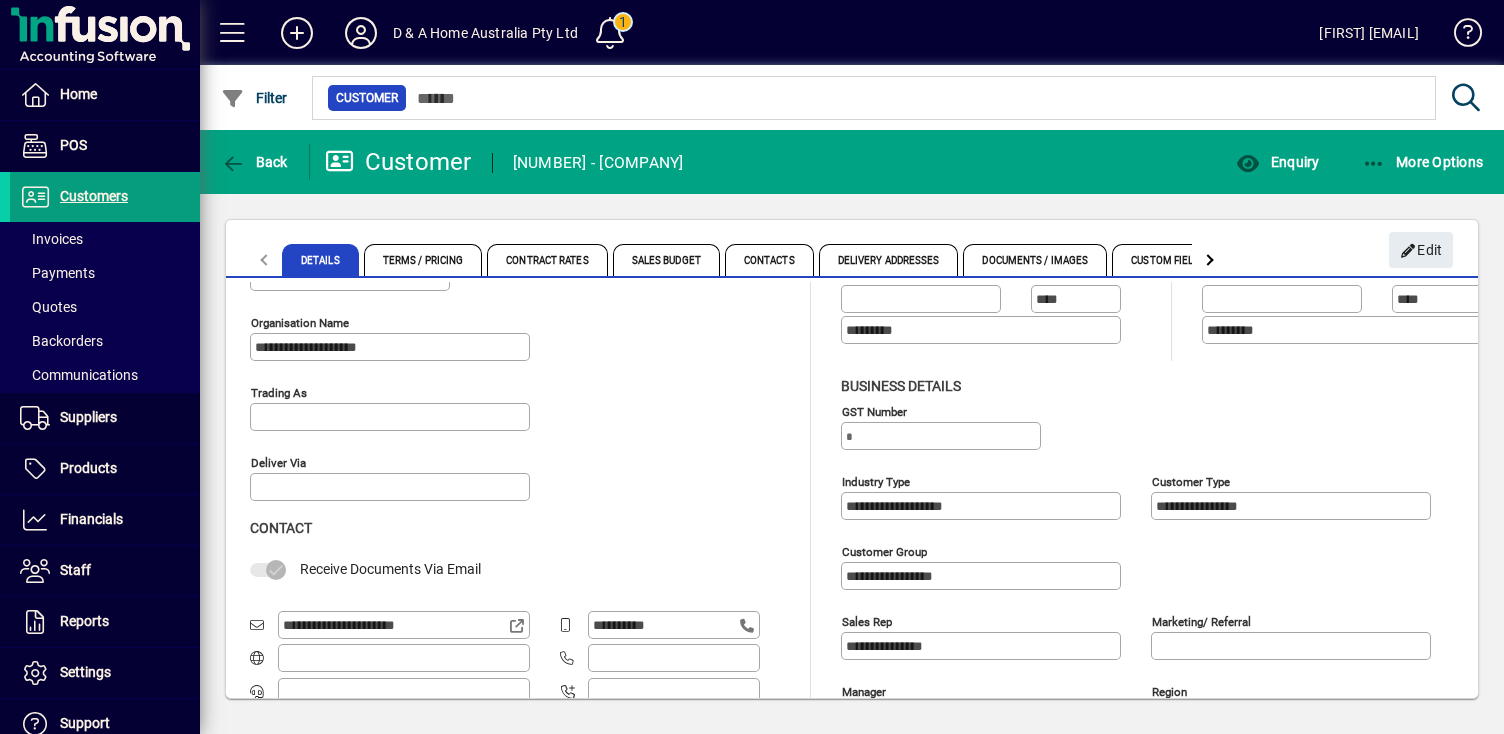 scroll, scrollTop: 188, scrollLeft: 0, axis: vertical 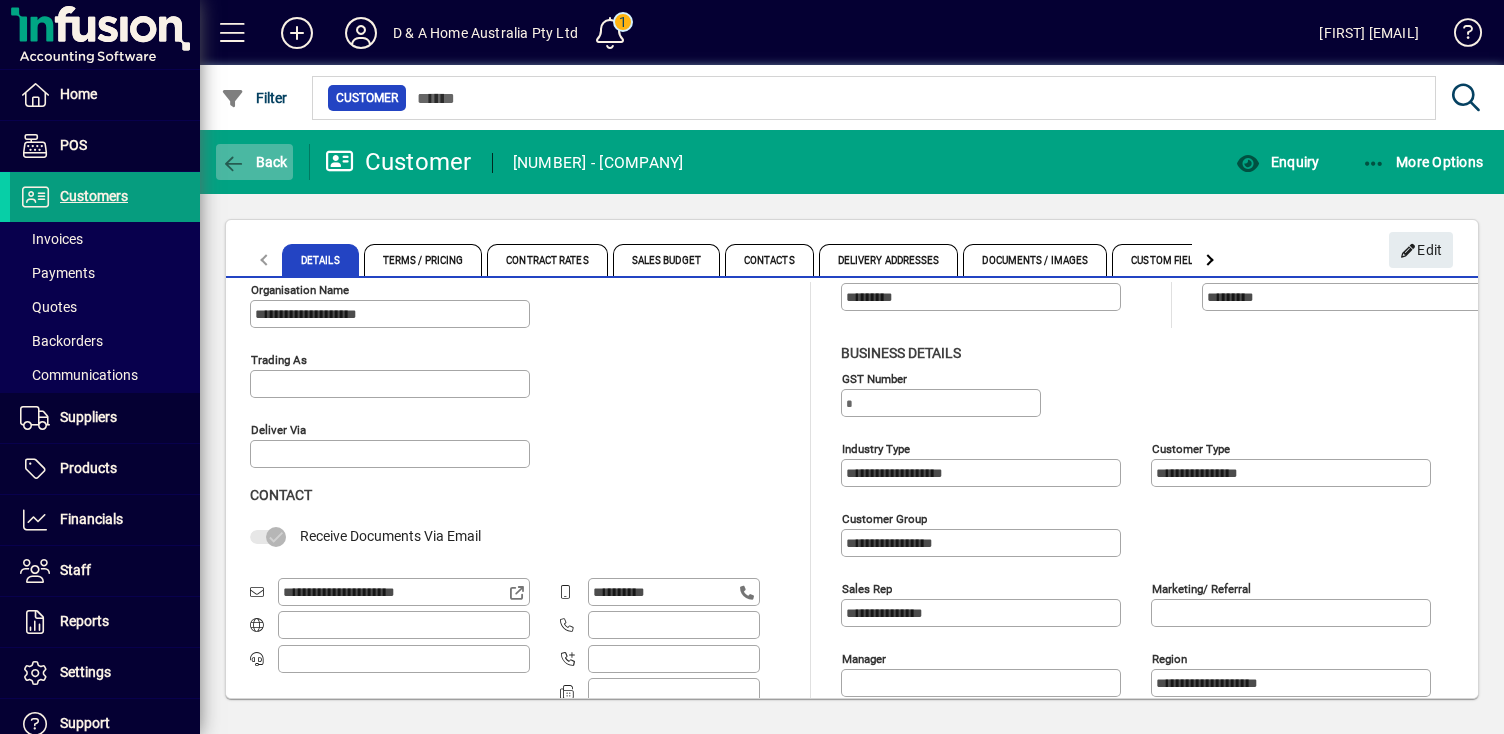 click 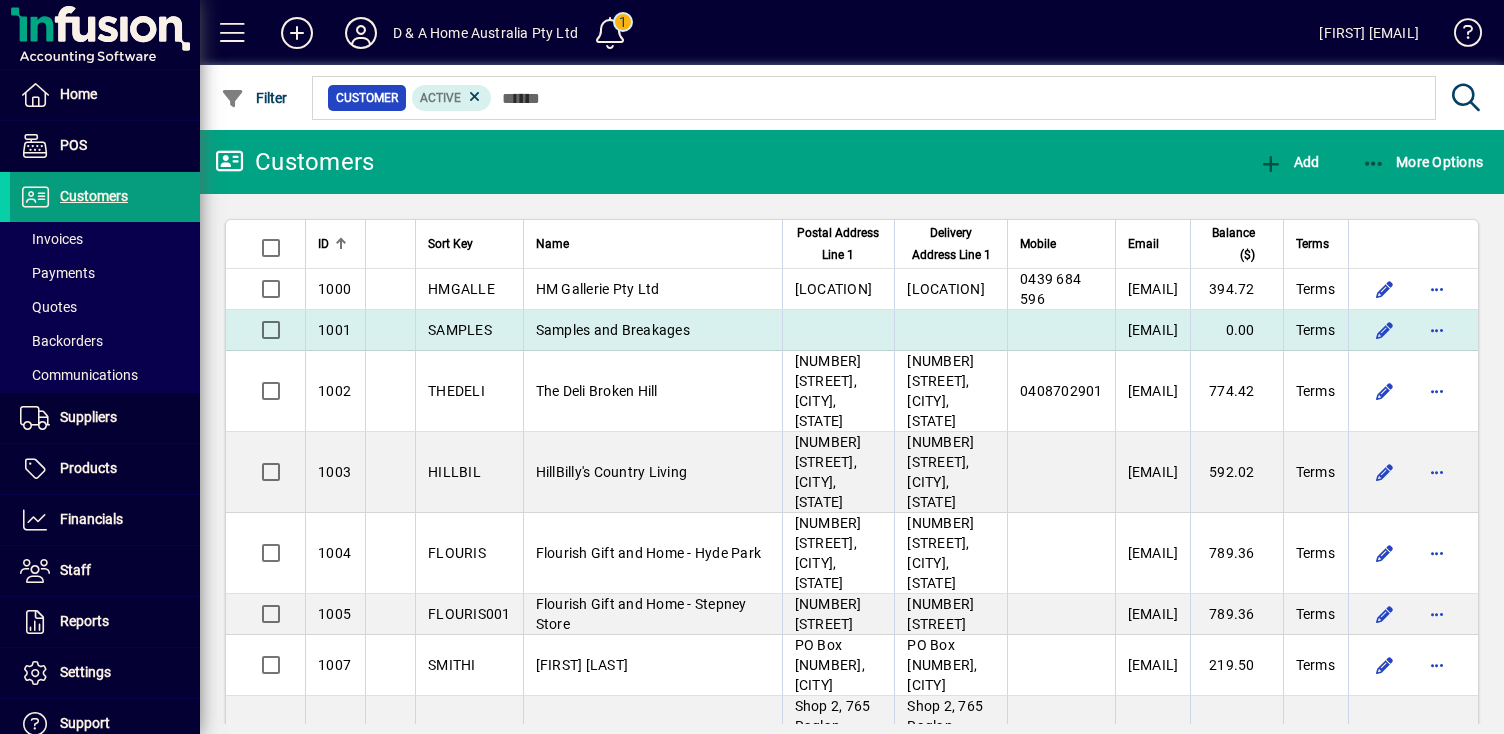 click on "Samples and Breakages" at bounding box center [613, 330] 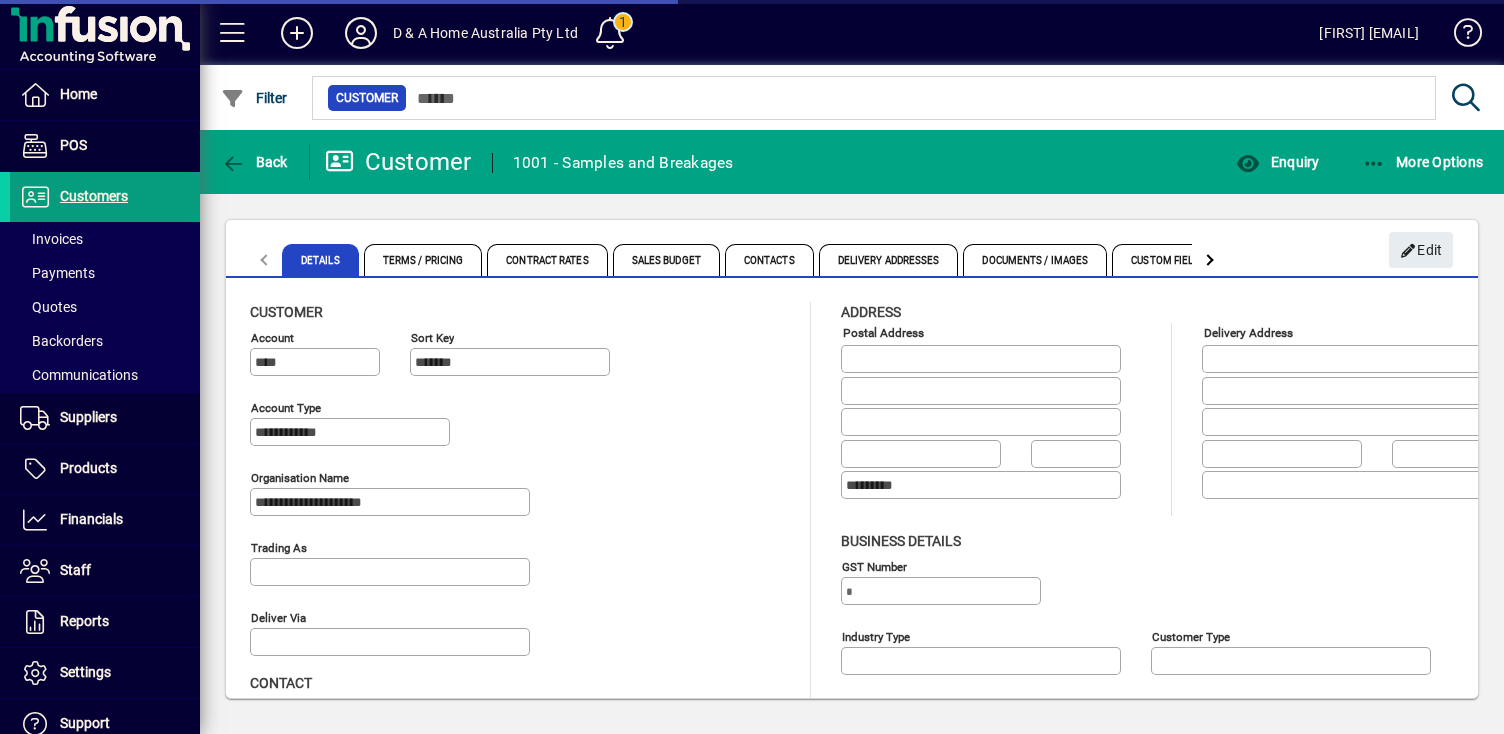 type on "**********" 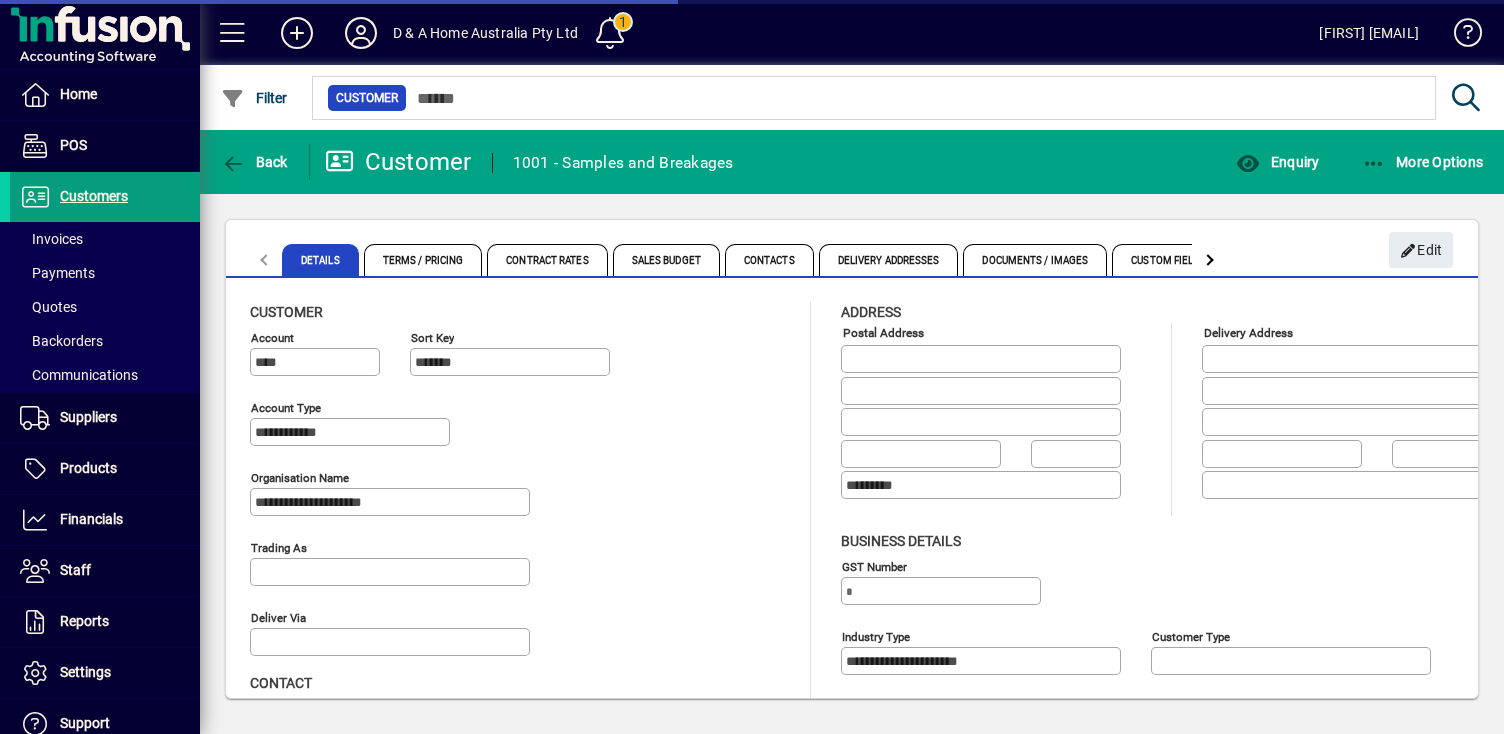 type on "**********" 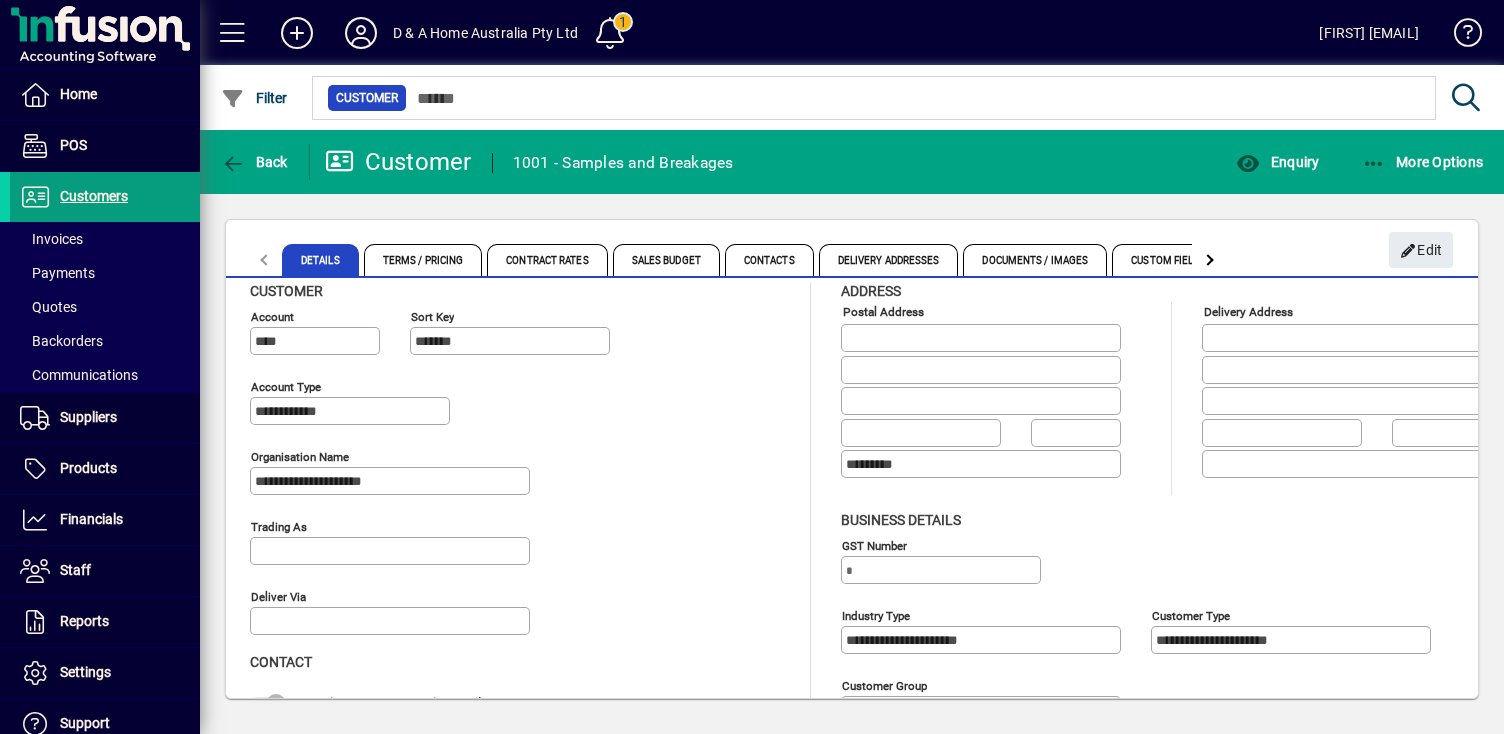 scroll, scrollTop: 0, scrollLeft: 0, axis: both 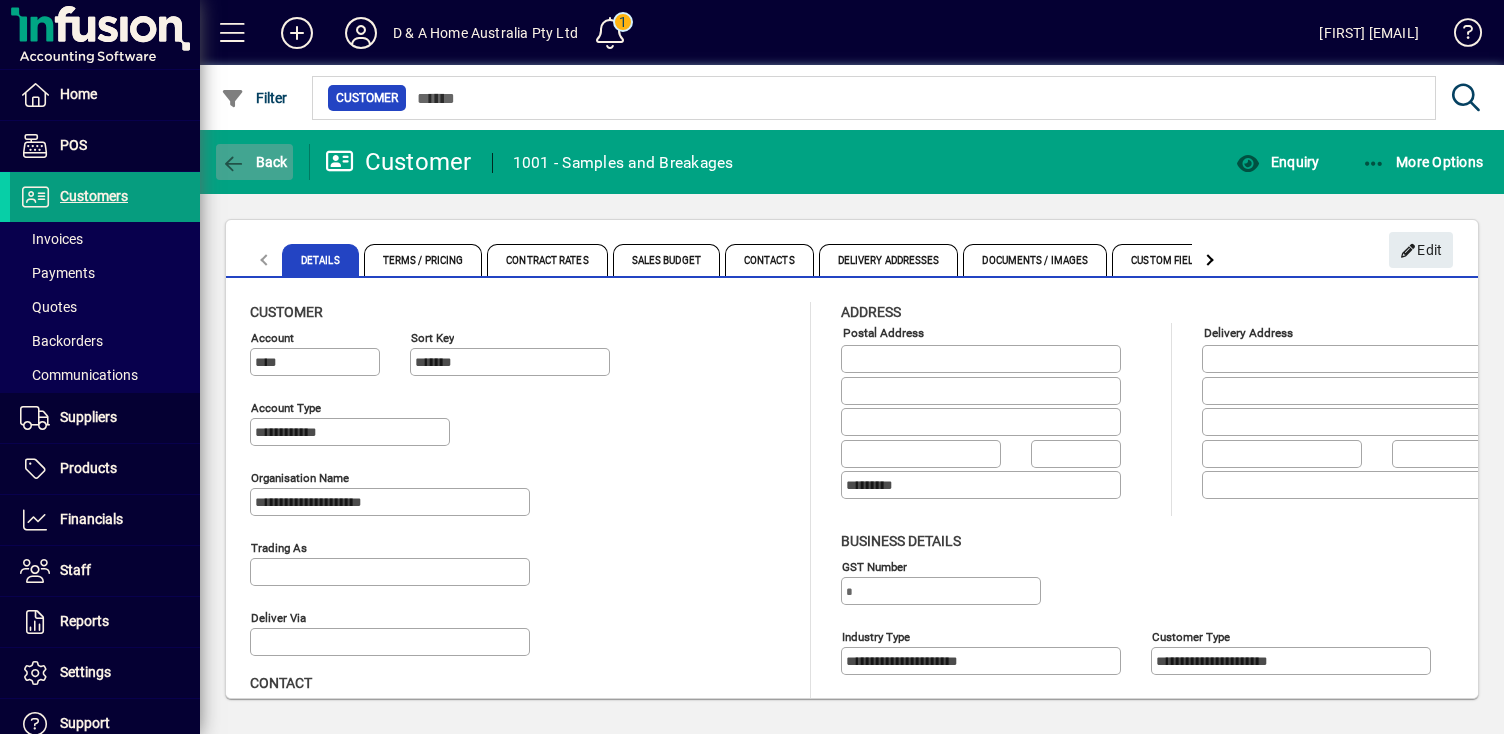 click on "Back" 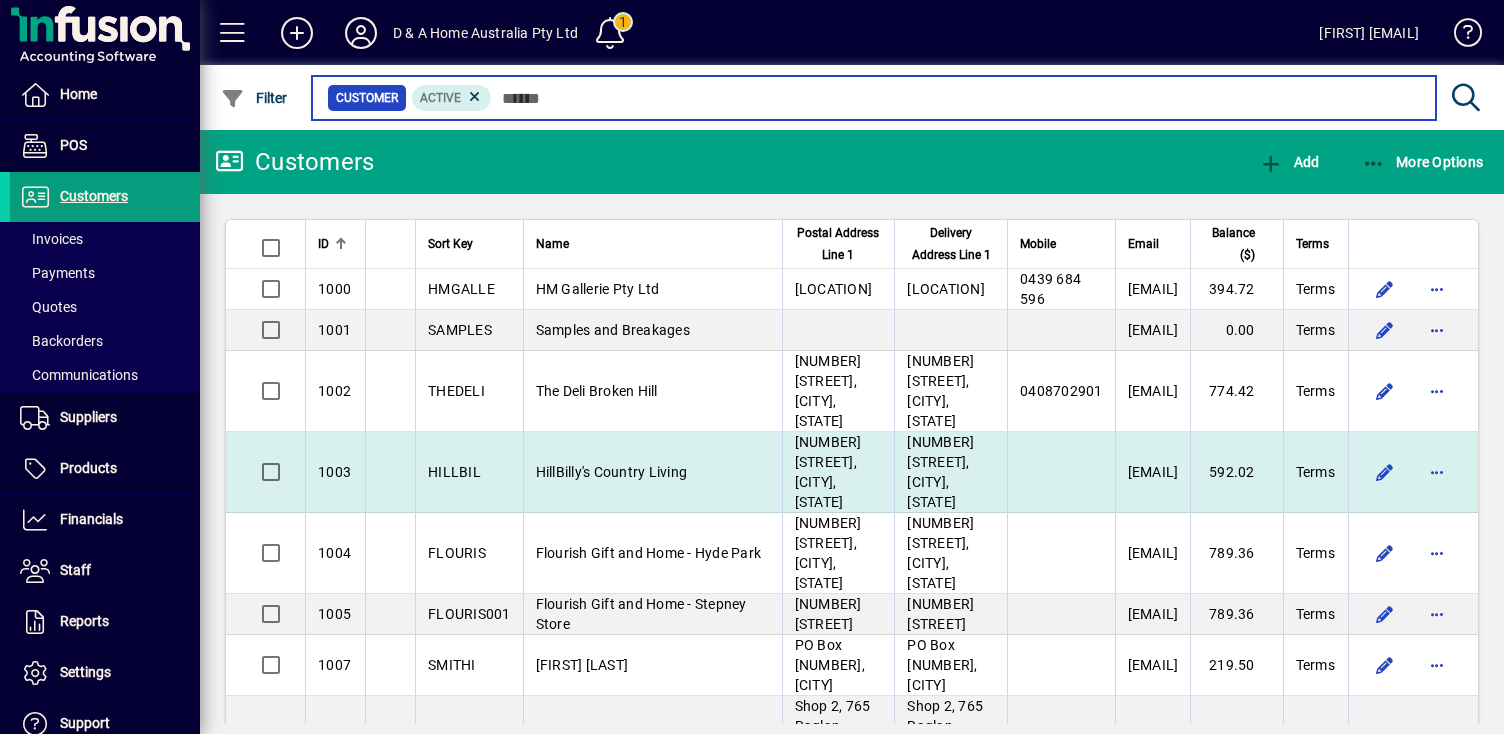 scroll, scrollTop: 78, scrollLeft: 0, axis: vertical 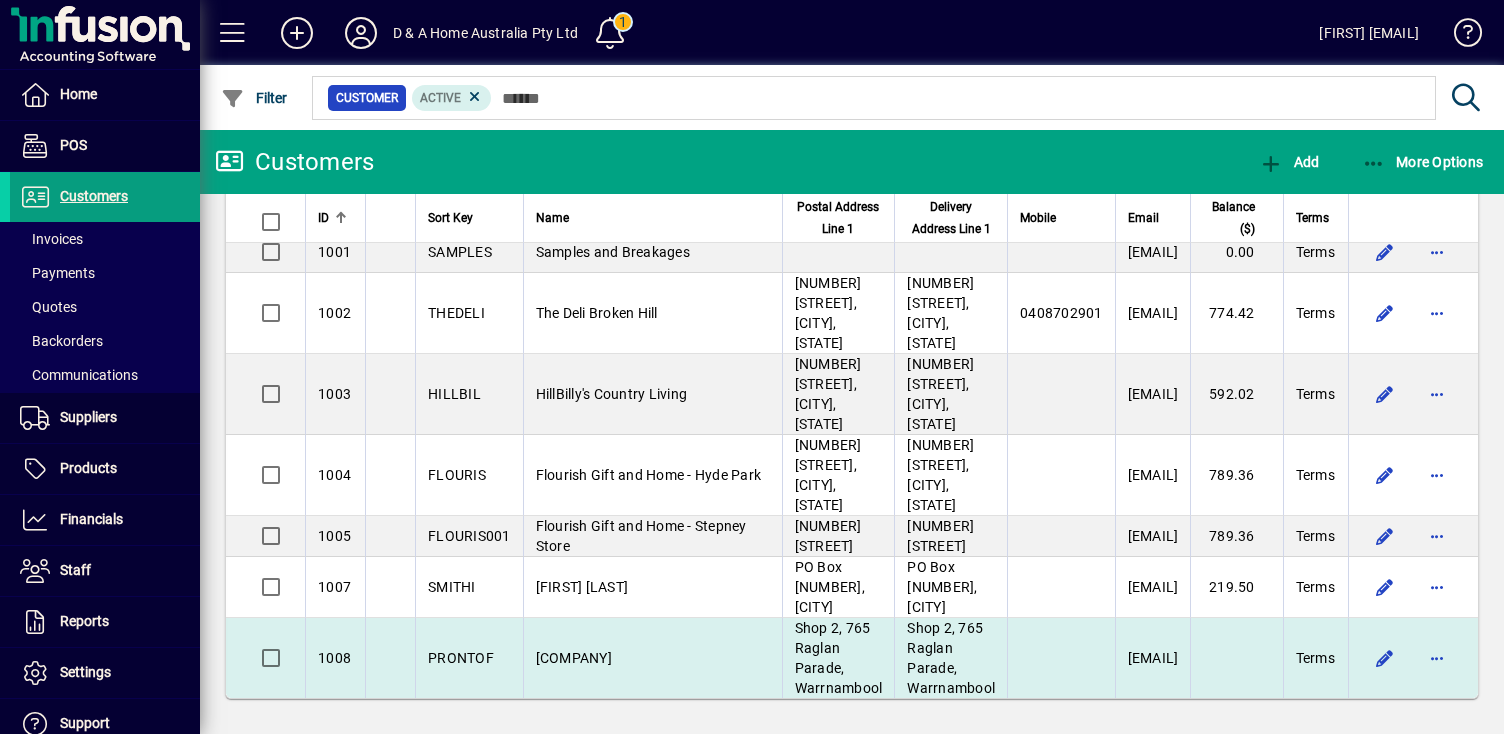 click on "[COMPANY]" at bounding box center [652, 658] 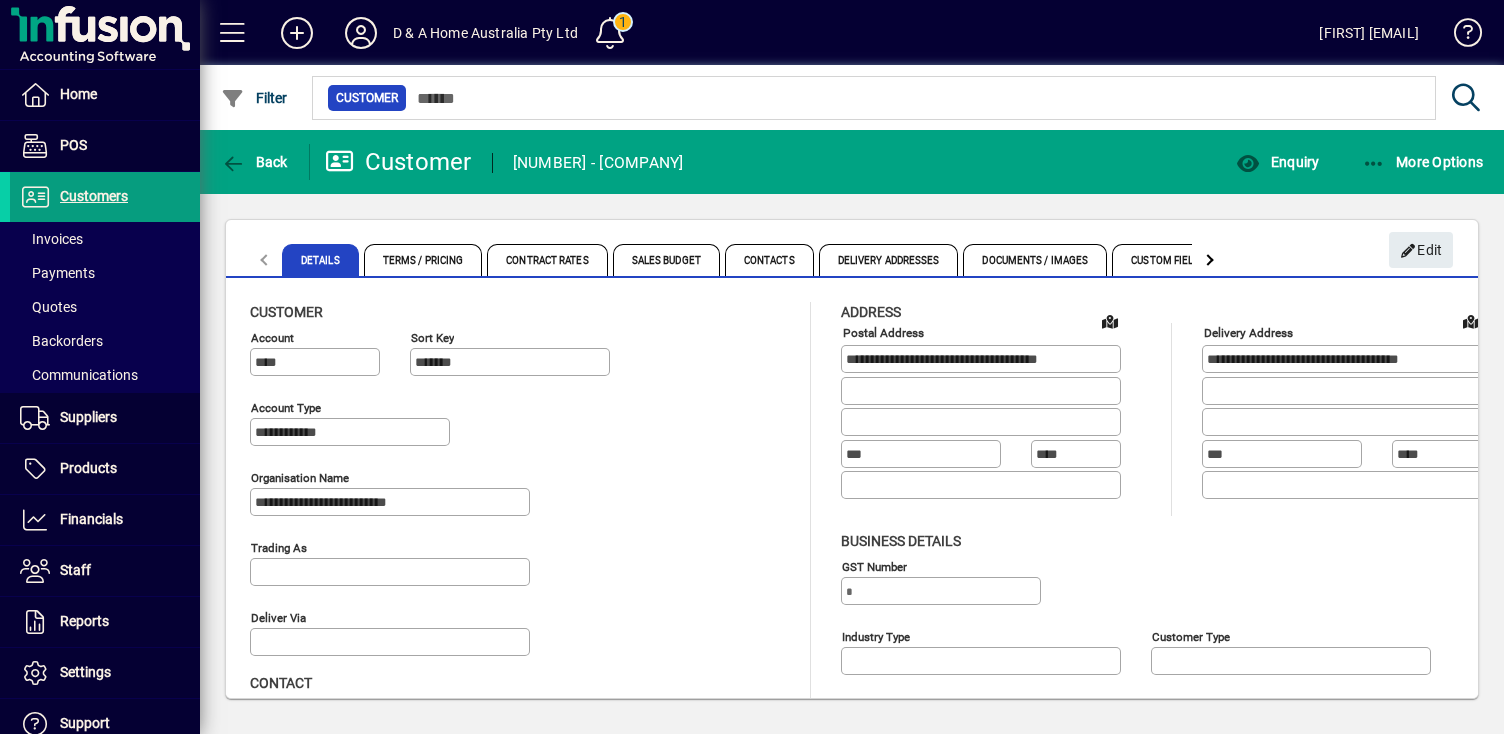 type on "*********" 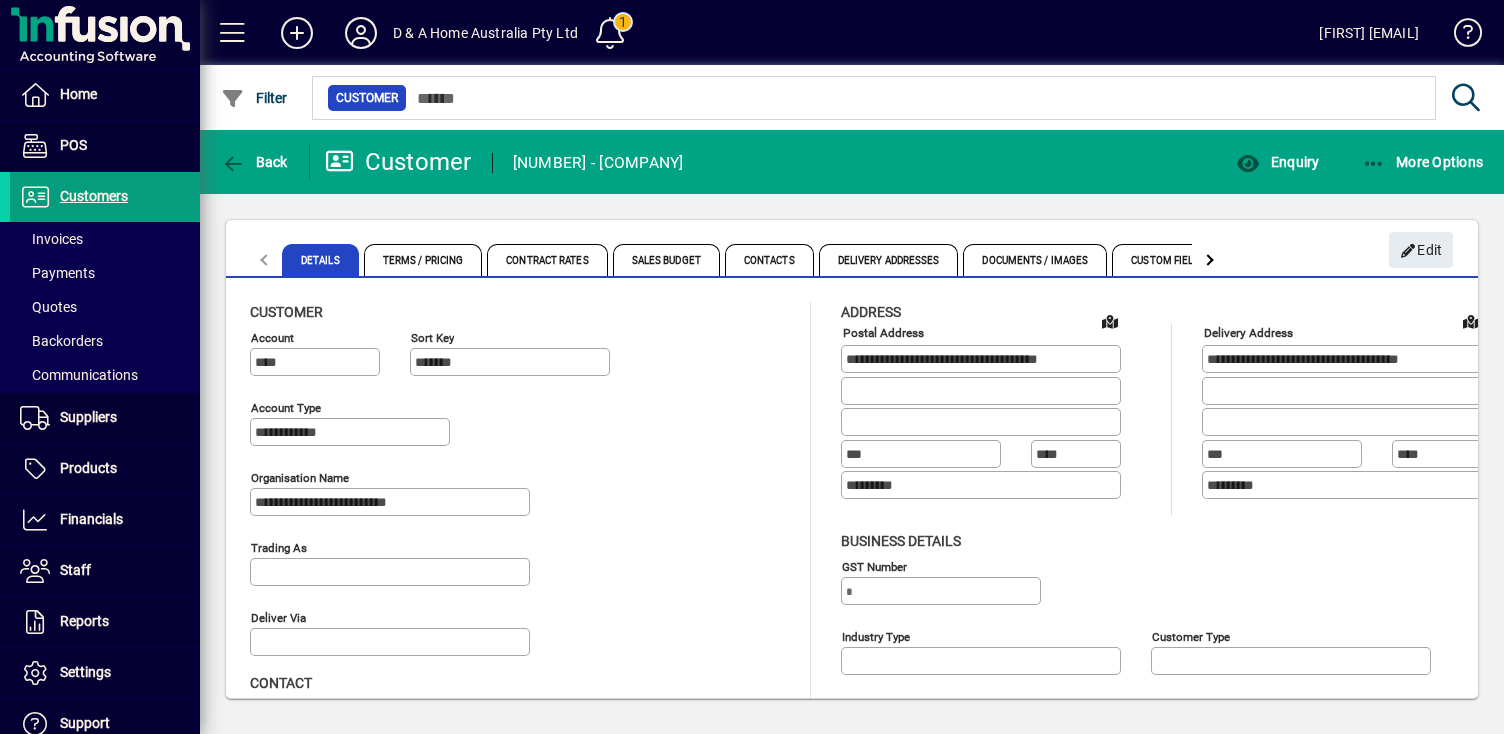 type on "**********" 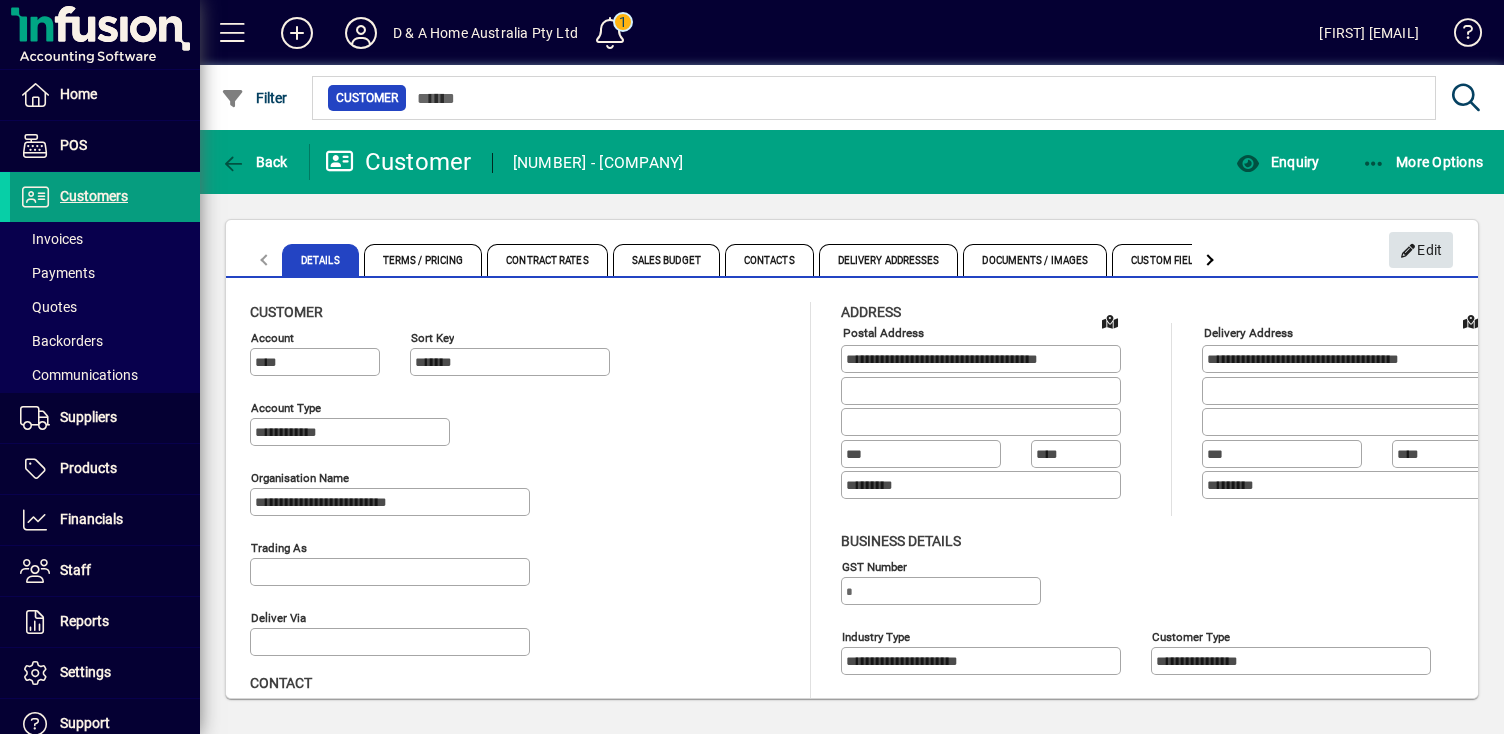 click on "Edit" 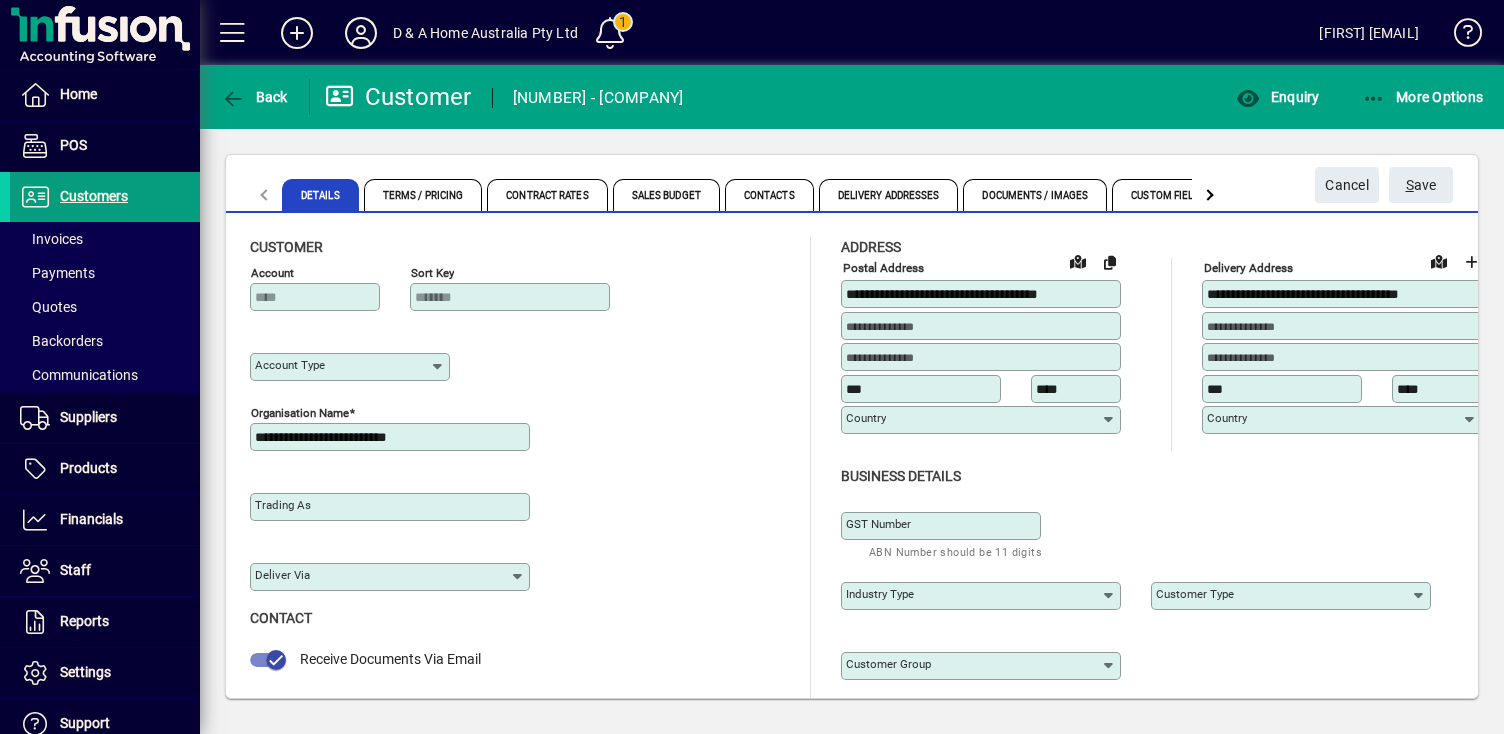 type on "**********" 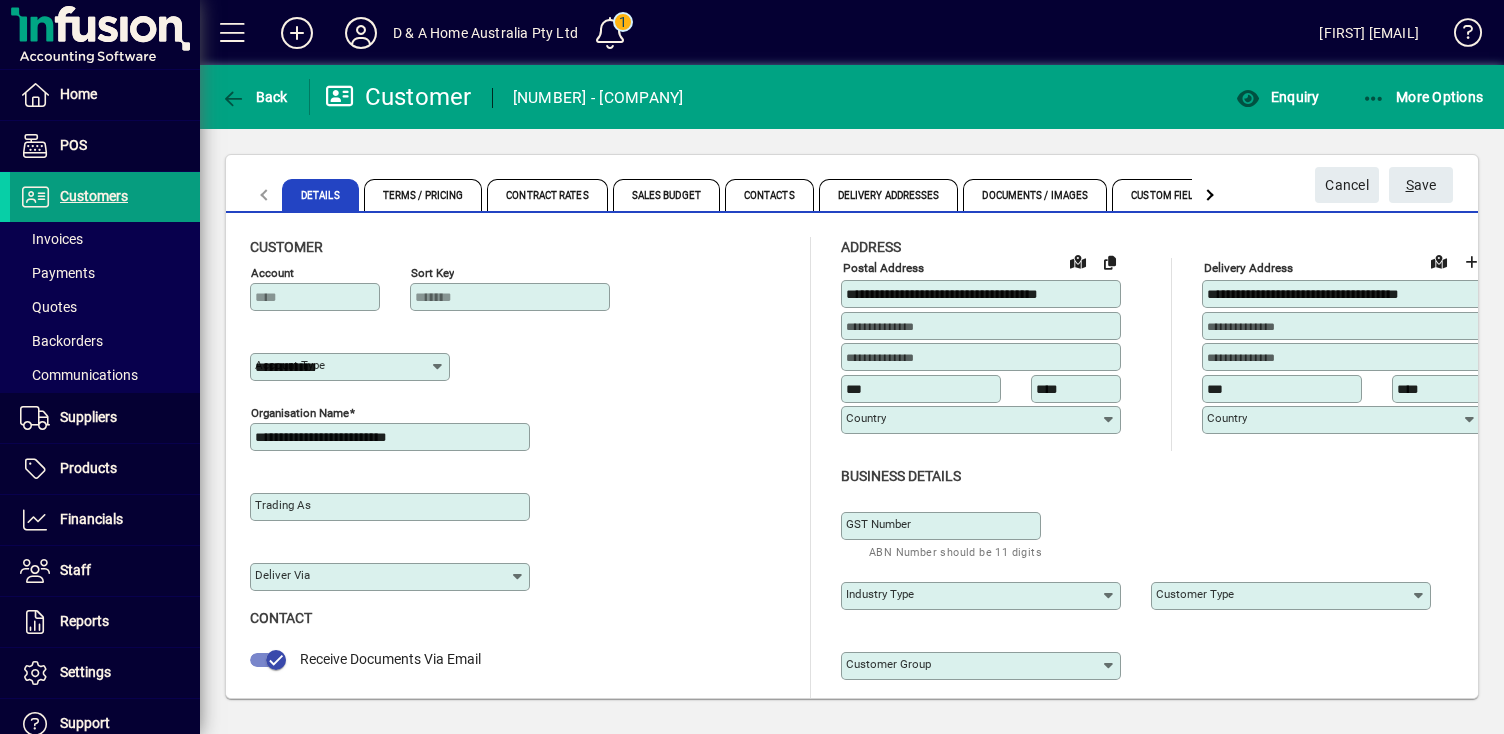 type on "*********" 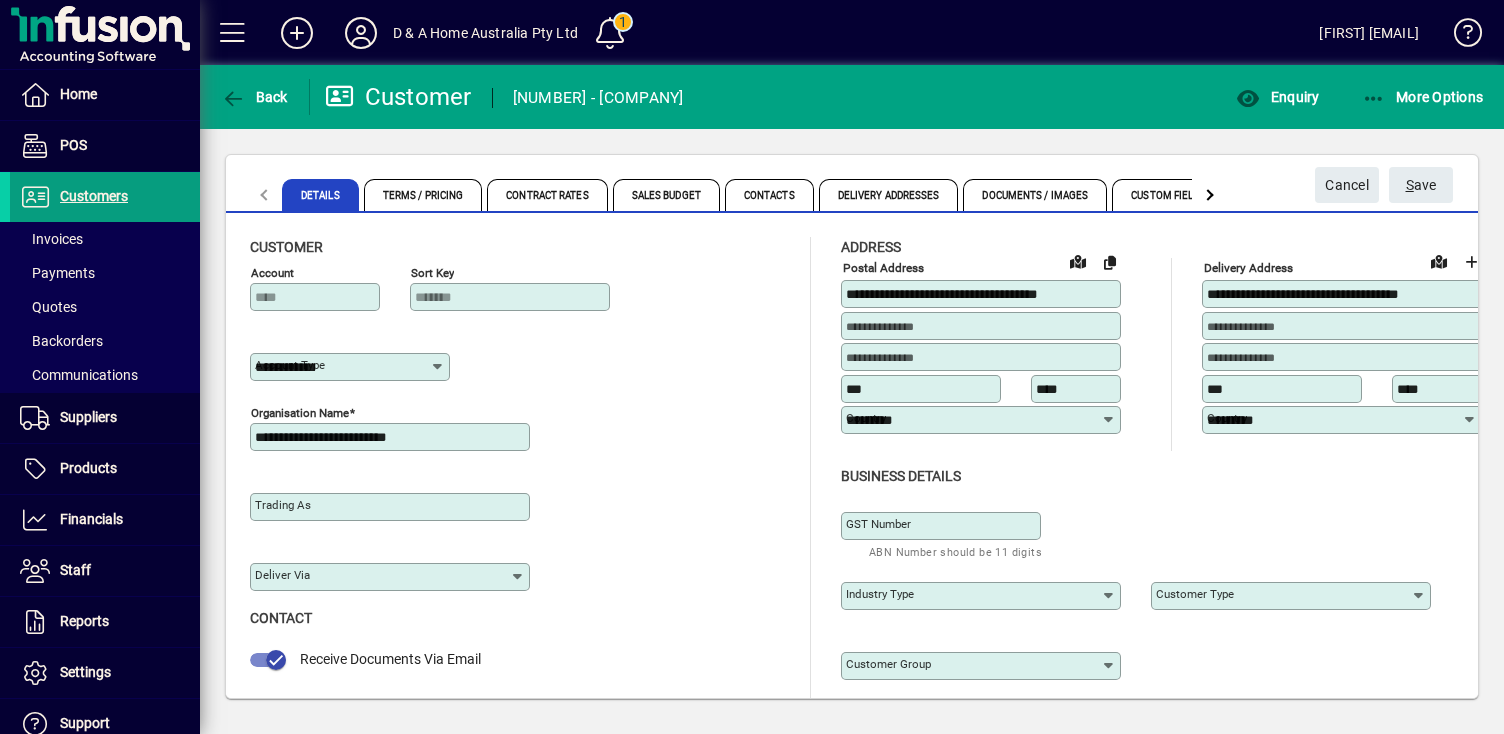type on "**********" 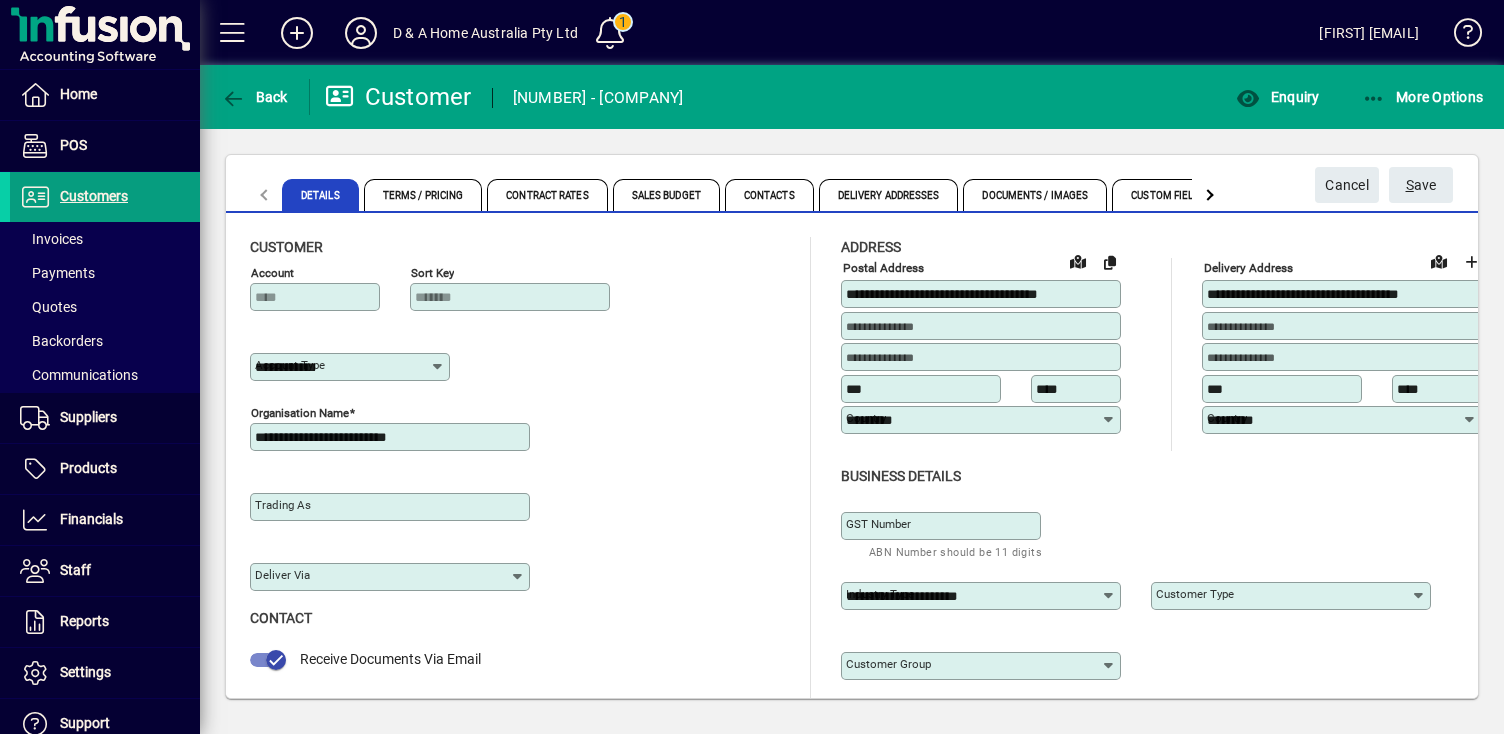 type on "**********" 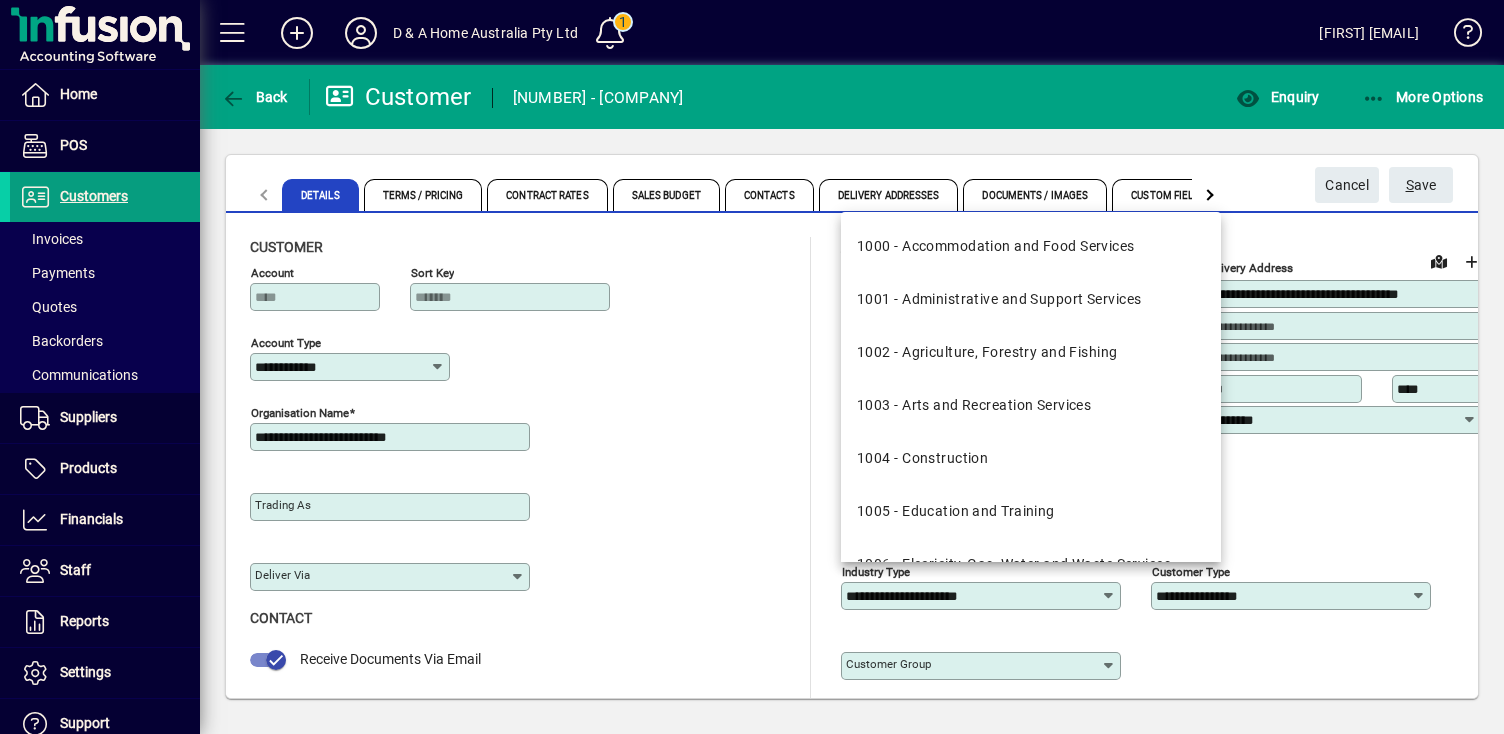 click on "**********" at bounding box center (973, 596) 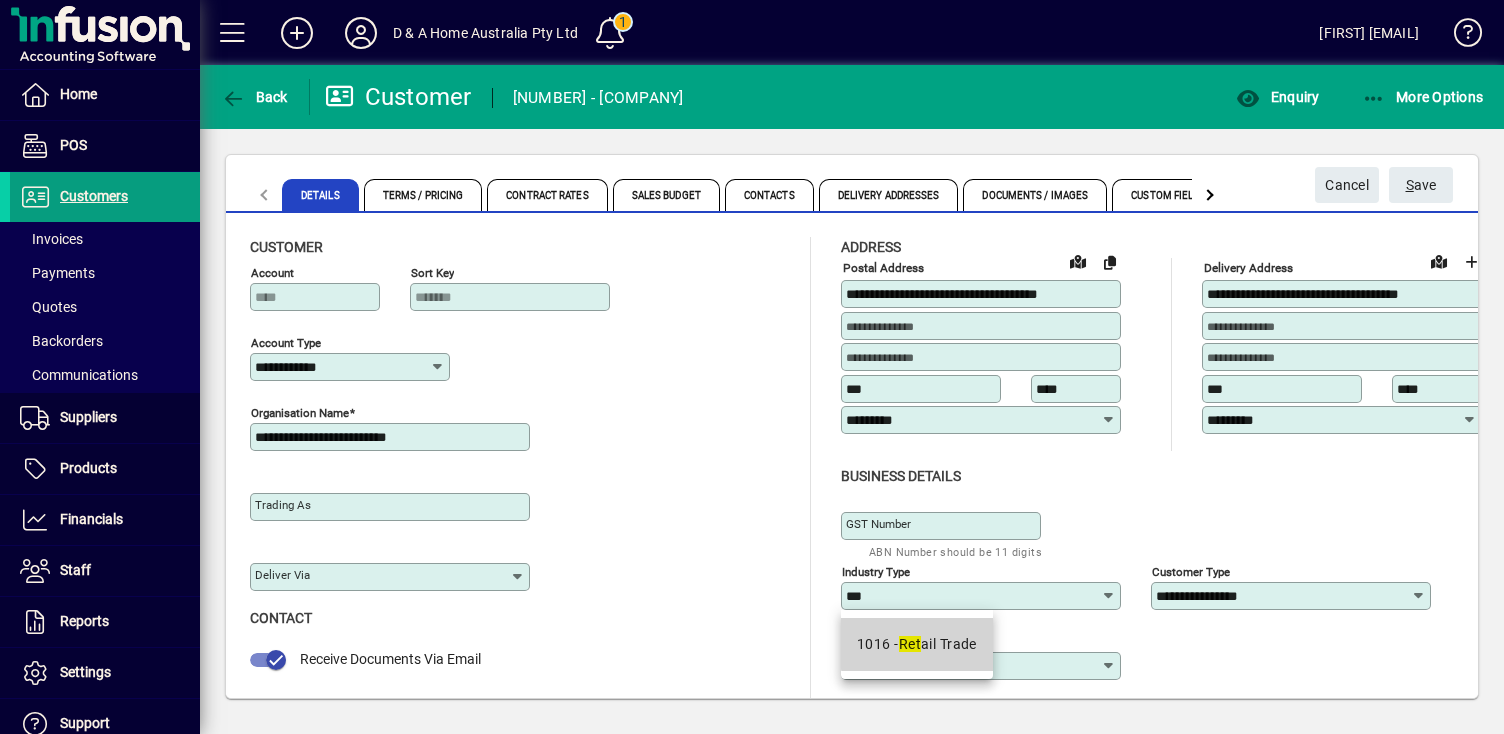 click on "1016 -  Ret ail Trade" at bounding box center (917, 644) 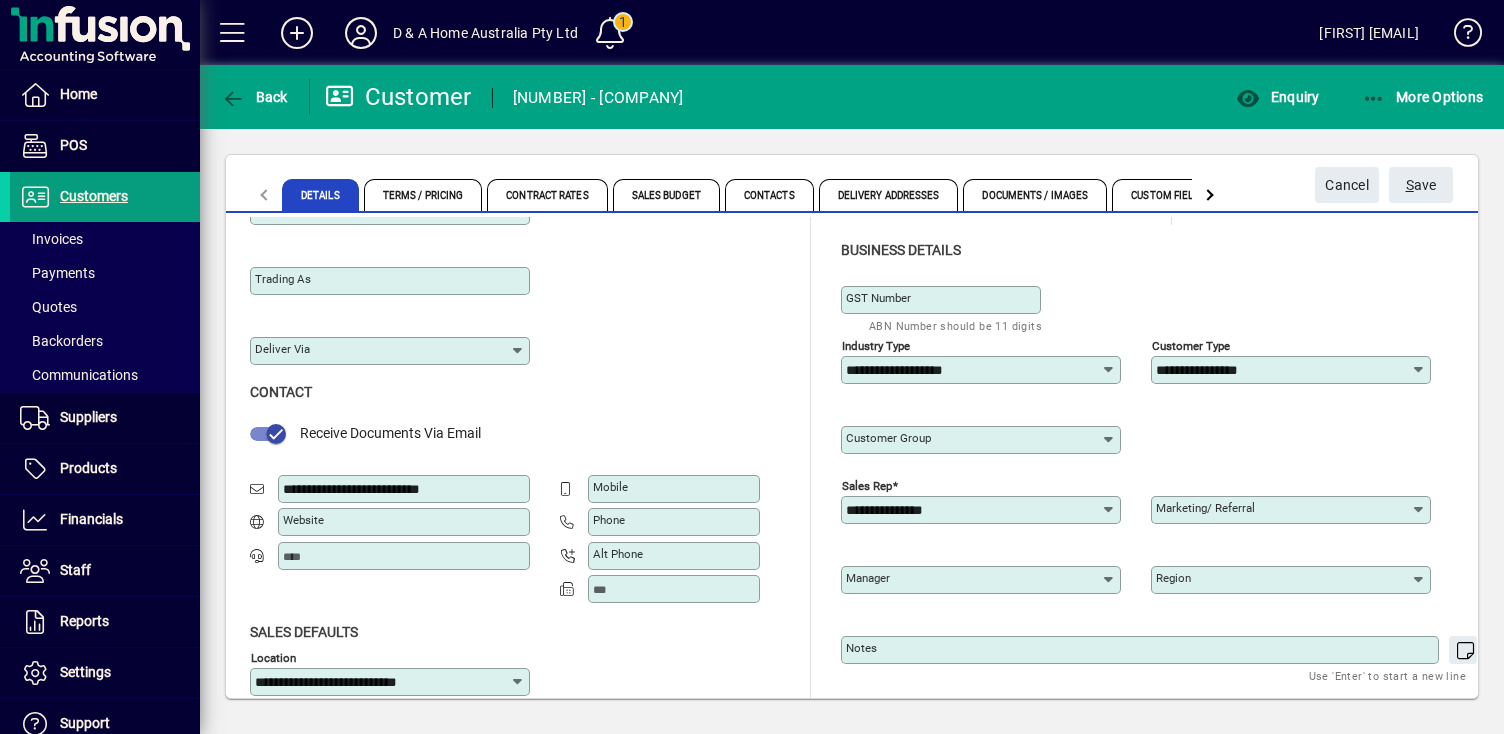 scroll, scrollTop: 238, scrollLeft: 0, axis: vertical 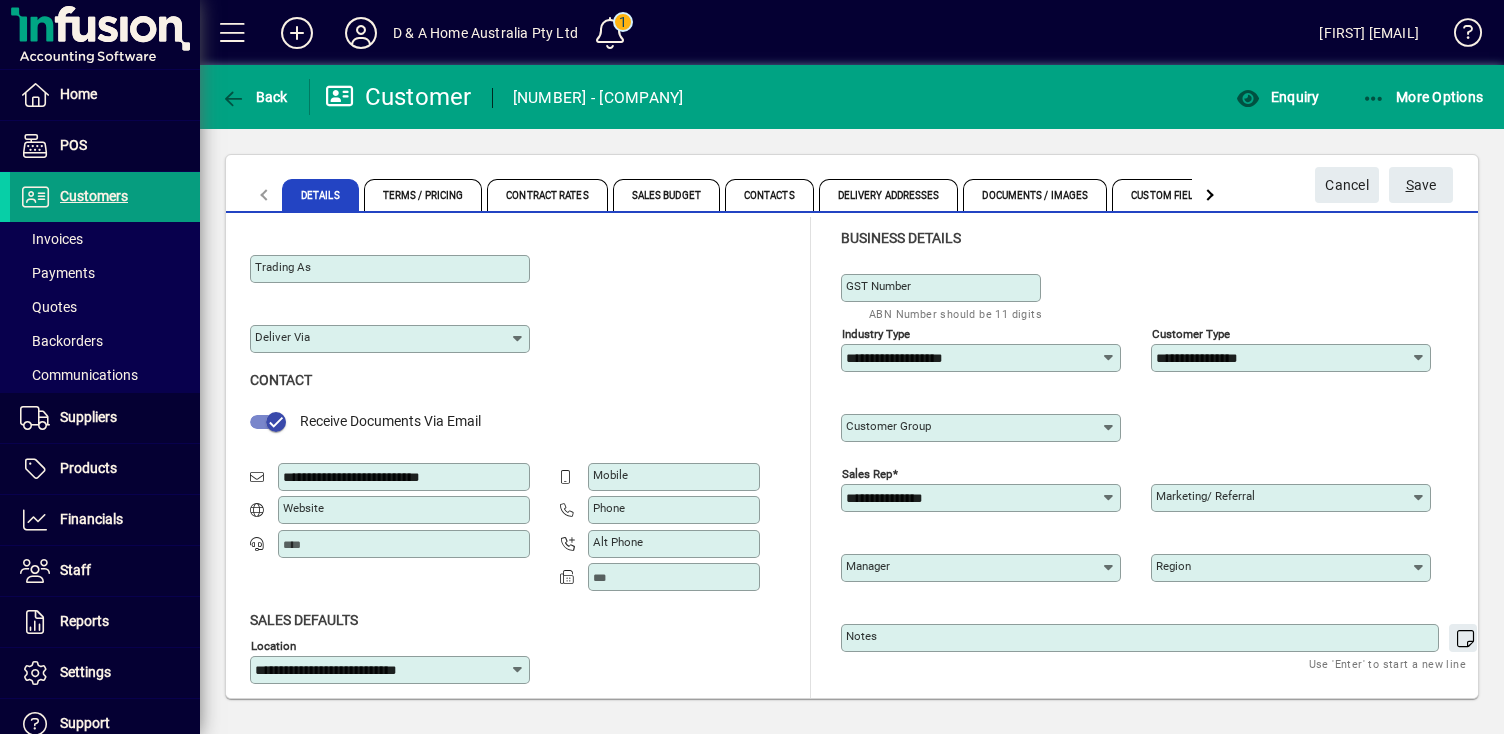 click on "Region" at bounding box center [1283, 568] 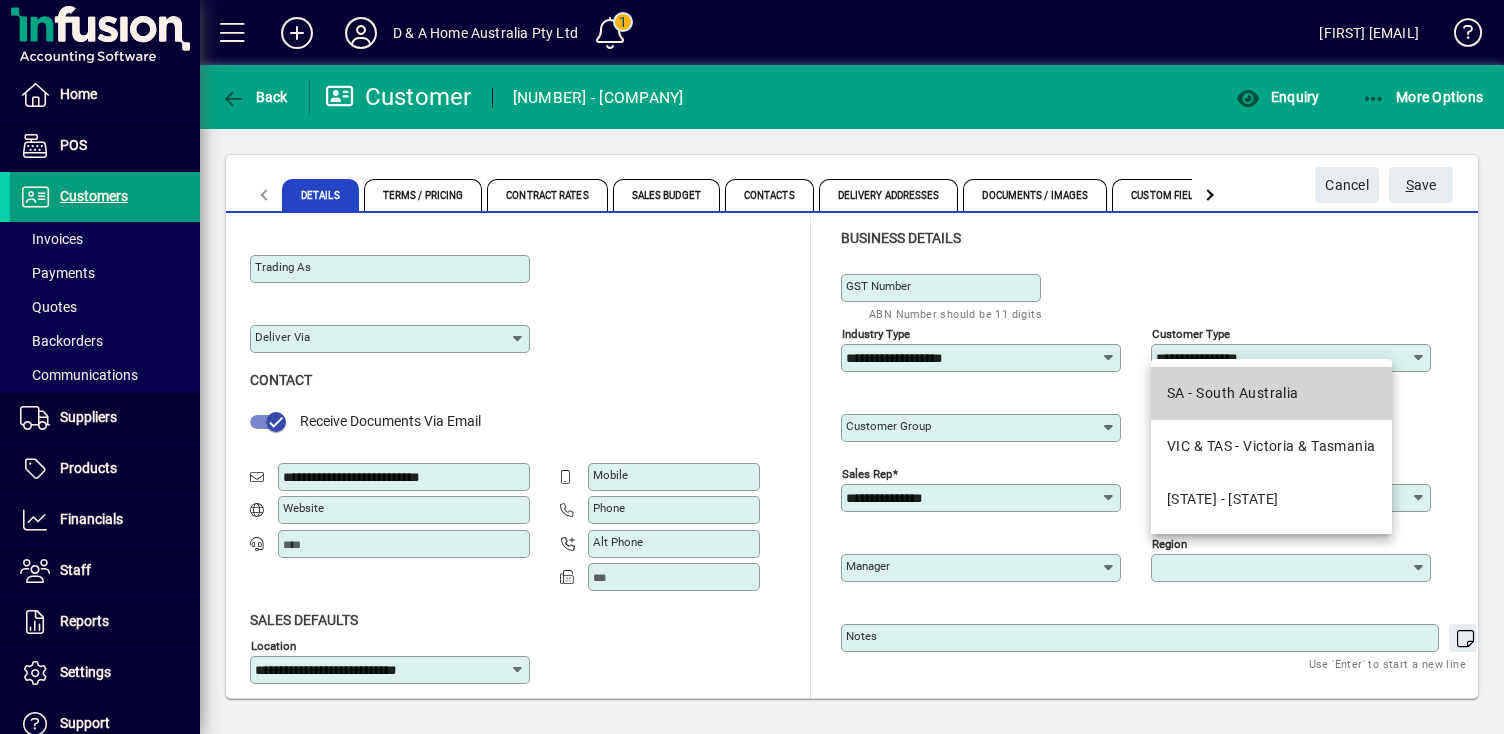 click on "SA - South Australia" at bounding box center [1233, 393] 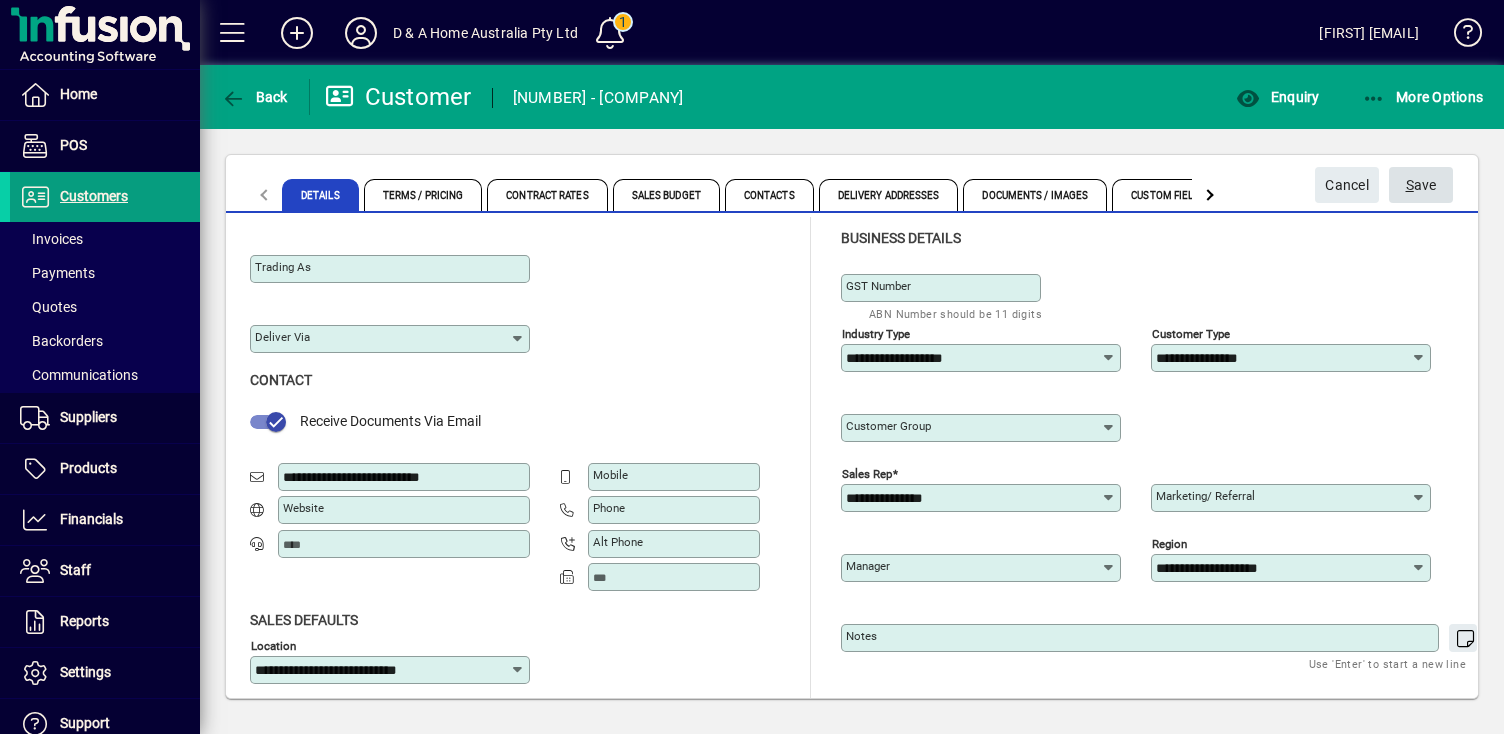 click on "S ave" 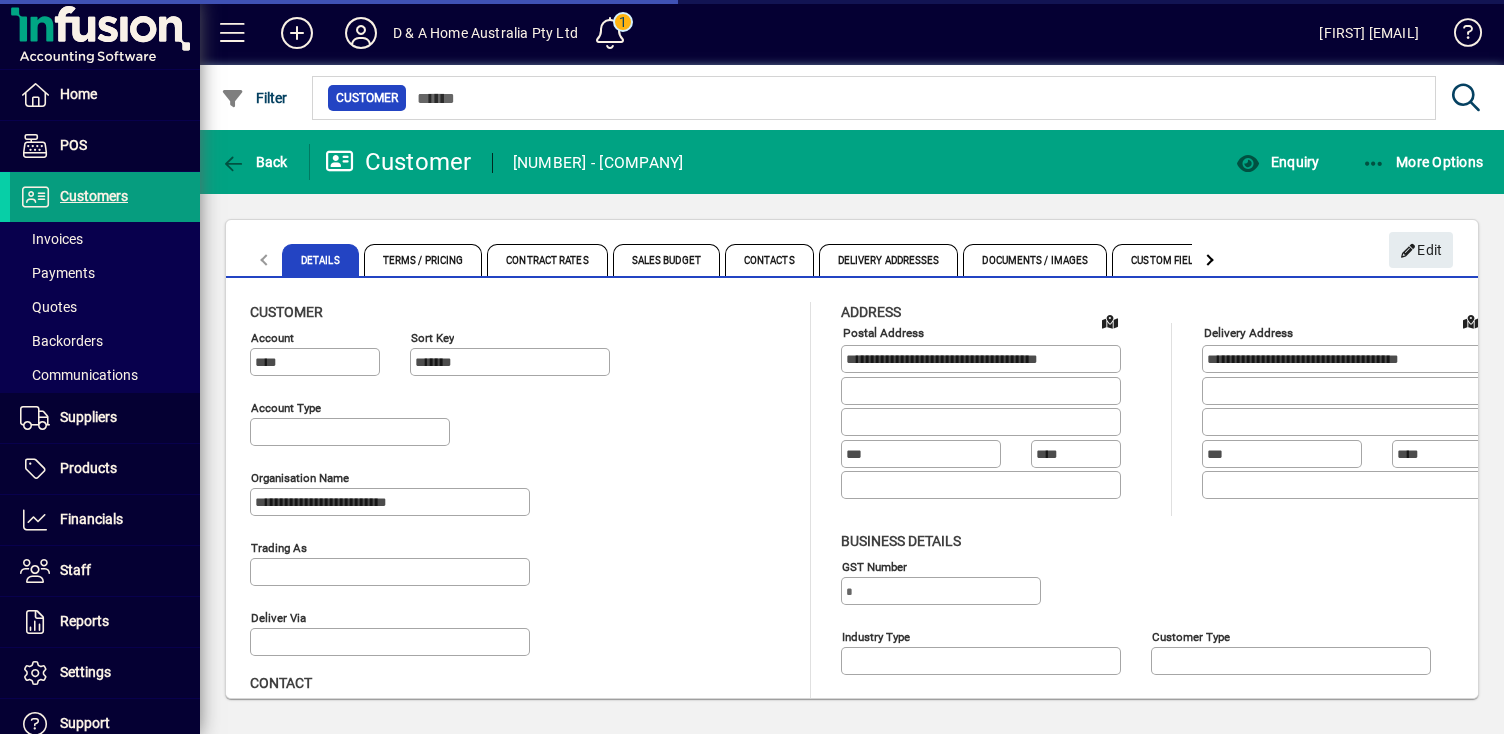 type on "**********" 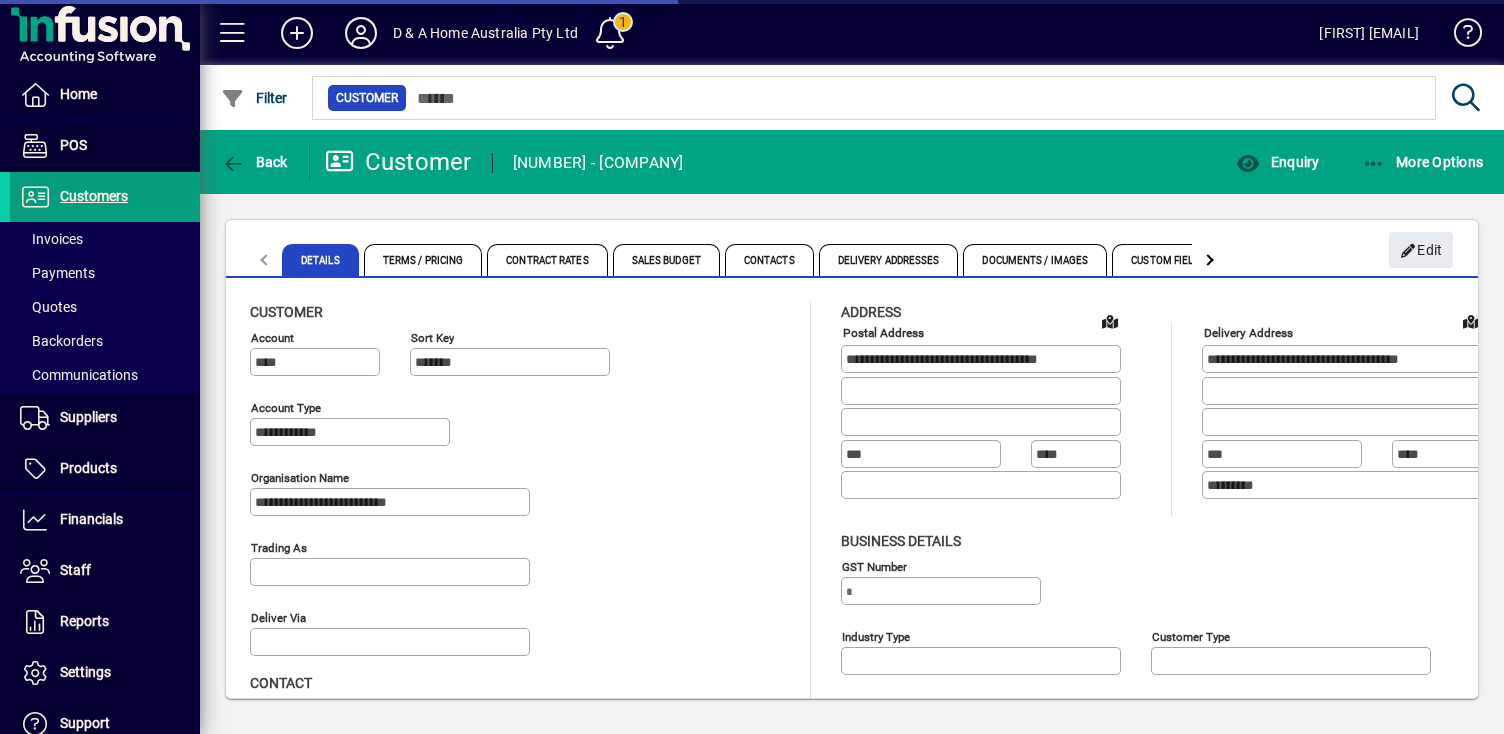 type on "*********" 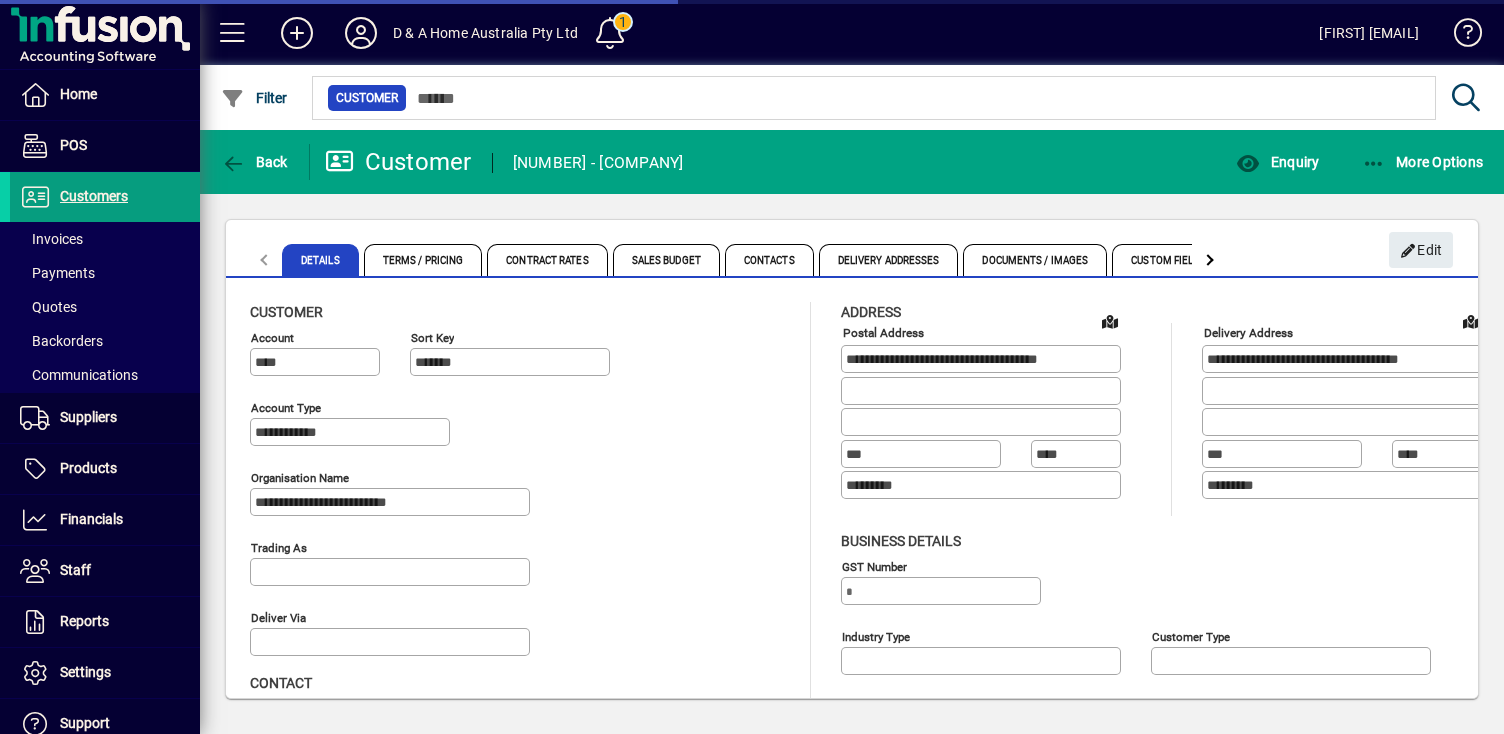 type on "**********" 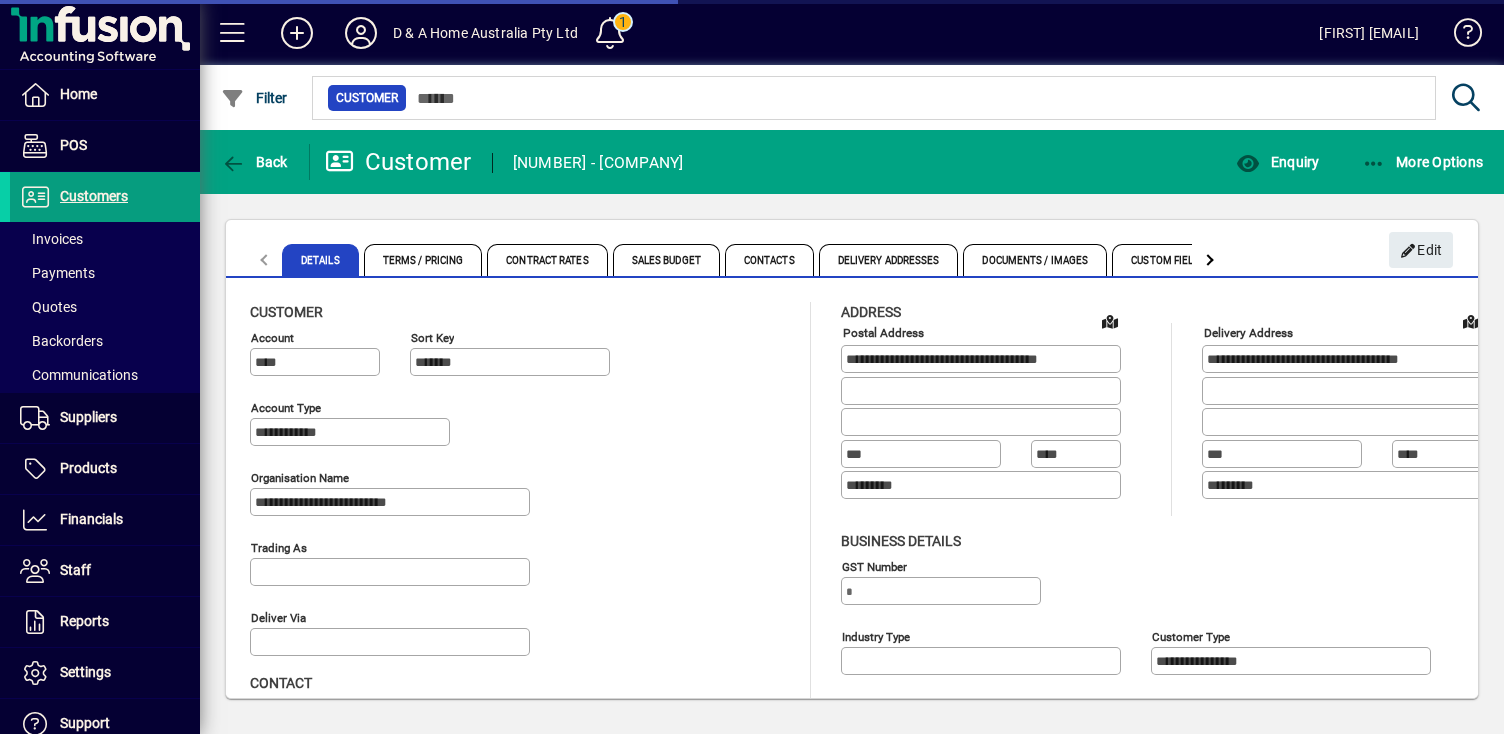 type on "**********" 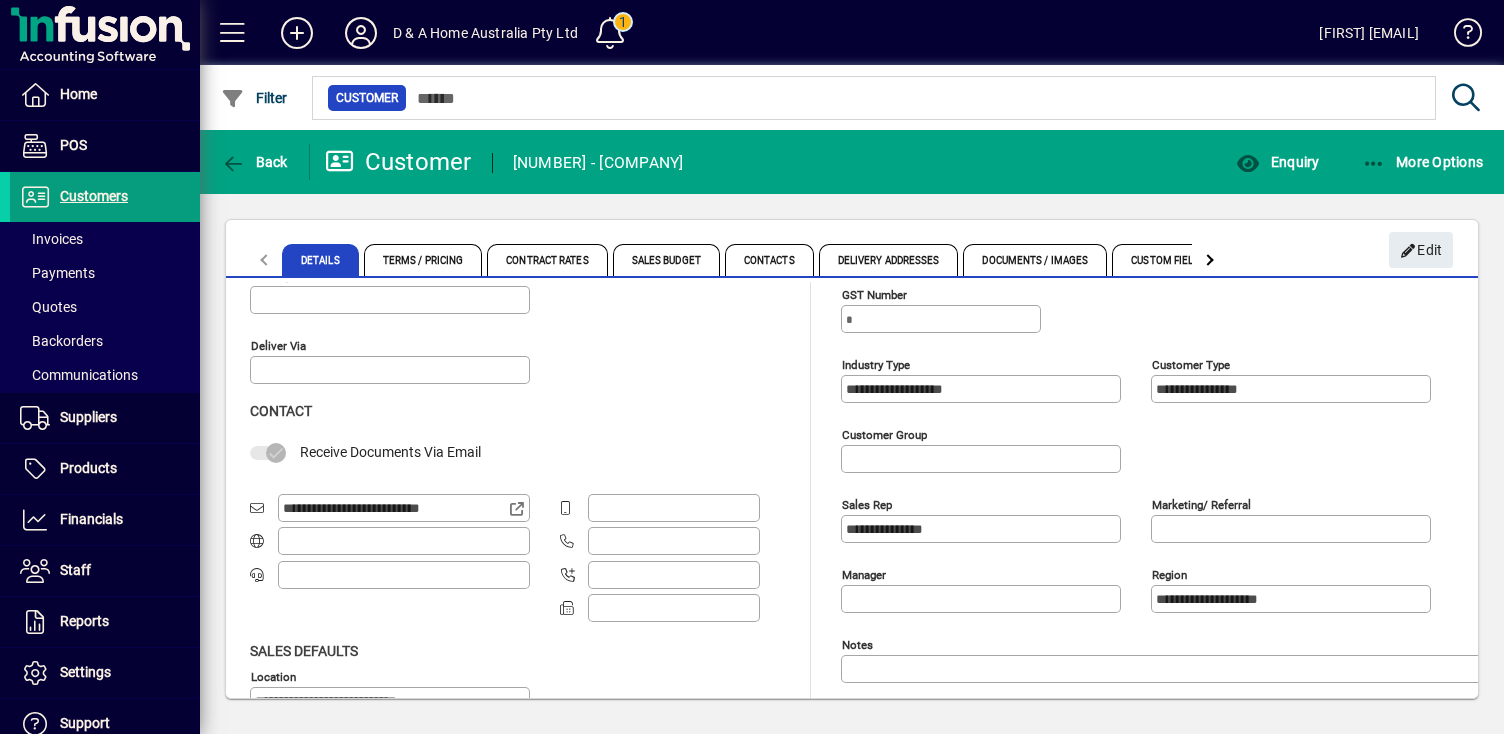 scroll, scrollTop: 315, scrollLeft: 0, axis: vertical 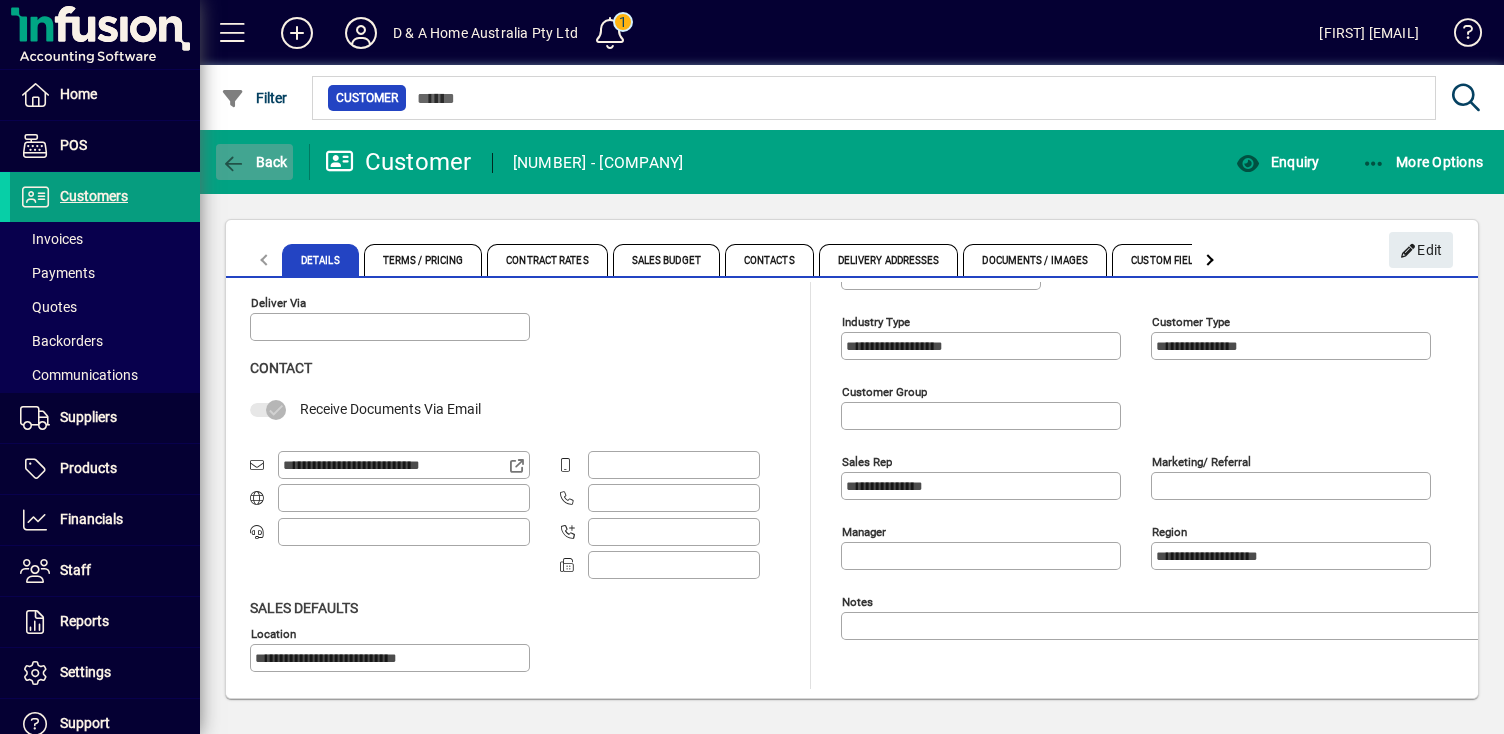 click on "Back" 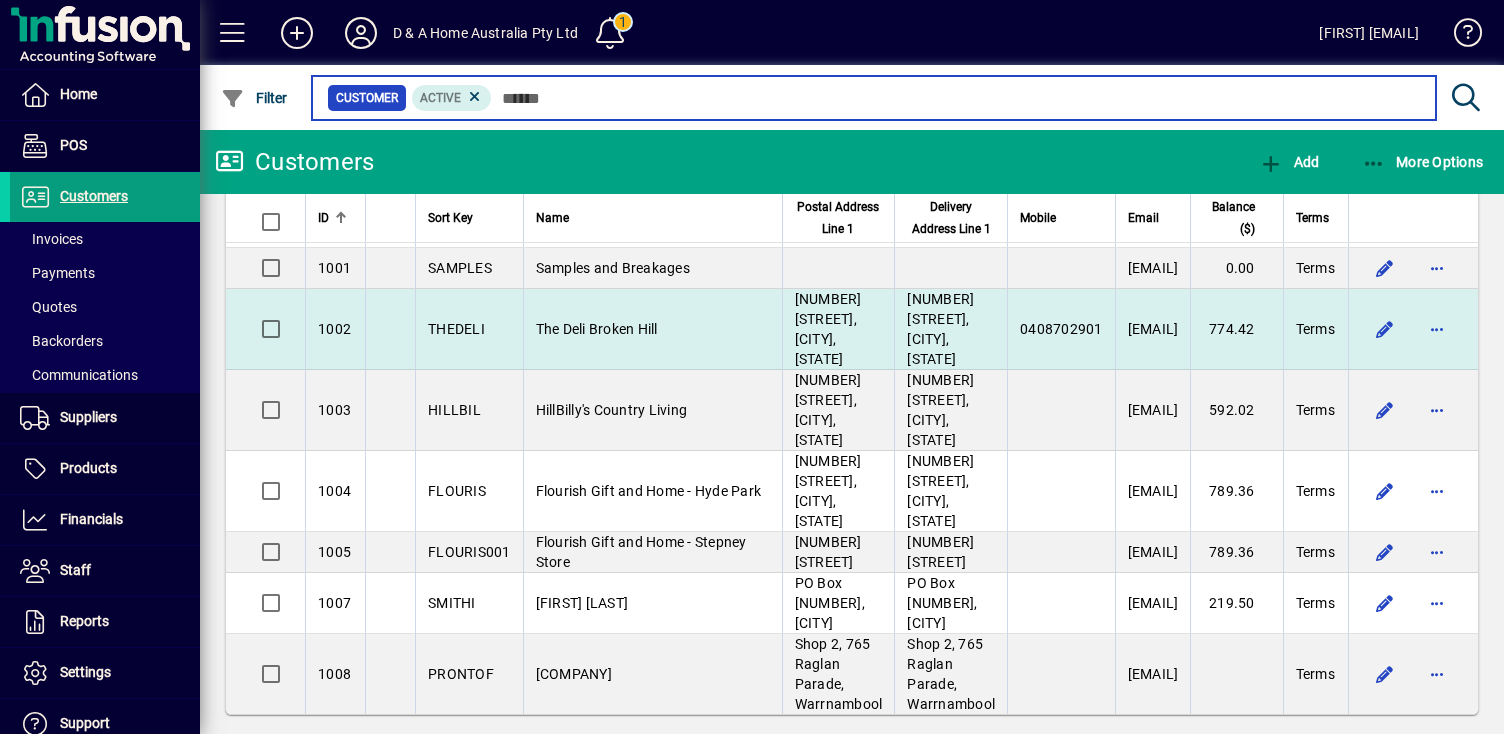 scroll, scrollTop: 78, scrollLeft: 0, axis: vertical 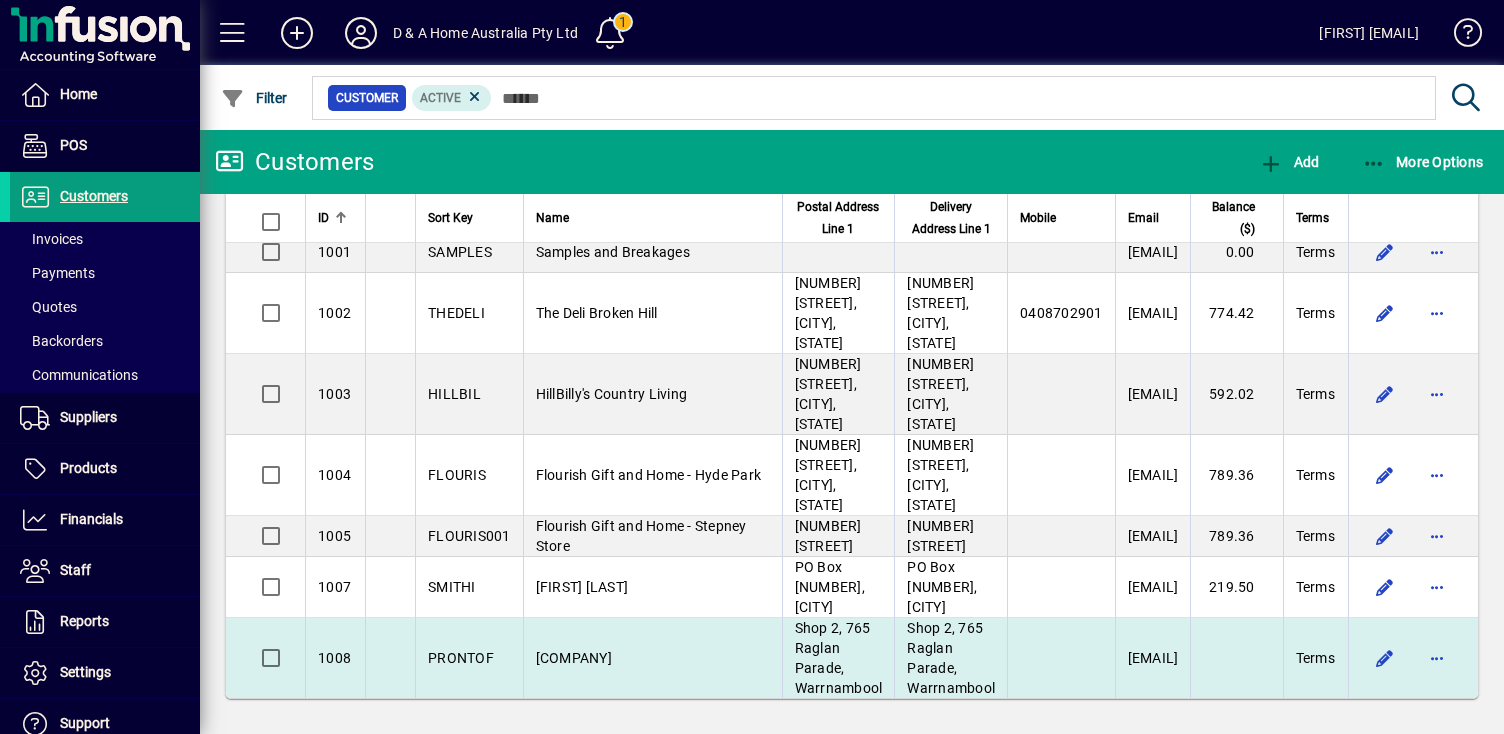 click on "[COMPANY]" at bounding box center (652, 658) 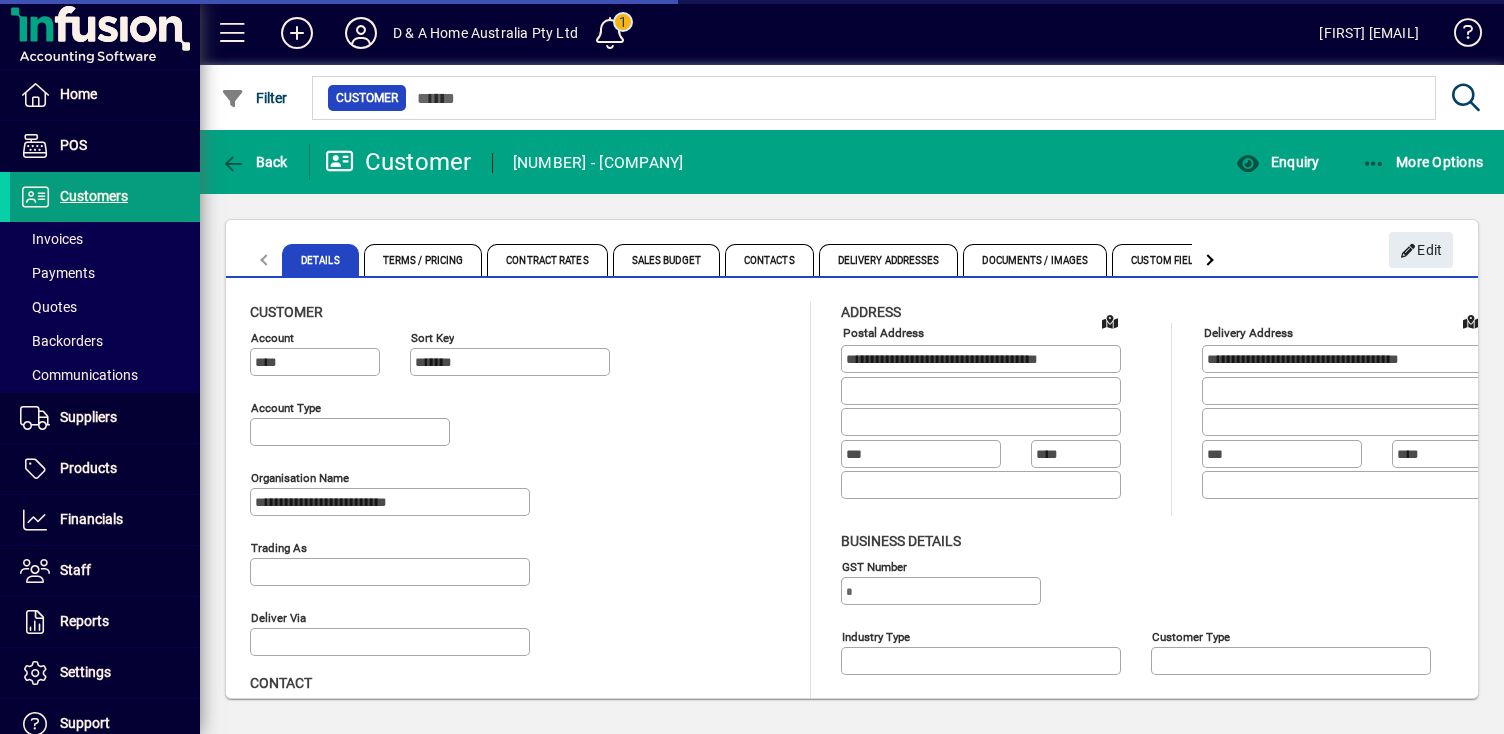 type on "**********" 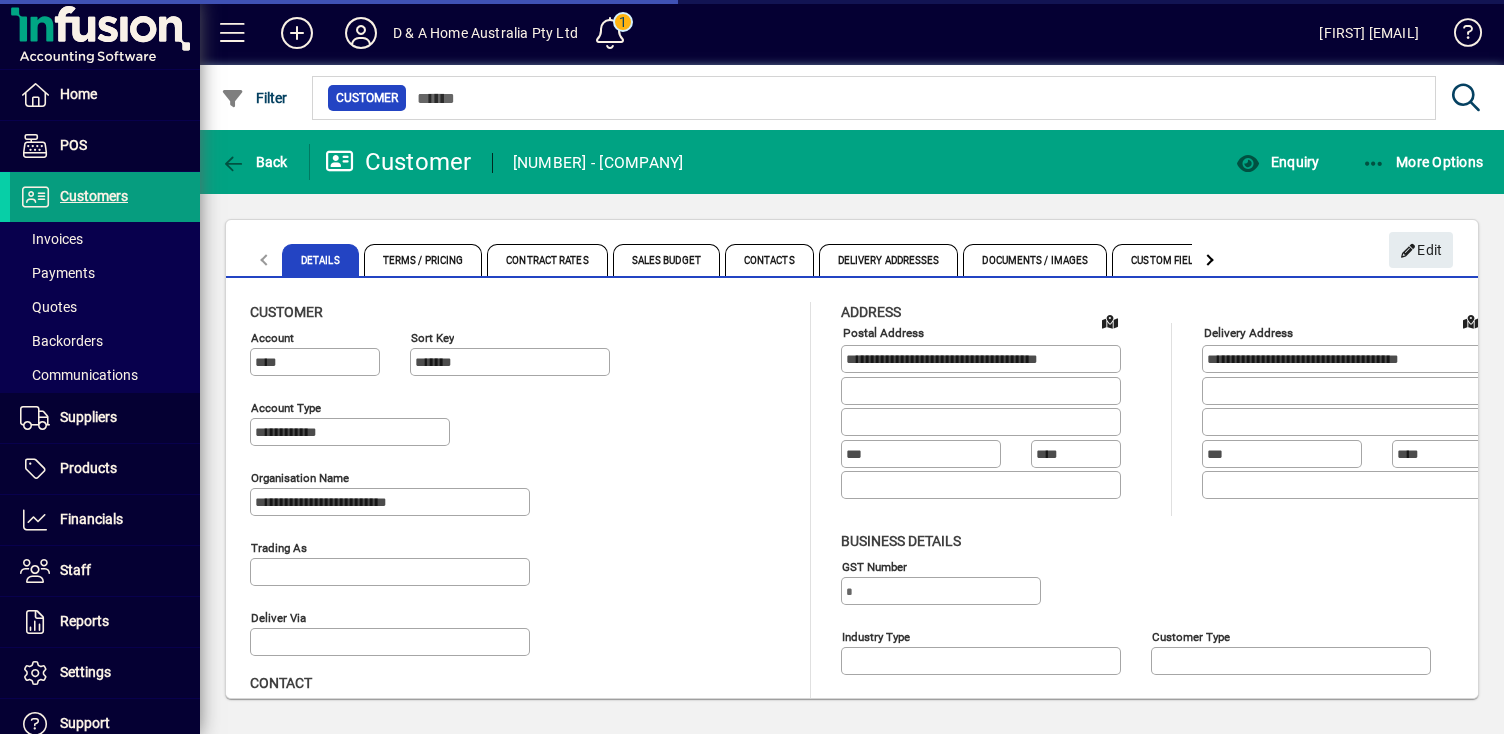 type on "*********" 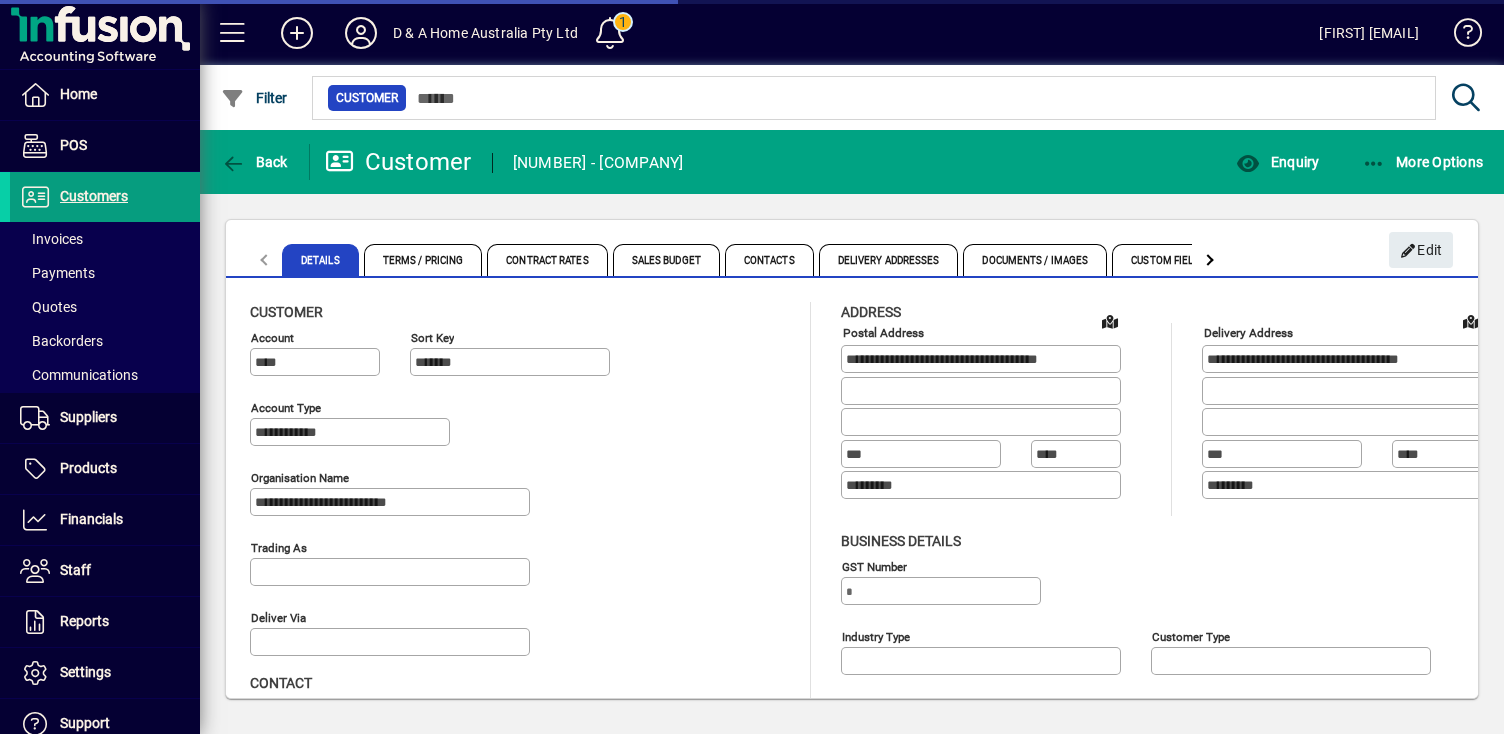 type on "**********" 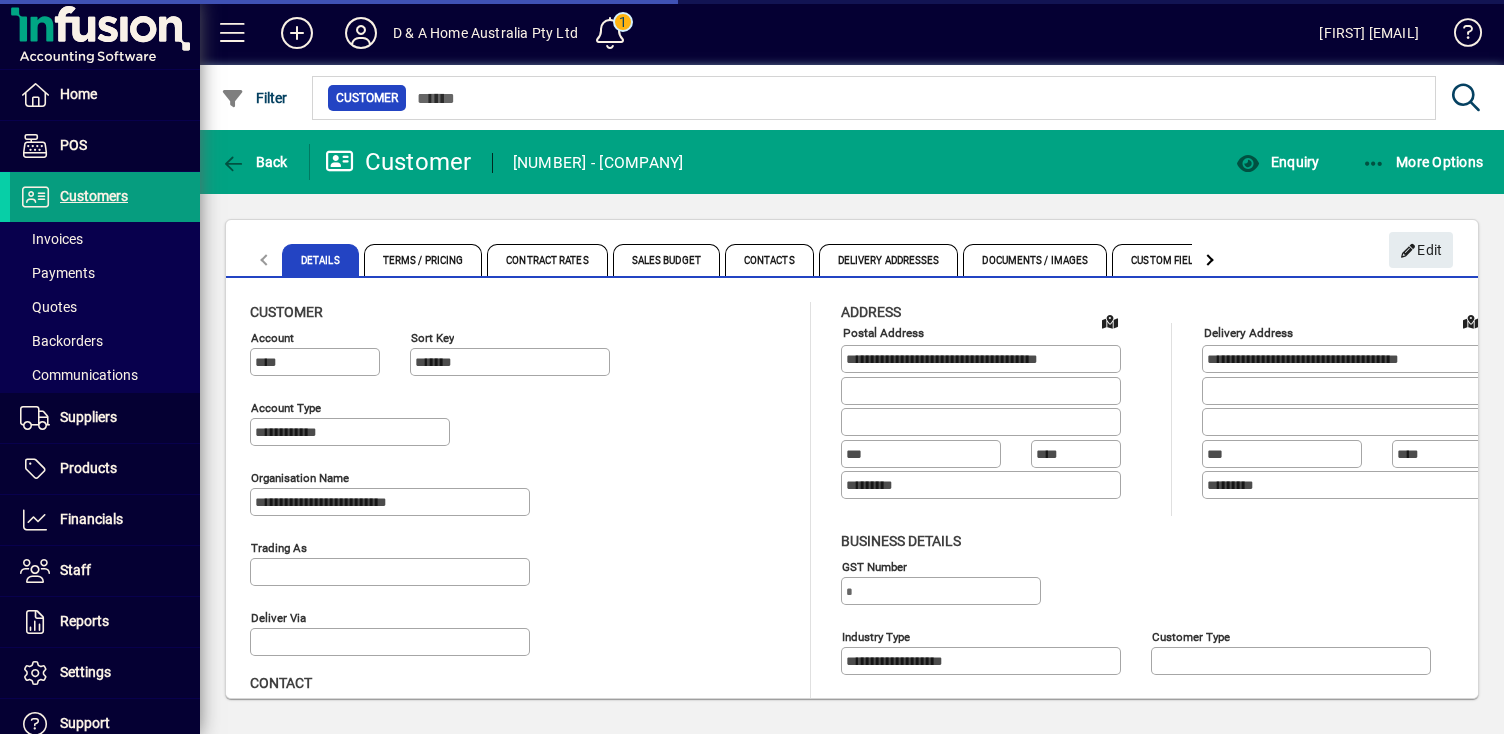 type on "**********" 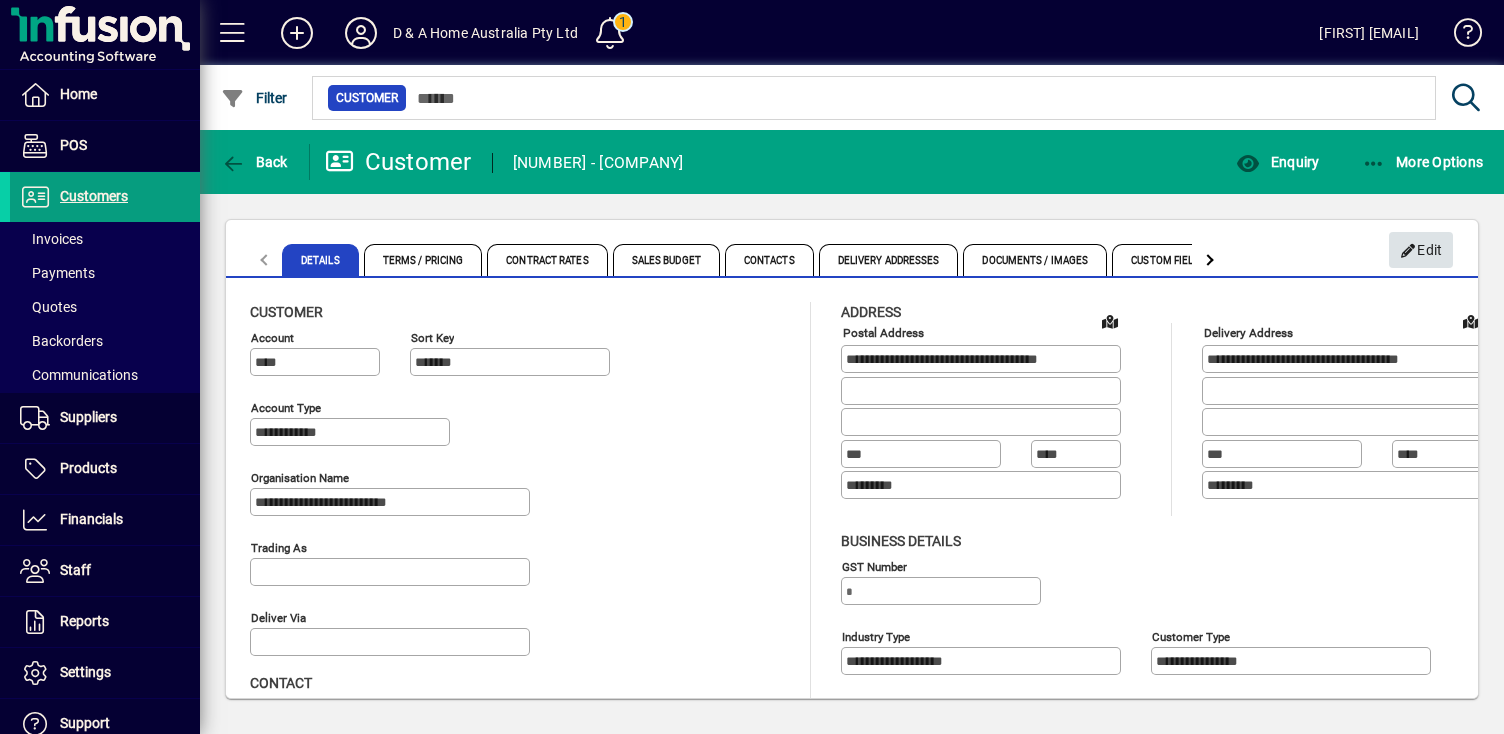 click on "Edit" 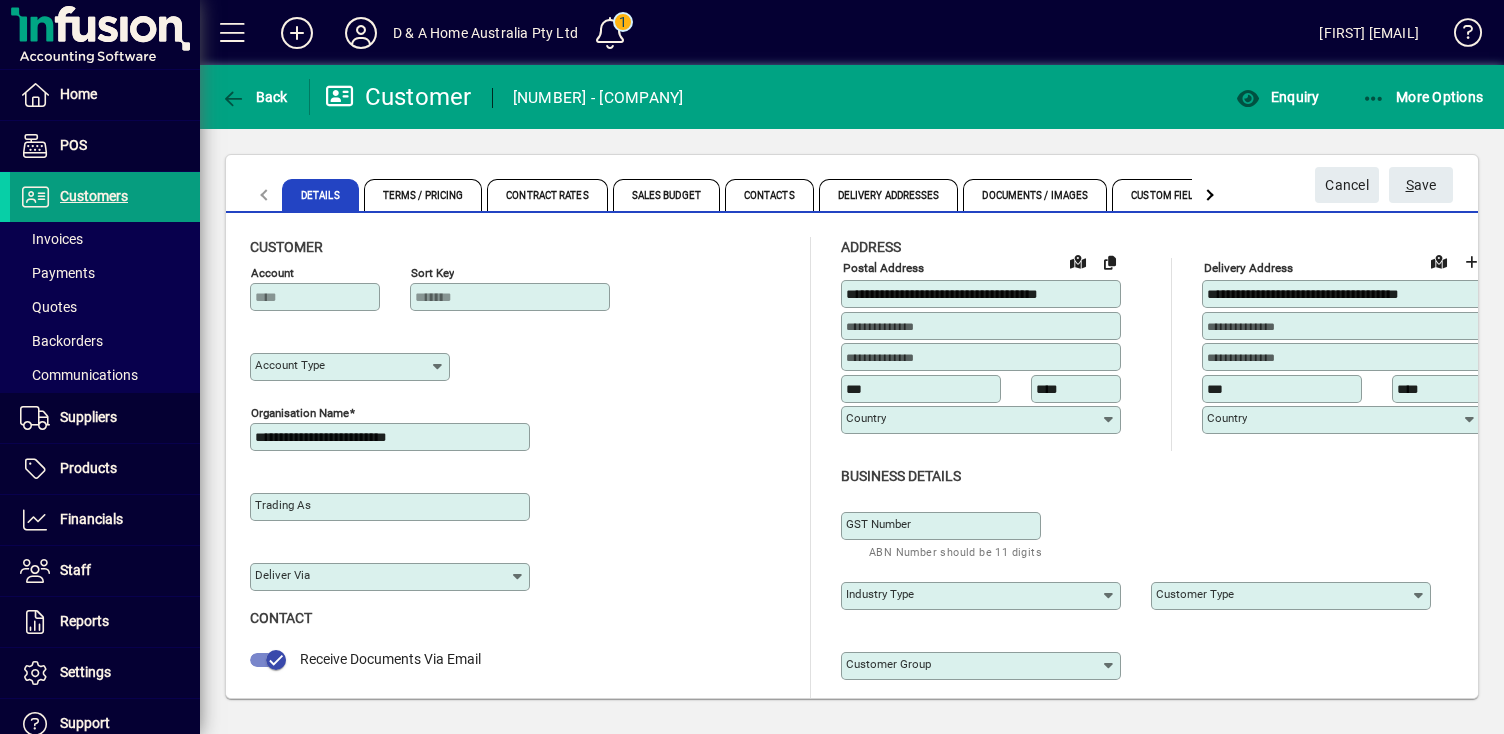 type on "**********" 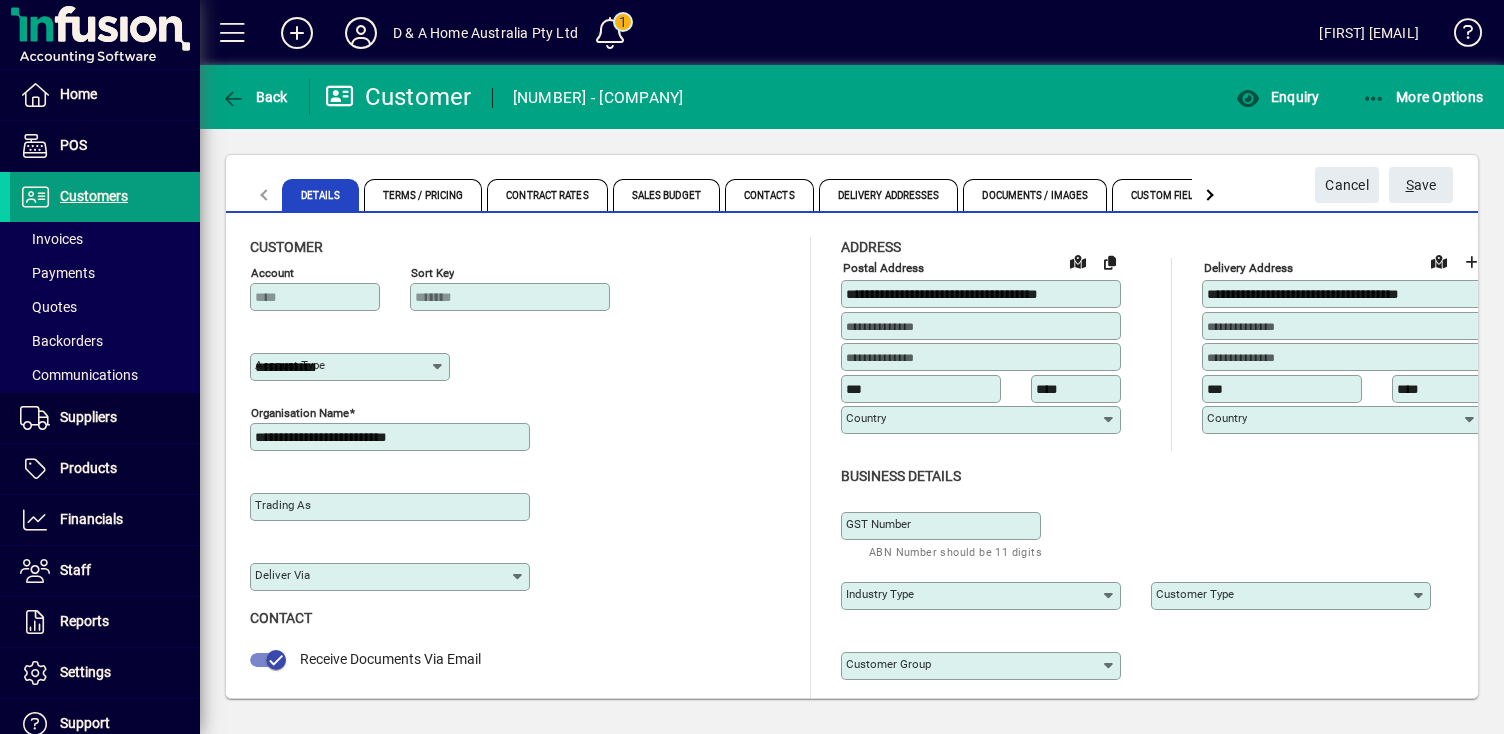 type on "*********" 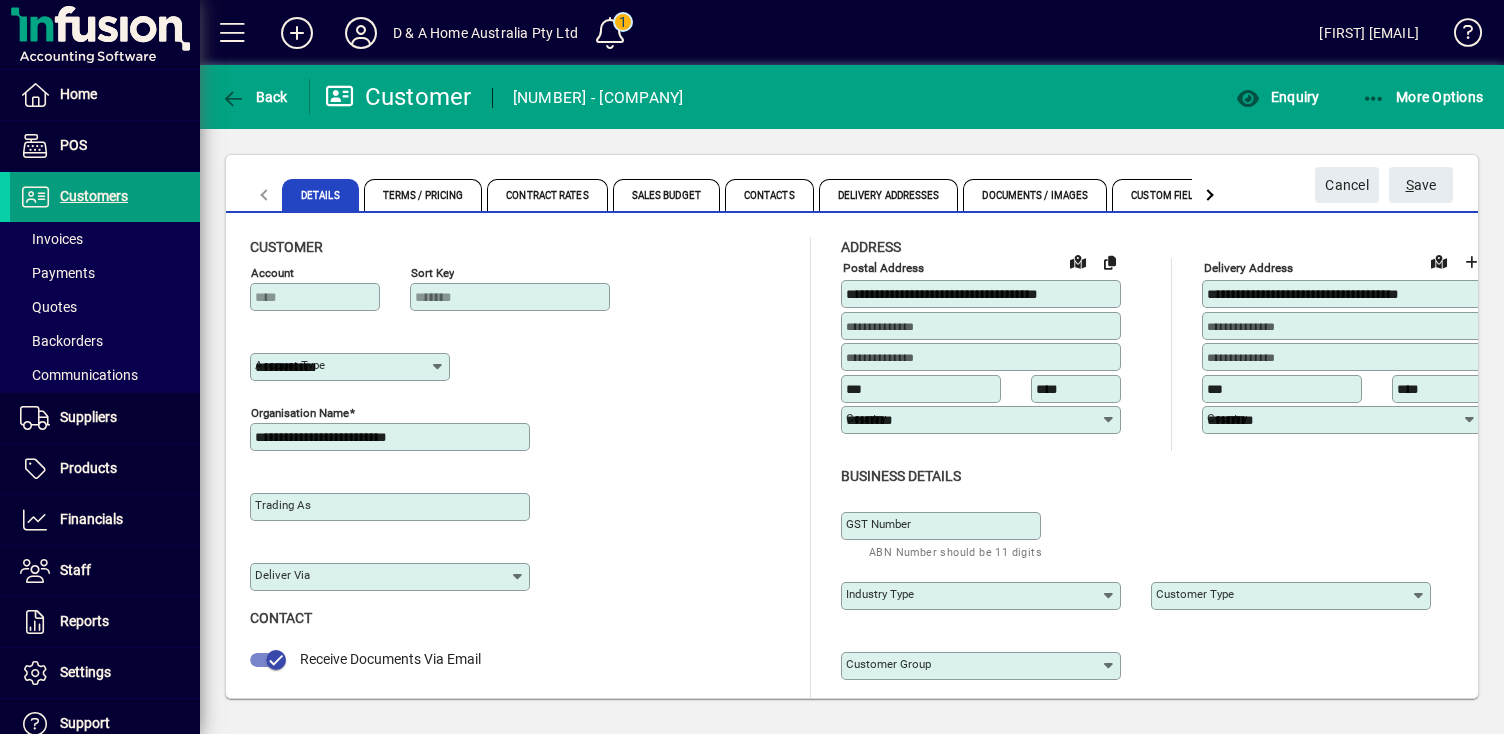 type on "**********" 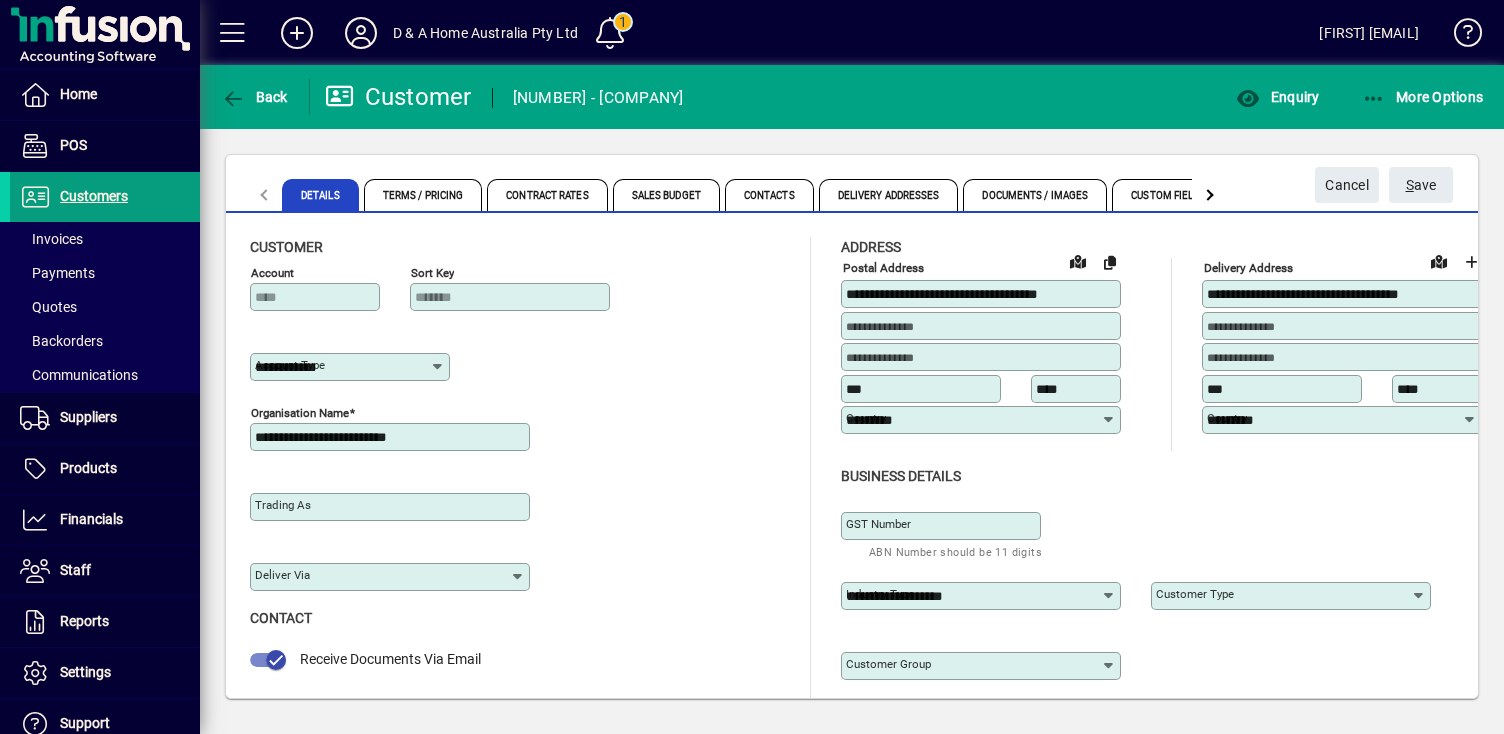 type on "**********" 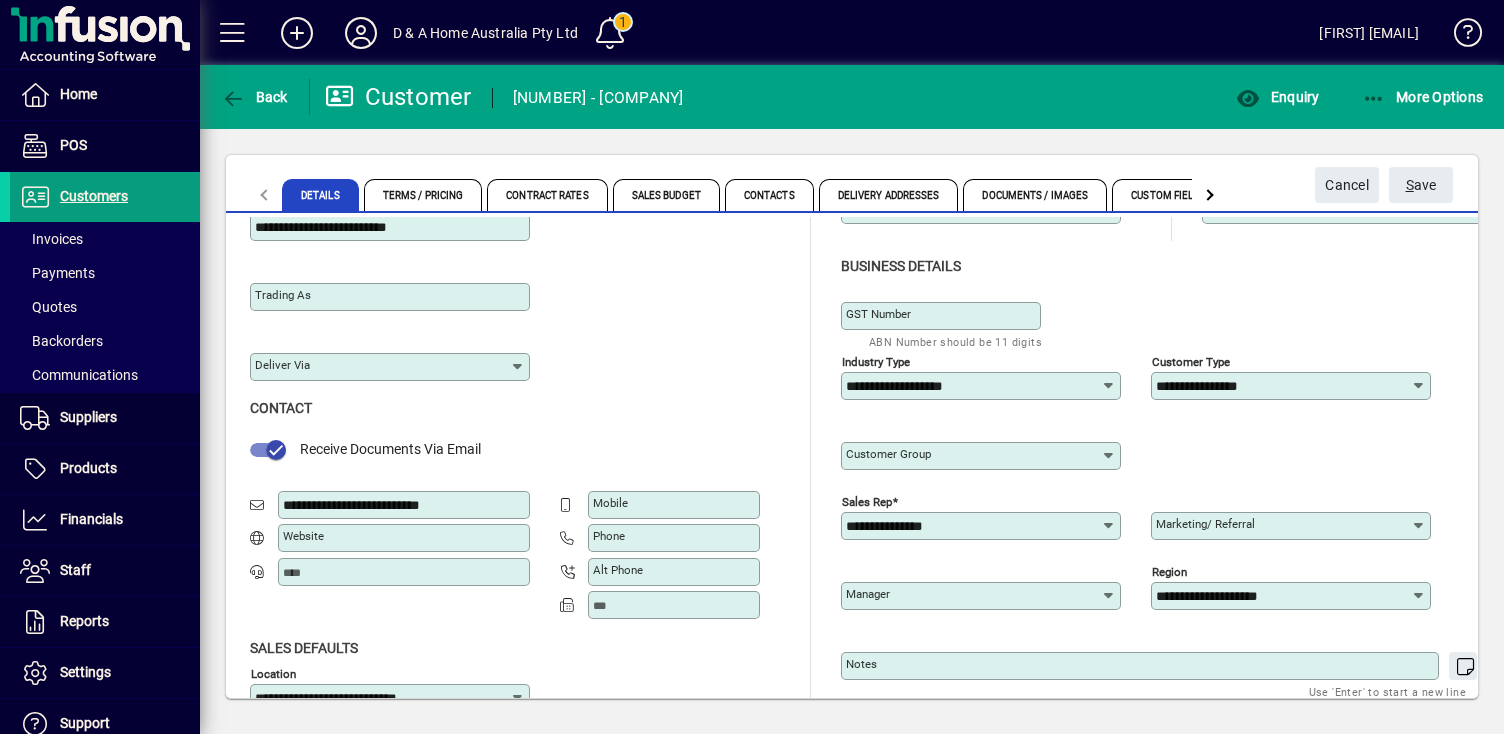 scroll, scrollTop: 250, scrollLeft: 0, axis: vertical 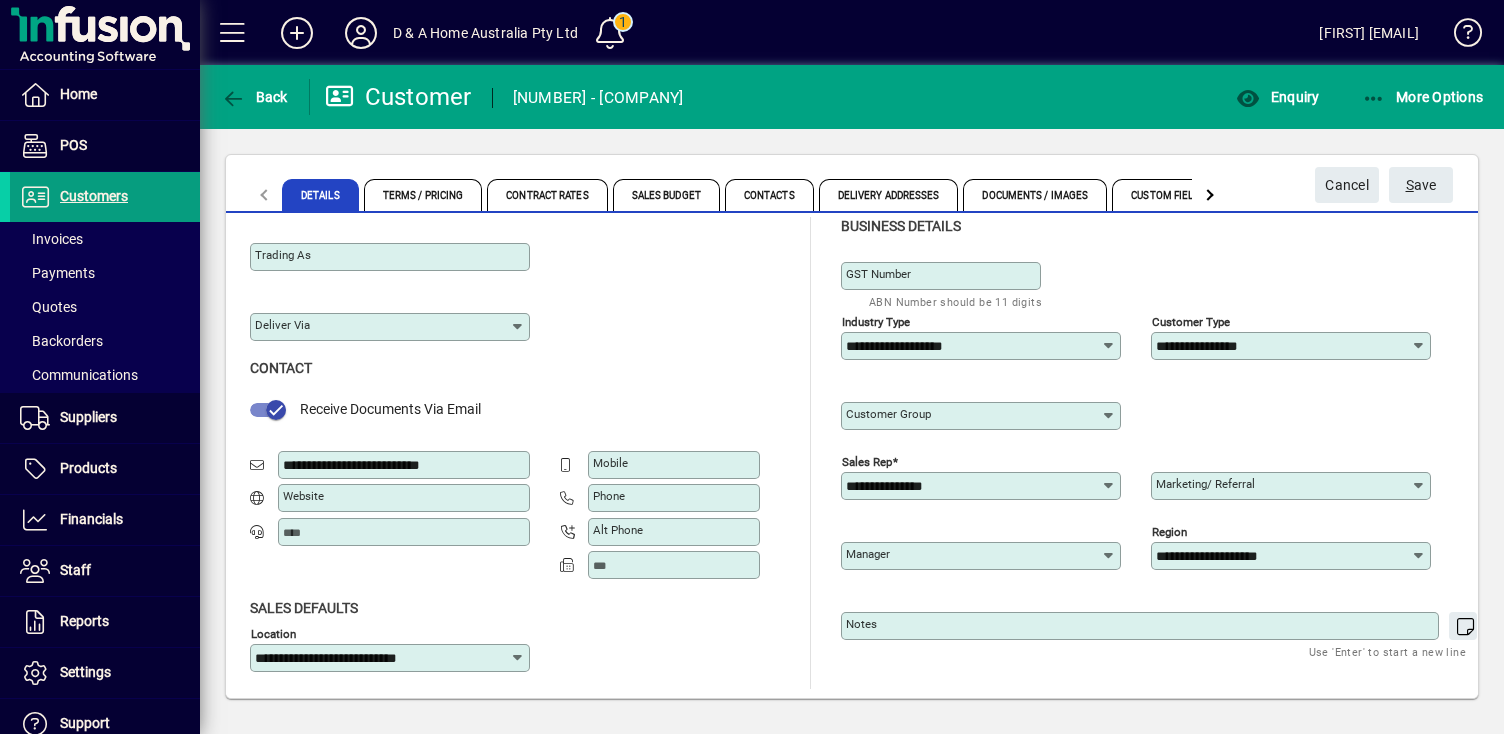 click on "**********" at bounding box center (1283, 556) 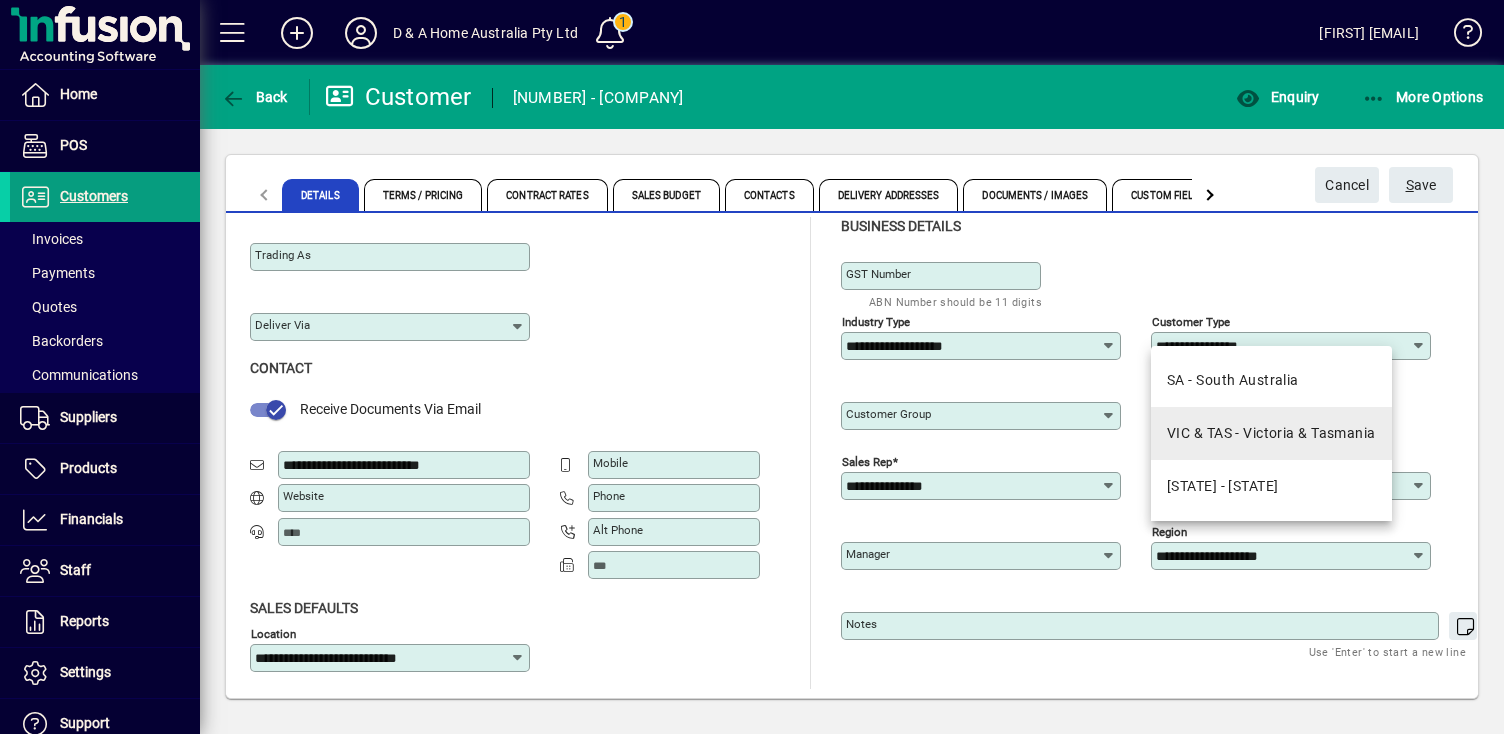 click on "VIC & TAS - Victoria & Tasmania" at bounding box center (1271, 433) 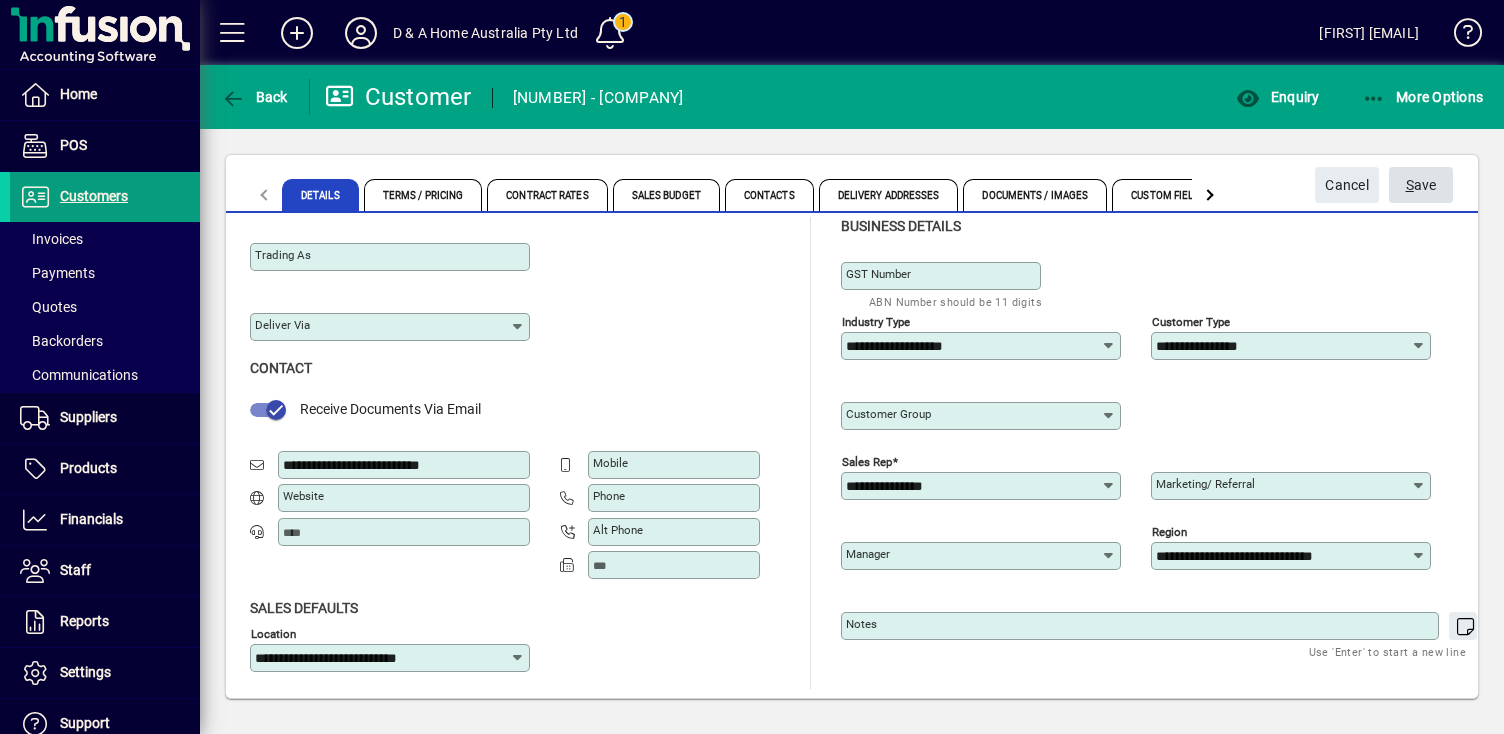click on "S ave" 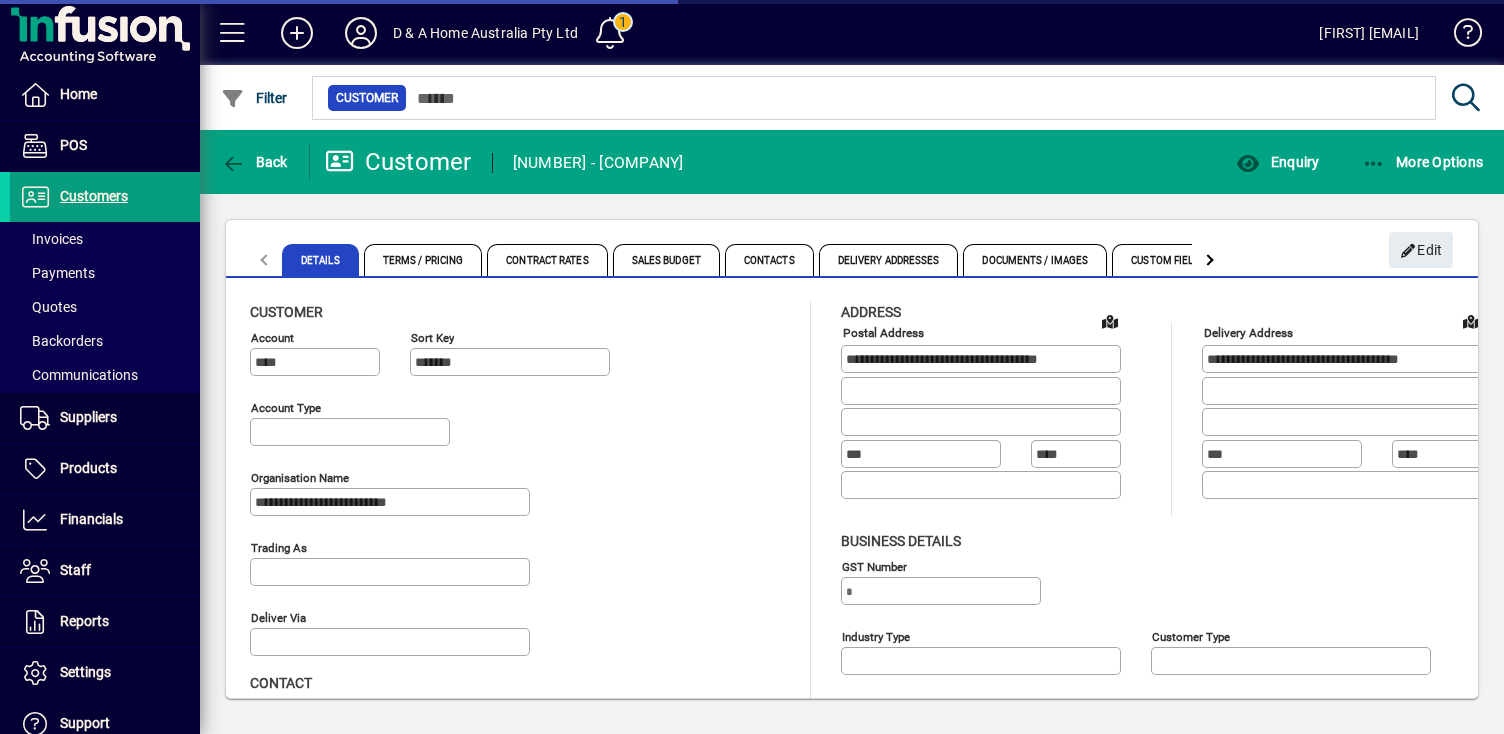 type on "**********" 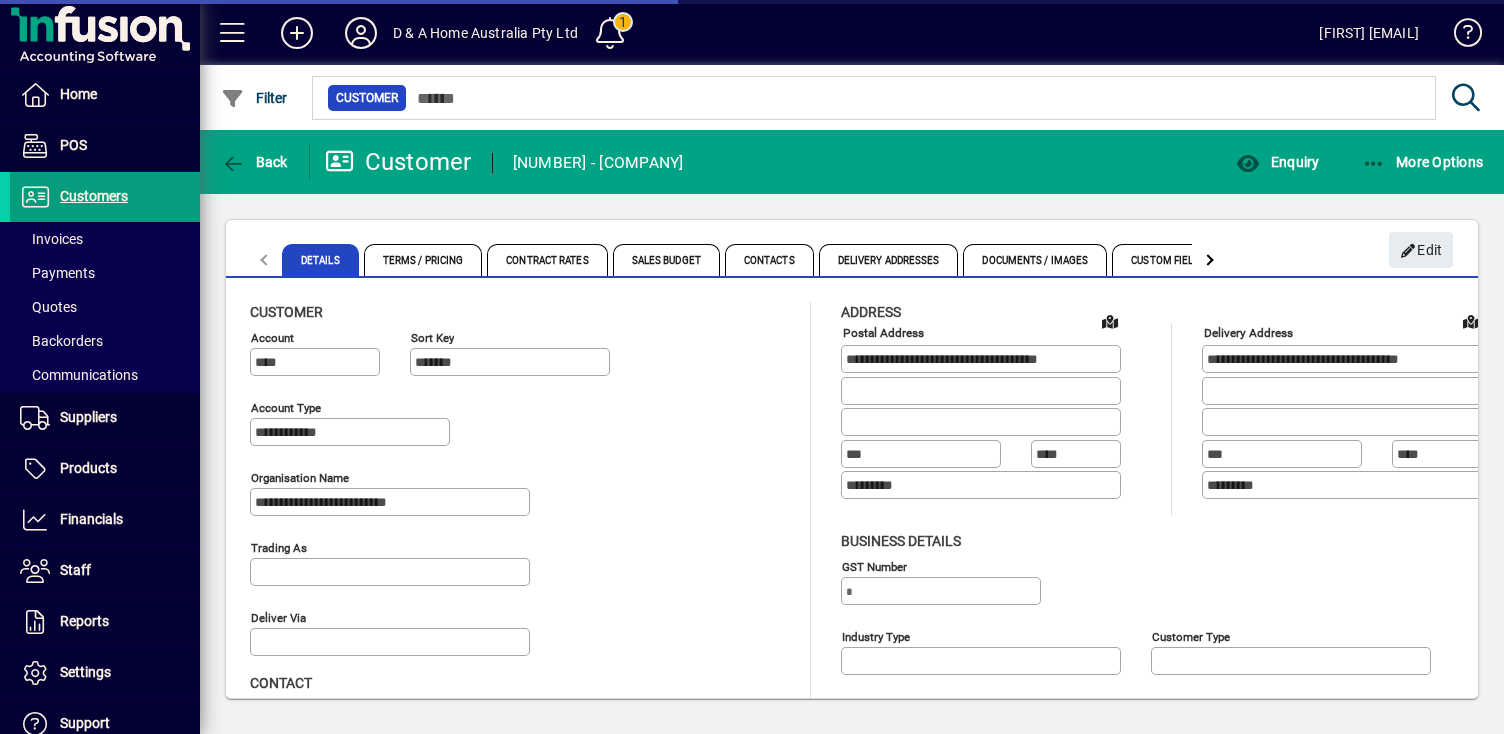 type on "**********" 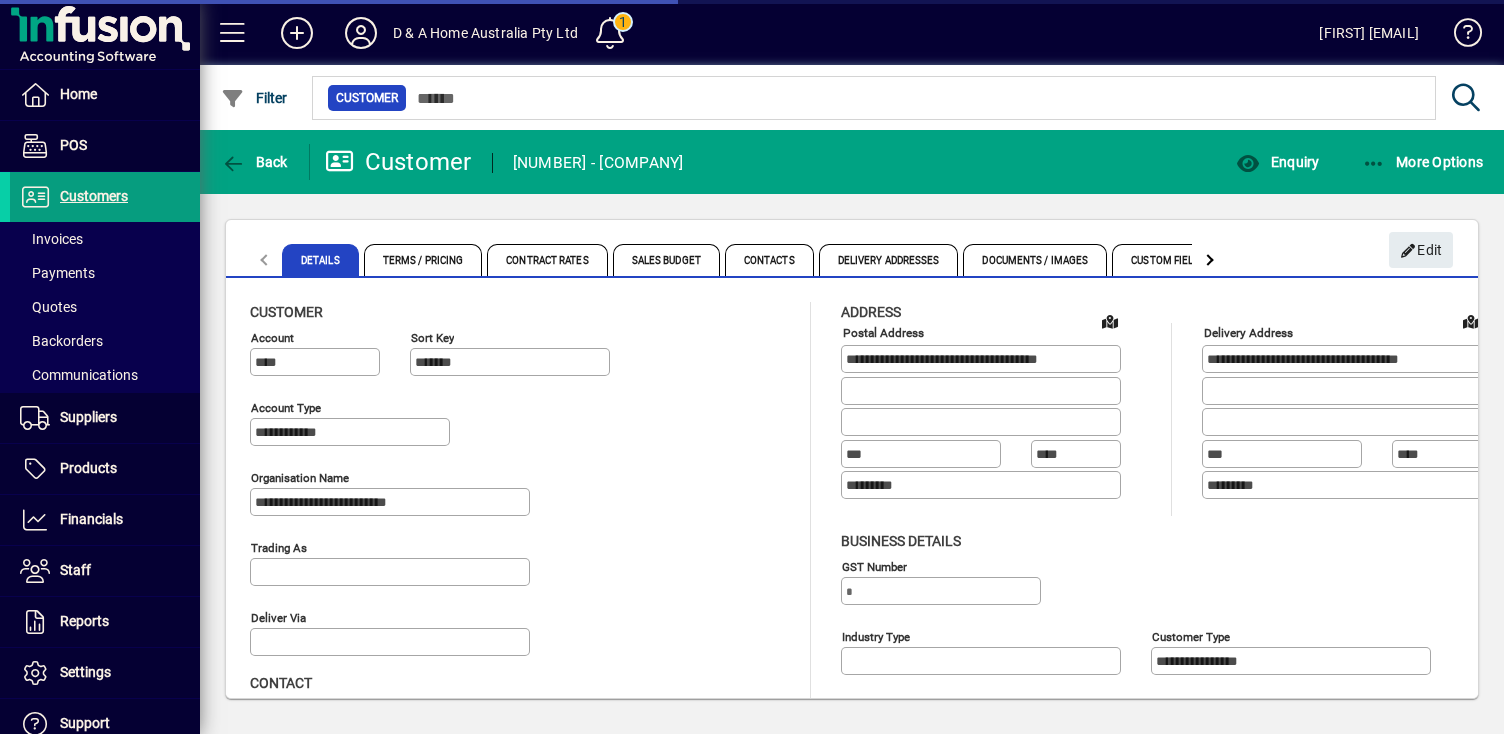 type on "**********" 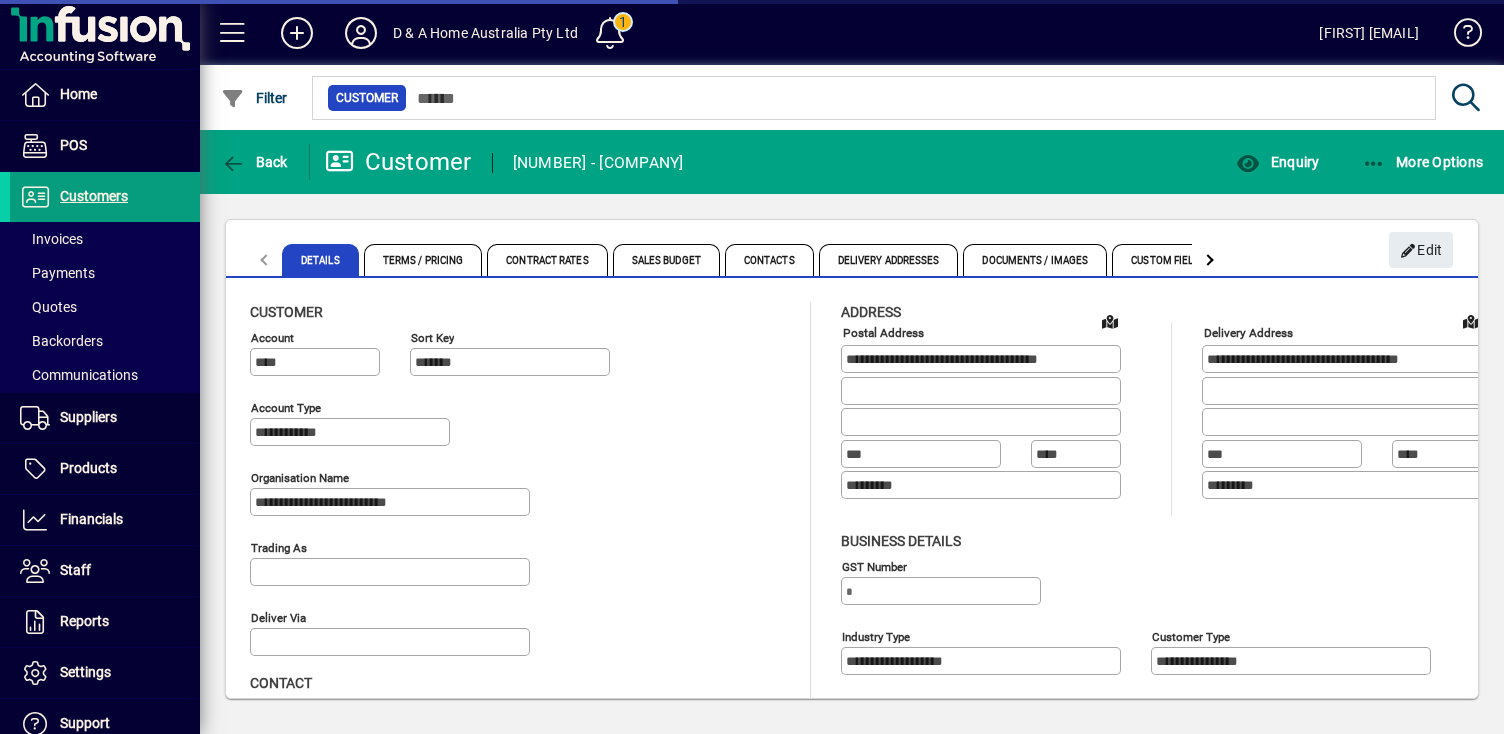 type on "**********" 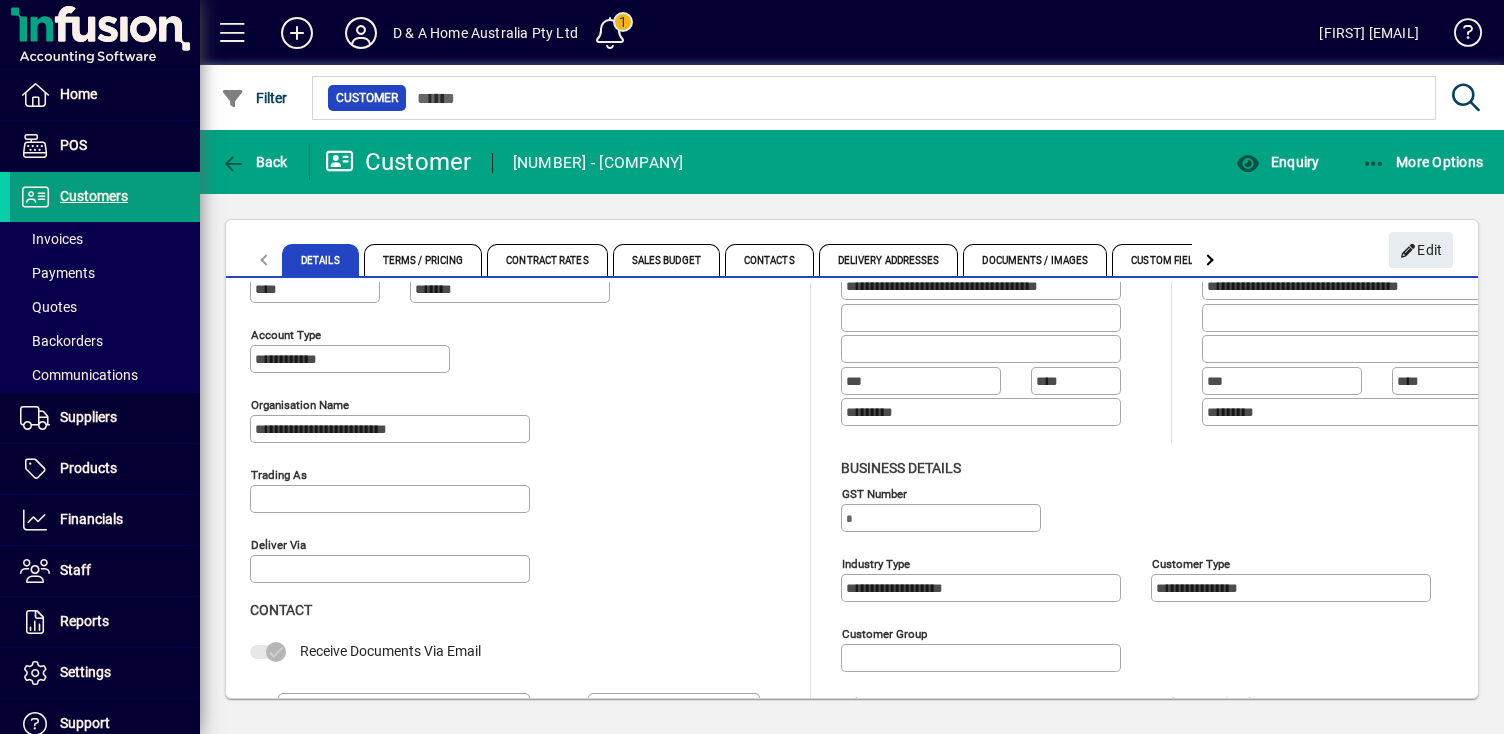 scroll, scrollTop: 0, scrollLeft: 0, axis: both 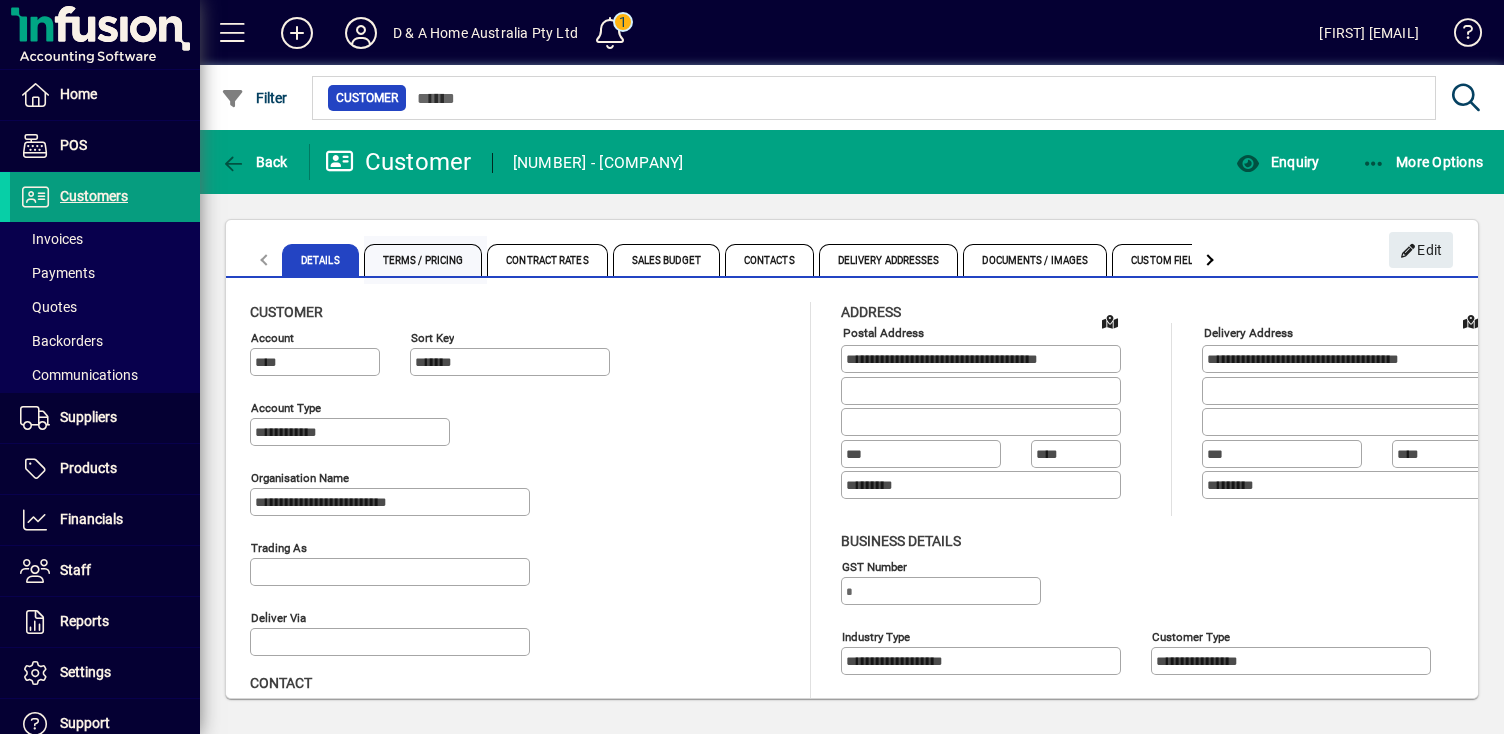 click on "Terms / Pricing" at bounding box center [423, 260] 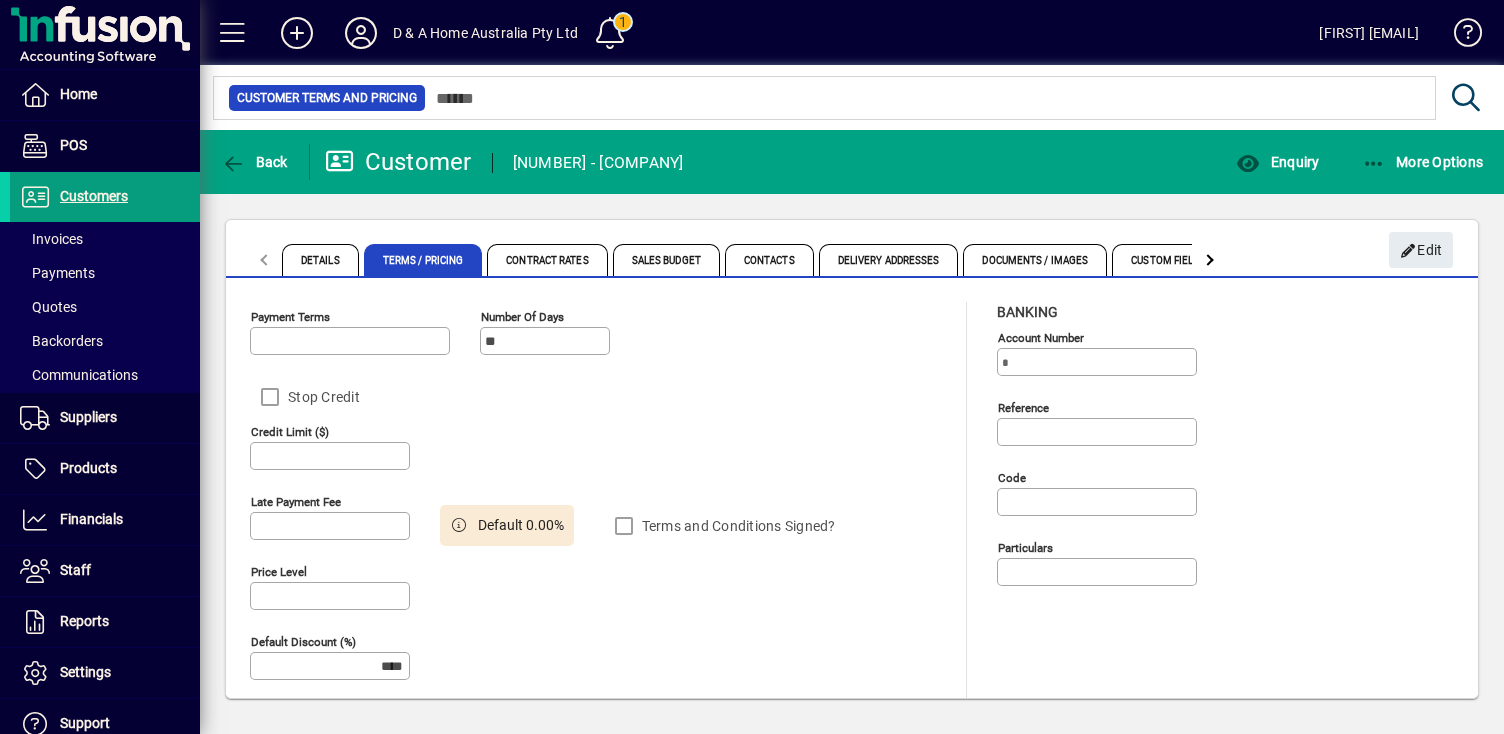 type on "**********" 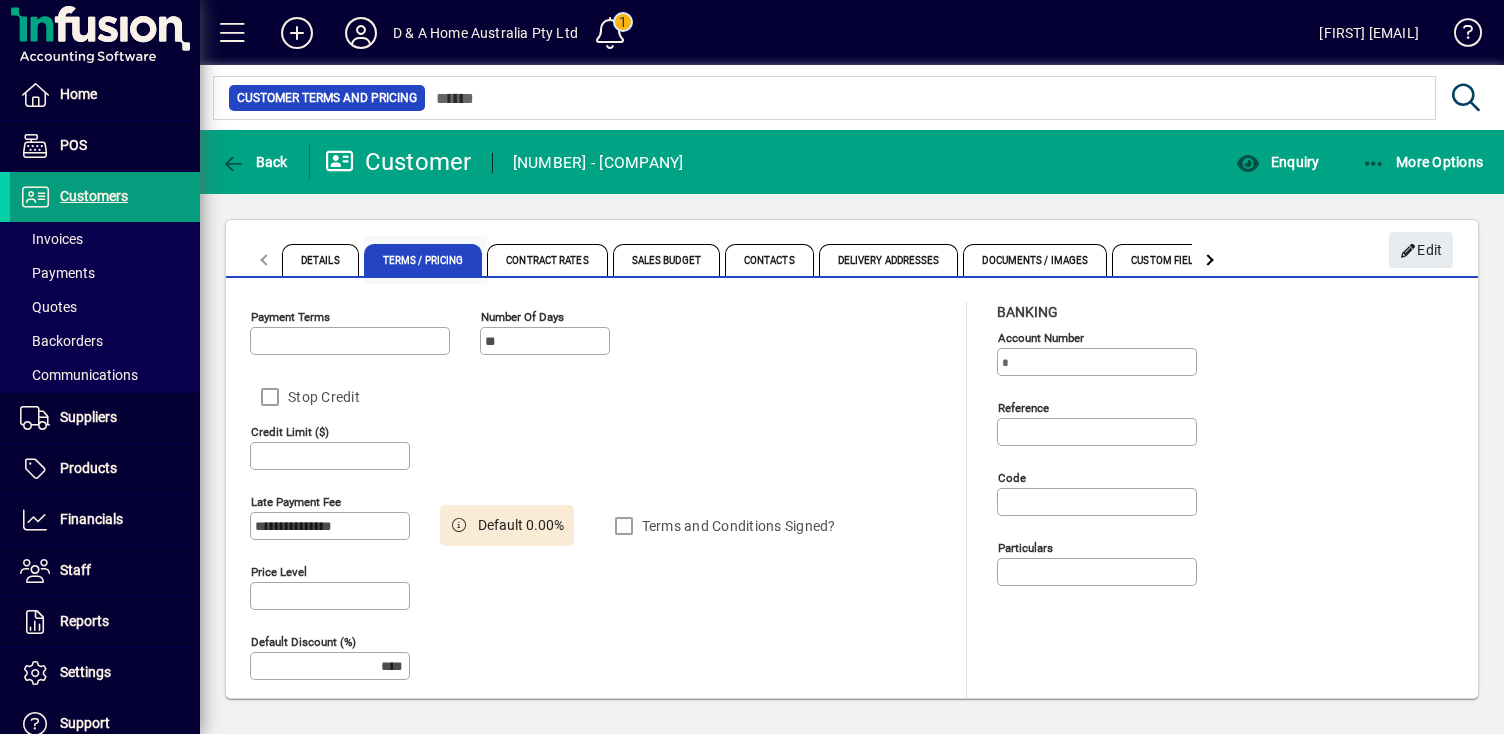 type on "**********" 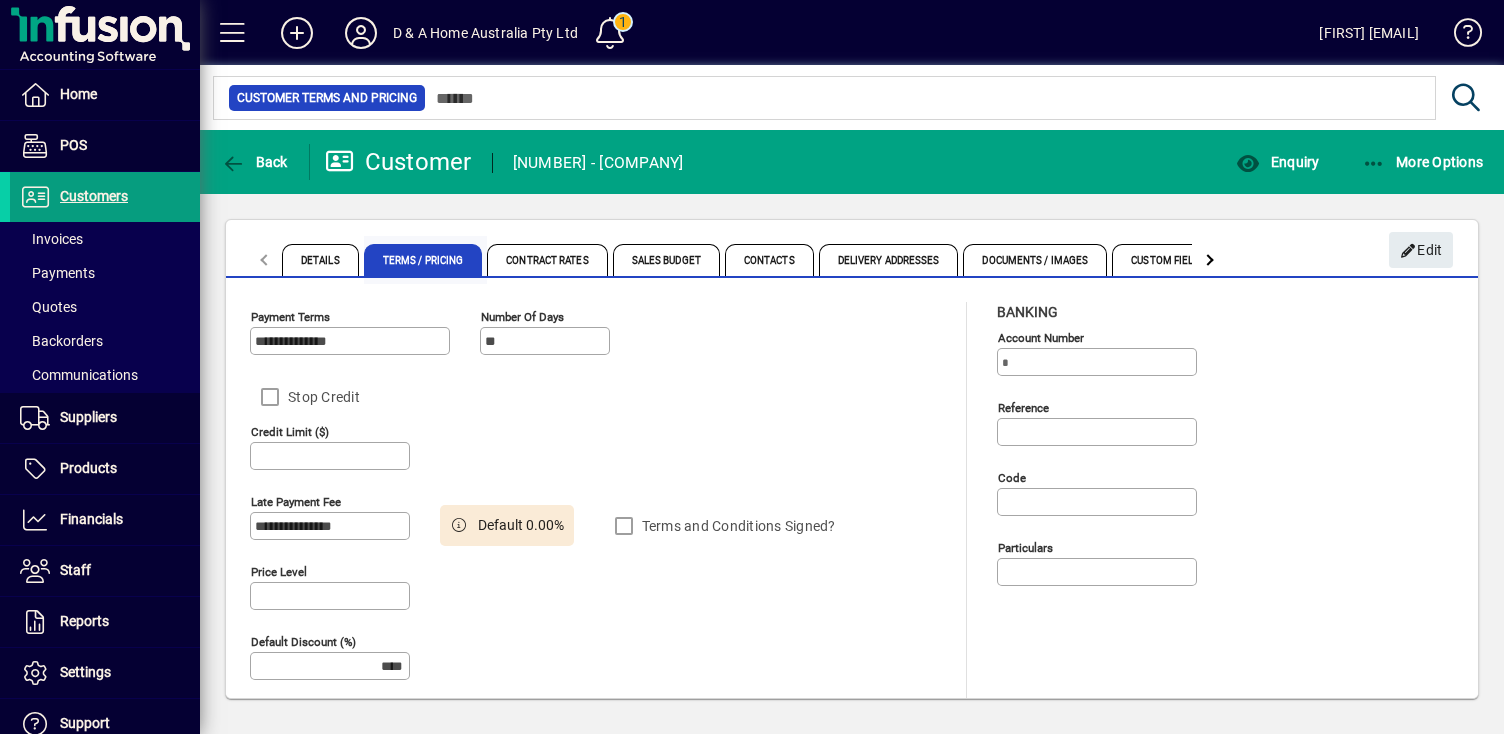 type on "******" 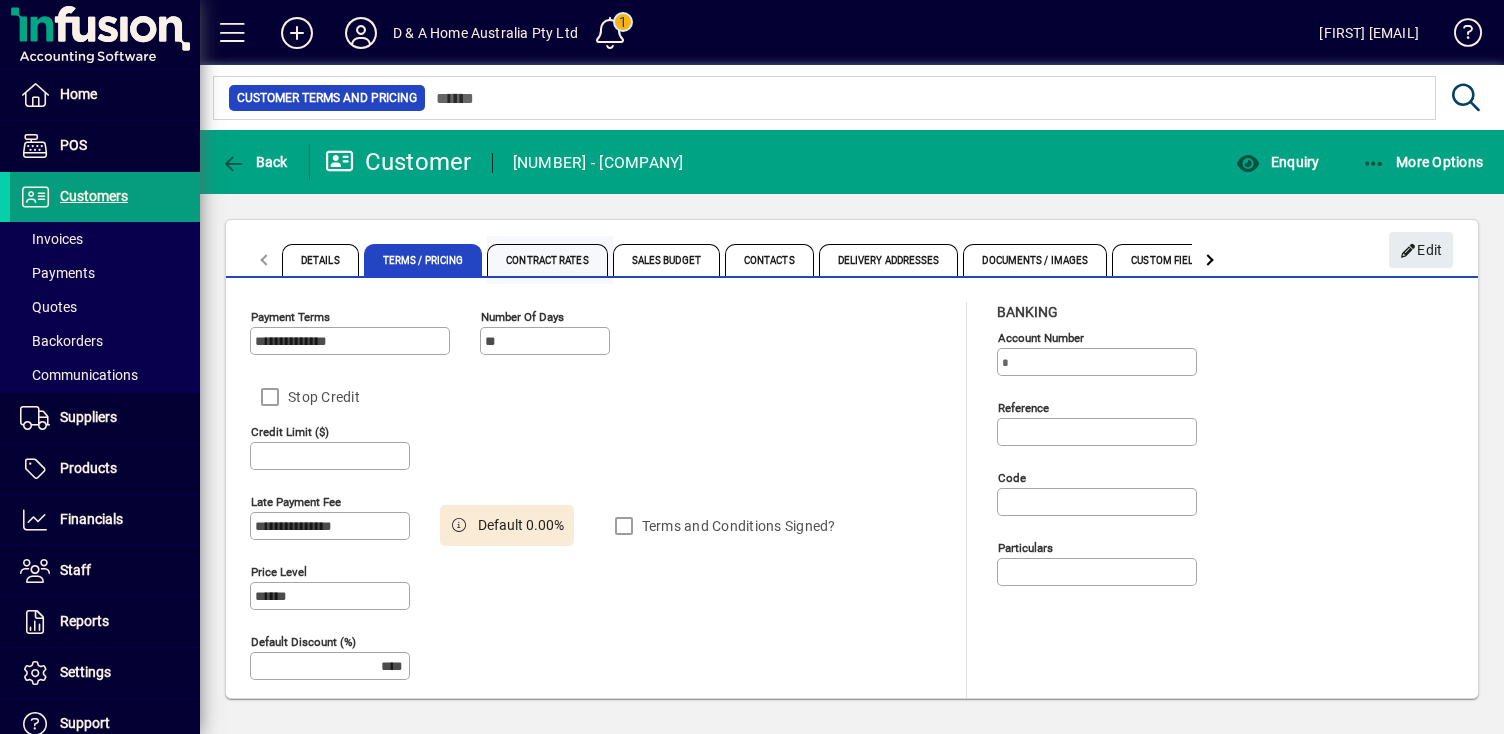 click on "Contract Rates" at bounding box center (549, 260) 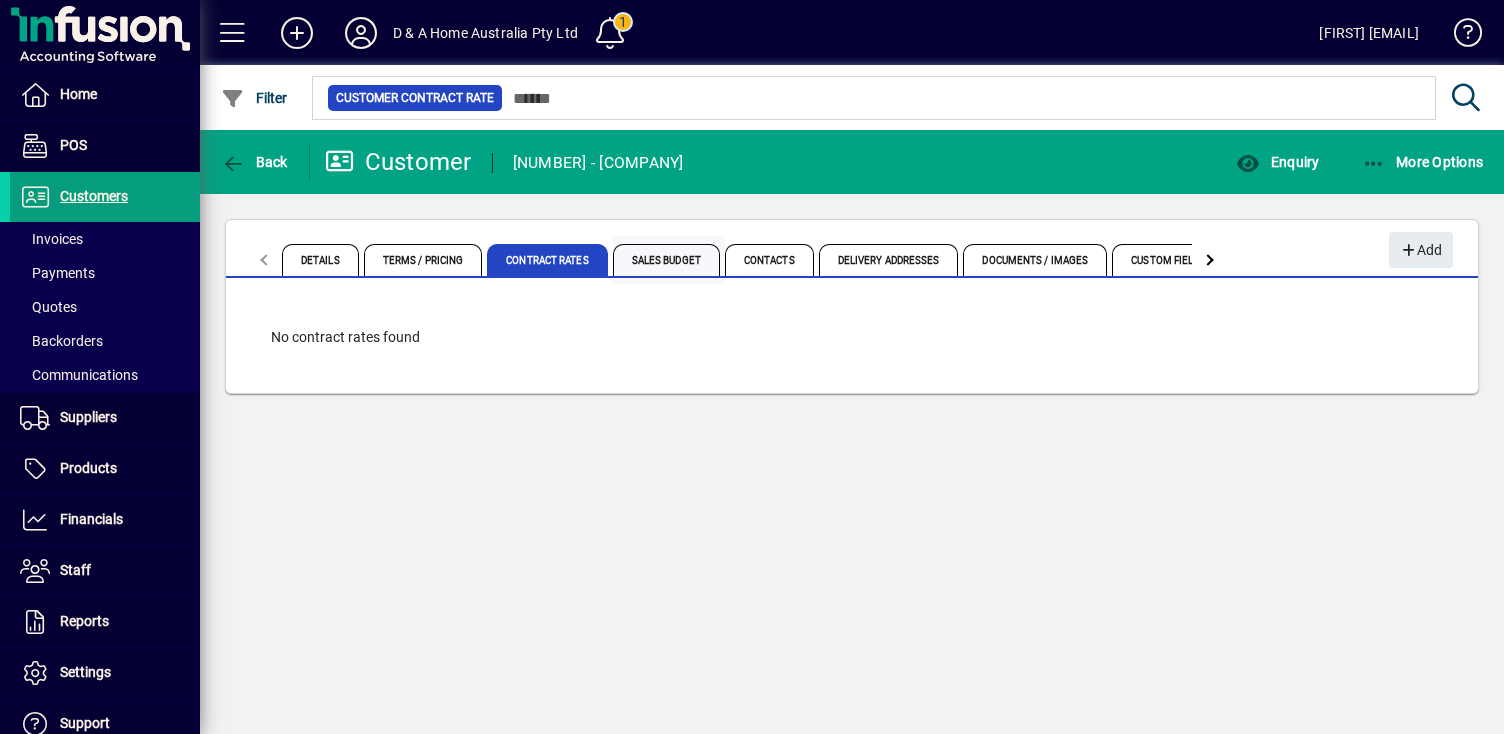 click on "Sales Budget" at bounding box center (666, 260) 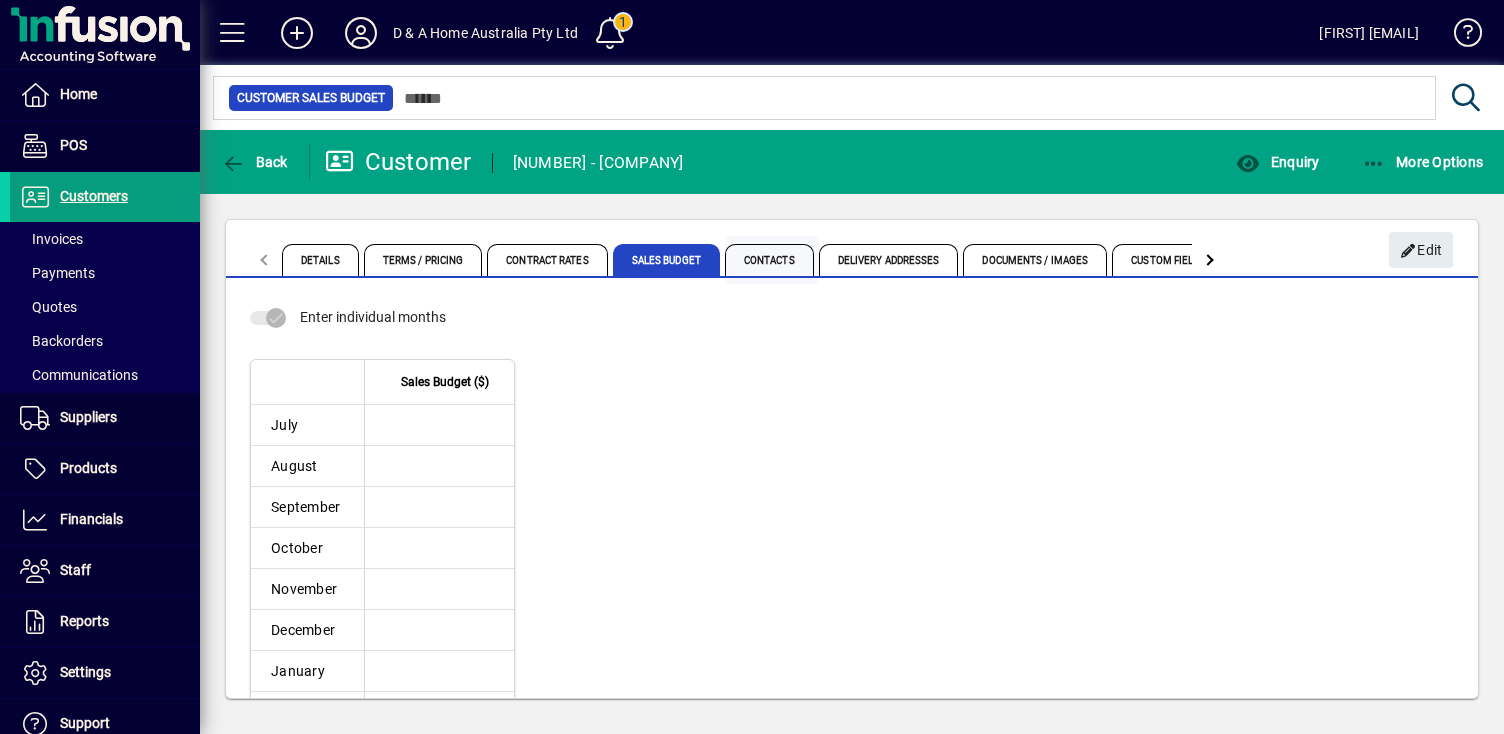 click on "Contacts" at bounding box center [769, 260] 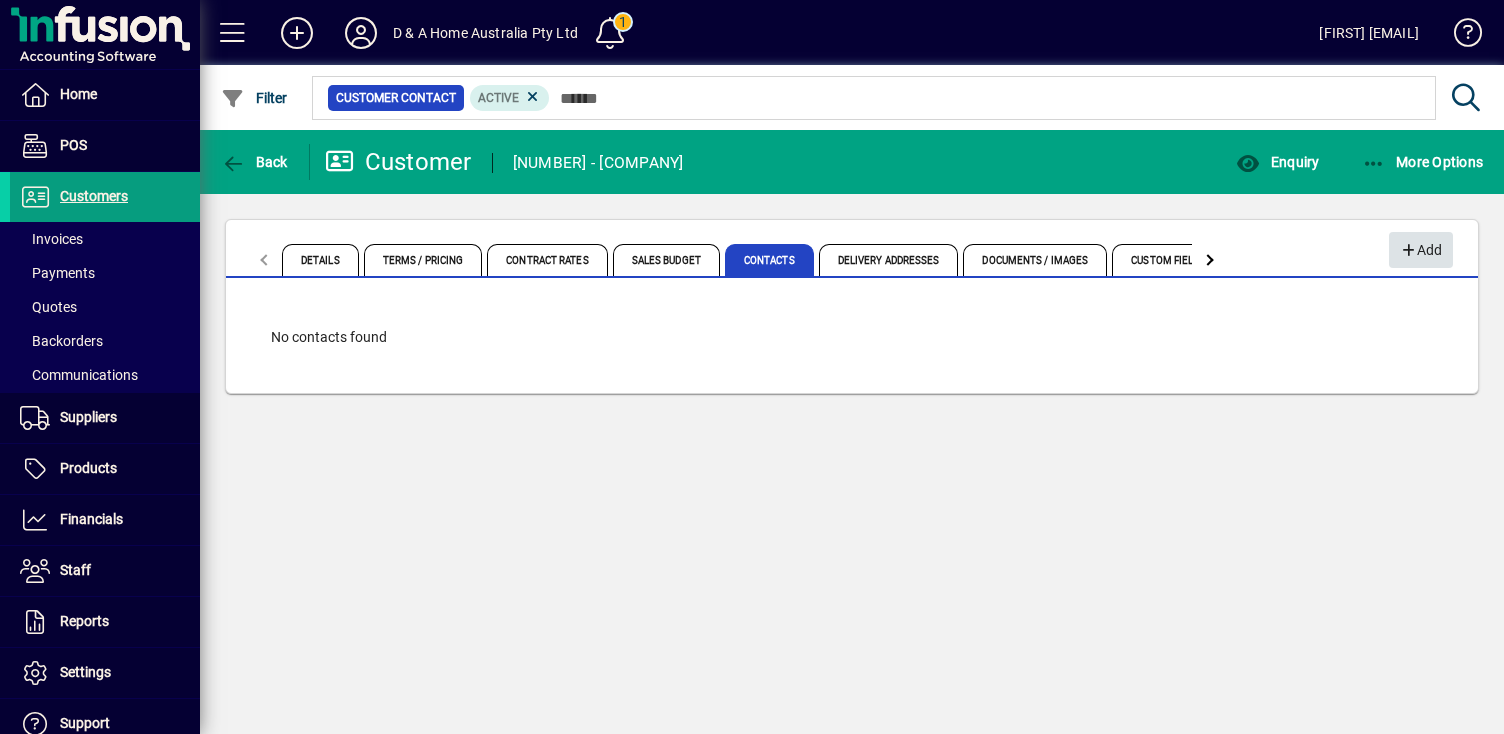 click on "Add" 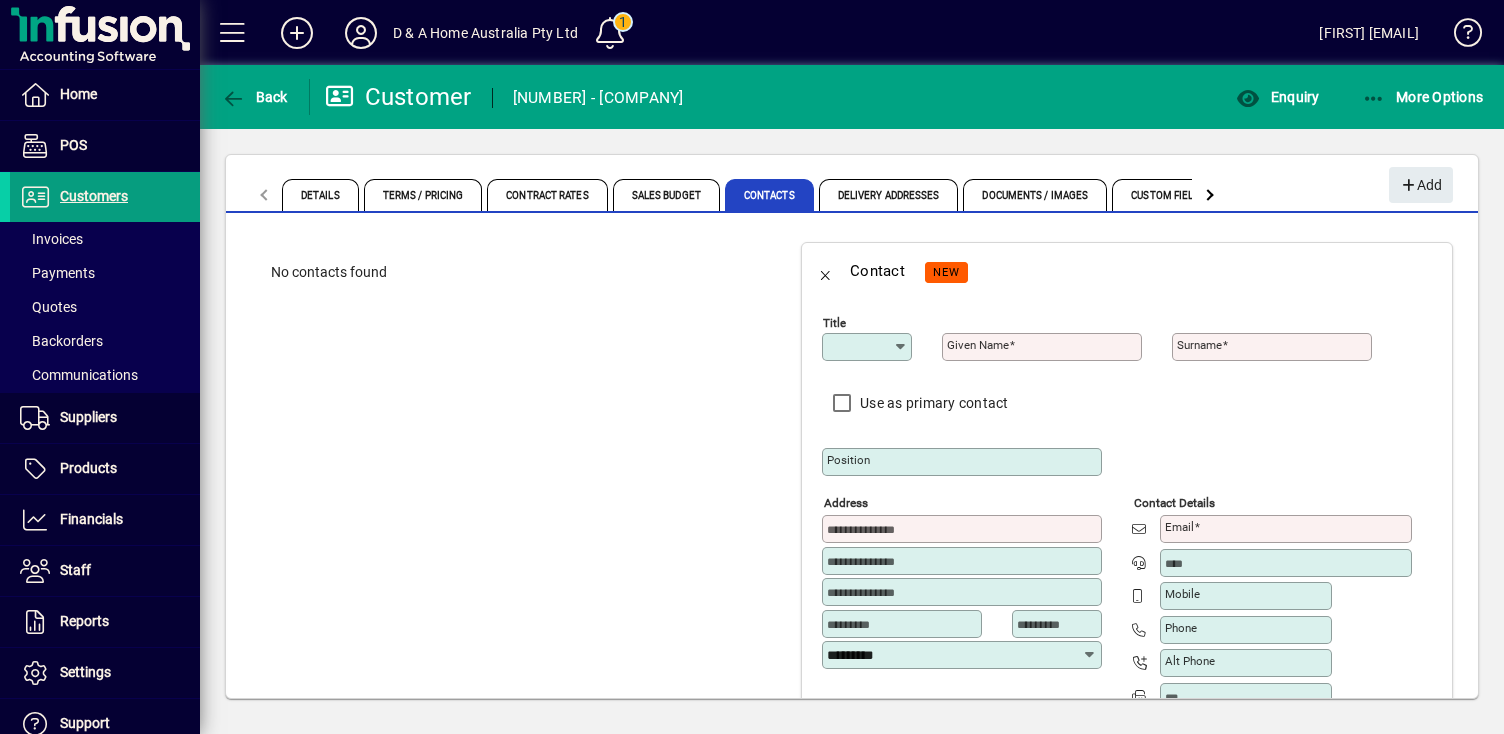 click on "Email" at bounding box center [1288, 529] 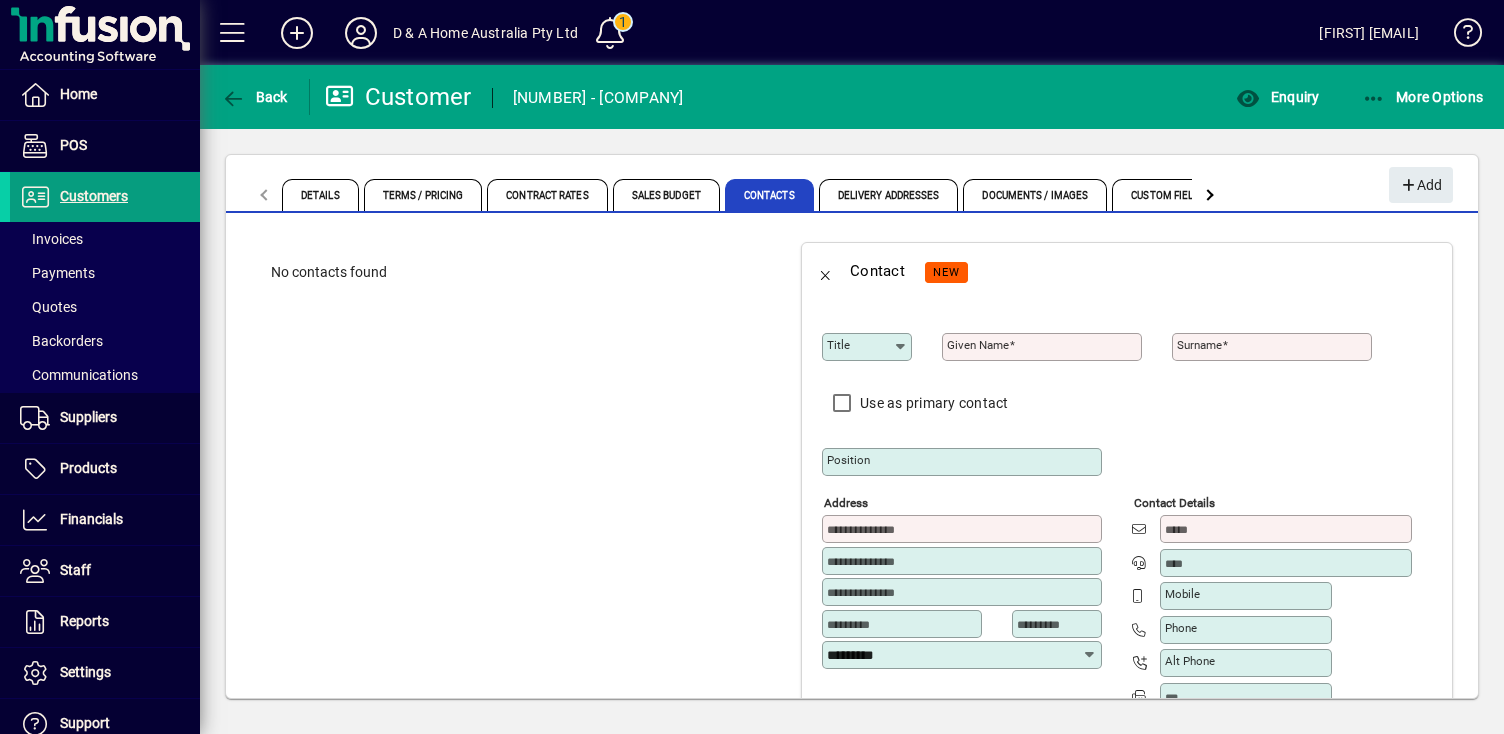 paste on "**********" 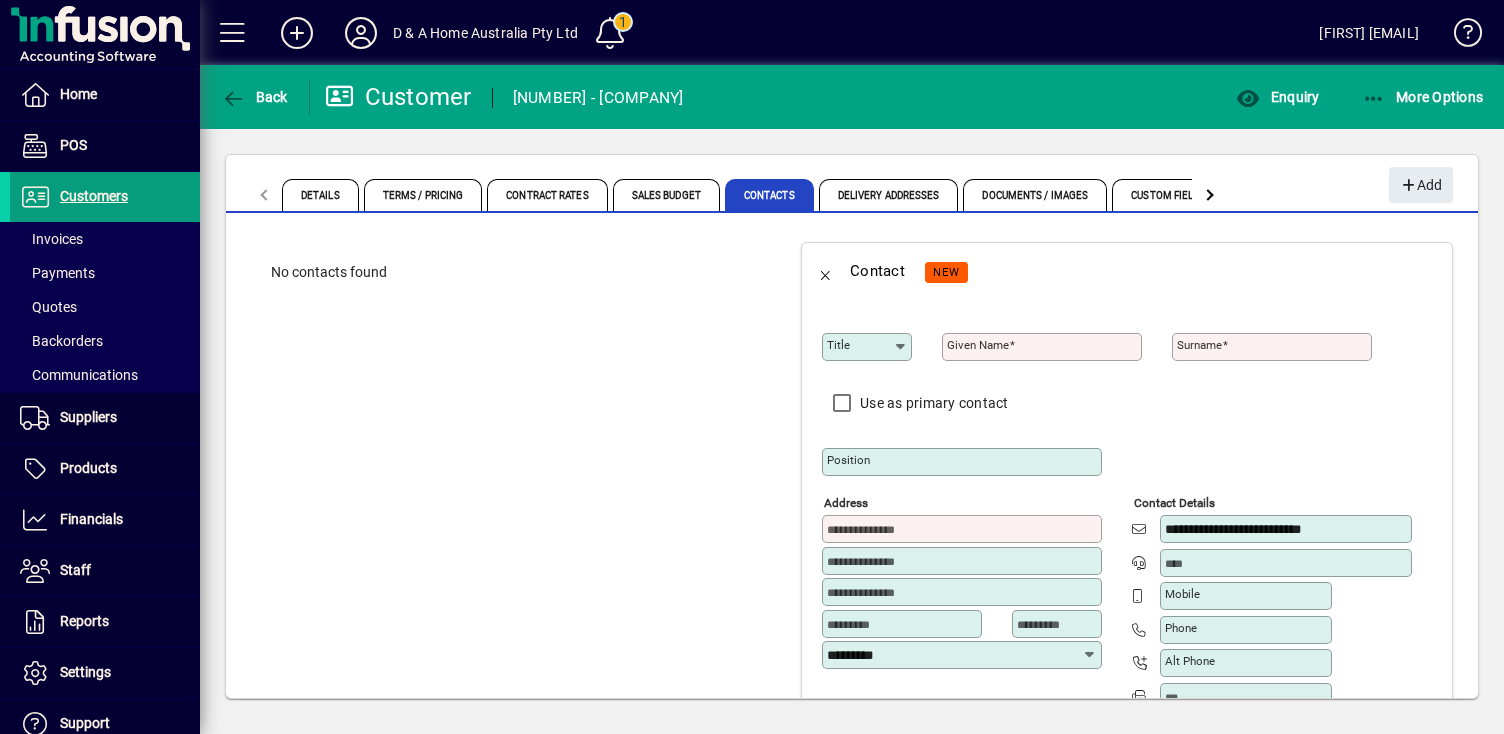 type on "**********" 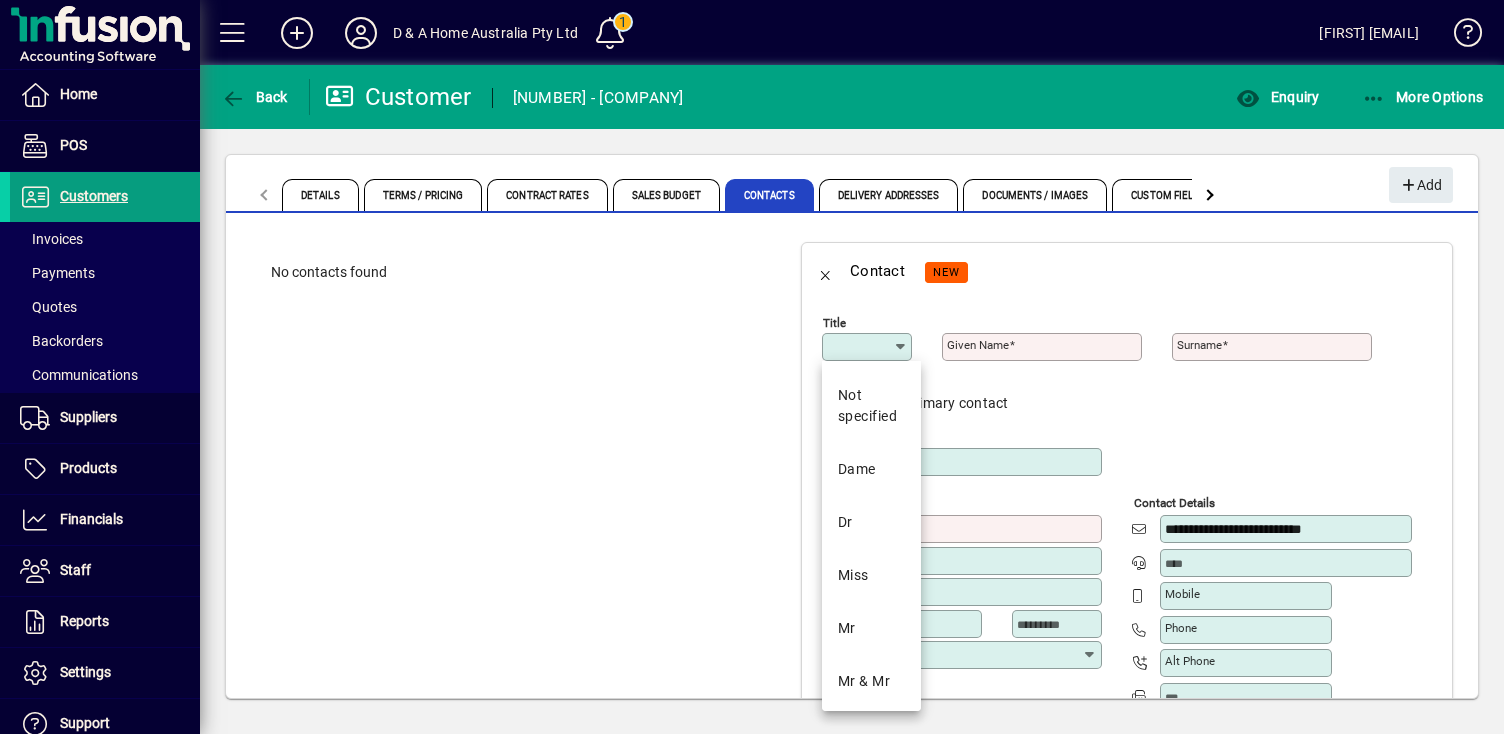 click on "Given name" 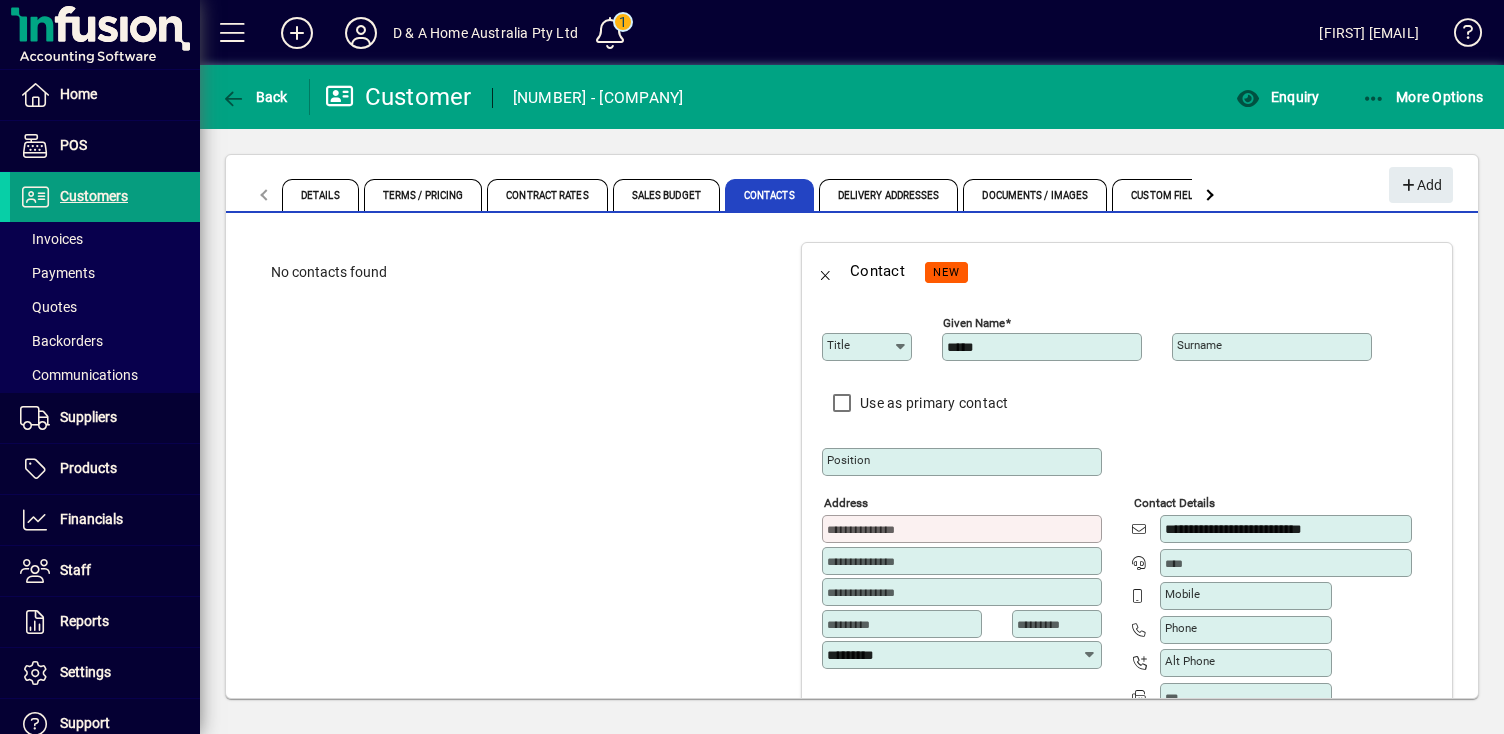 type on "*****" 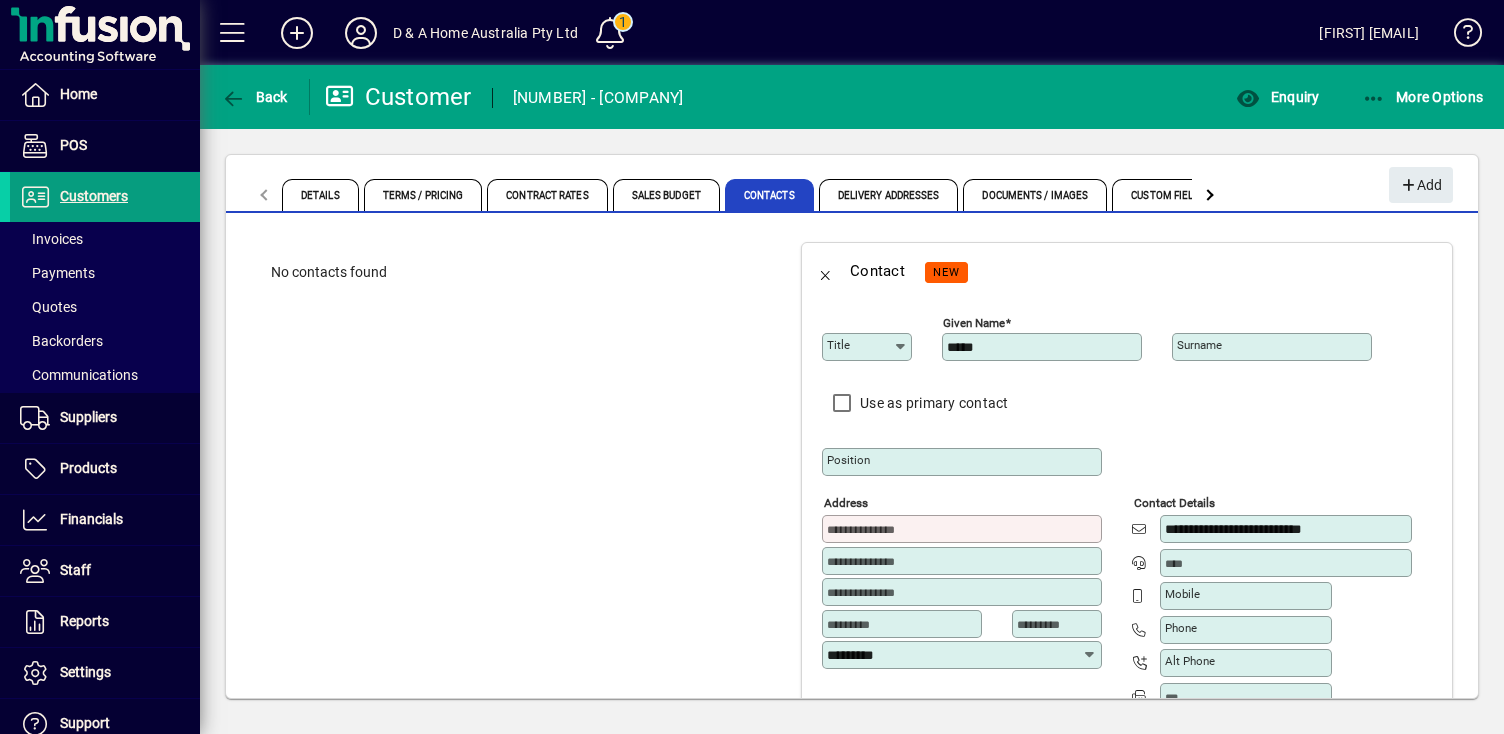 click at bounding box center [964, 529] 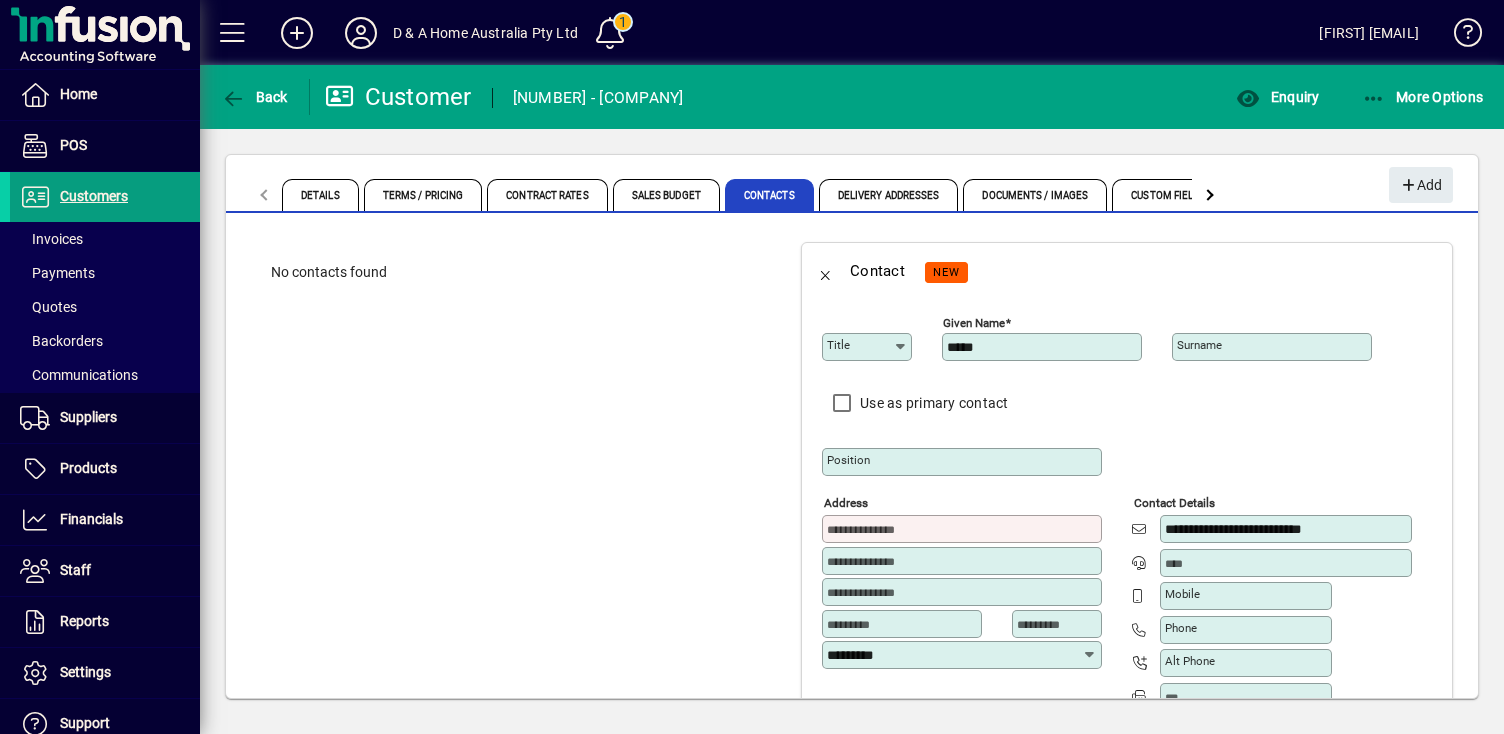 paste on "**********" 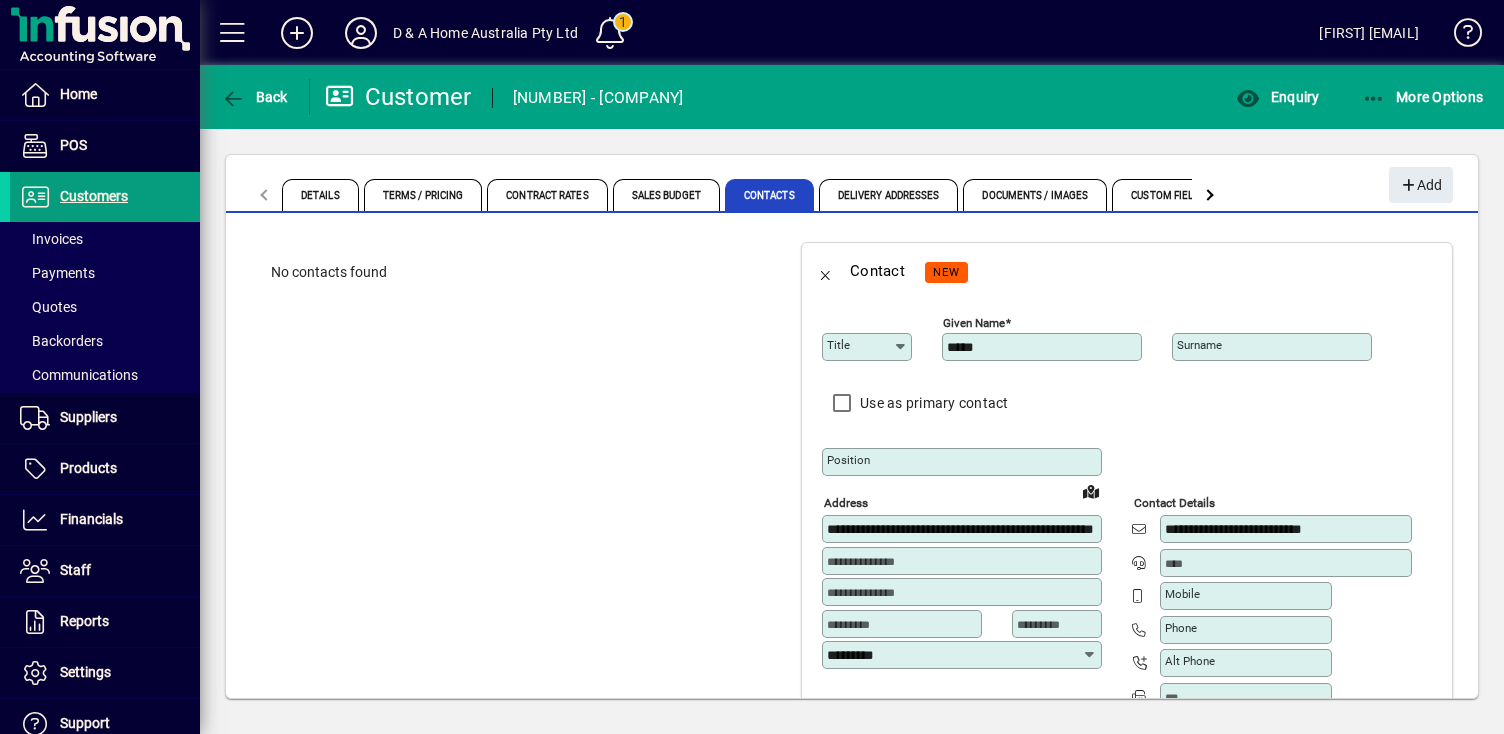 scroll, scrollTop: 0, scrollLeft: 74, axis: horizontal 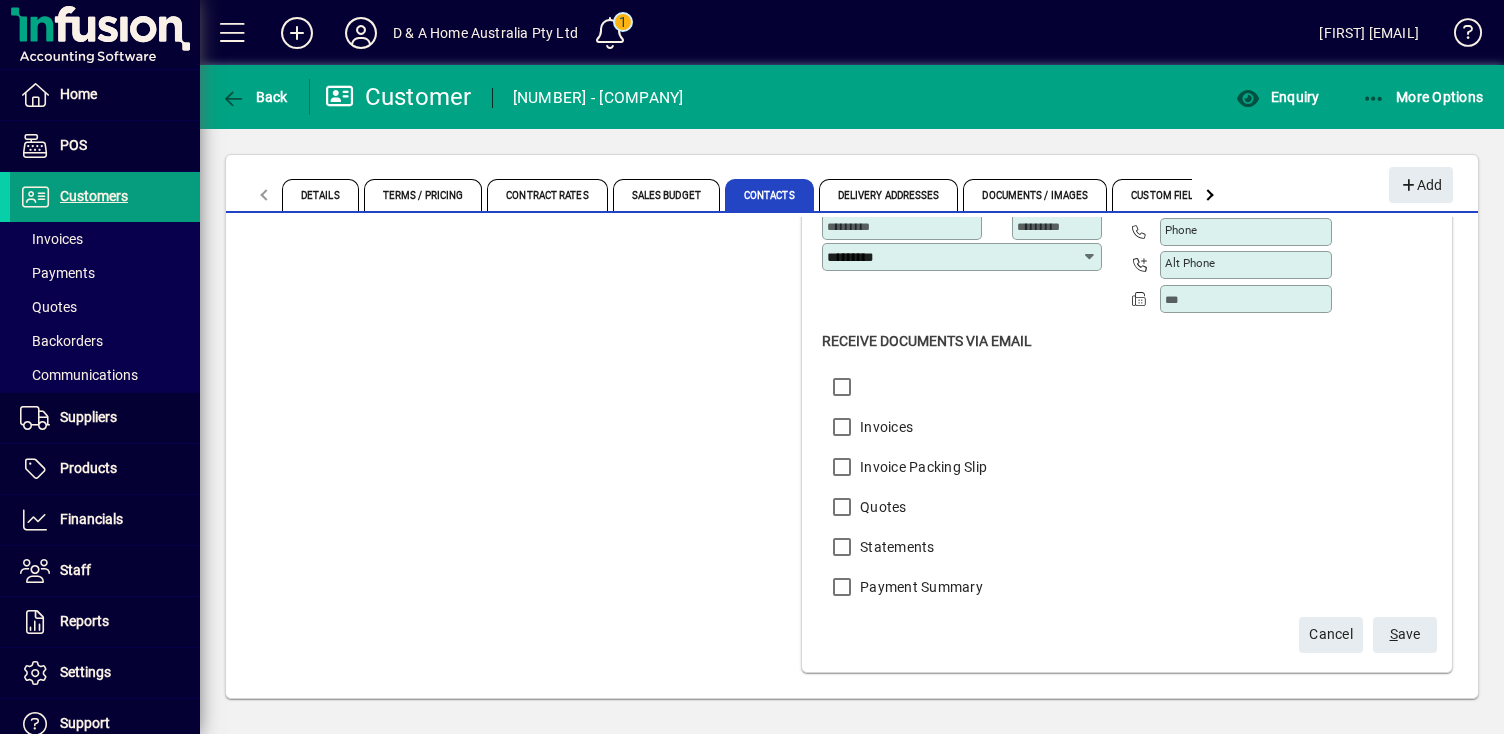 type on "**********" 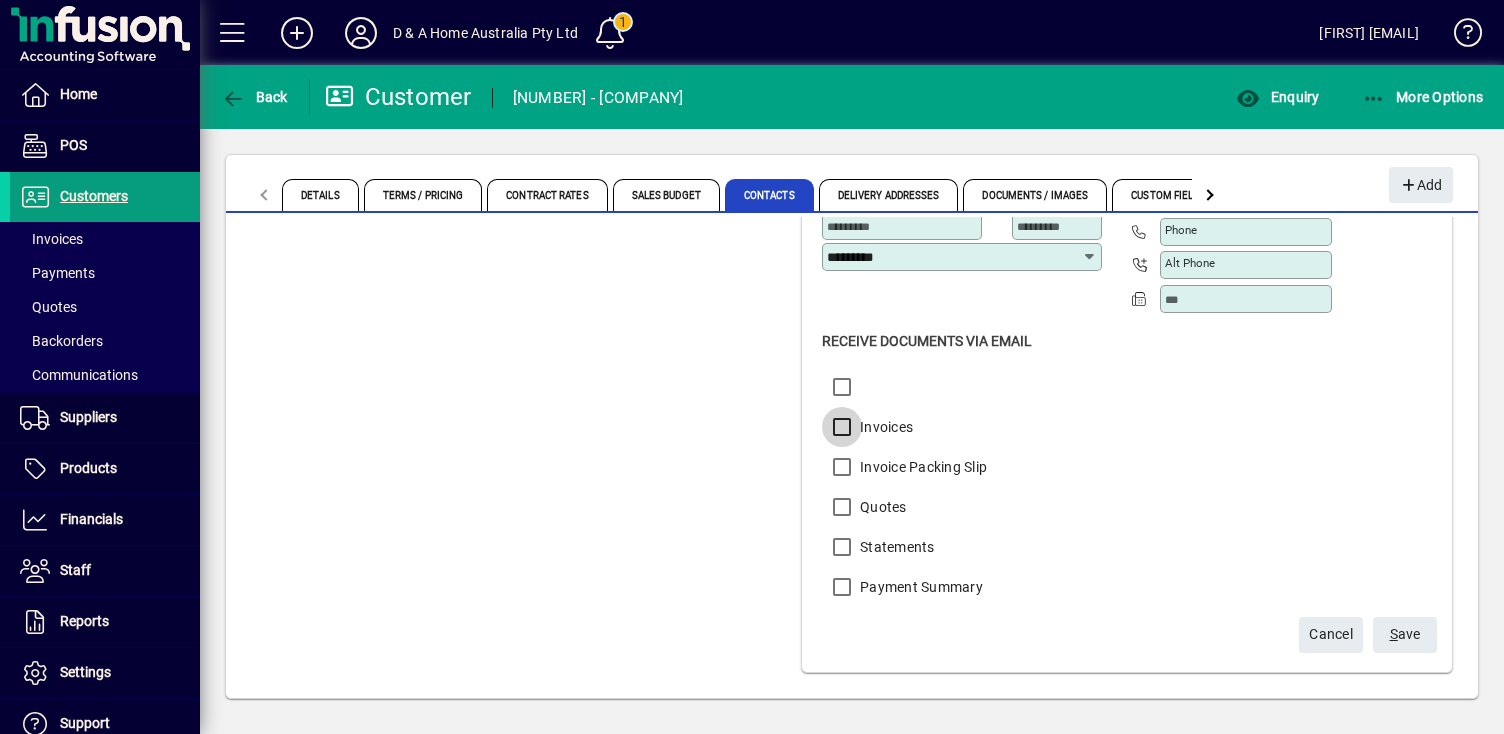 scroll, scrollTop: 0, scrollLeft: 0, axis: both 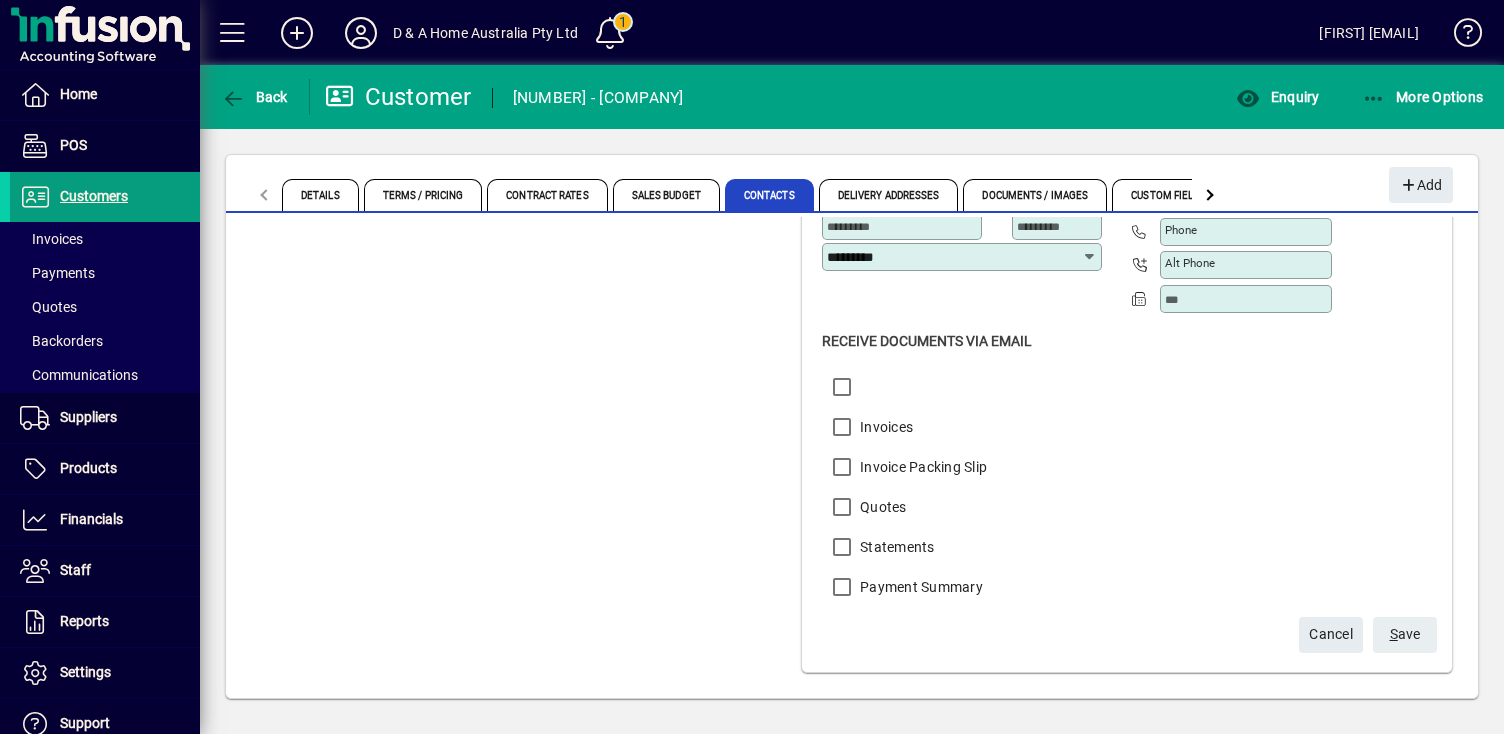 click on "S ave" 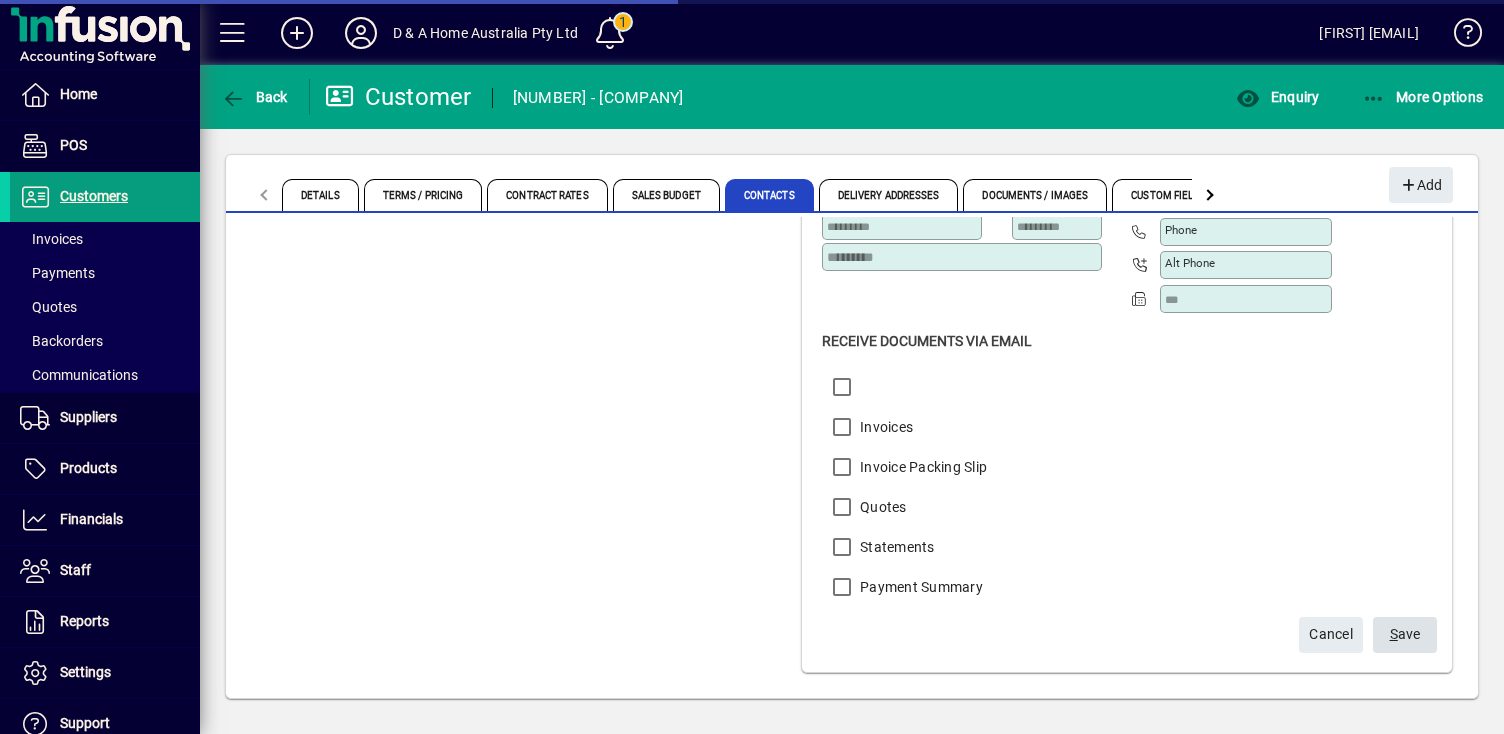 scroll, scrollTop: 0, scrollLeft: 0, axis: both 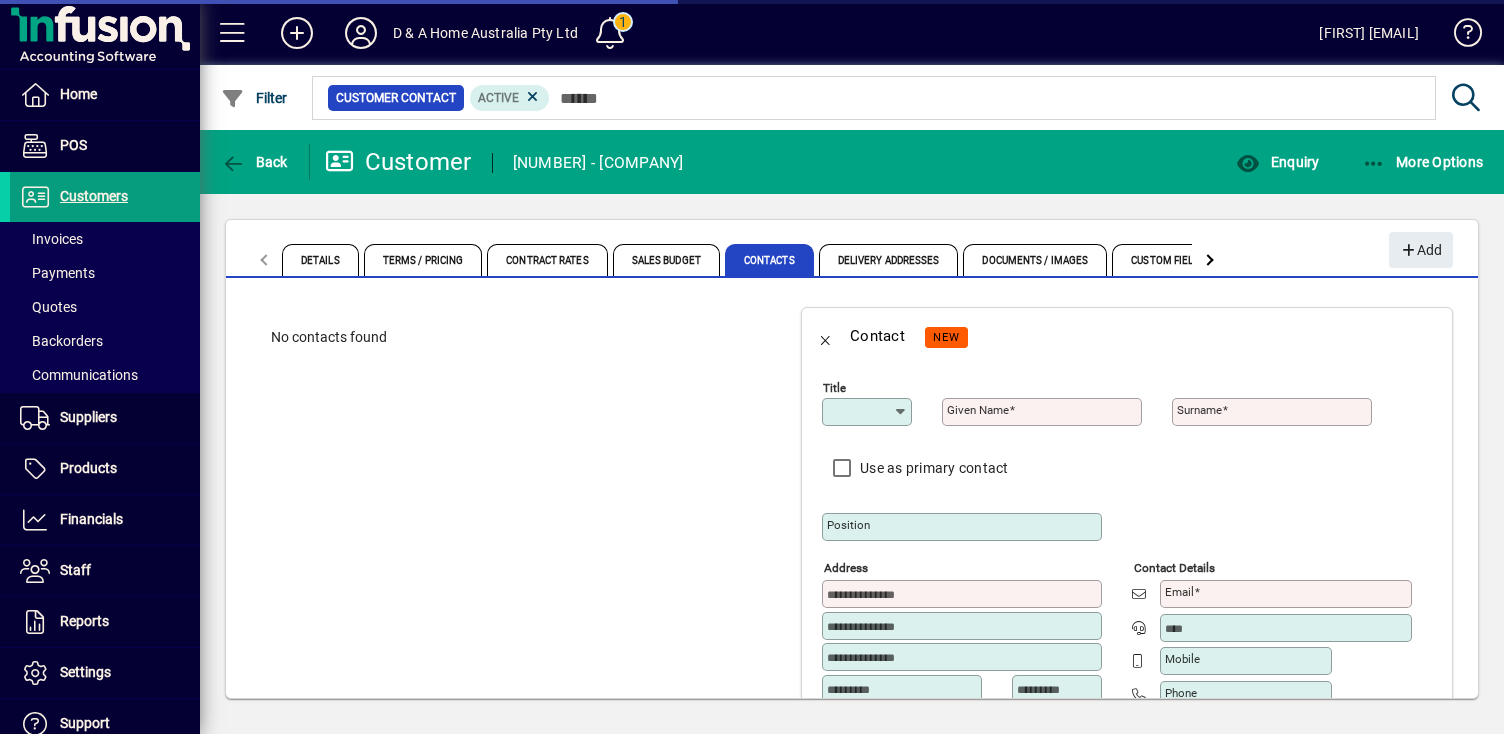 type on "*********" 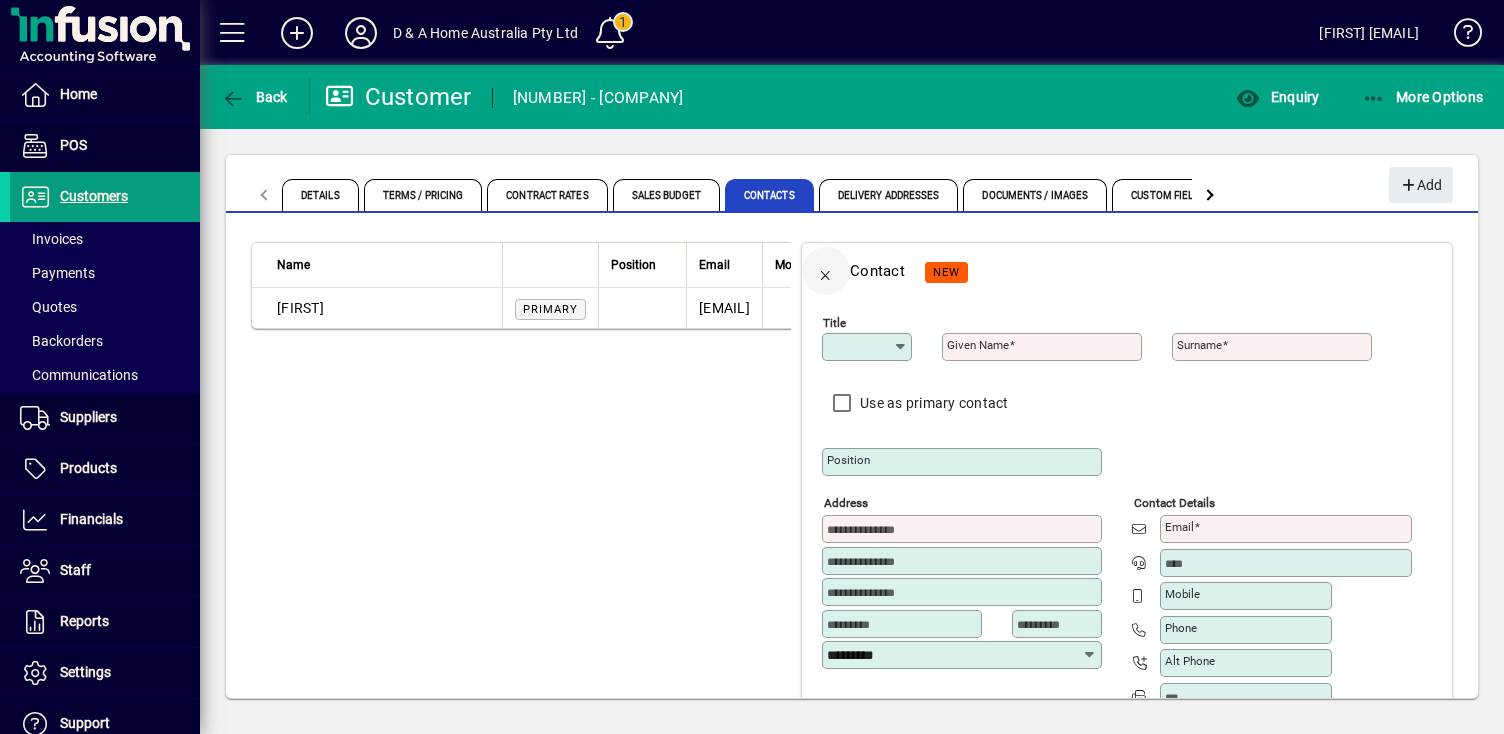 click 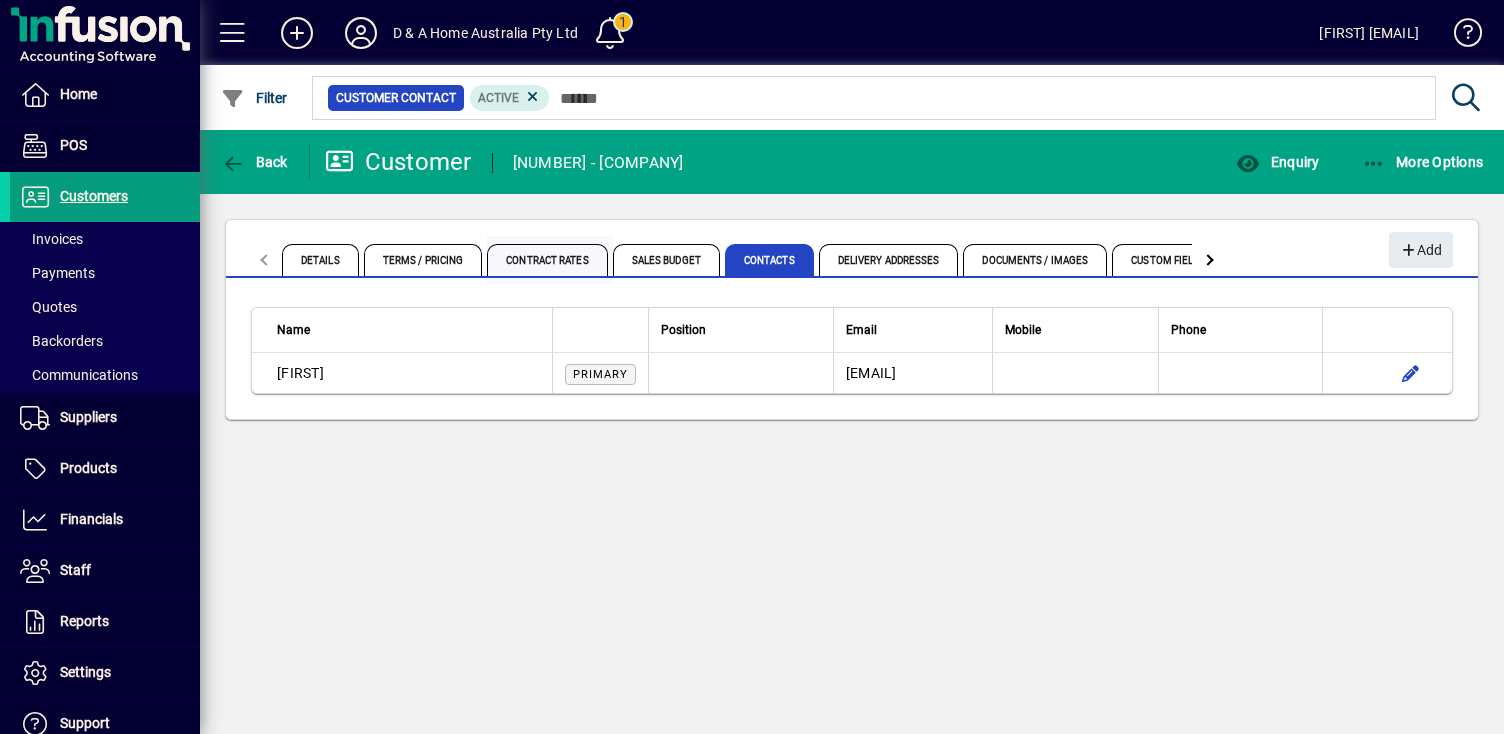 click on "Contract Rates" at bounding box center [547, 260] 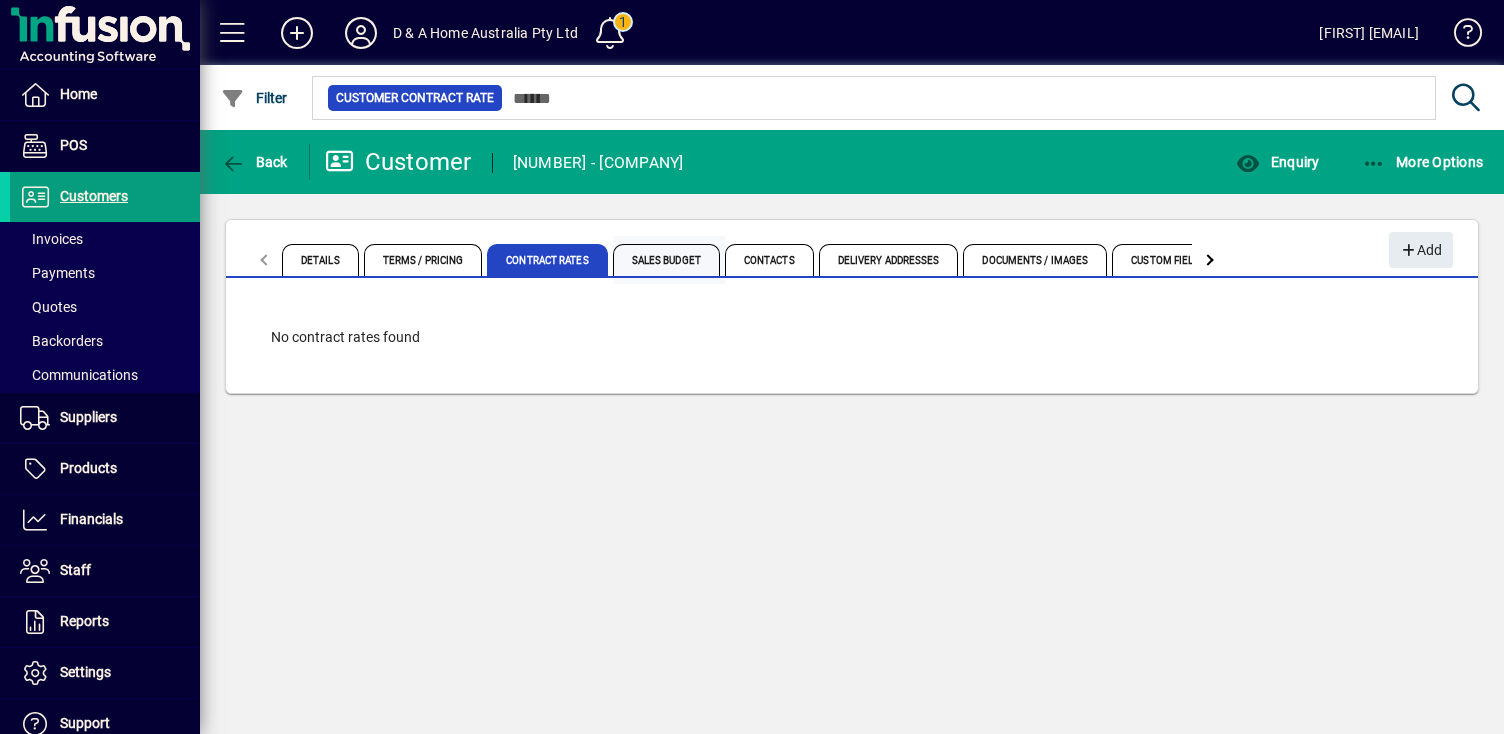 click on "Sales Budget" at bounding box center (666, 260) 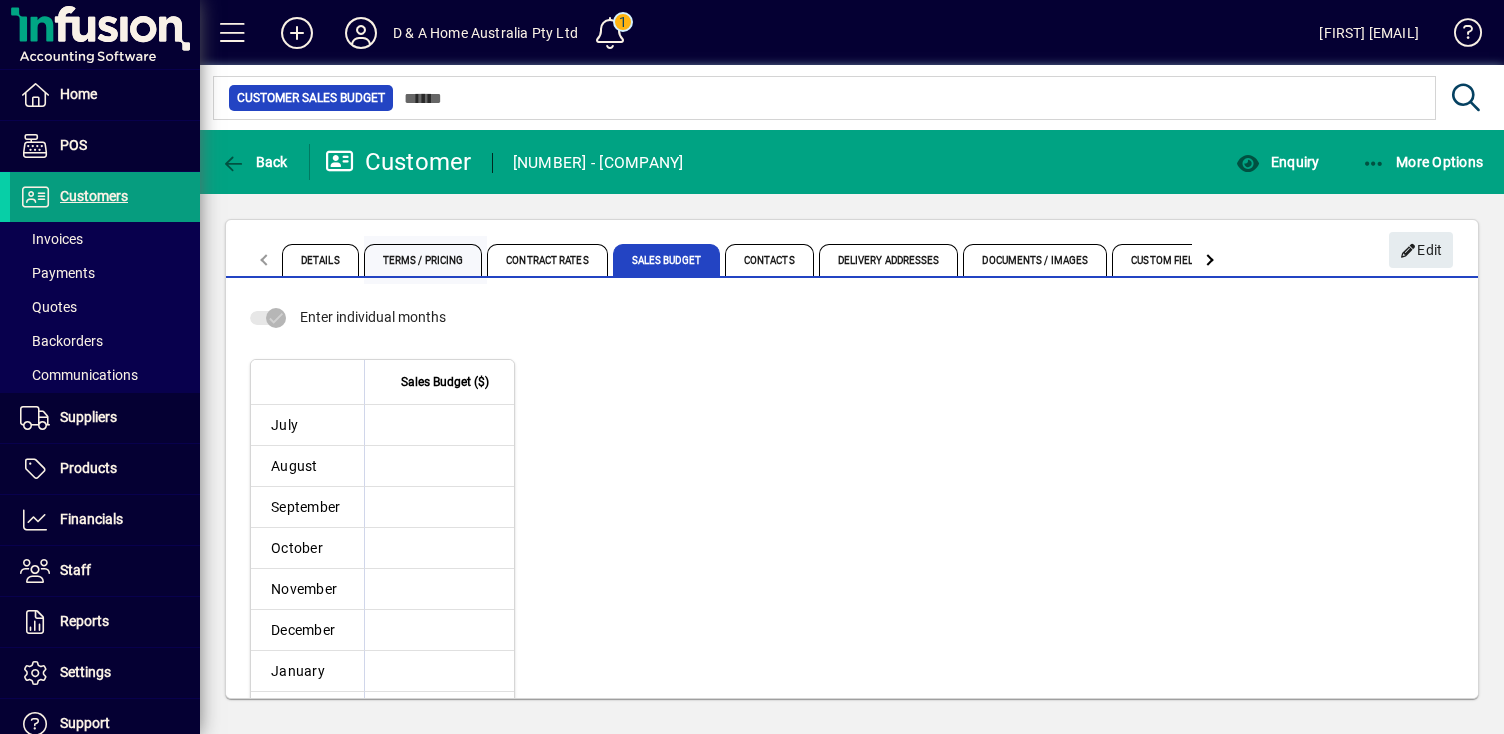 click on "Terms / Pricing" at bounding box center (423, 260) 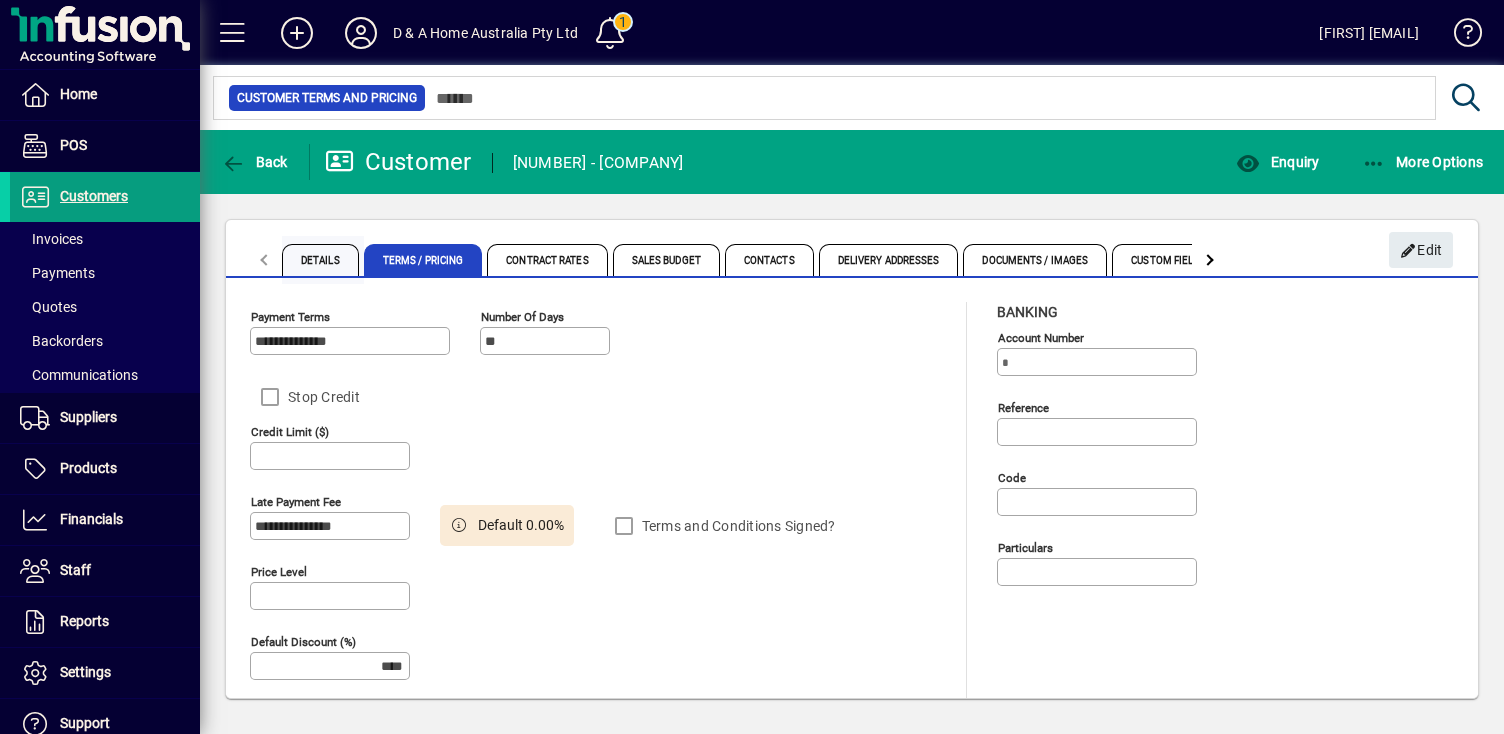 type on "******" 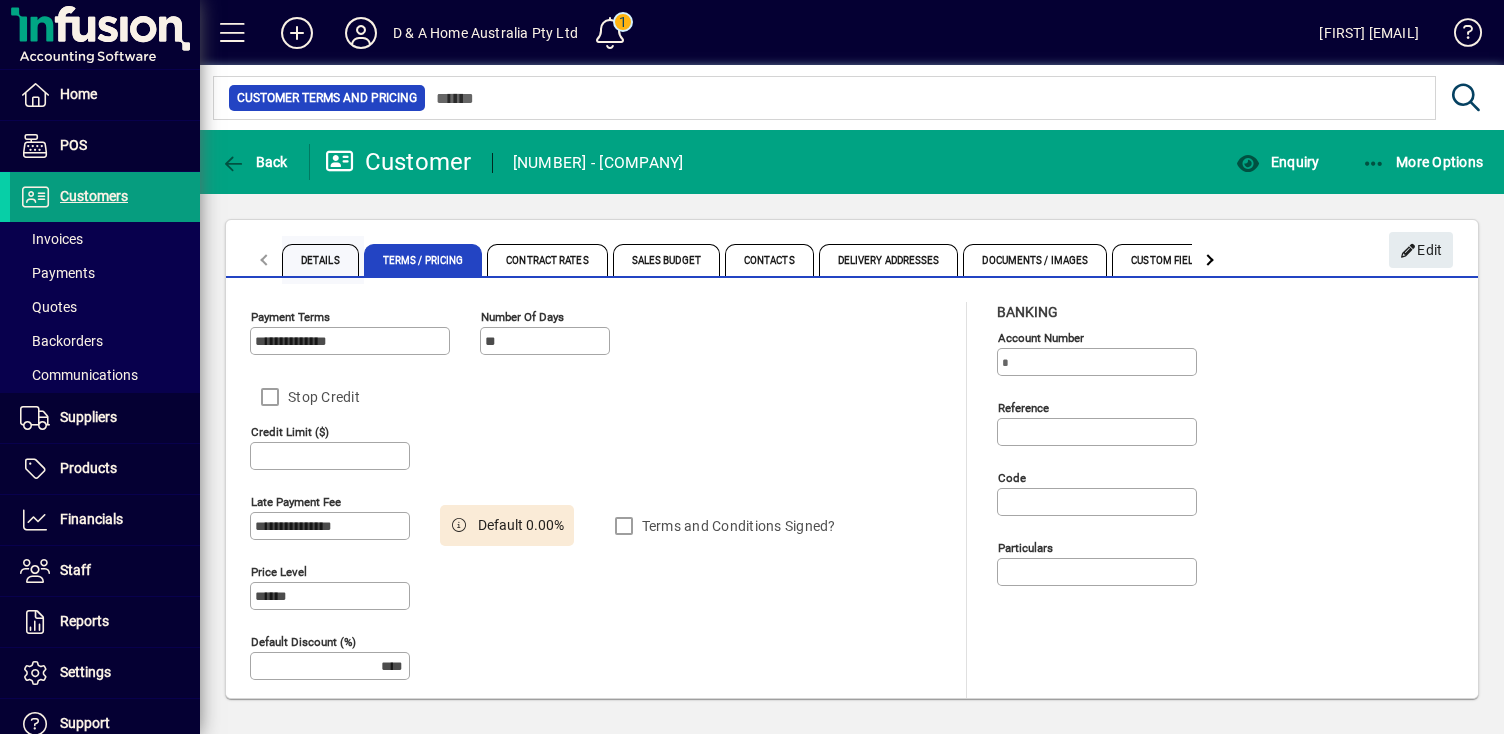 click on "Details" at bounding box center (320, 260) 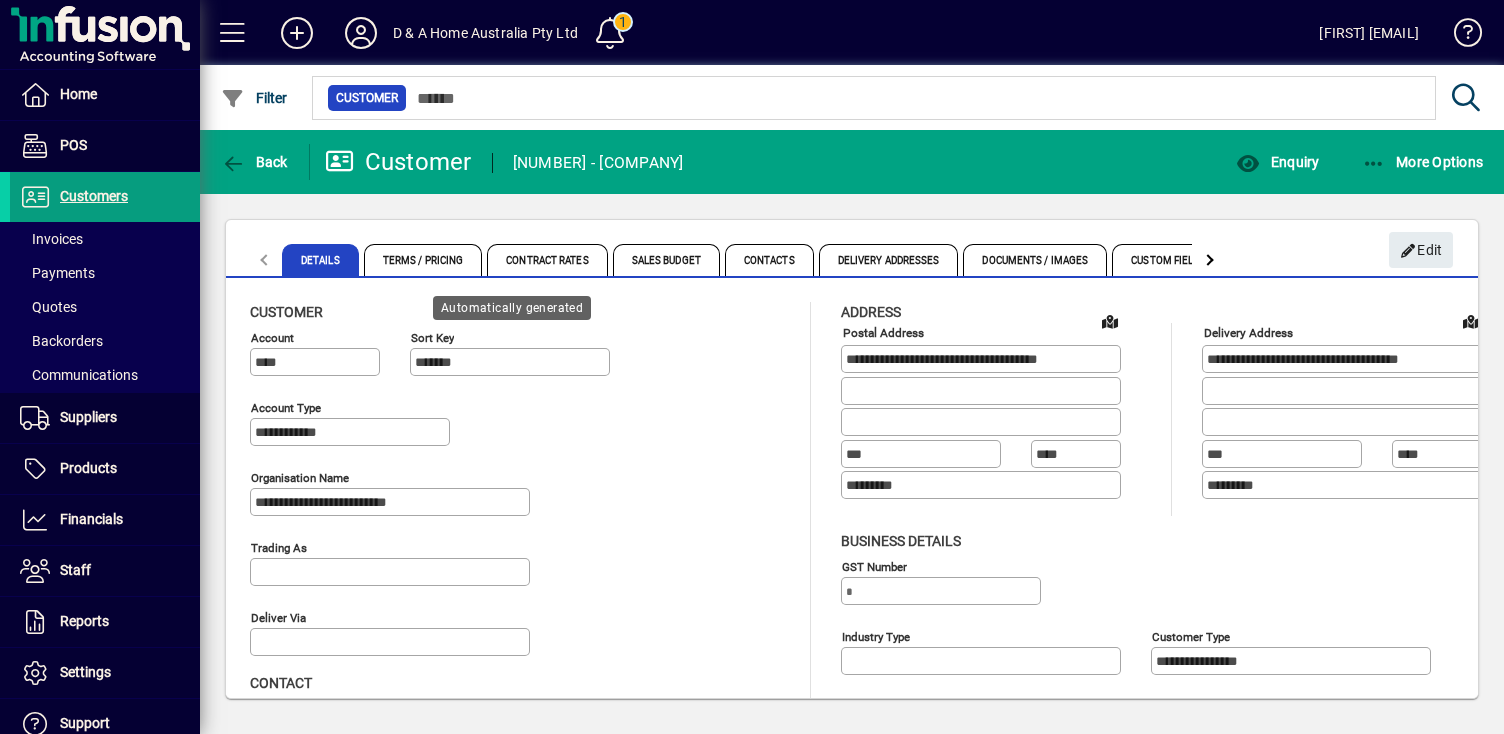 type on "**********" 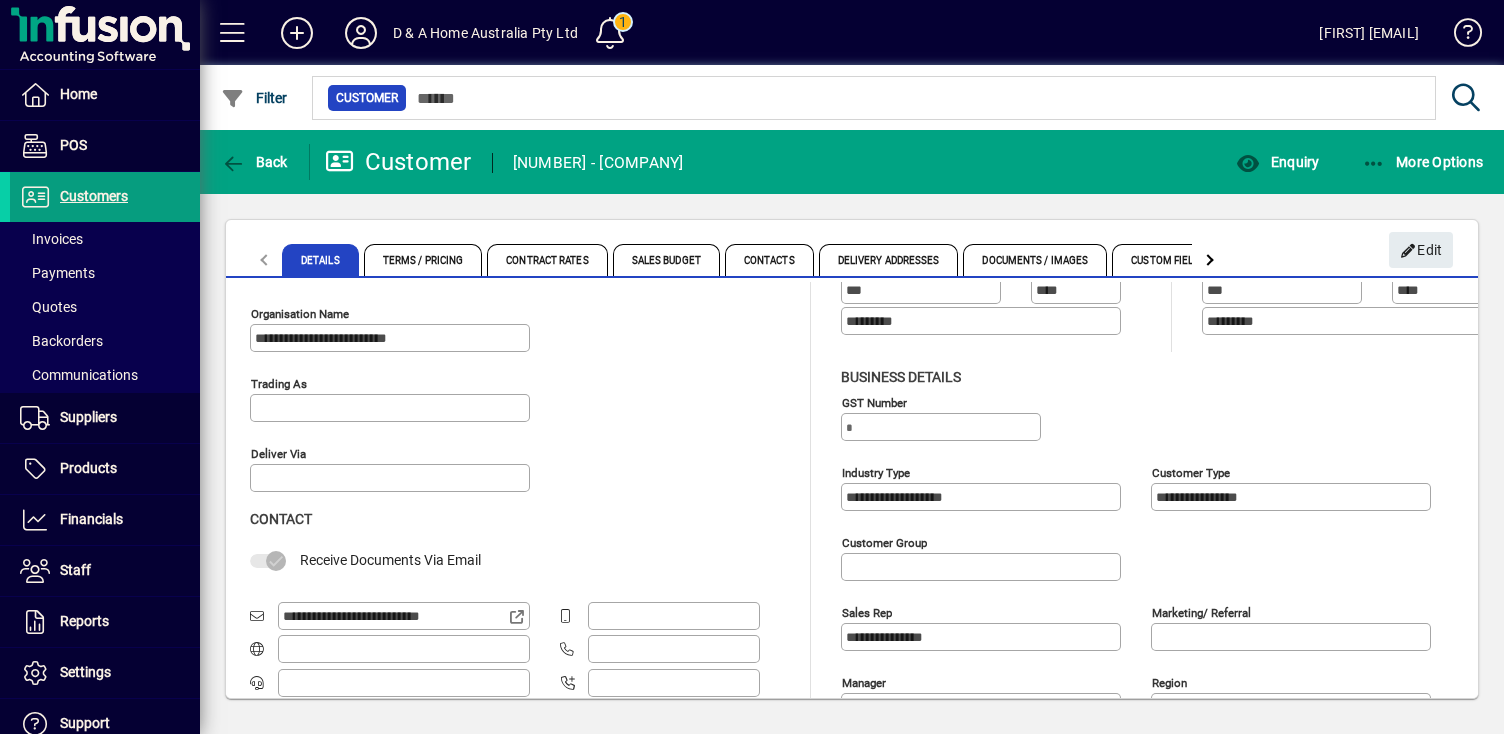 scroll, scrollTop: 0, scrollLeft: 0, axis: both 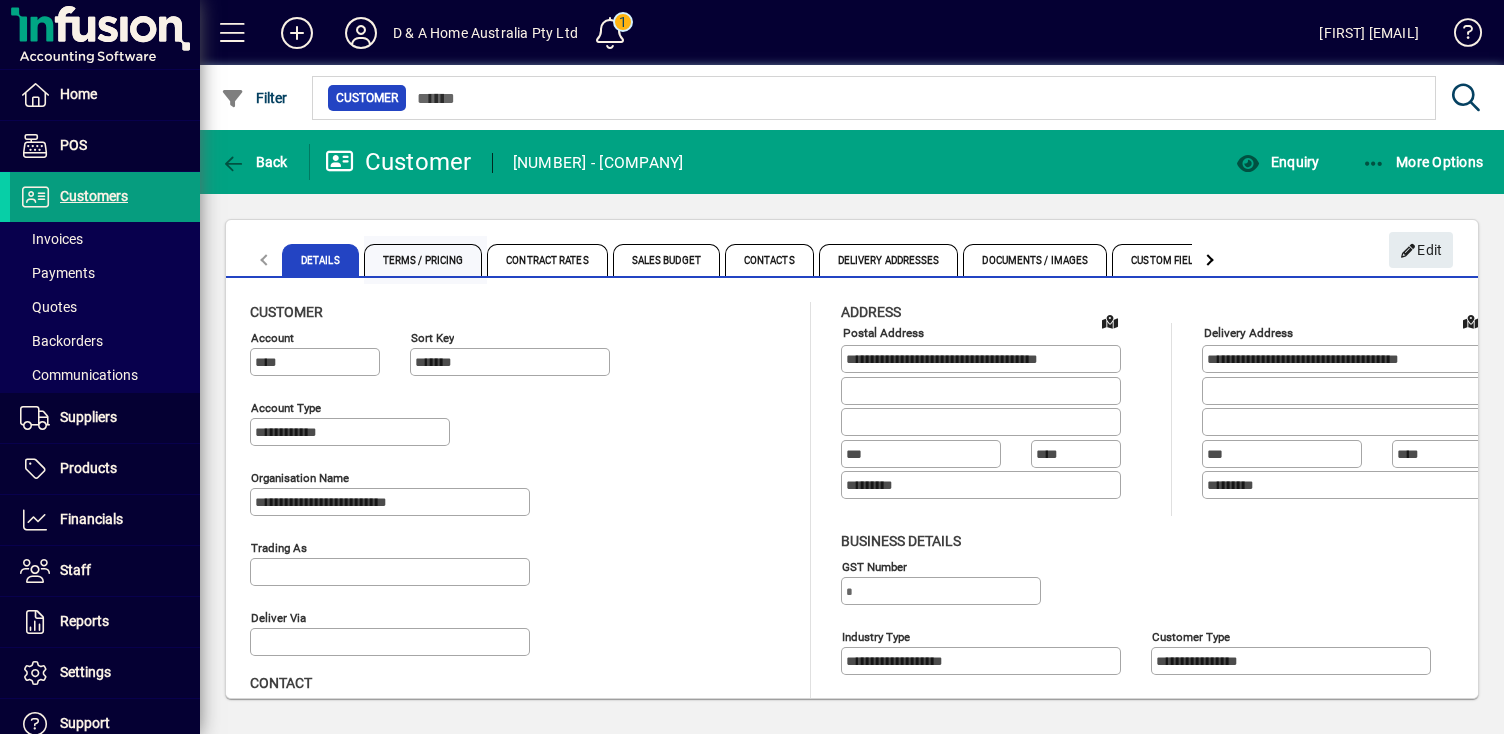 click on "Terms / Pricing" at bounding box center (423, 260) 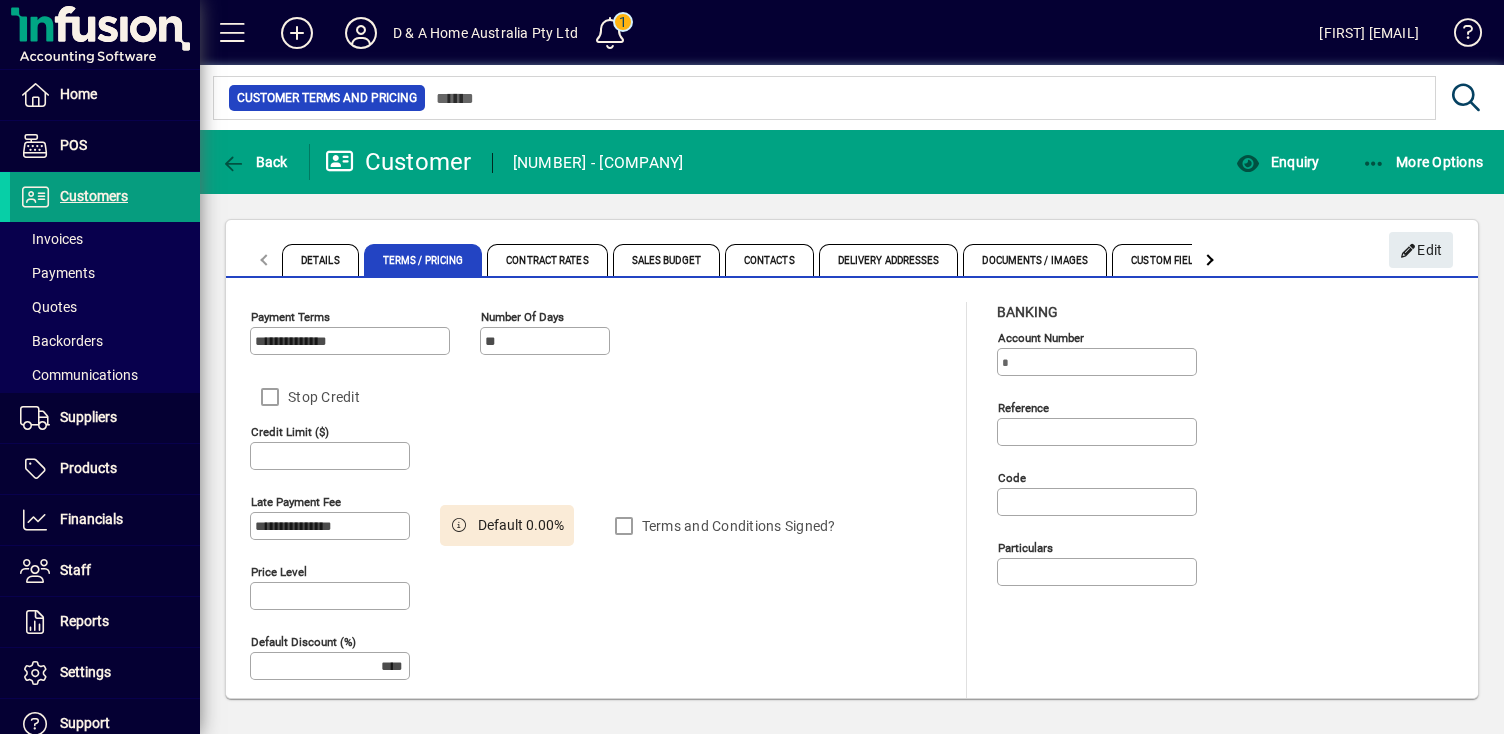 type on "******" 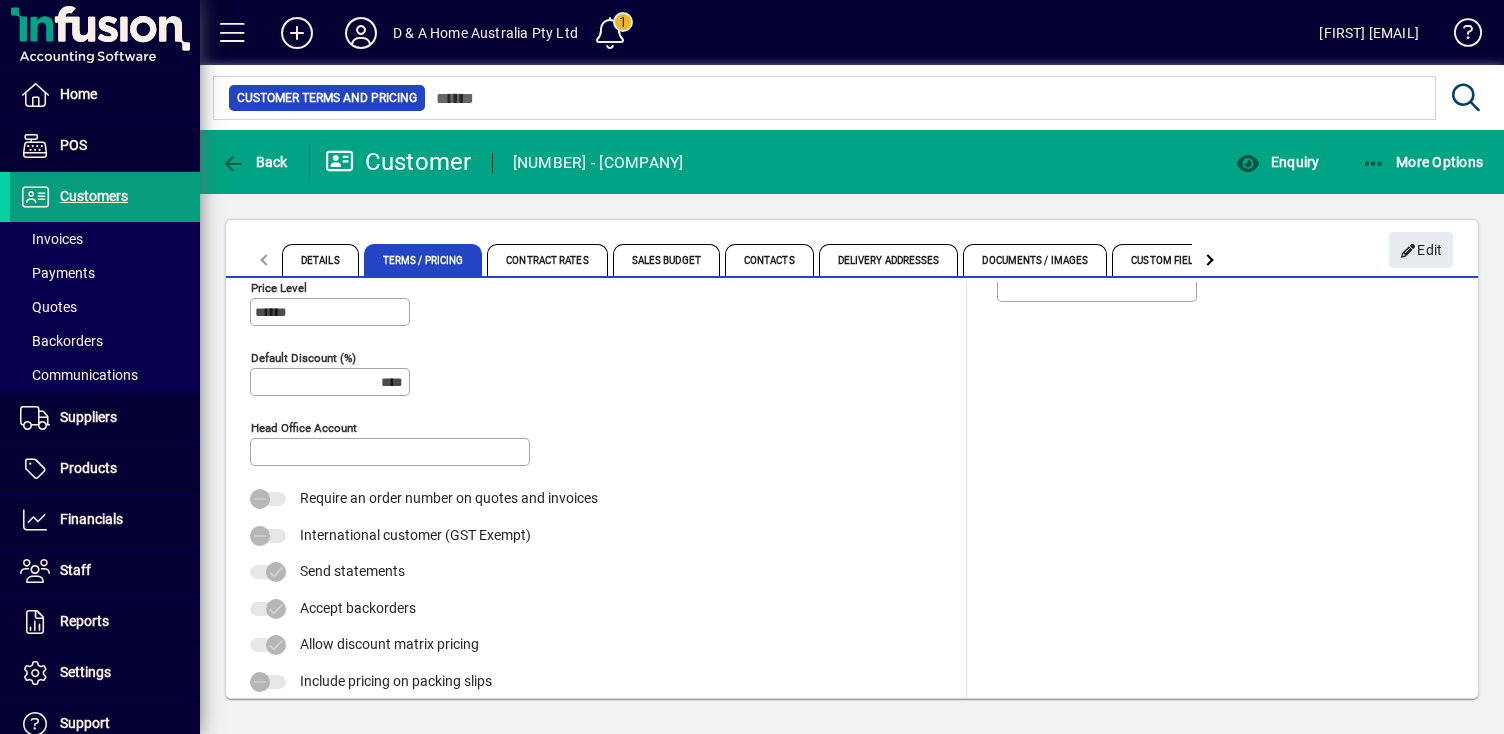 scroll, scrollTop: 286, scrollLeft: 0, axis: vertical 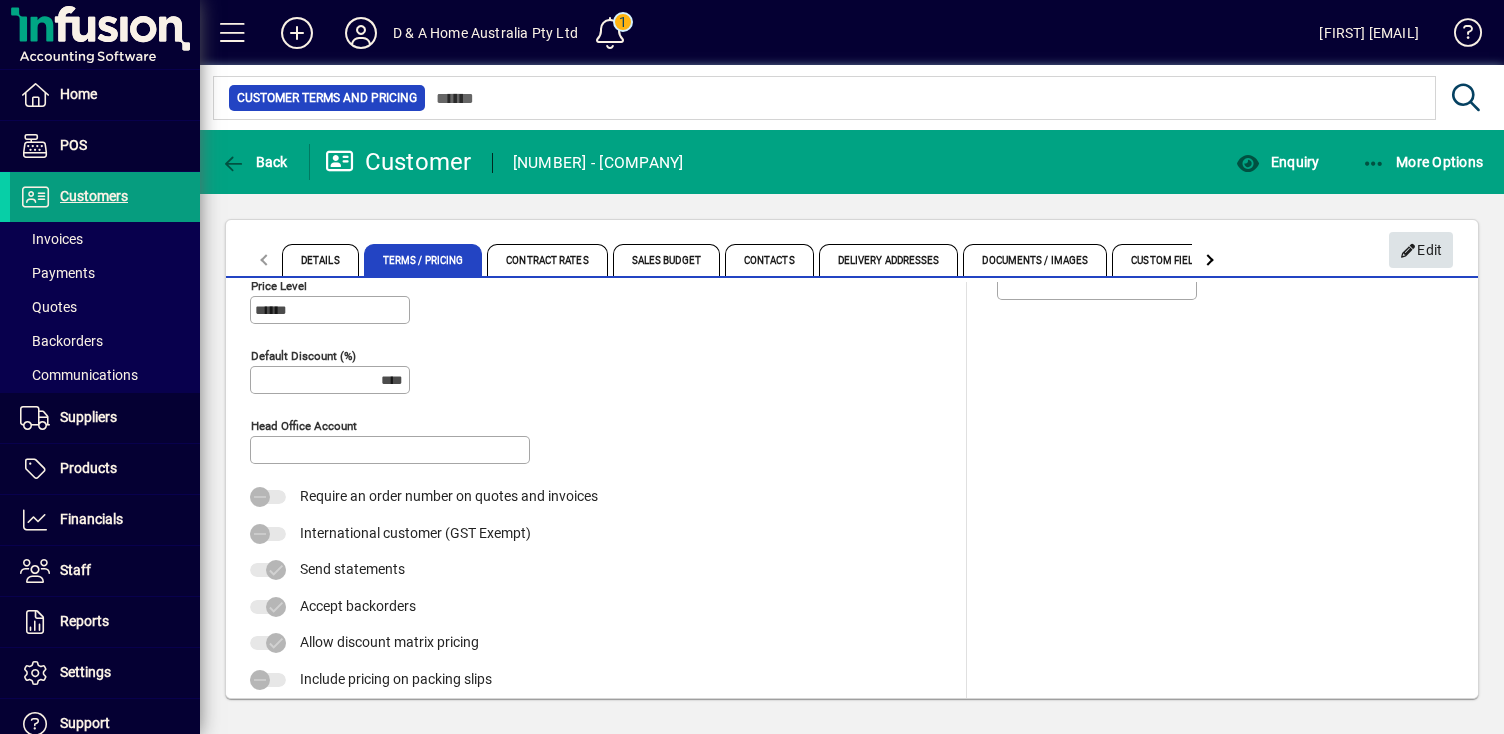 click on "Edit" 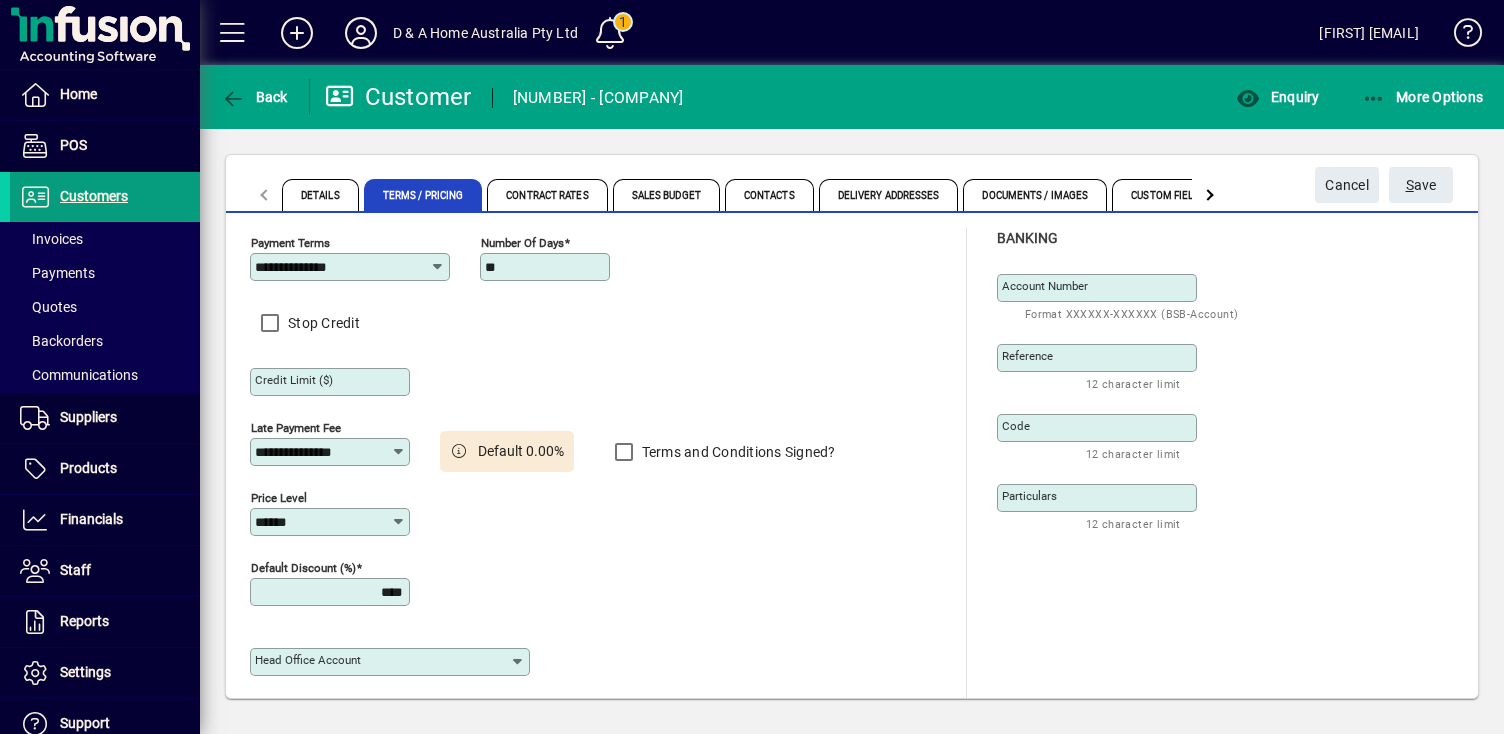 scroll, scrollTop: 0, scrollLeft: 0, axis: both 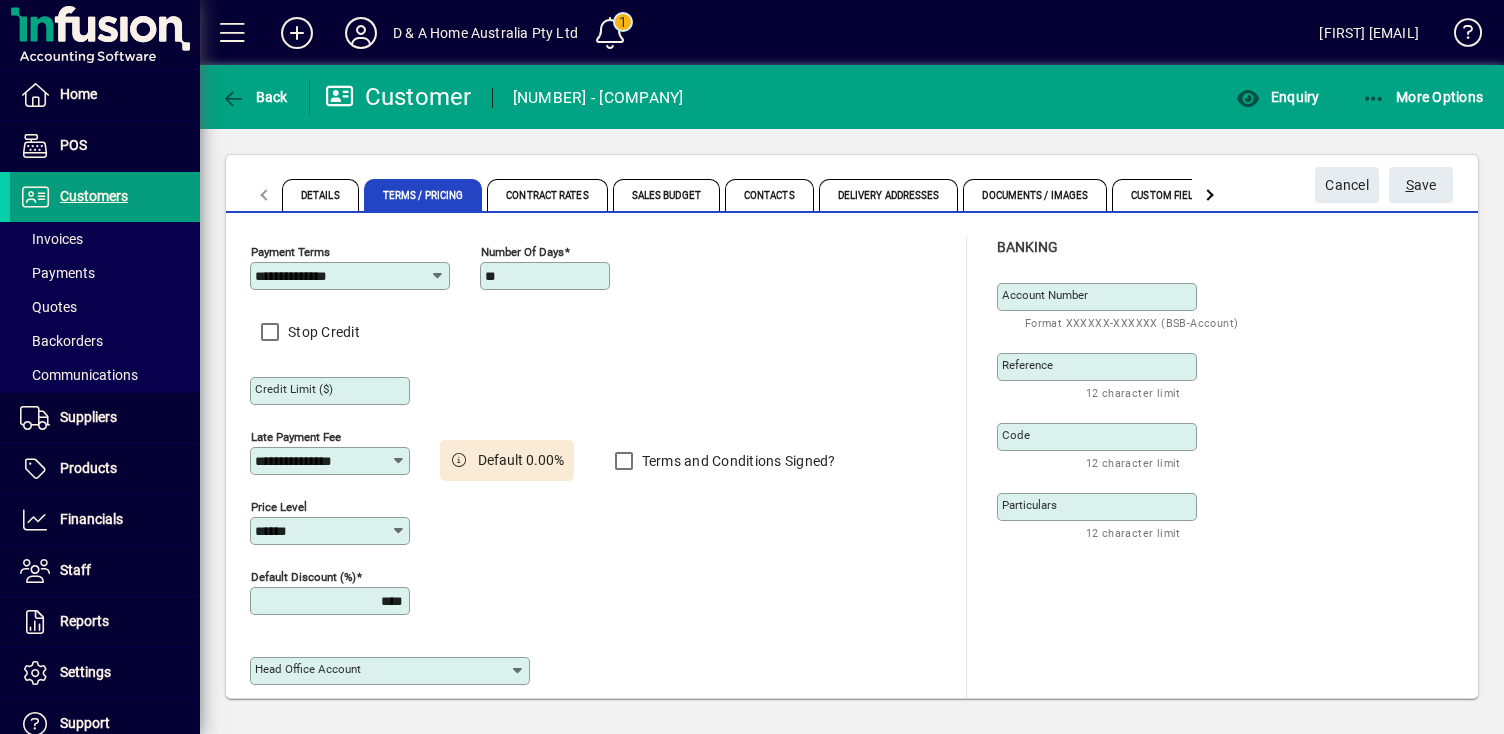 click on "**********" 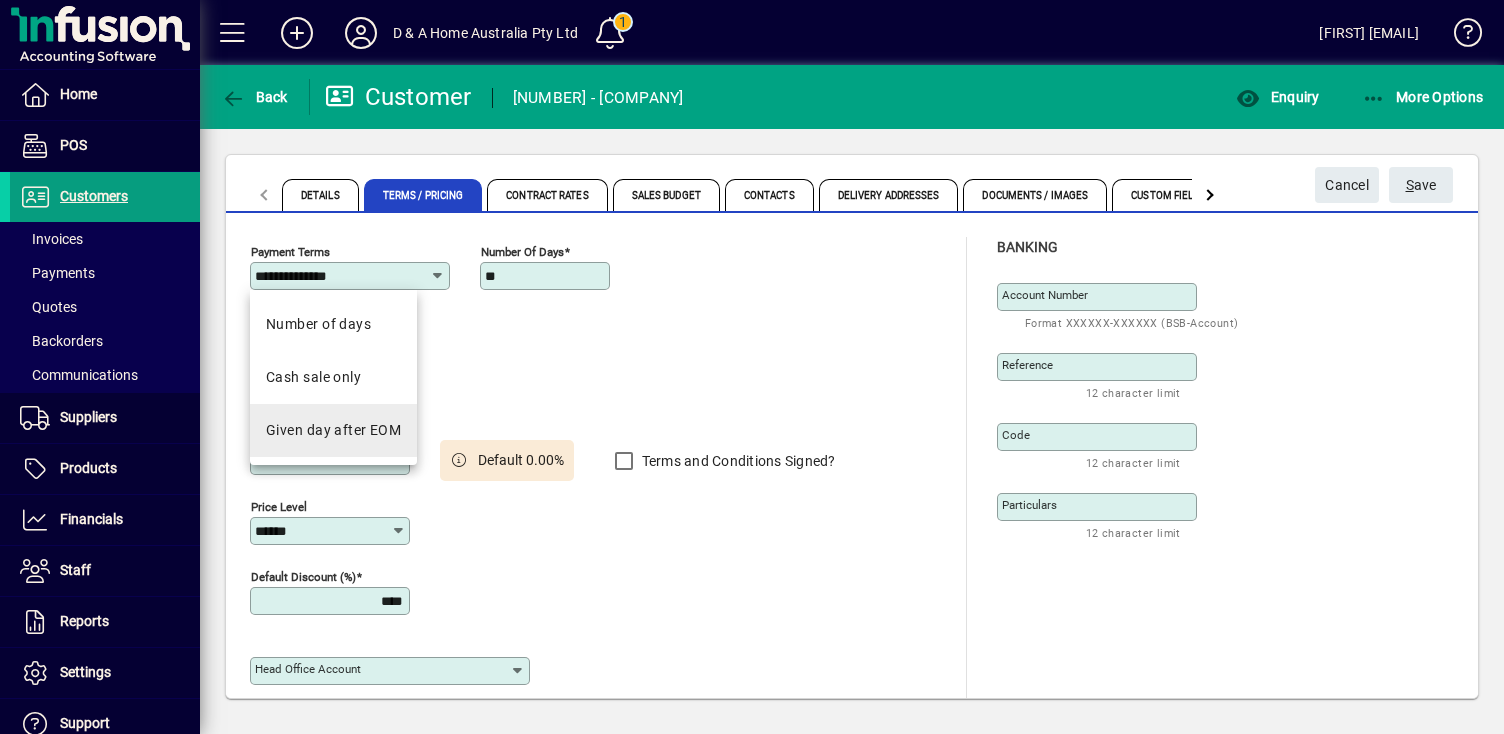 click on "Given day after EOM" at bounding box center (333, 430) 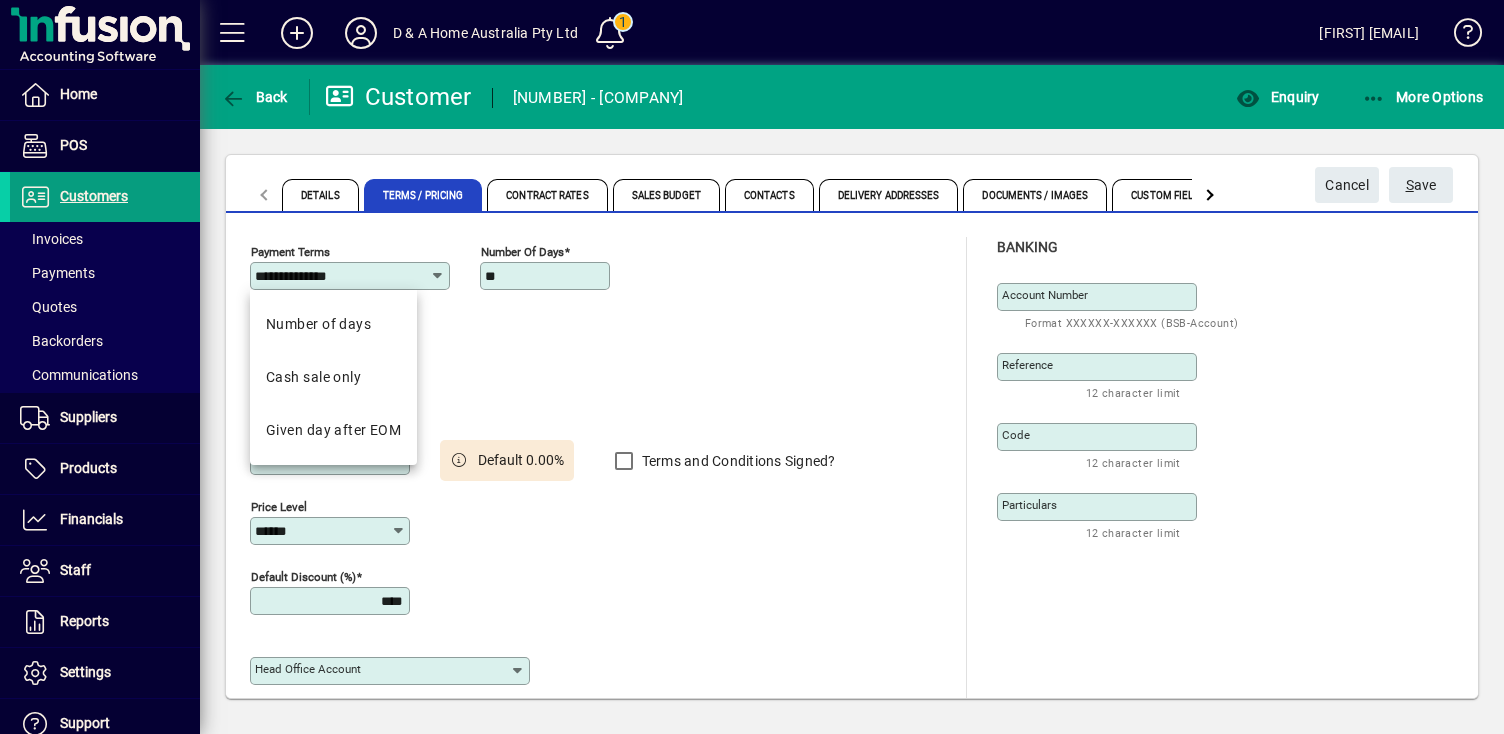type on "**********" 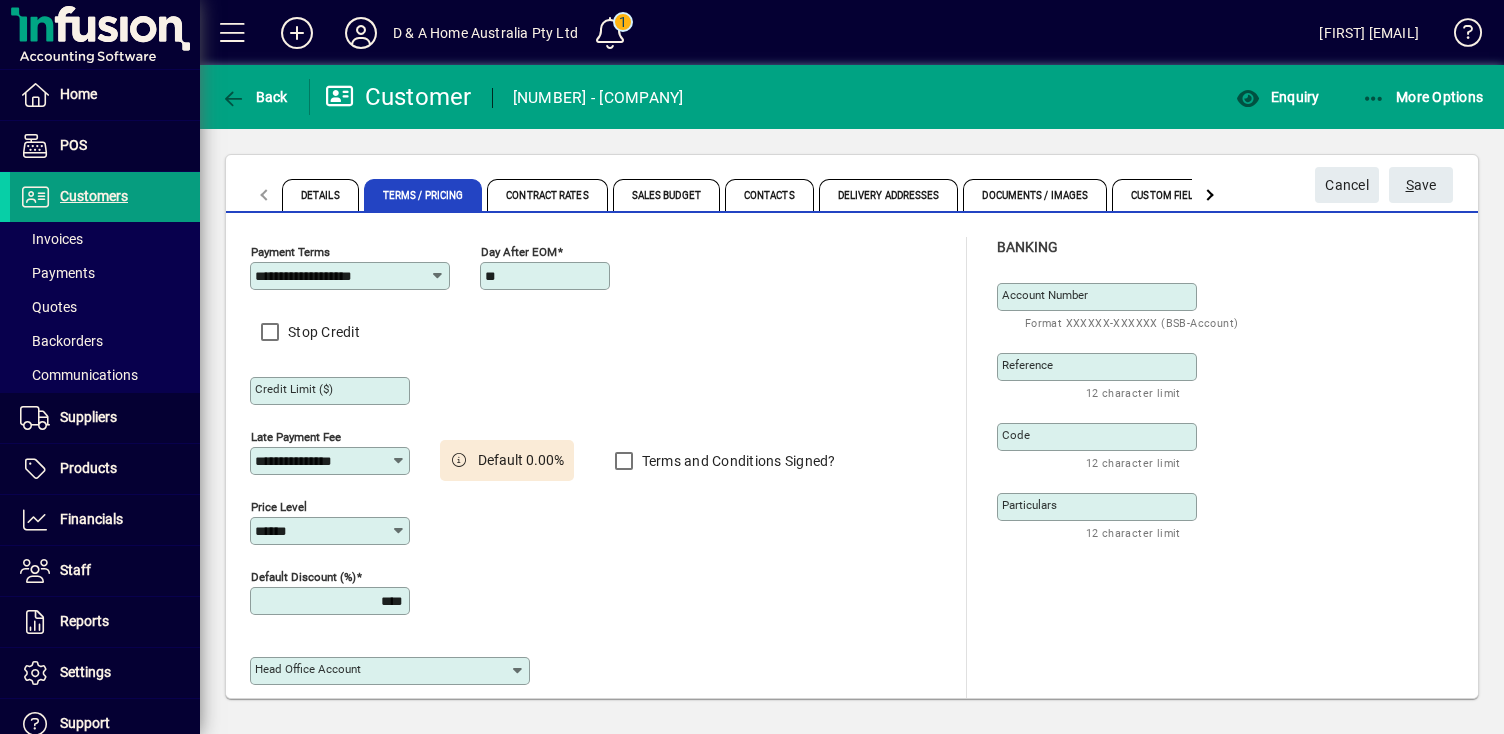 drag, startPoint x: 527, startPoint y: 279, endPoint x: 430, endPoint y: 278, distance: 97.00516 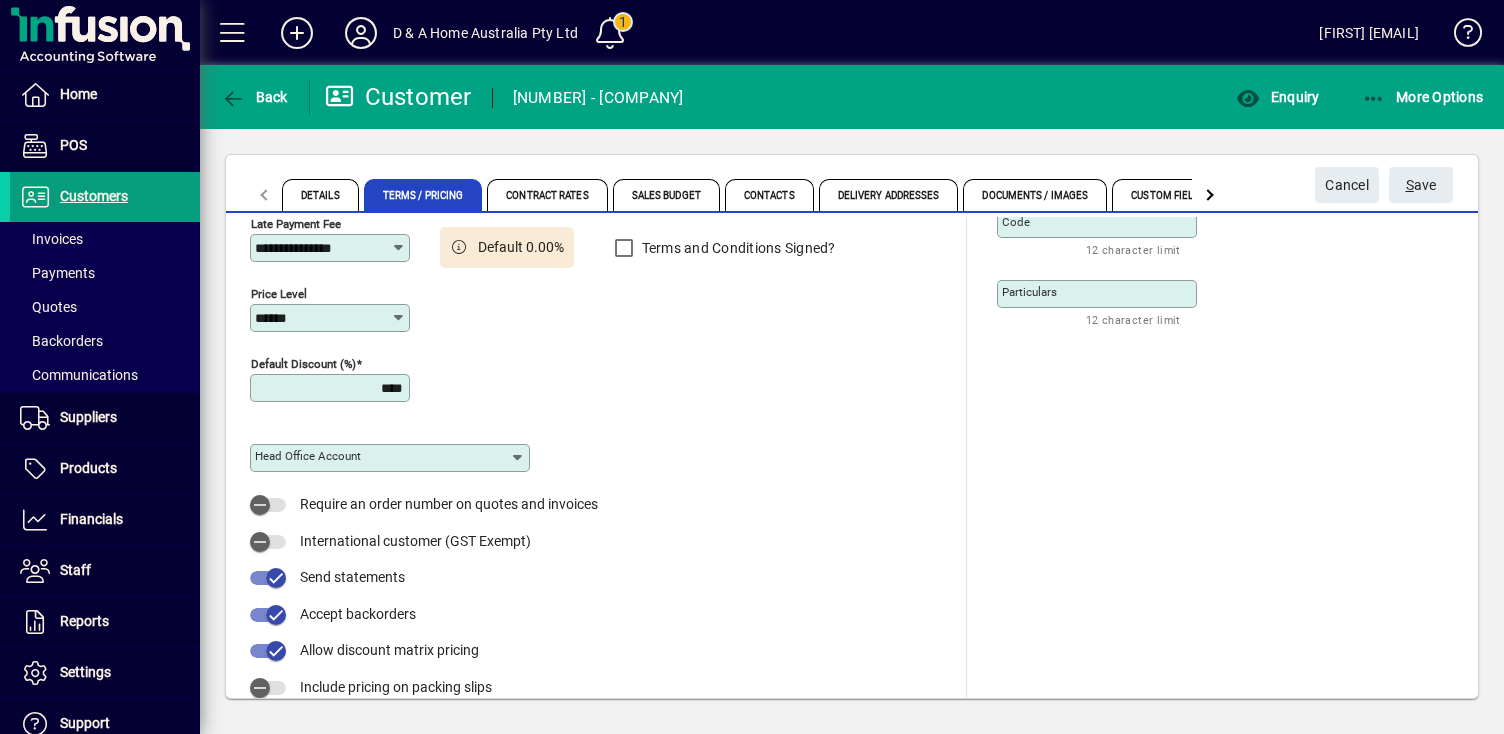 scroll, scrollTop: 233, scrollLeft: 0, axis: vertical 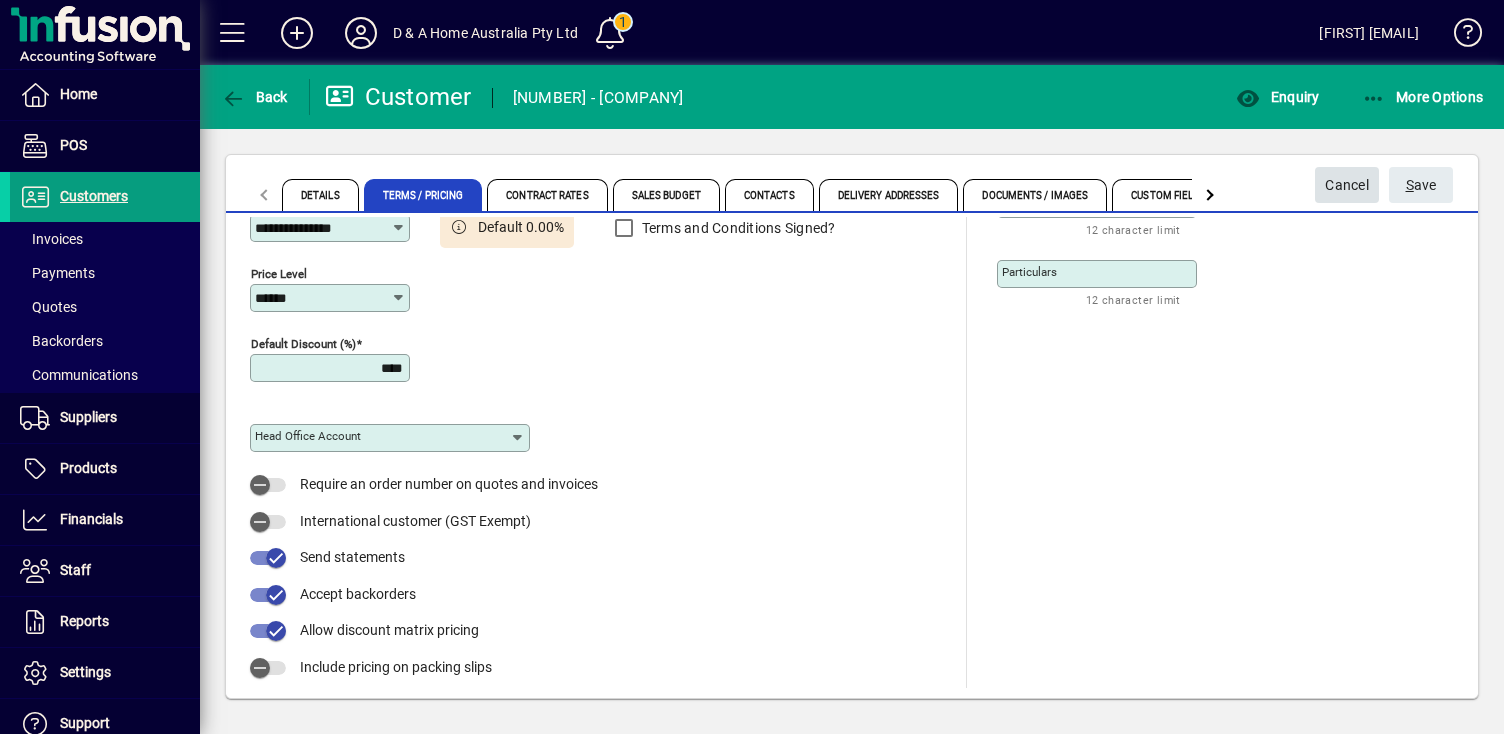 type on "**" 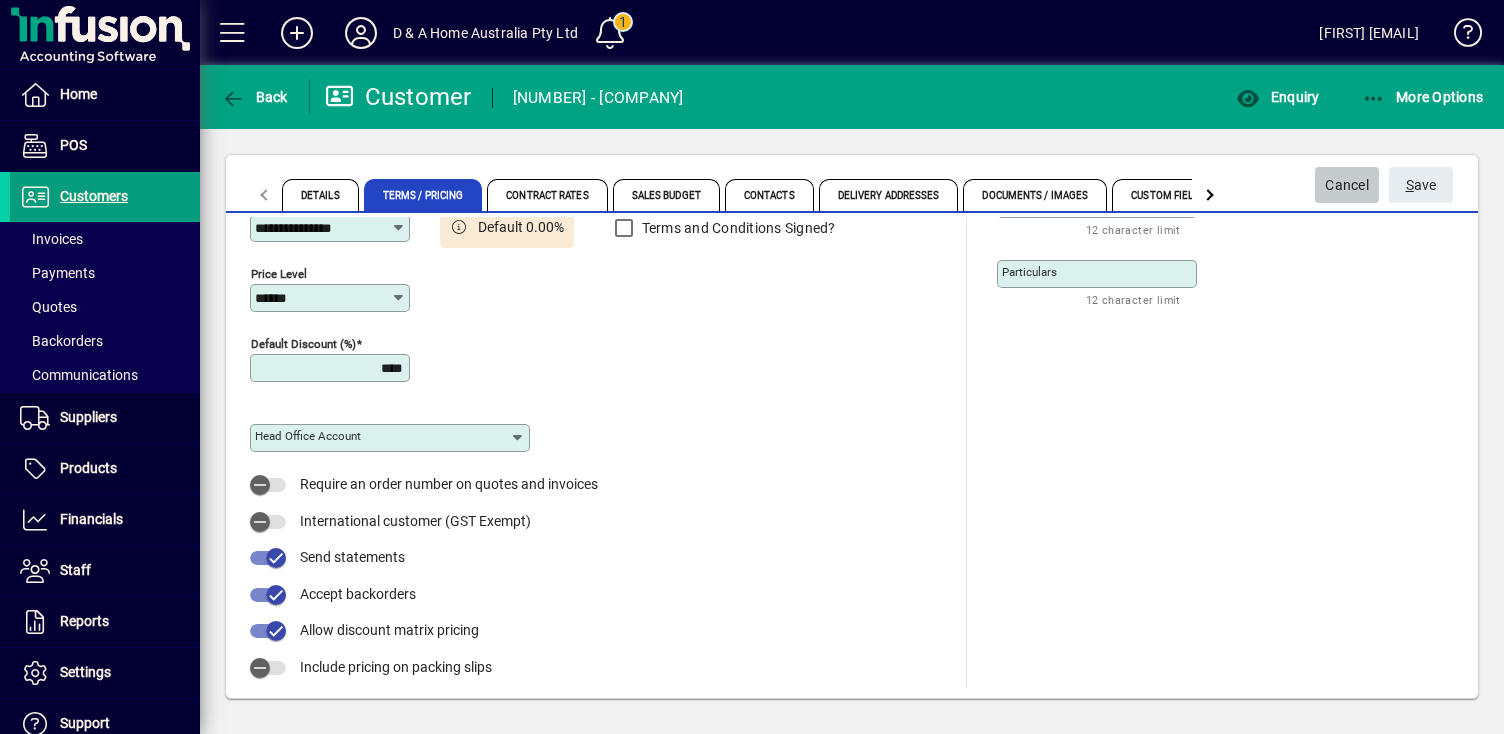 click on "Cancel" 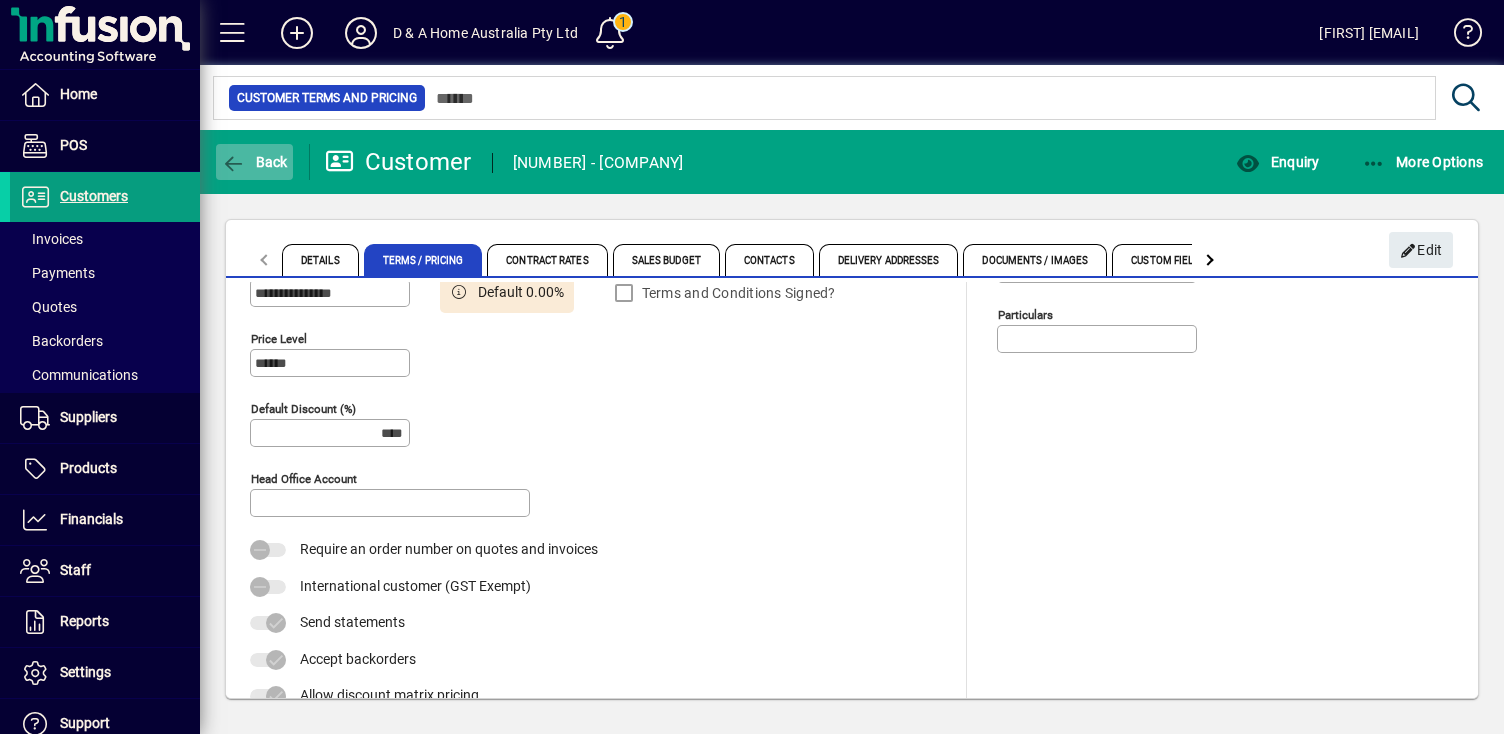 click on "Back" 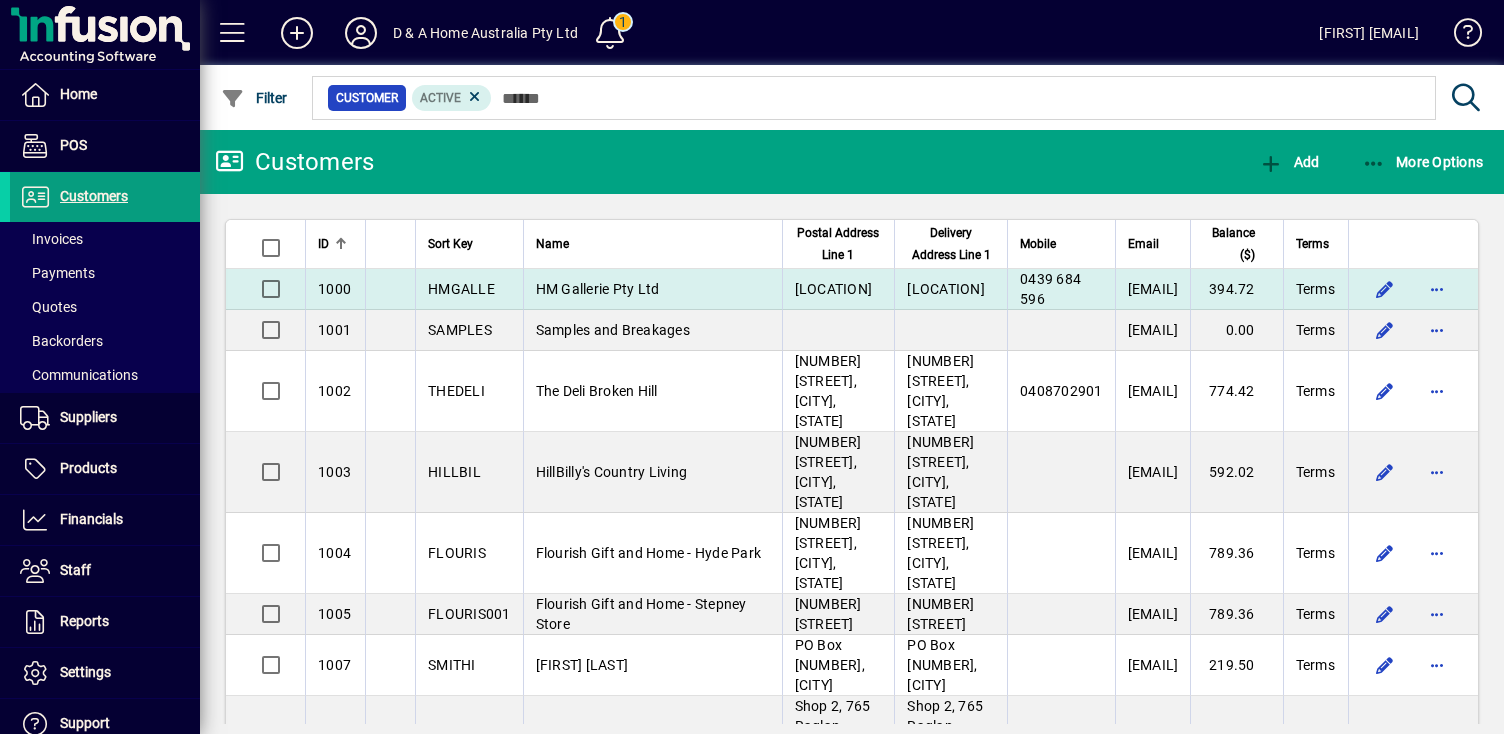click on "HM Gallerie Pty Ltd" at bounding box center (598, 289) 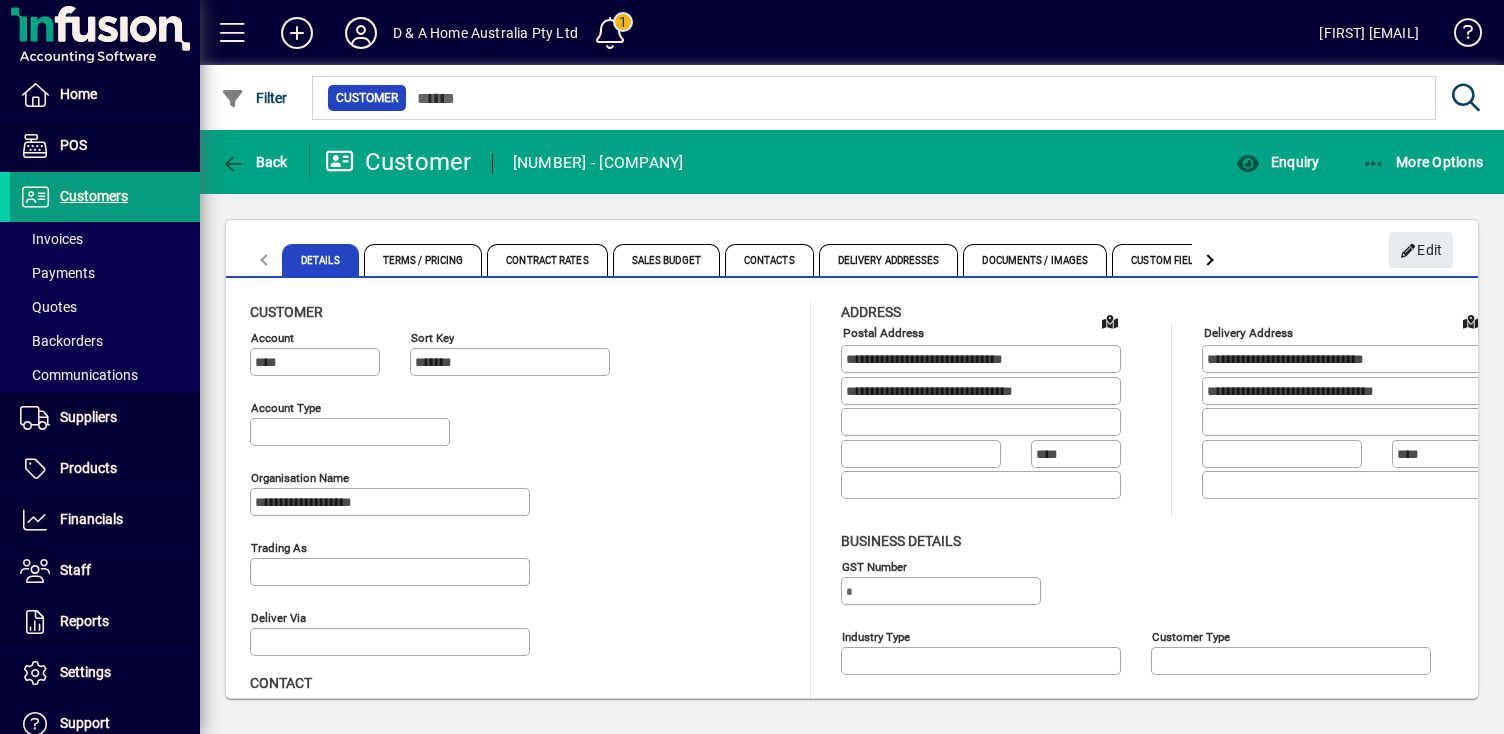 type on "**********" 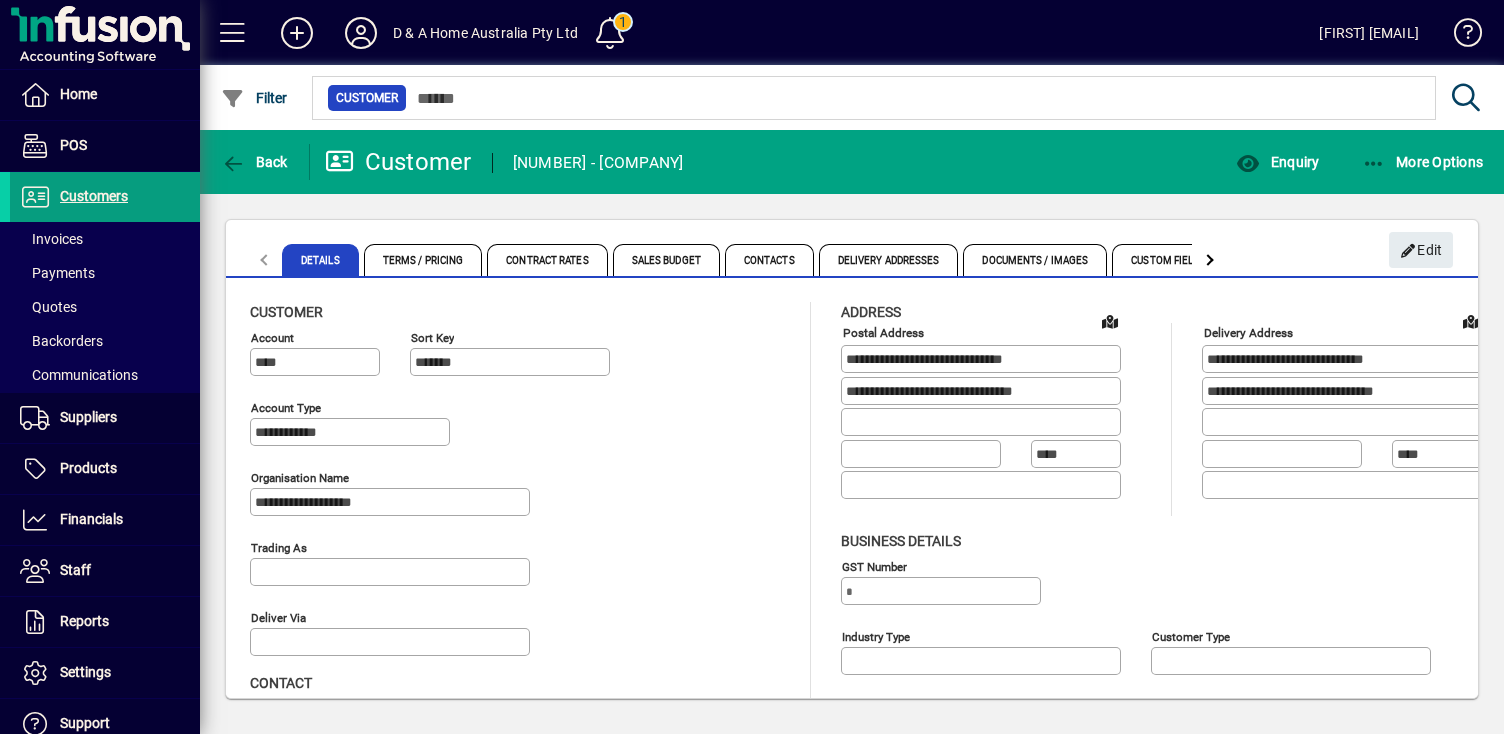 type on "*********" 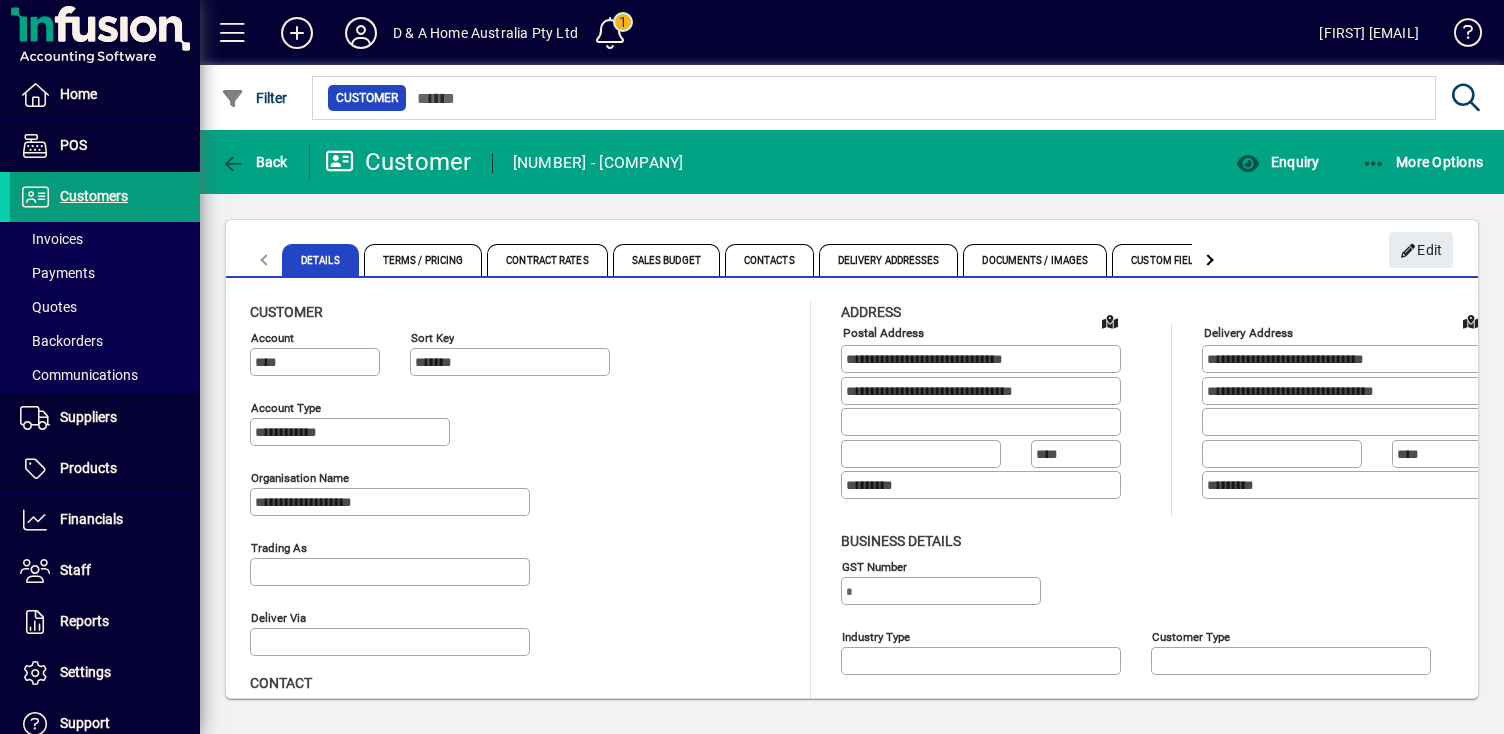 type on "**********" 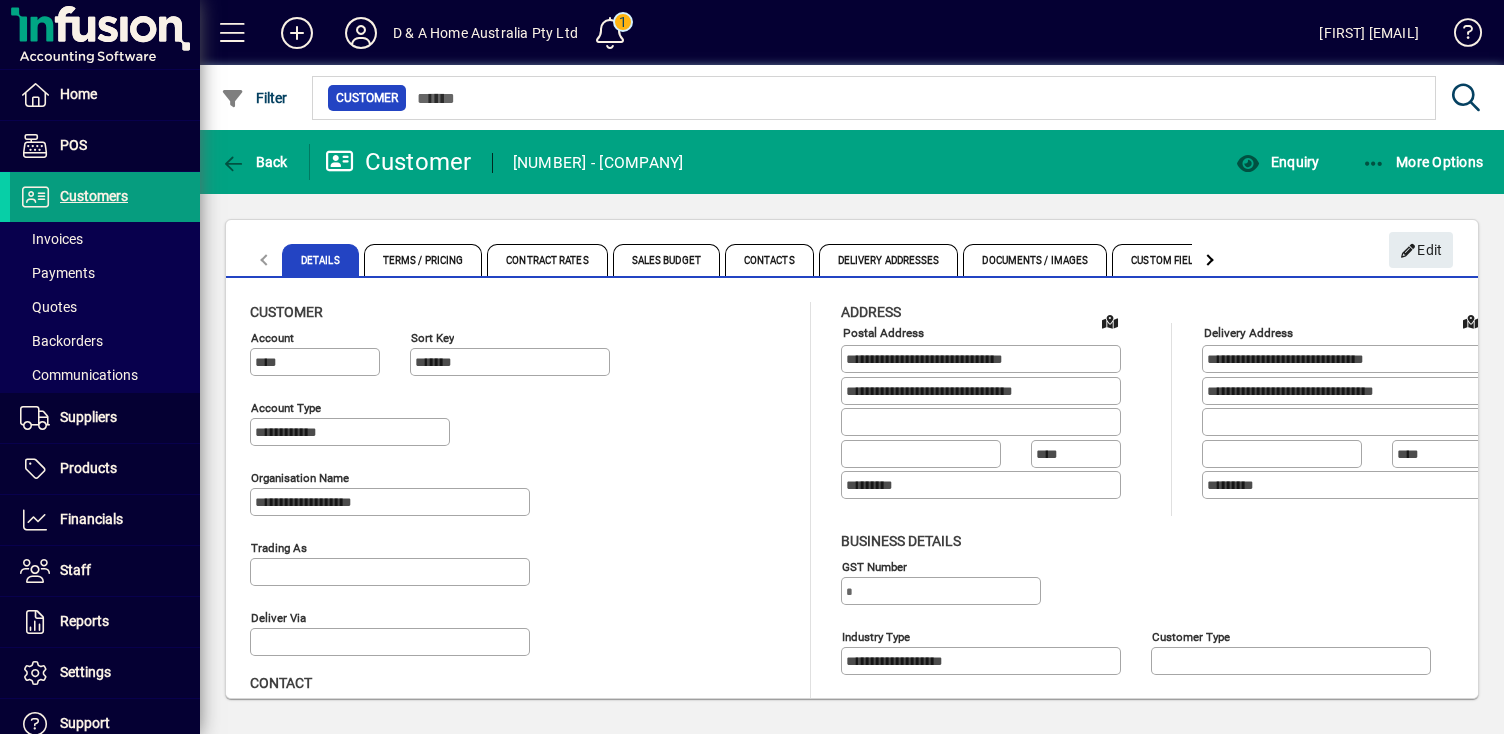 type on "**********" 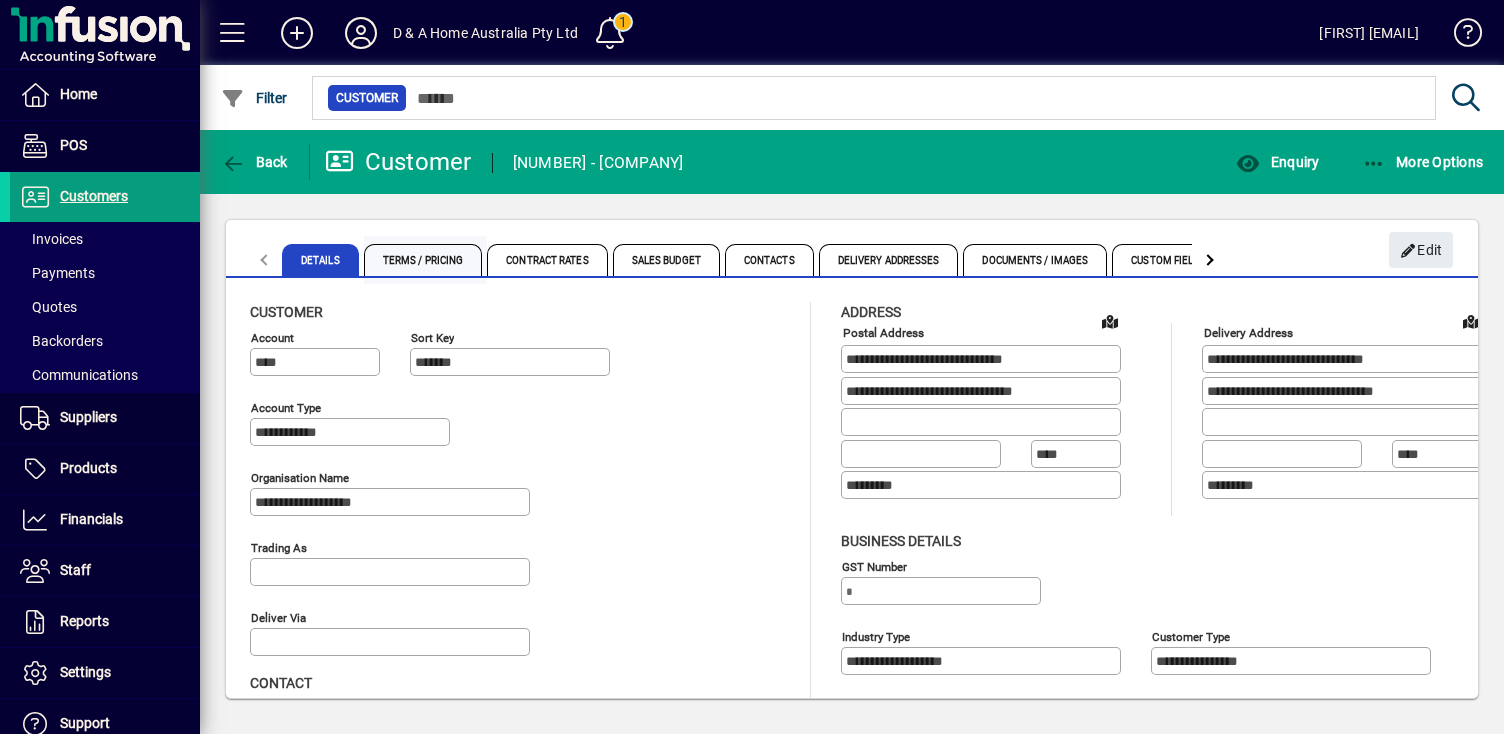 click on "Terms / Pricing" at bounding box center [423, 260] 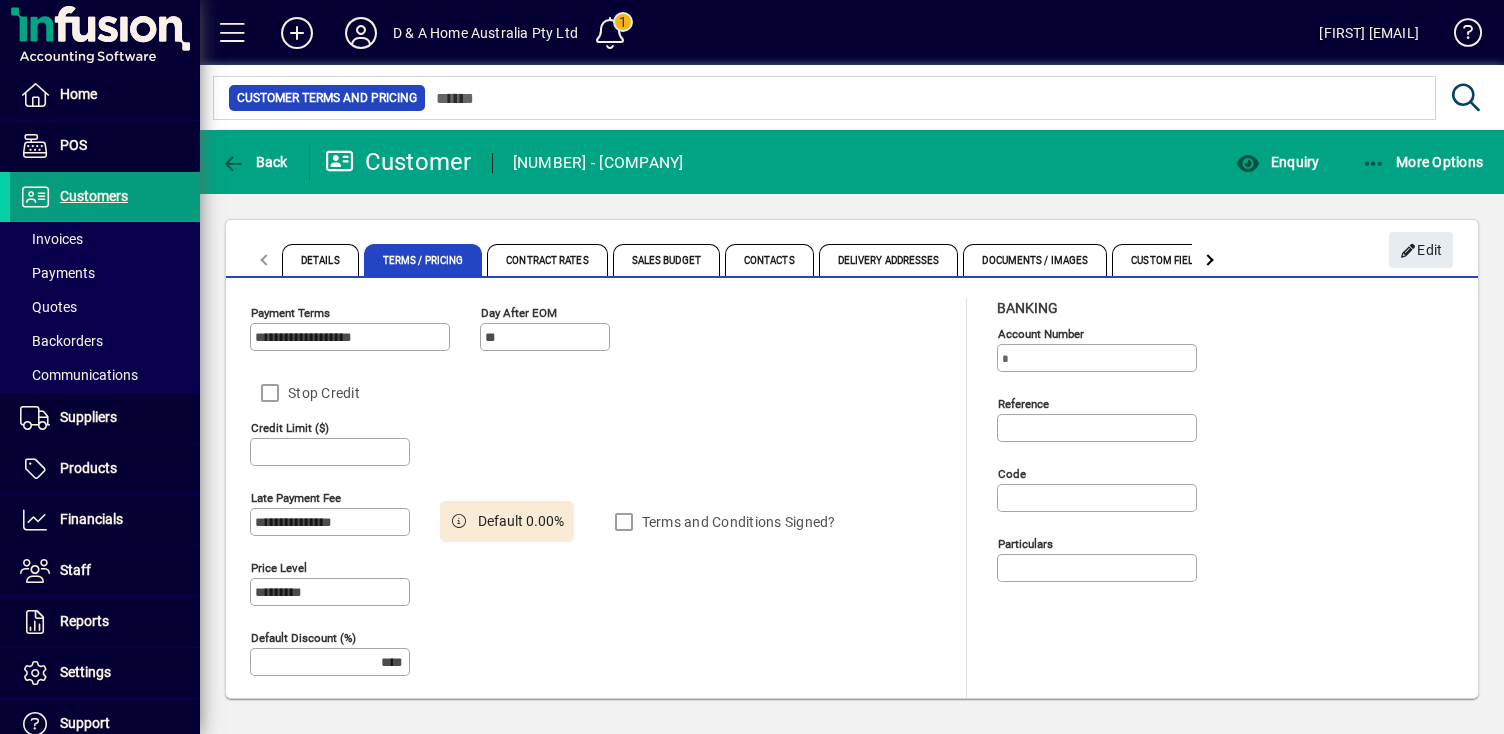 scroll, scrollTop: 6, scrollLeft: 0, axis: vertical 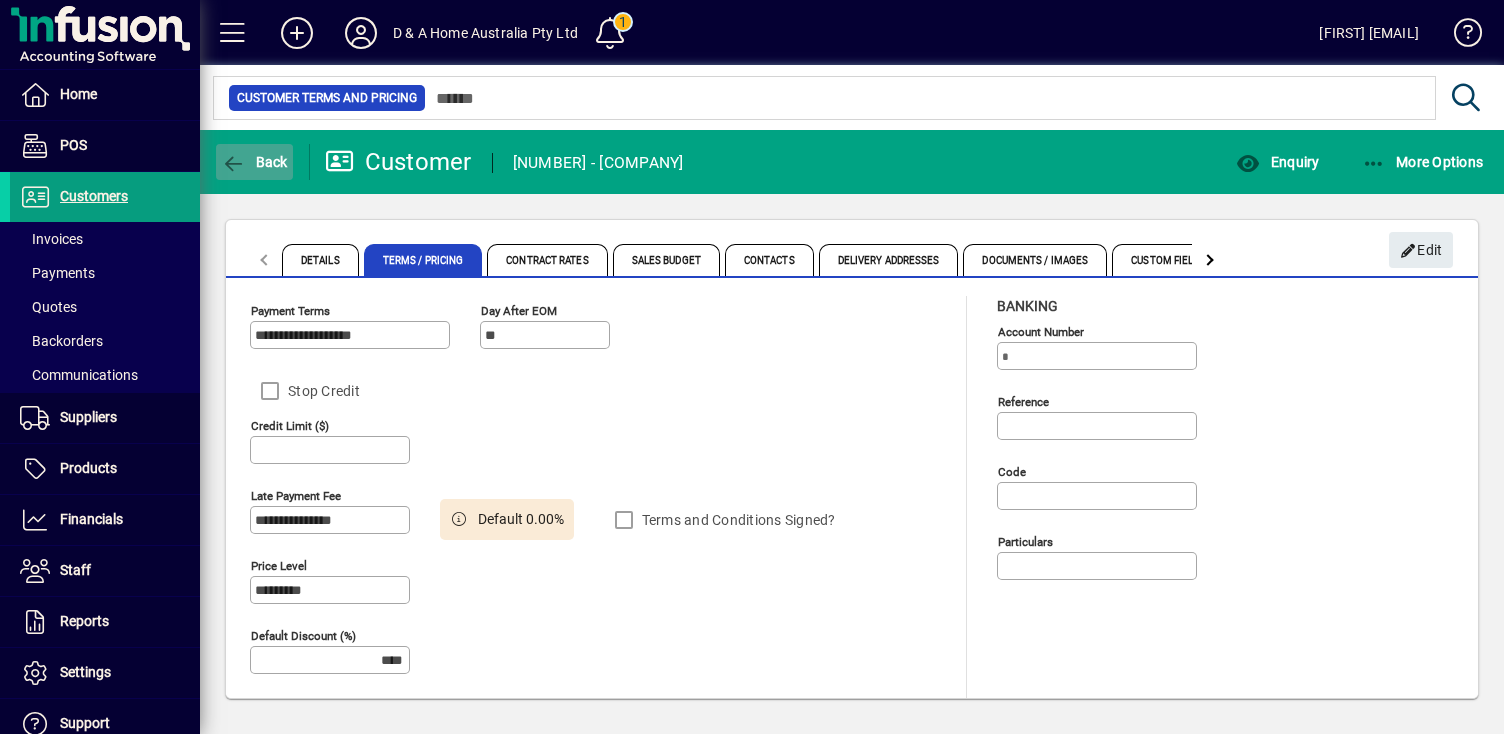 click 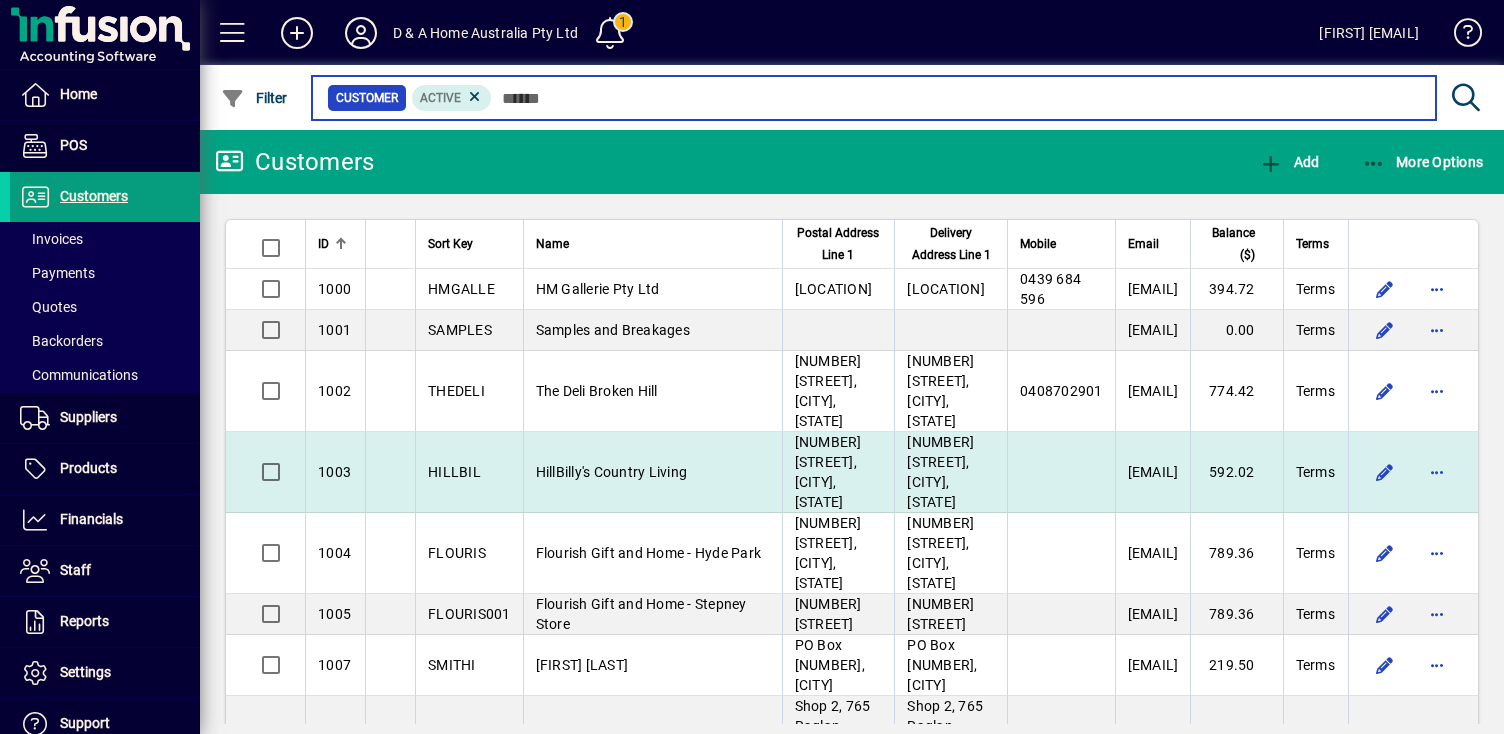 scroll, scrollTop: 78, scrollLeft: 0, axis: vertical 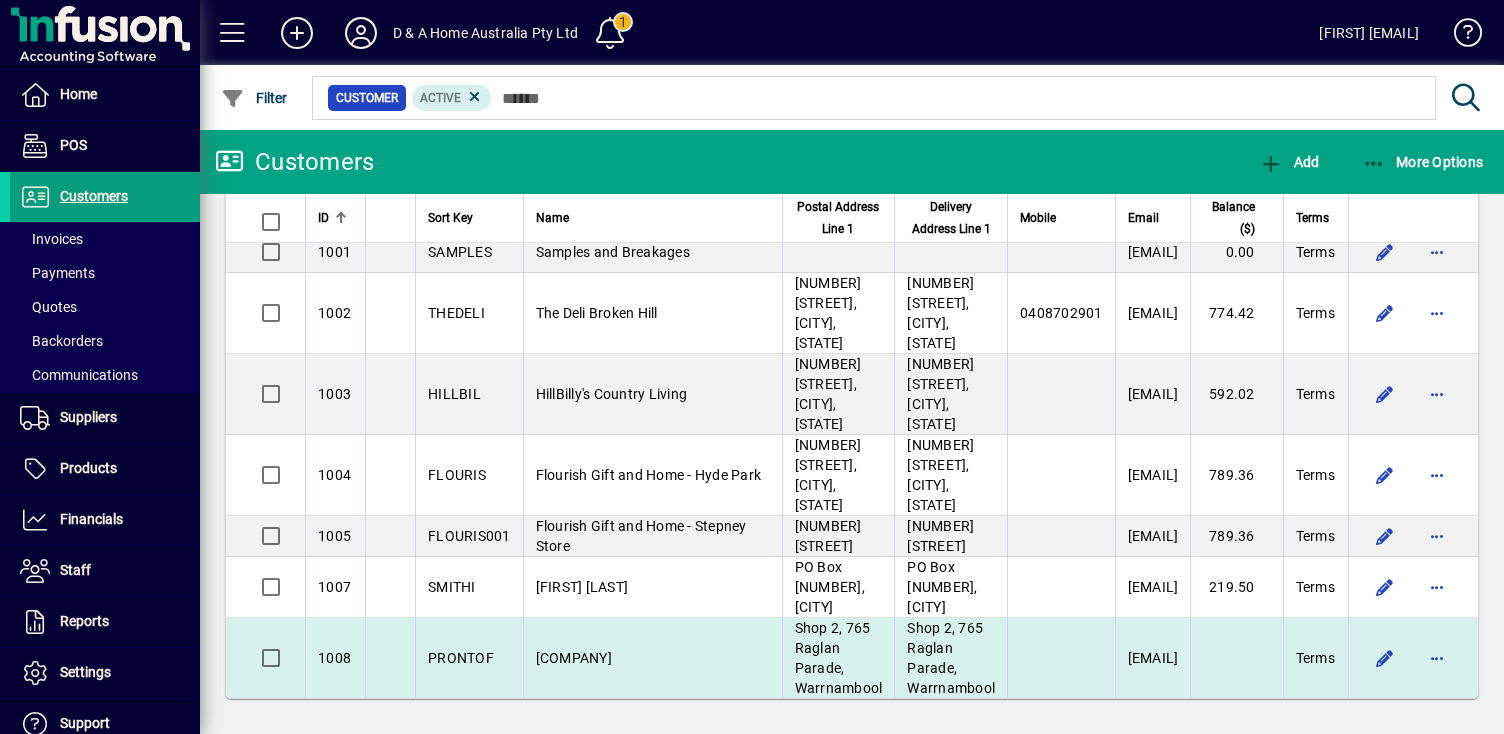 click on "[COMPANY]" at bounding box center [652, 658] 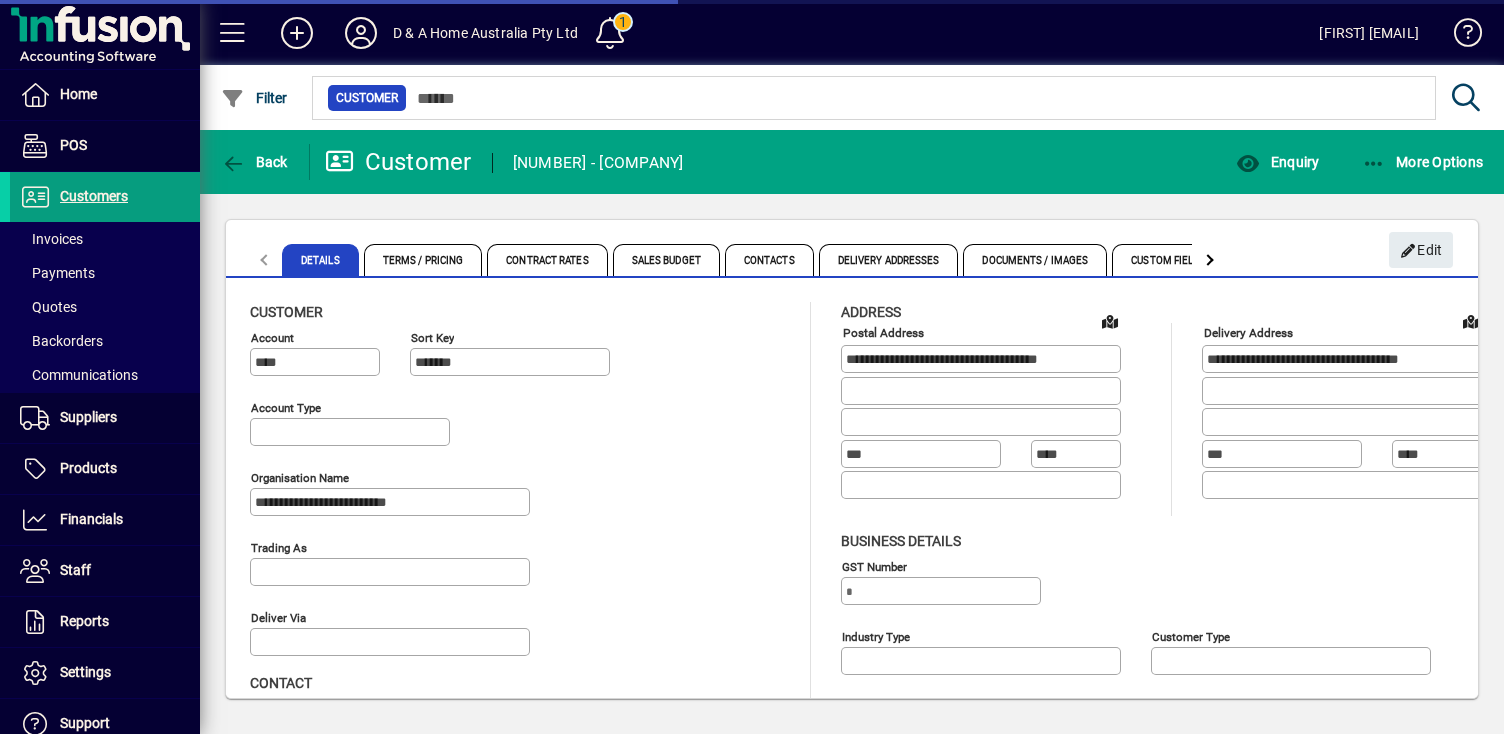 type on "**********" 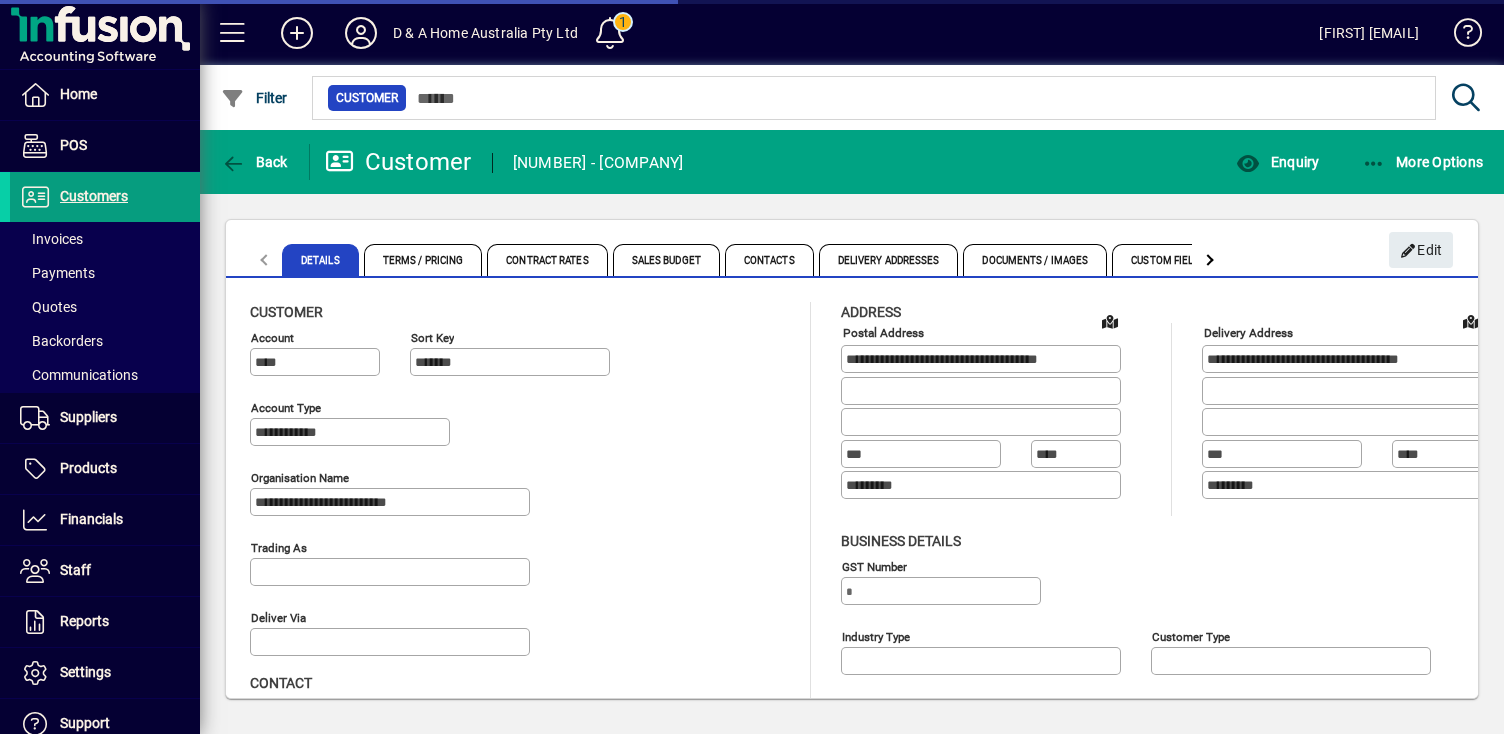 type on "**********" 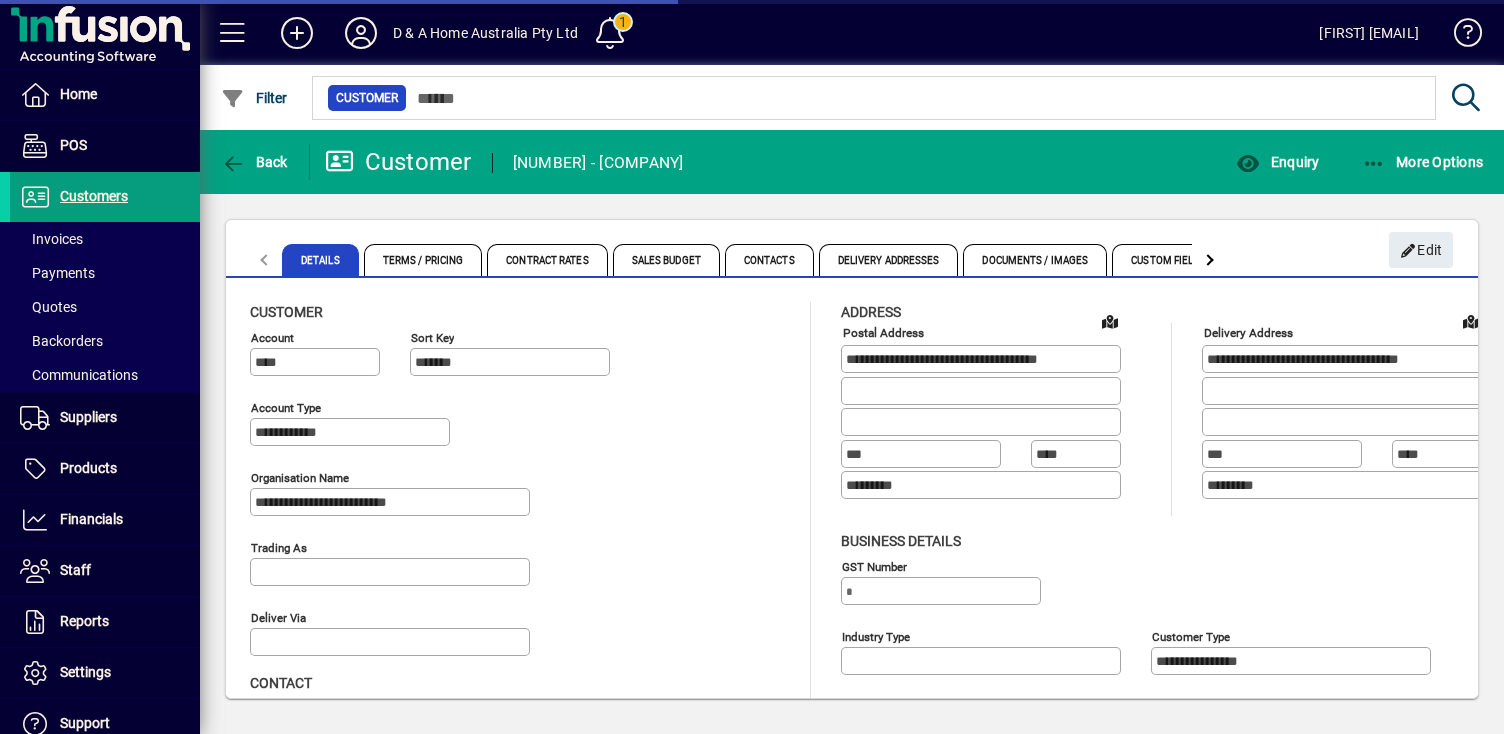 type on "**********" 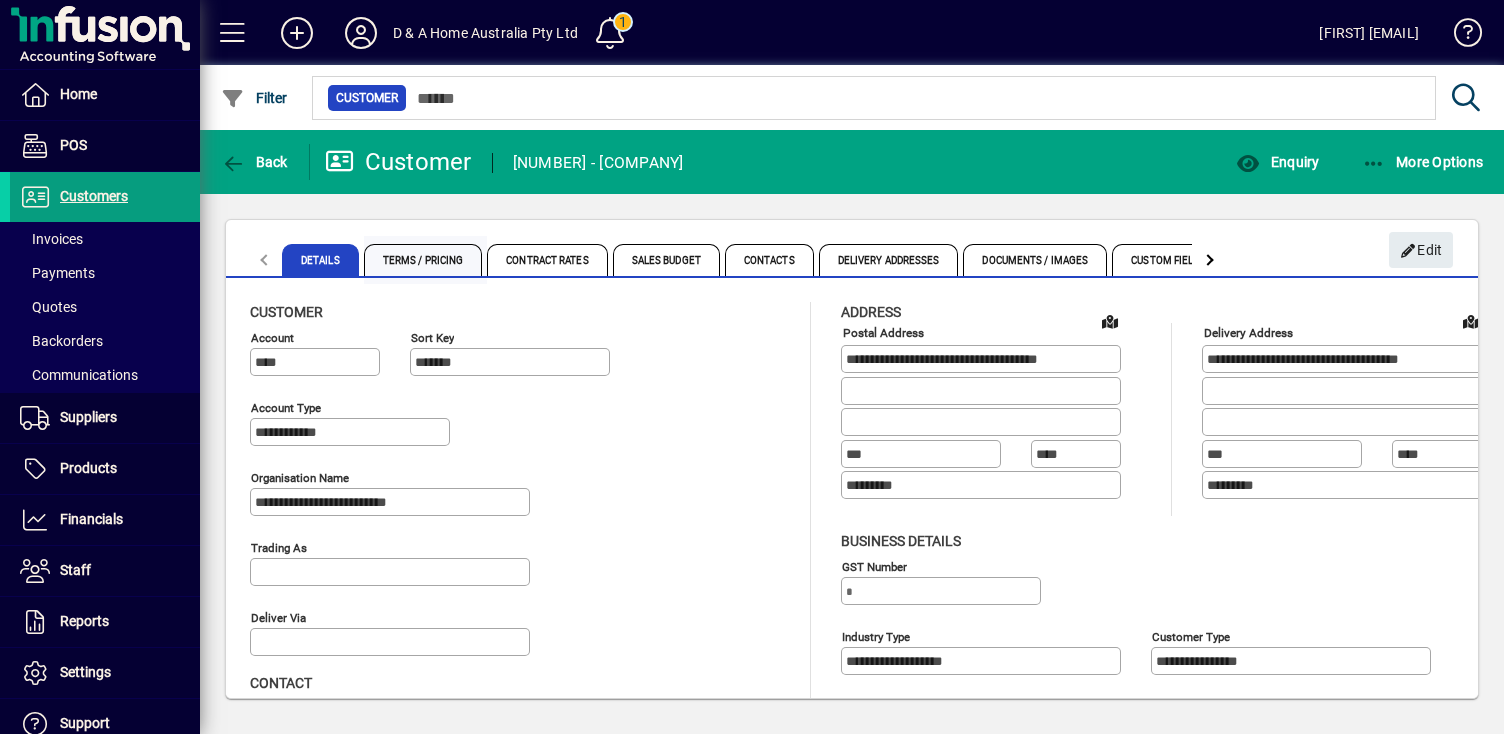 click on "Terms / Pricing" at bounding box center (423, 260) 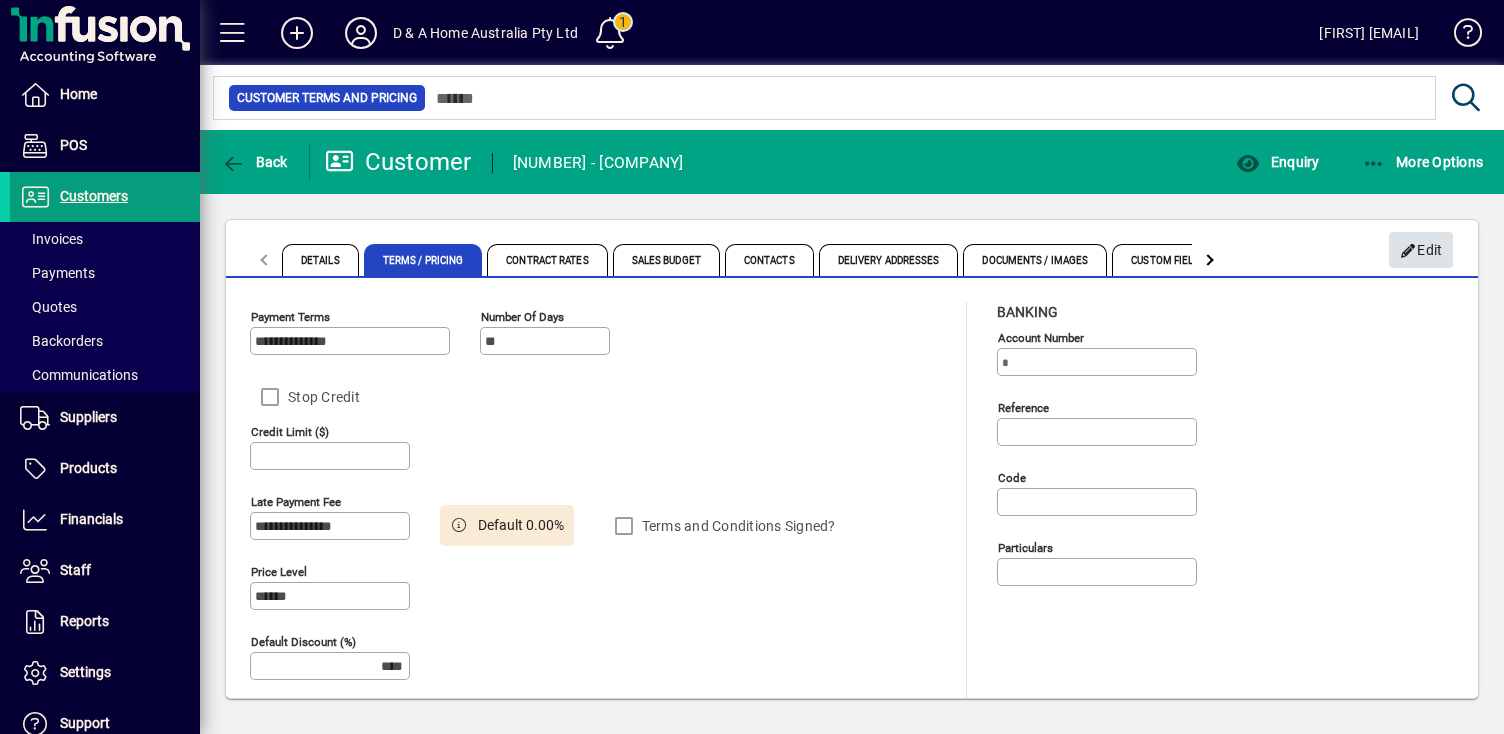 click on "Edit" 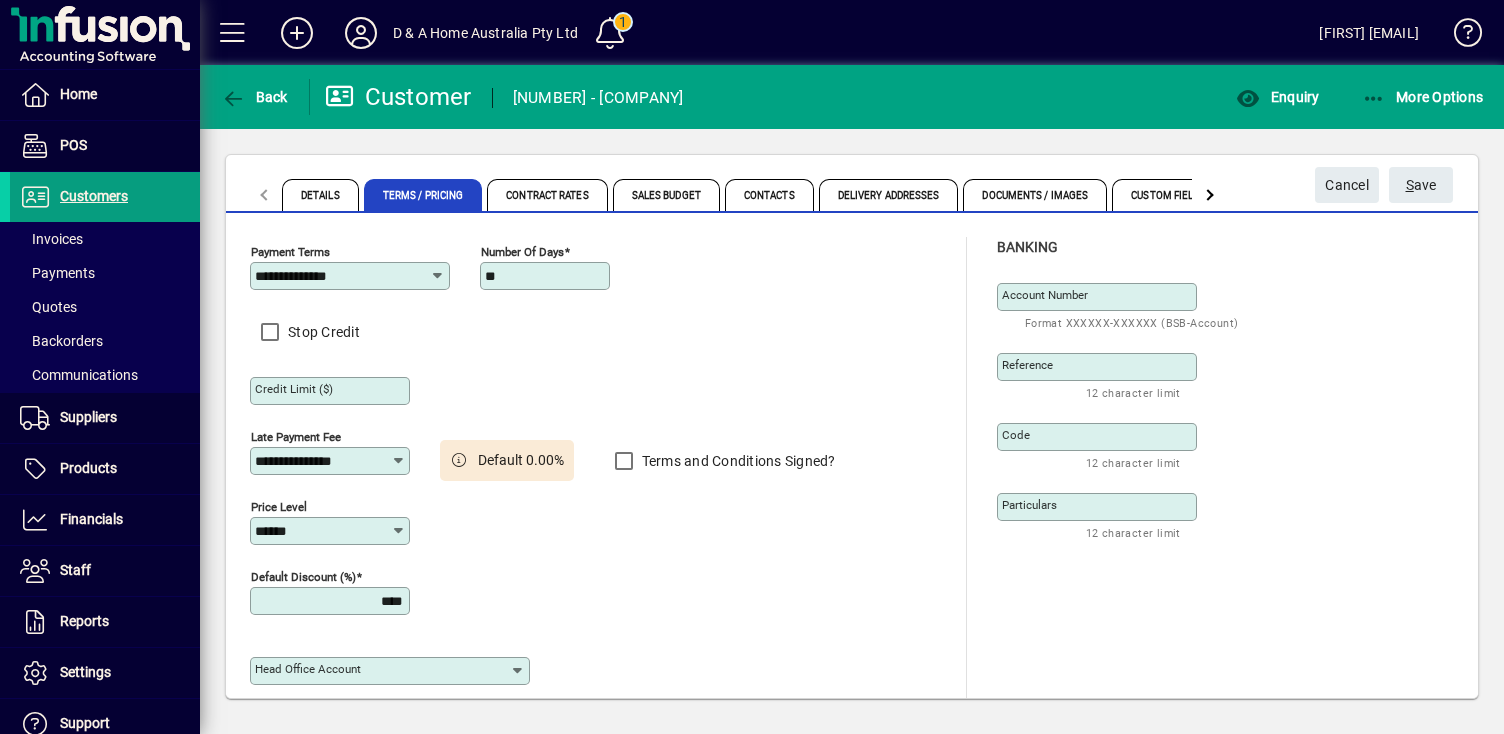 click on "Price Level ******" 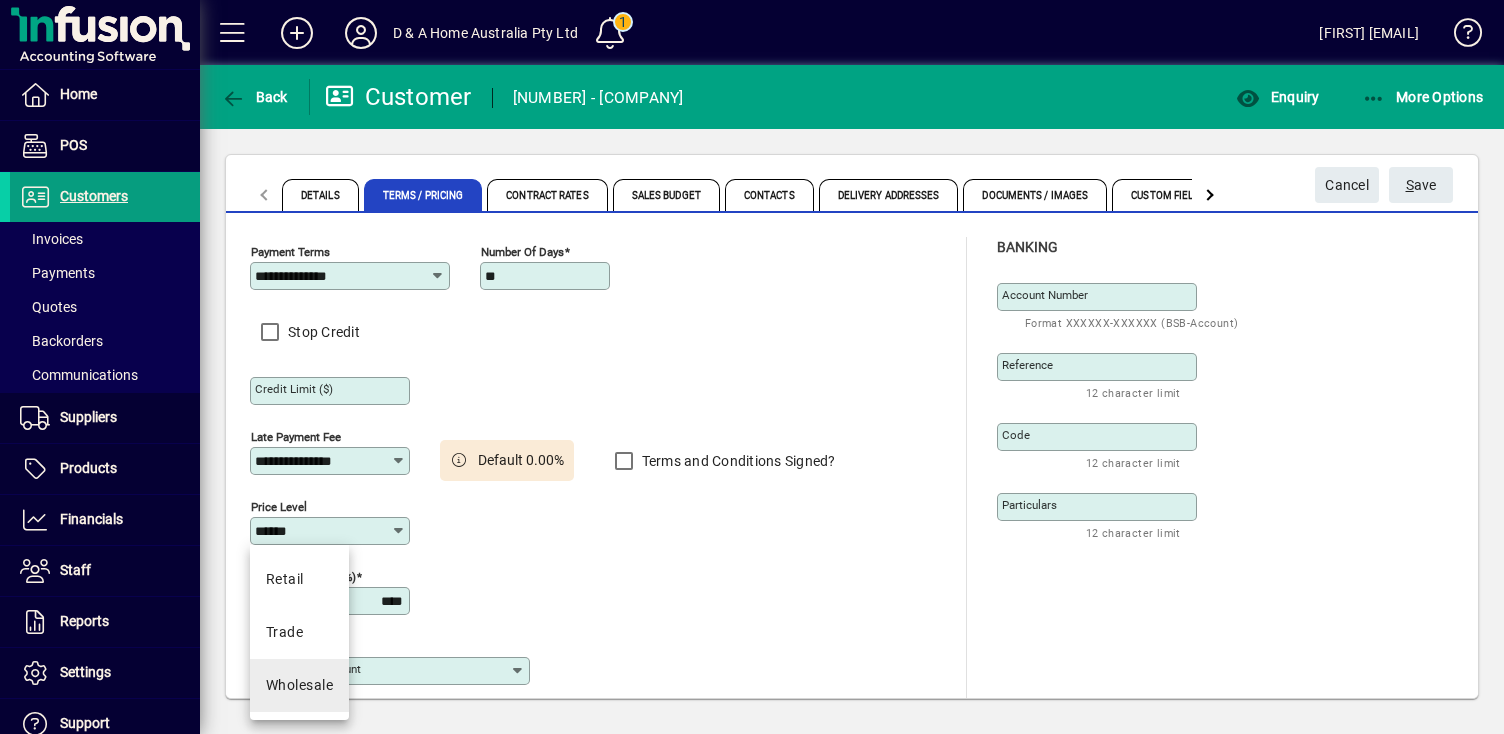 click on "Wholesale" at bounding box center [299, 685] 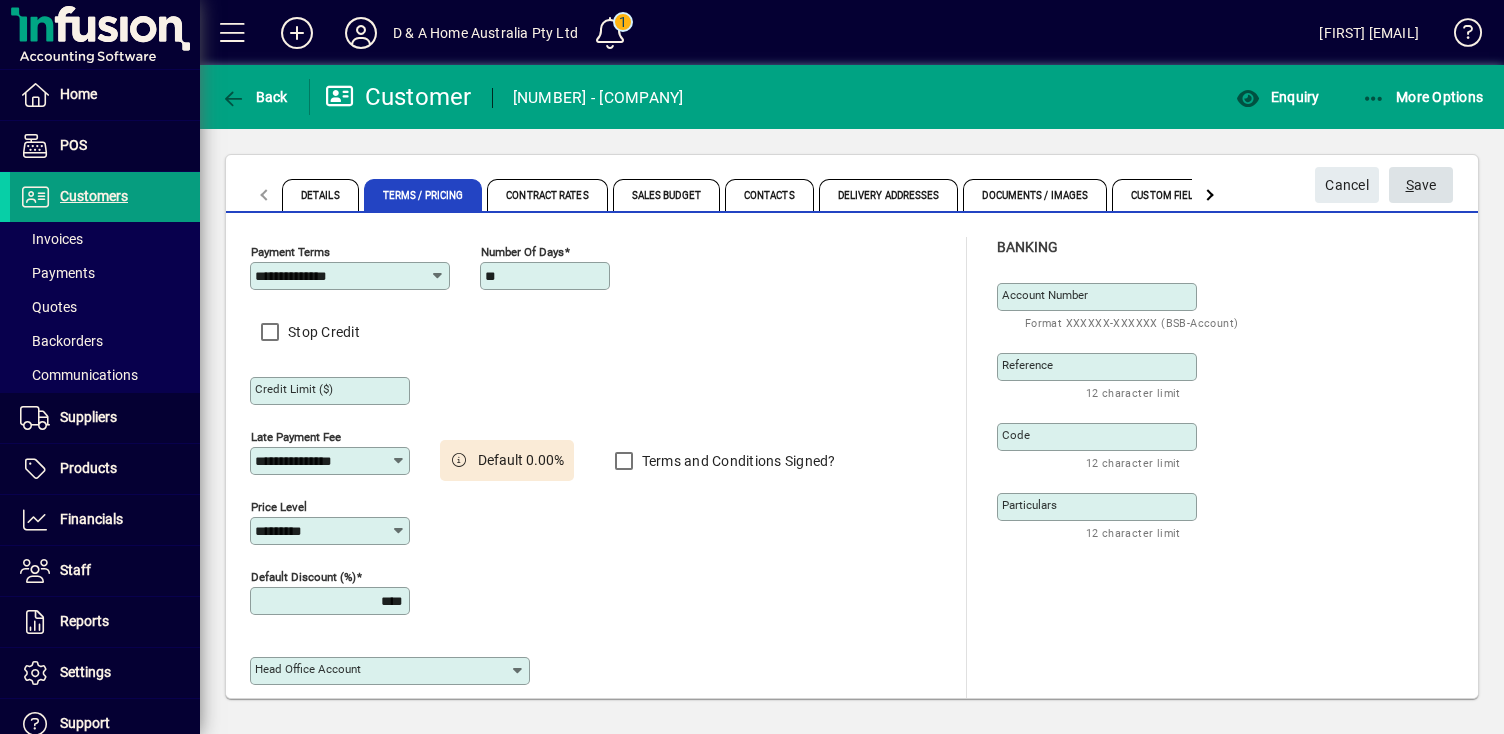 click on "S ave" 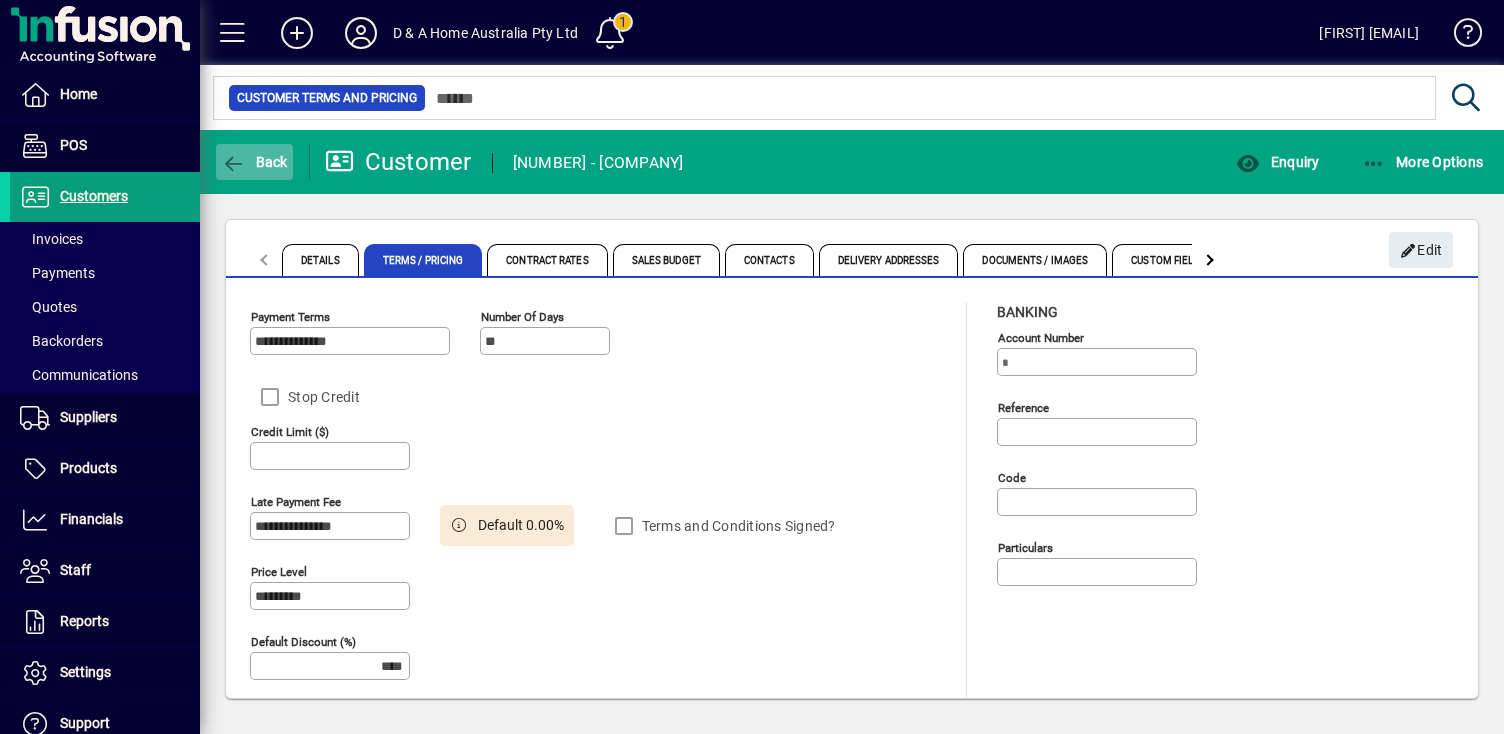 click 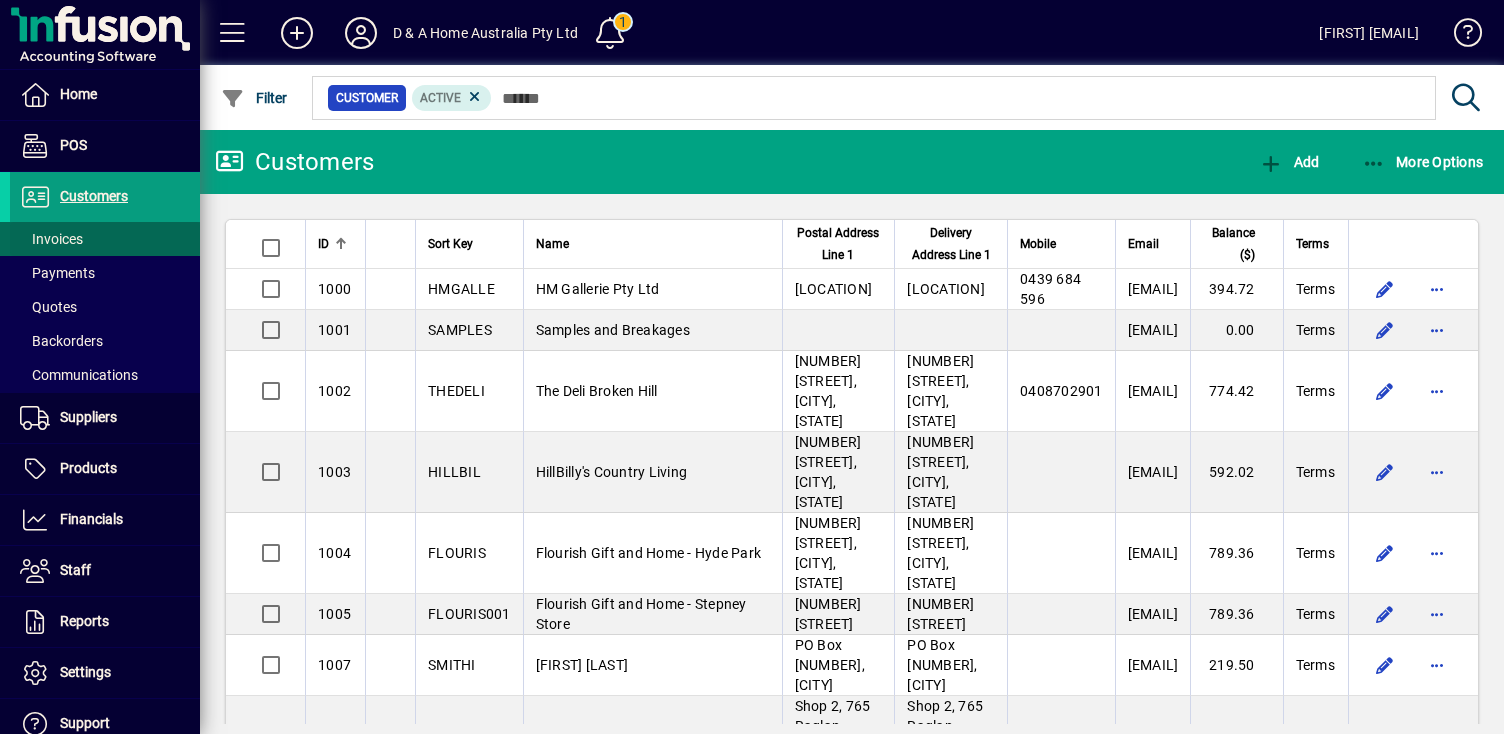click at bounding box center [105, 239] 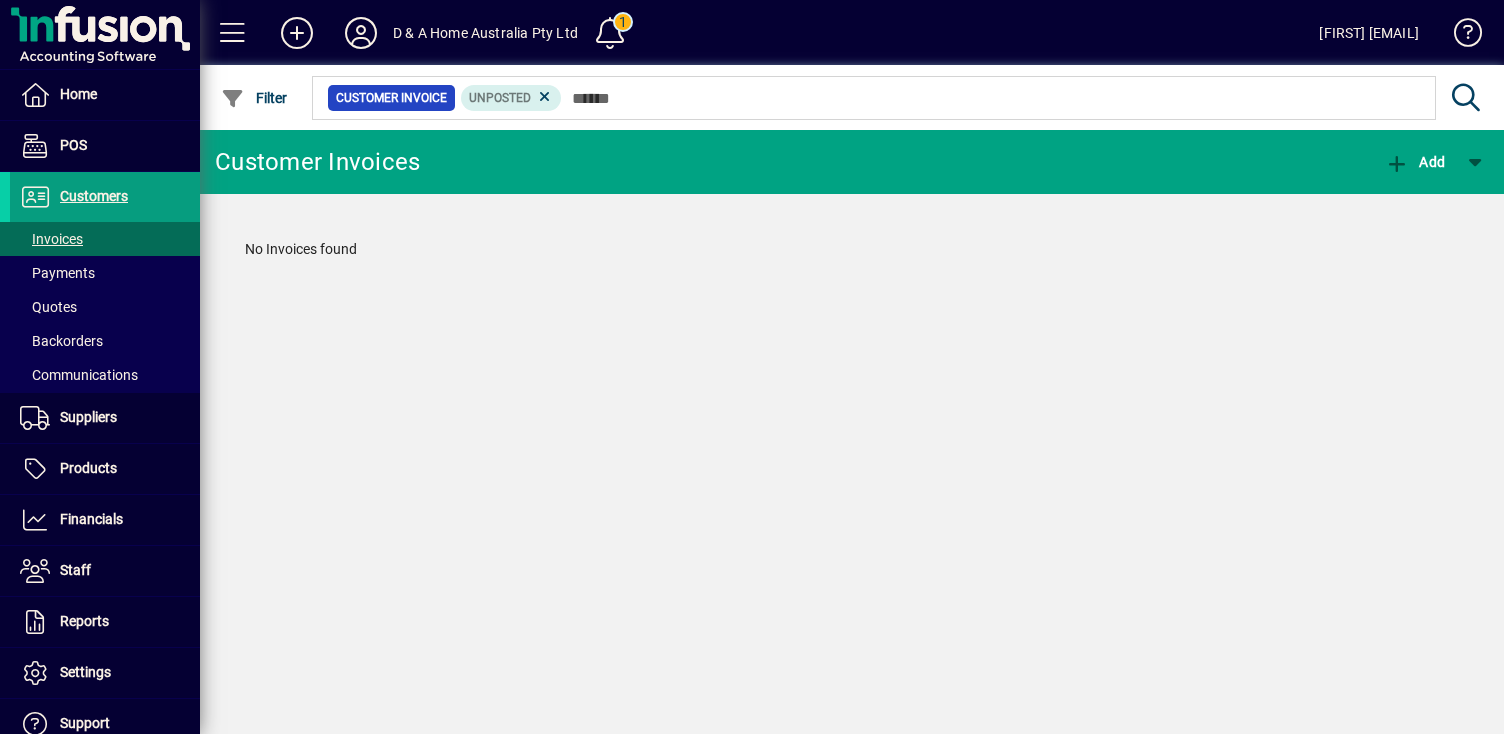 click on "Customer Invoices  Add" 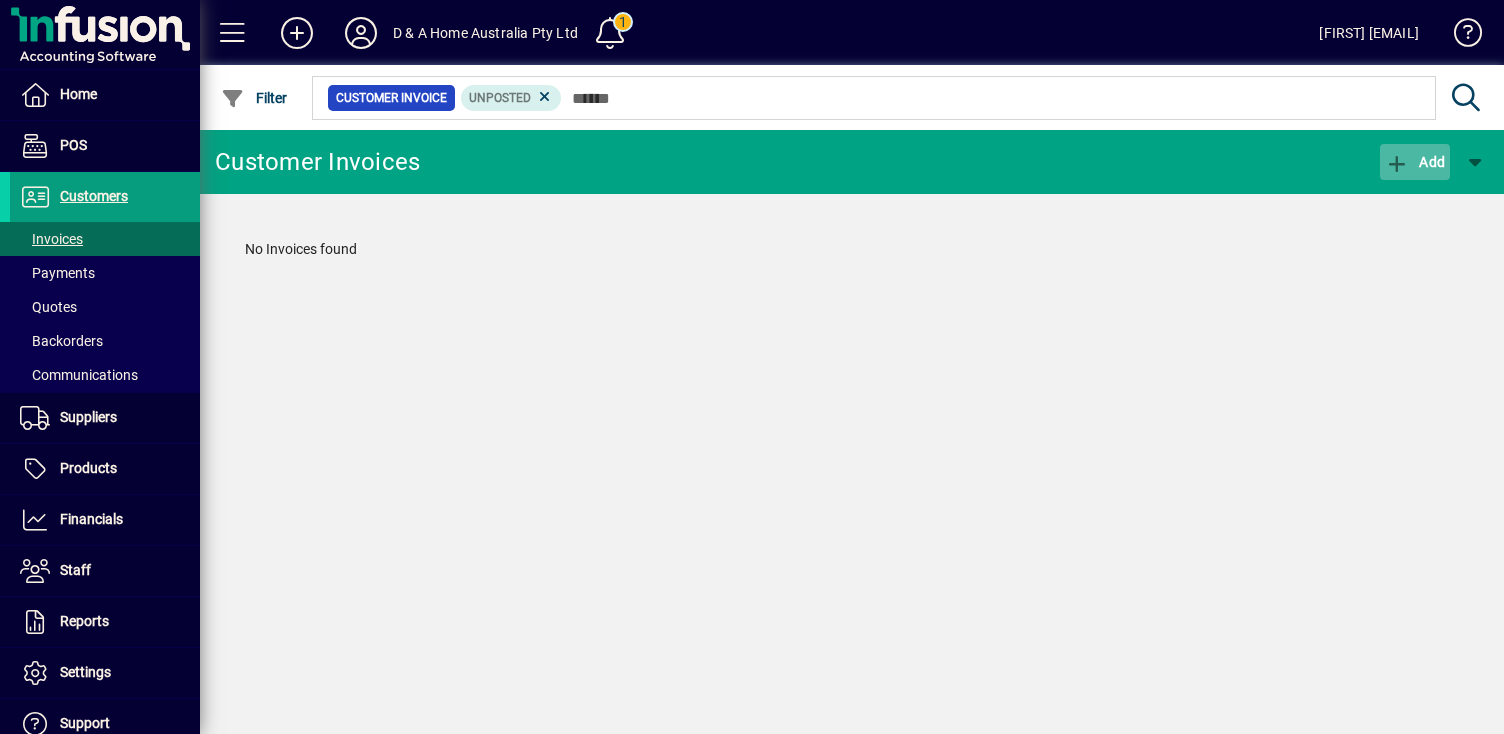 click 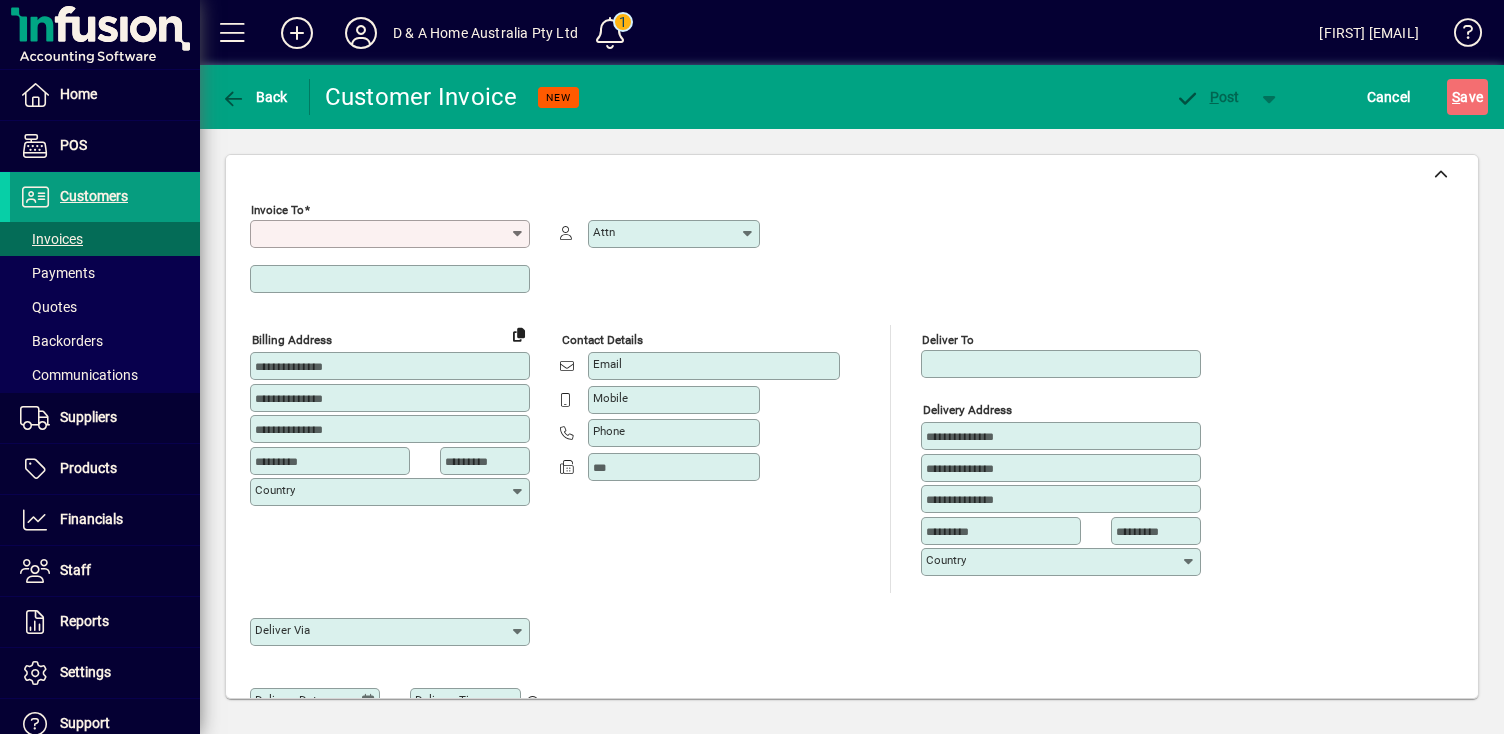 click on "Invoice To" at bounding box center (382, 234) 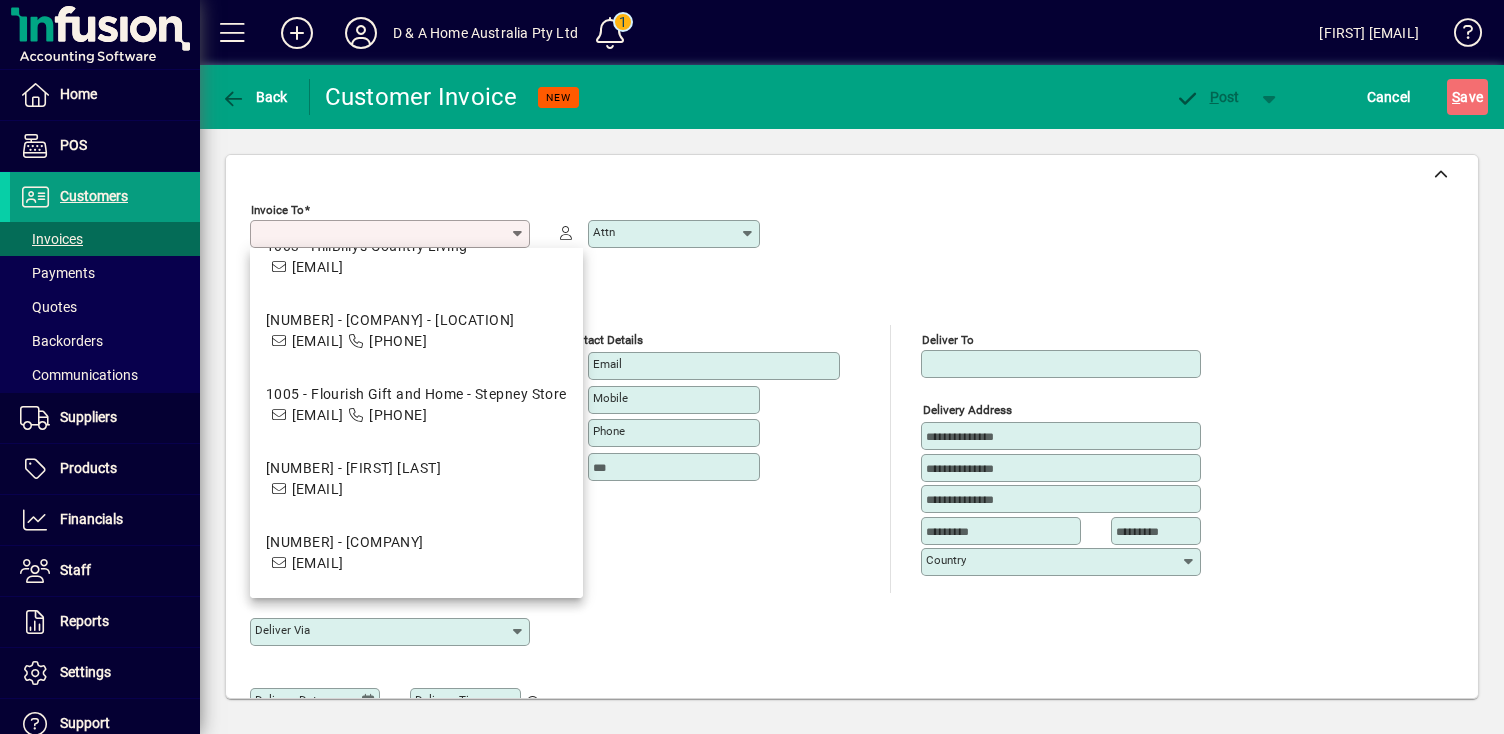 scroll, scrollTop: 321, scrollLeft: 0, axis: vertical 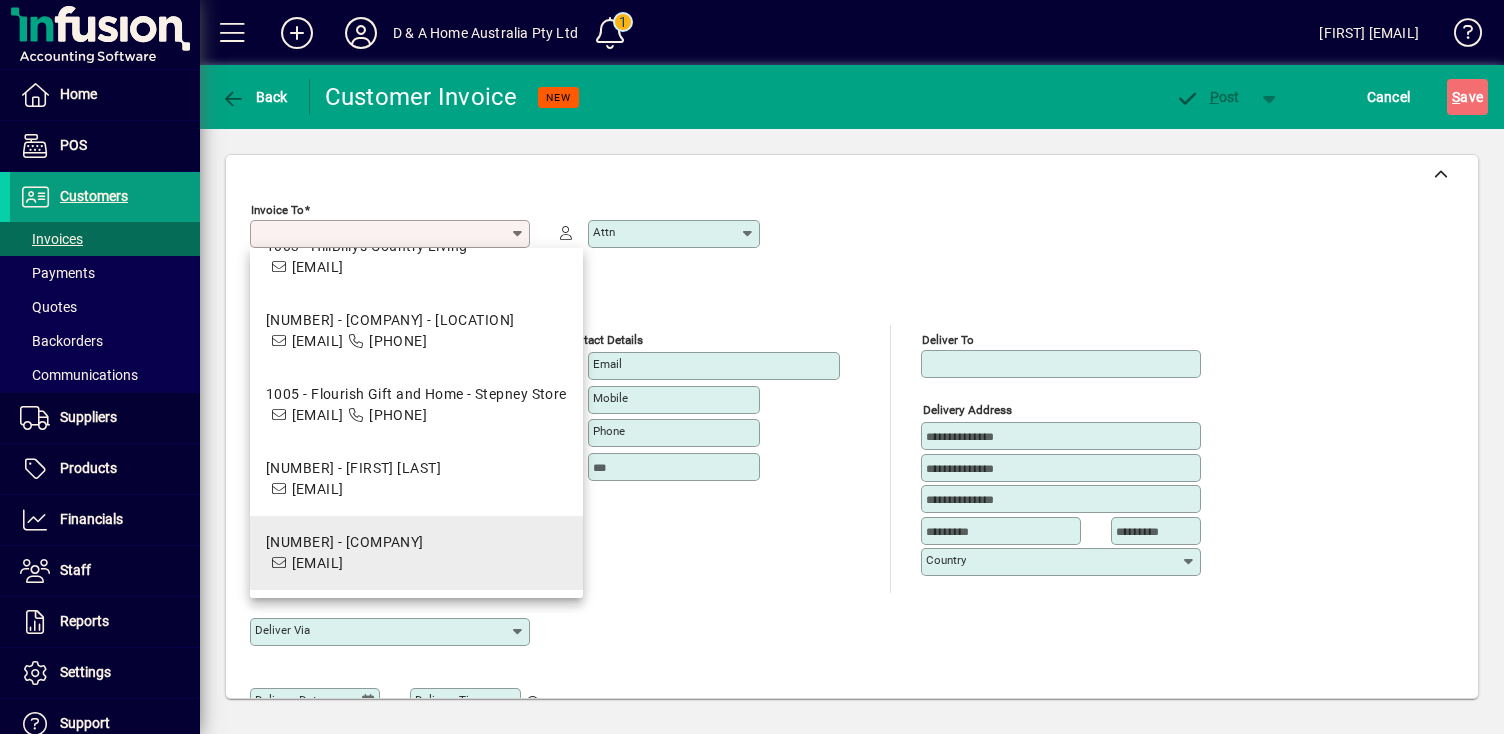 click on "[NUMBER] - [COMPANY]" at bounding box center [345, 542] 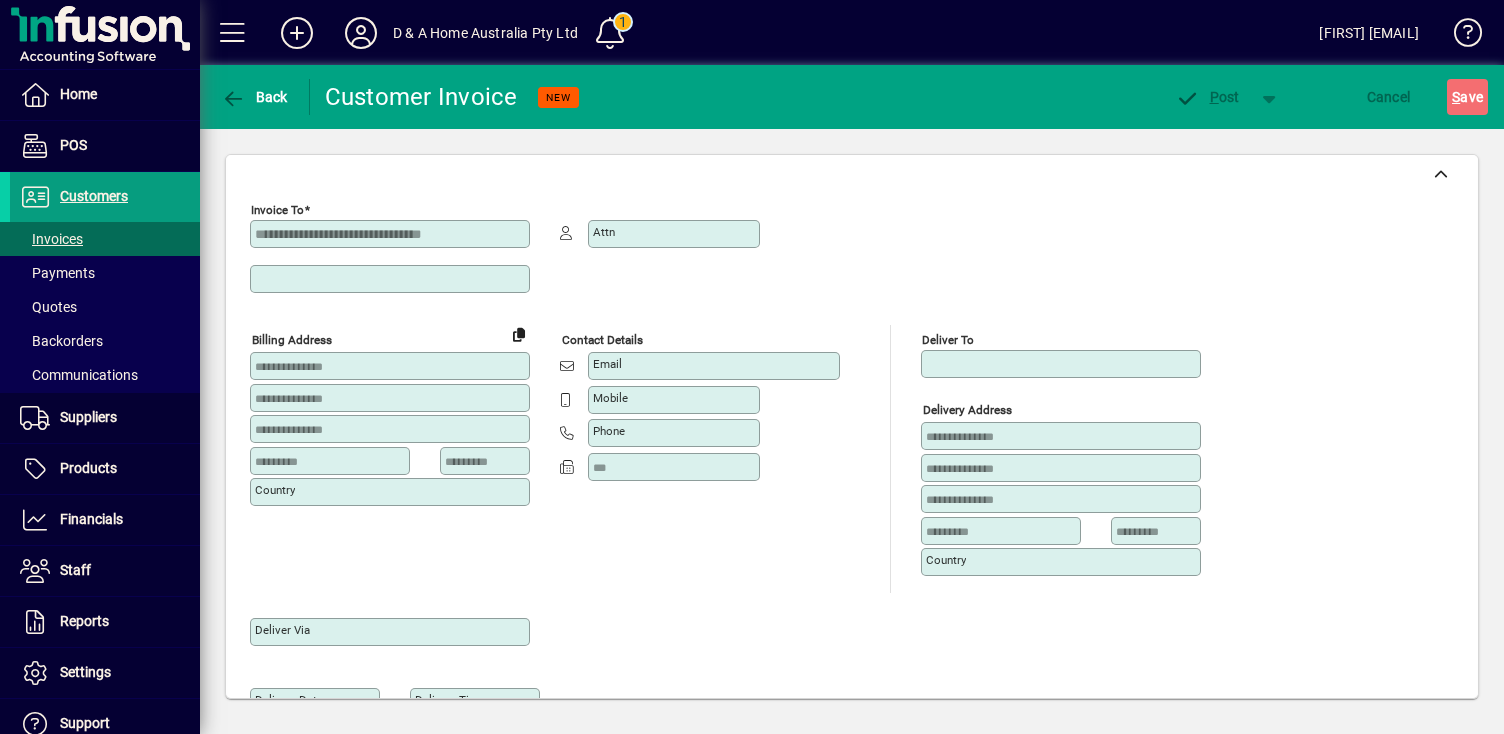 type on "**********" 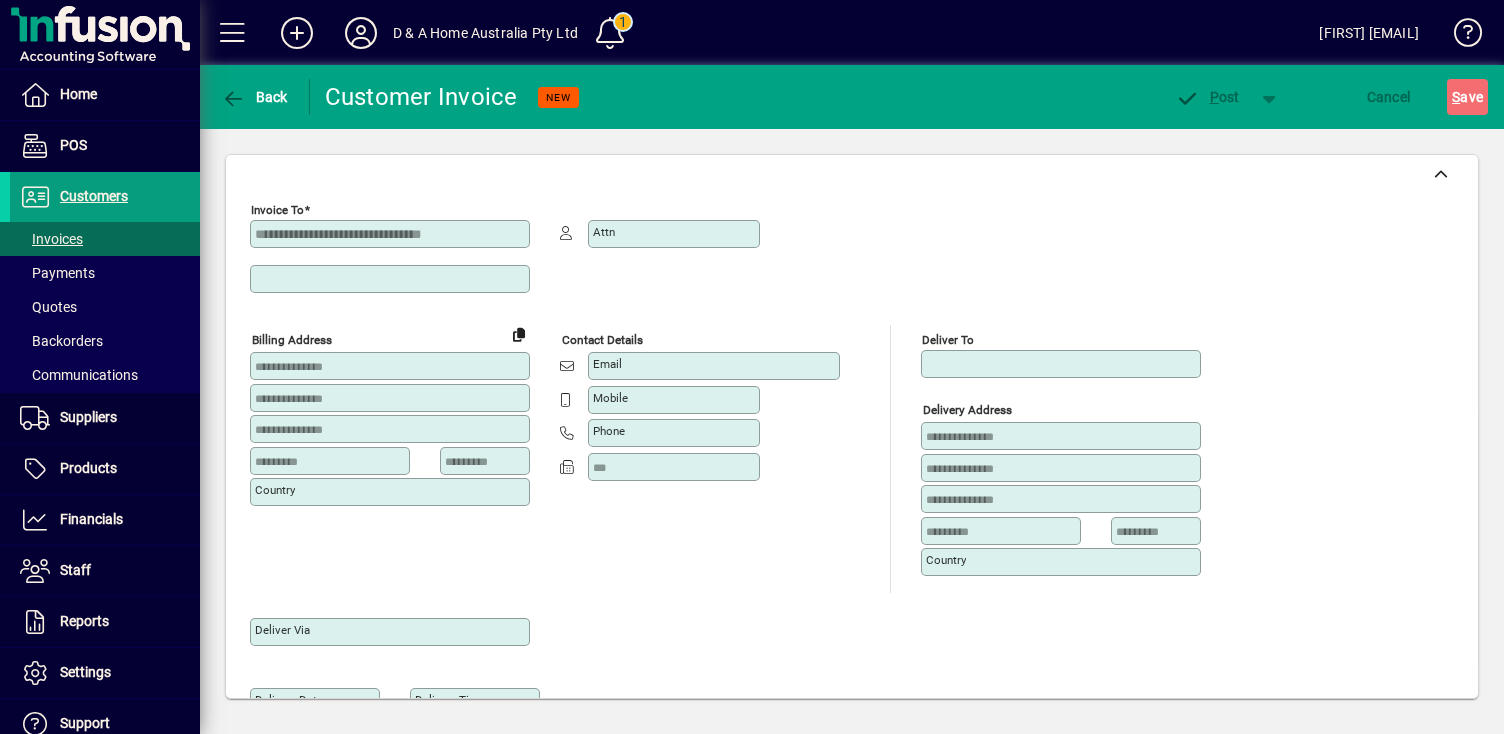 type on "***" 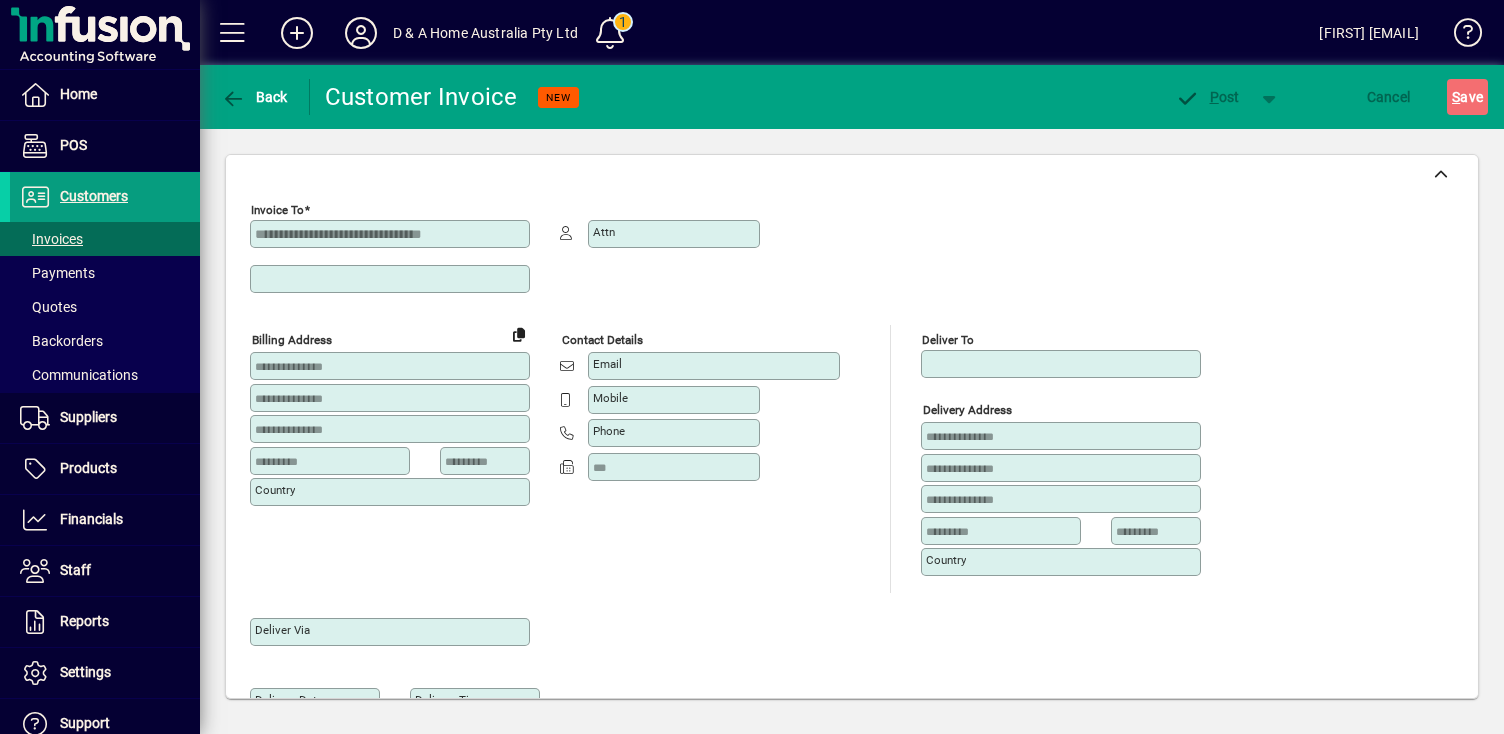 type on "****" 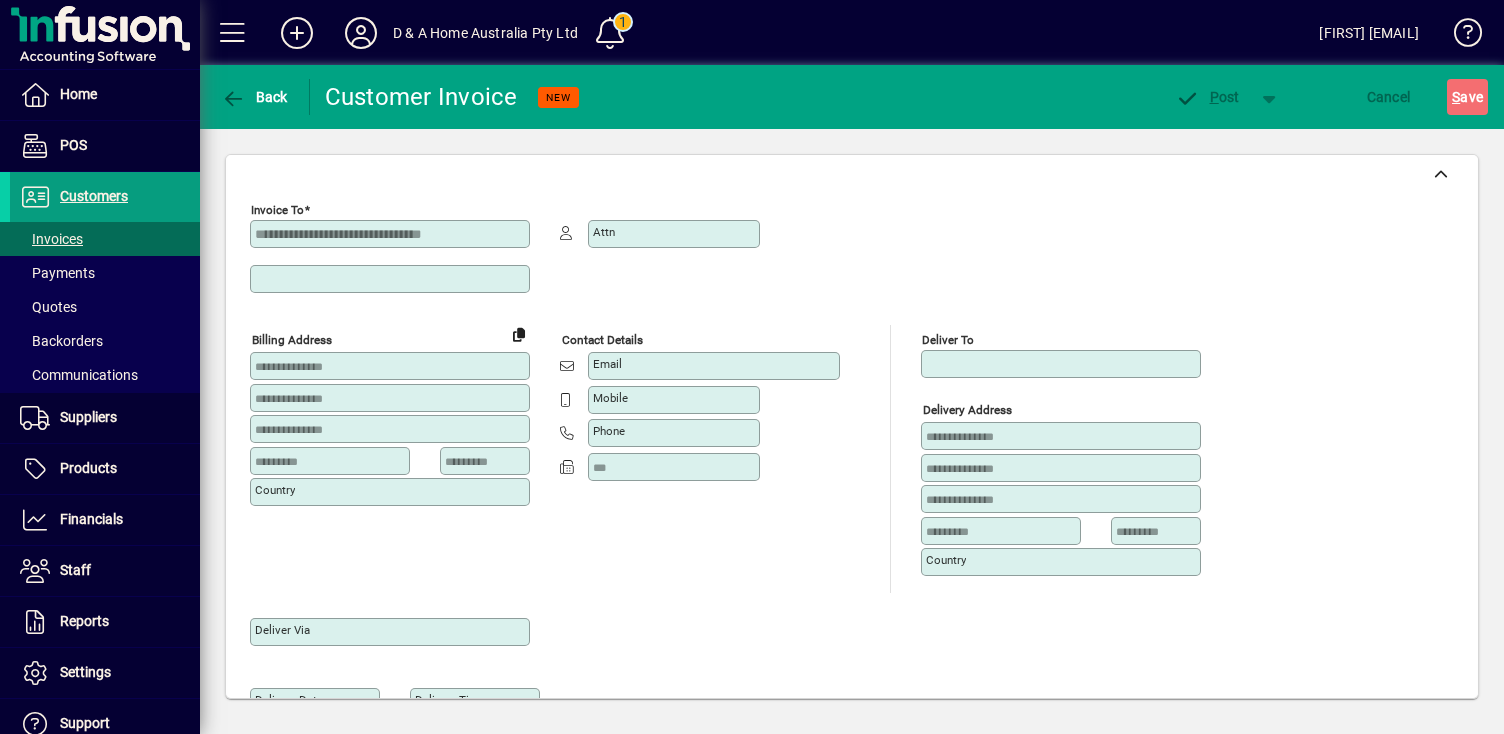 type on "***" 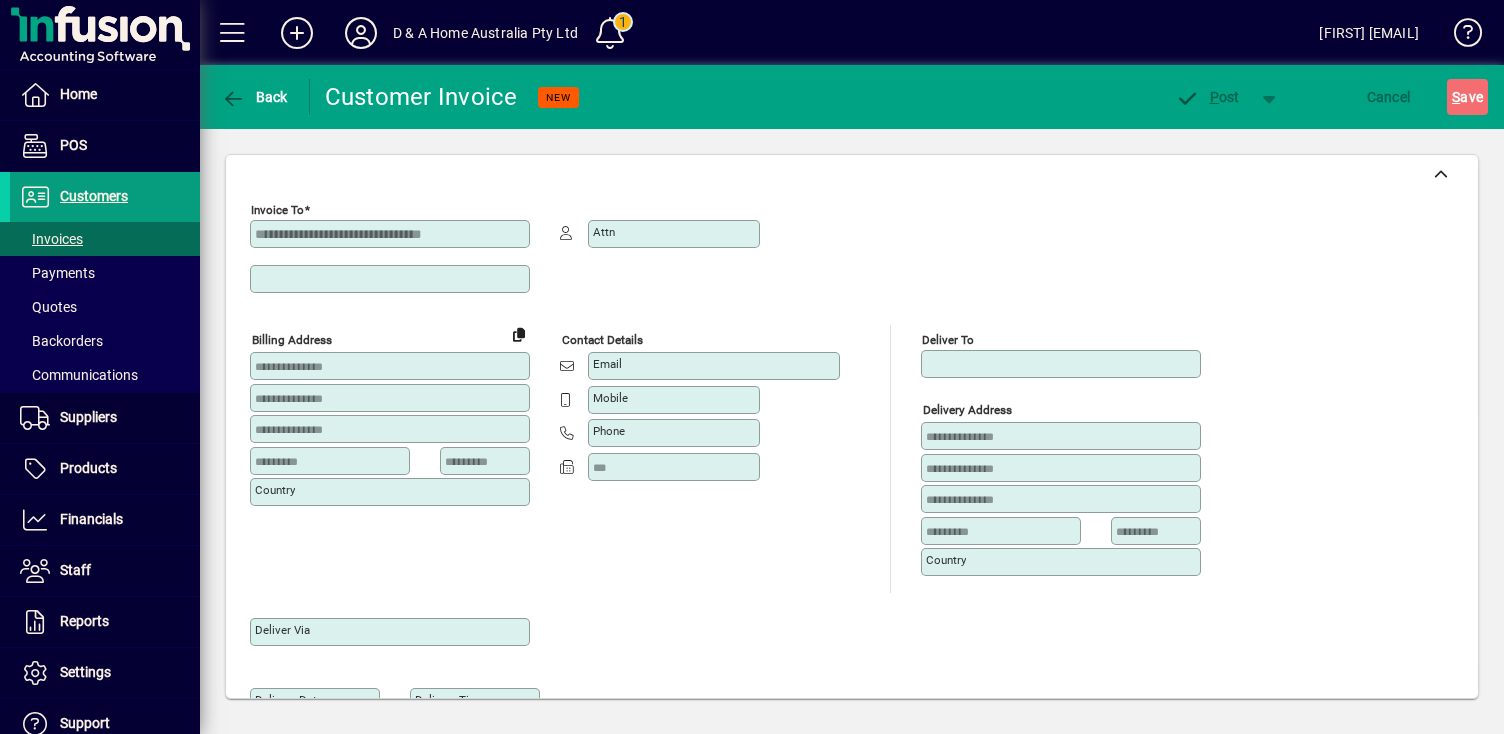 type on "****" 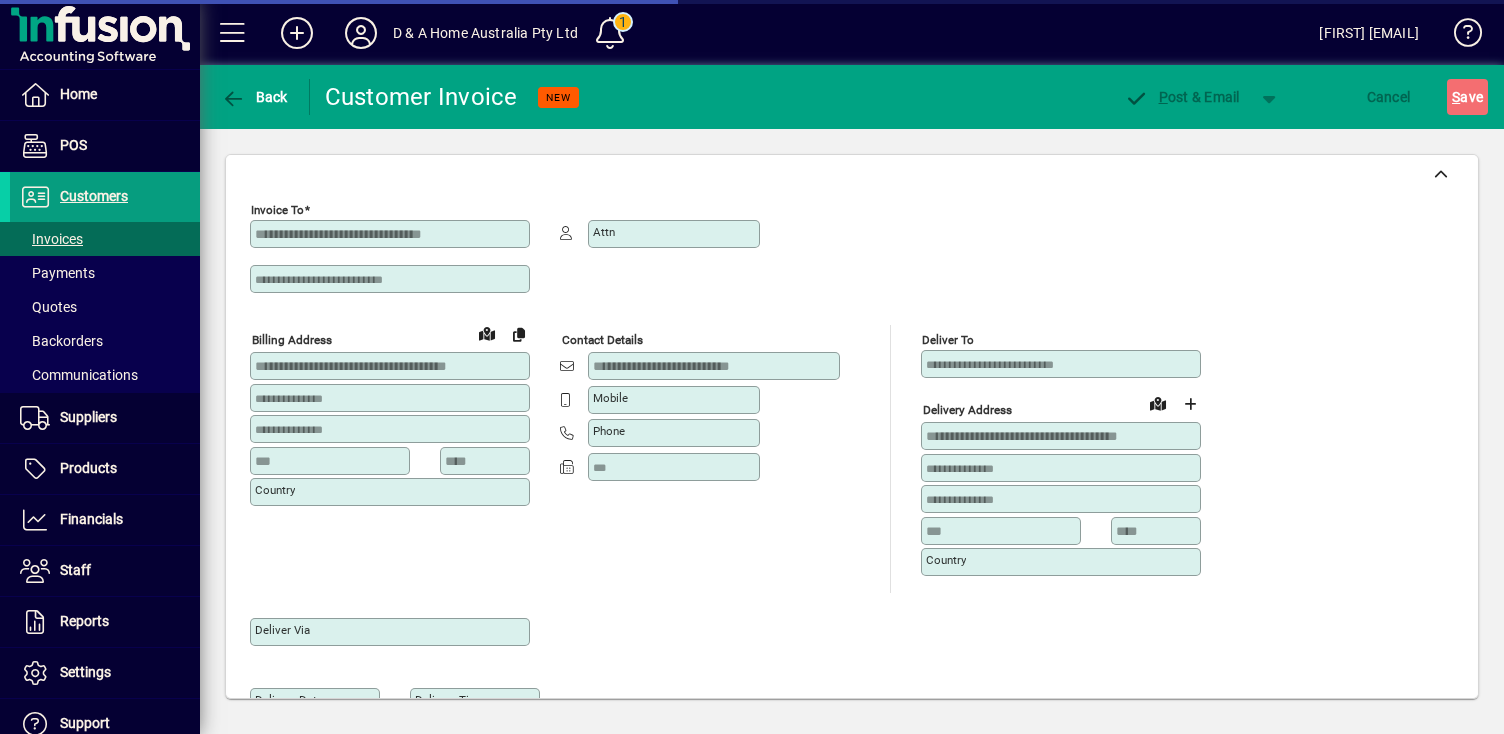 type on "*********" 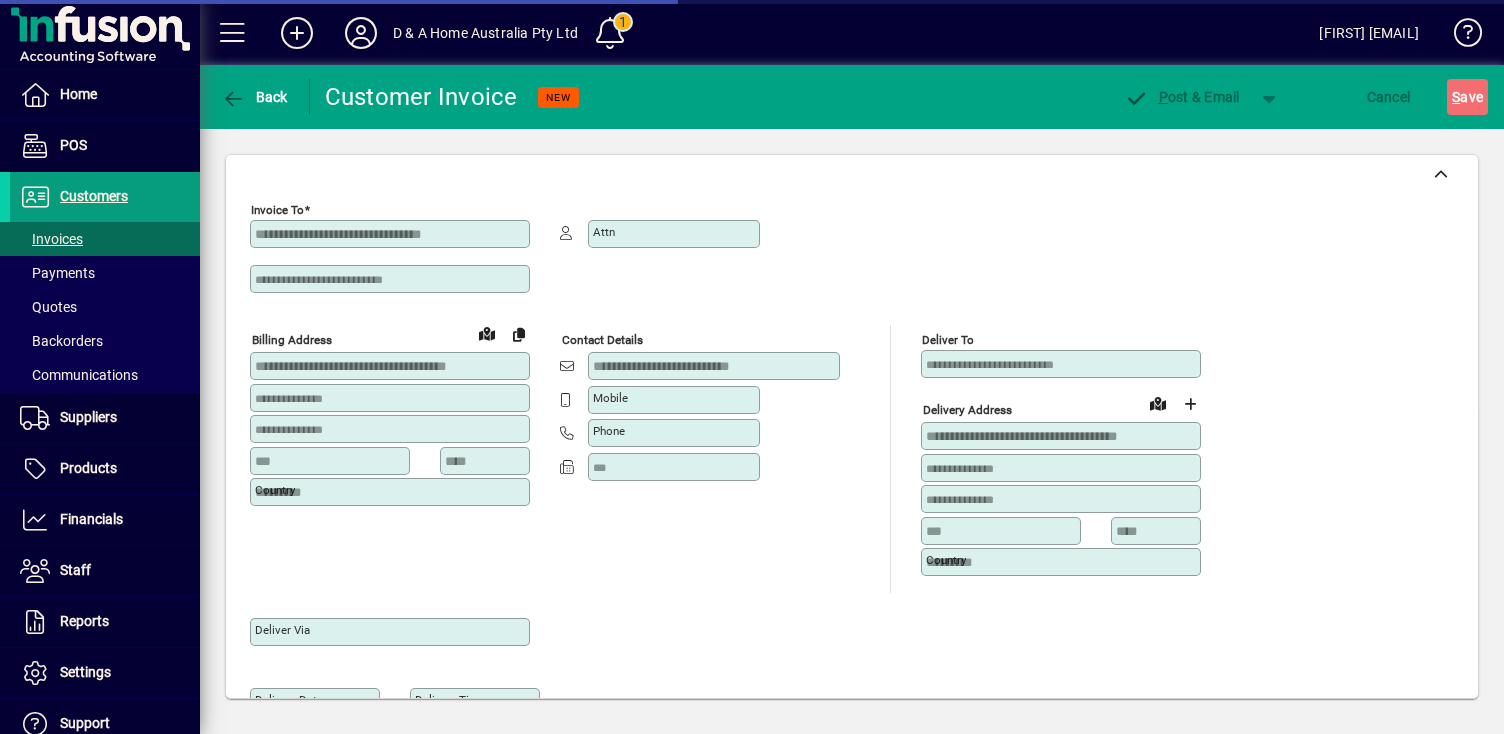 type on "**********" 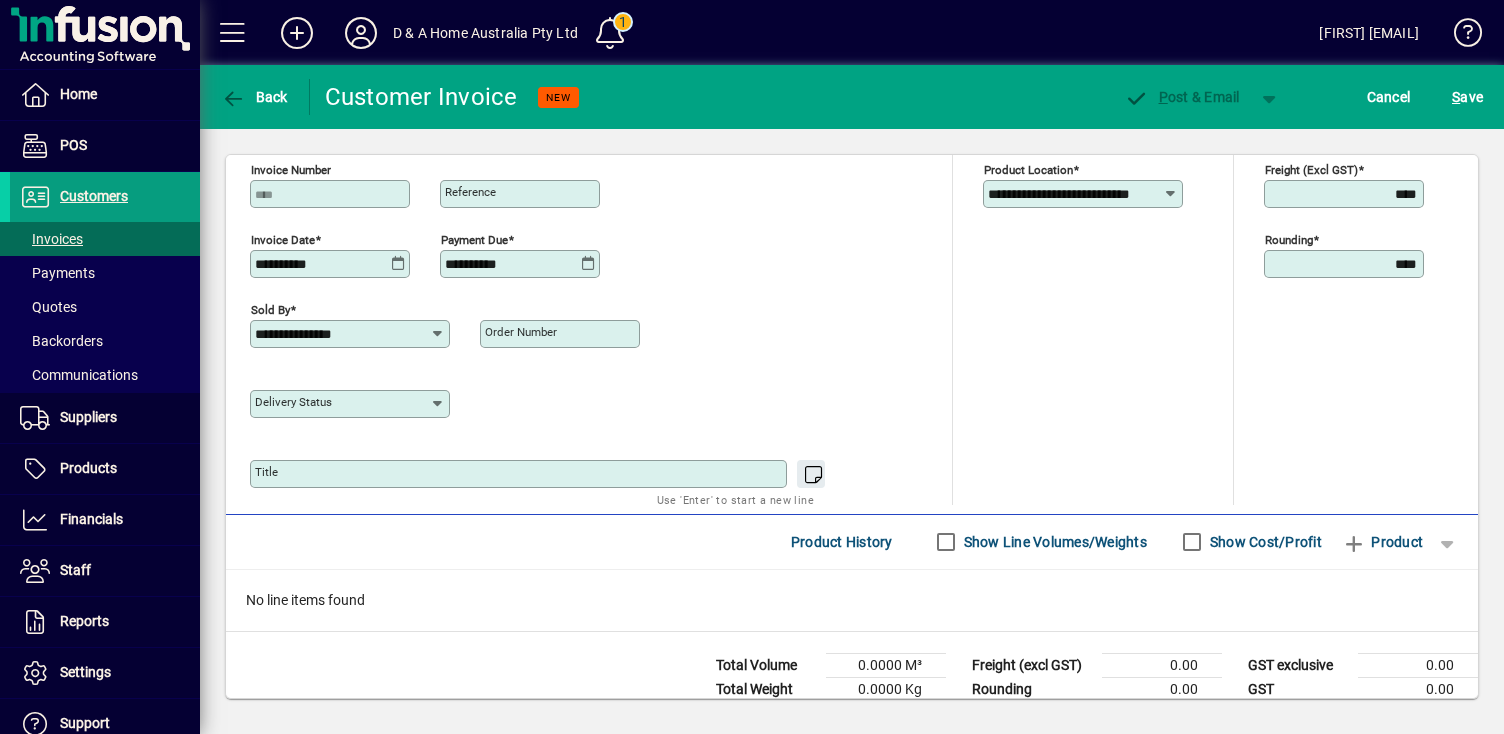 scroll, scrollTop: 812, scrollLeft: 0, axis: vertical 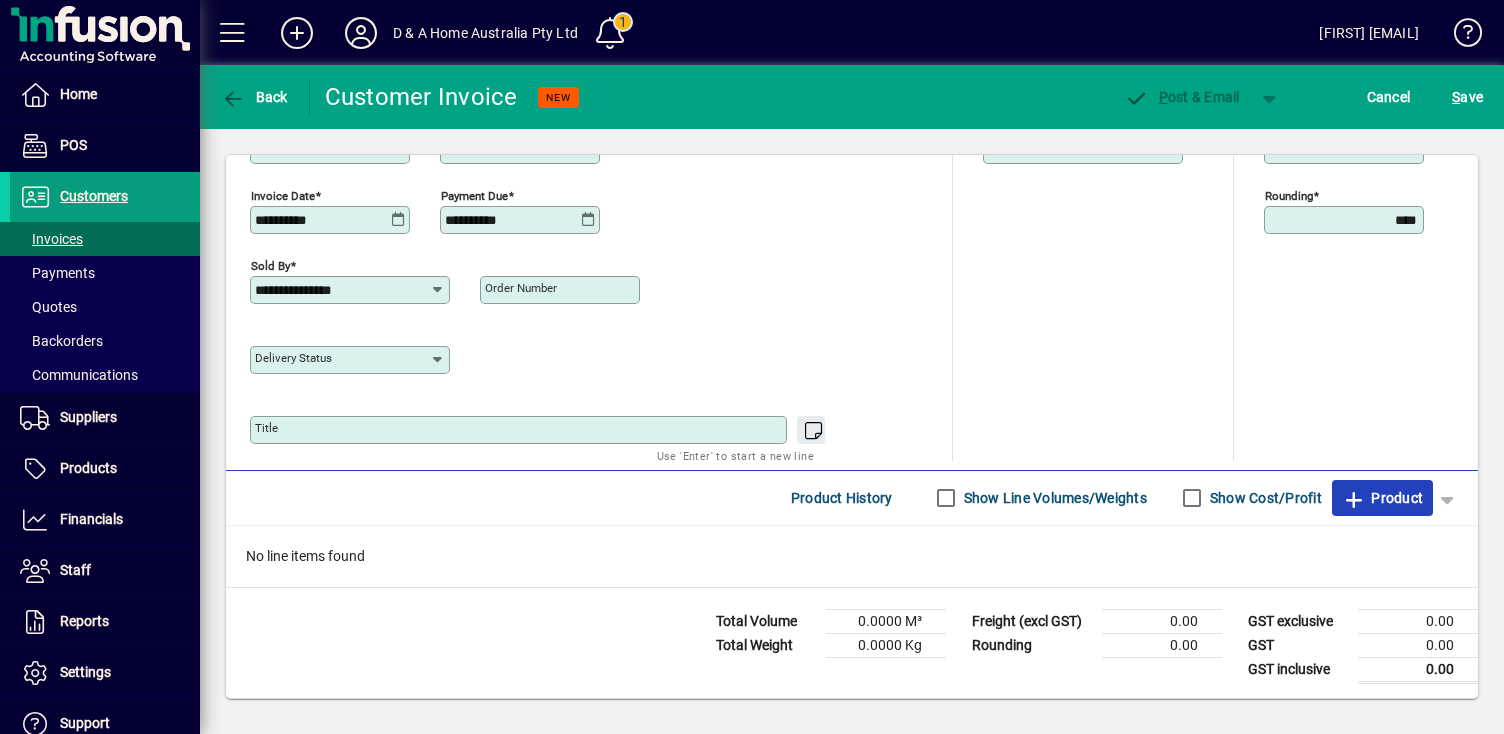 click on "Product" 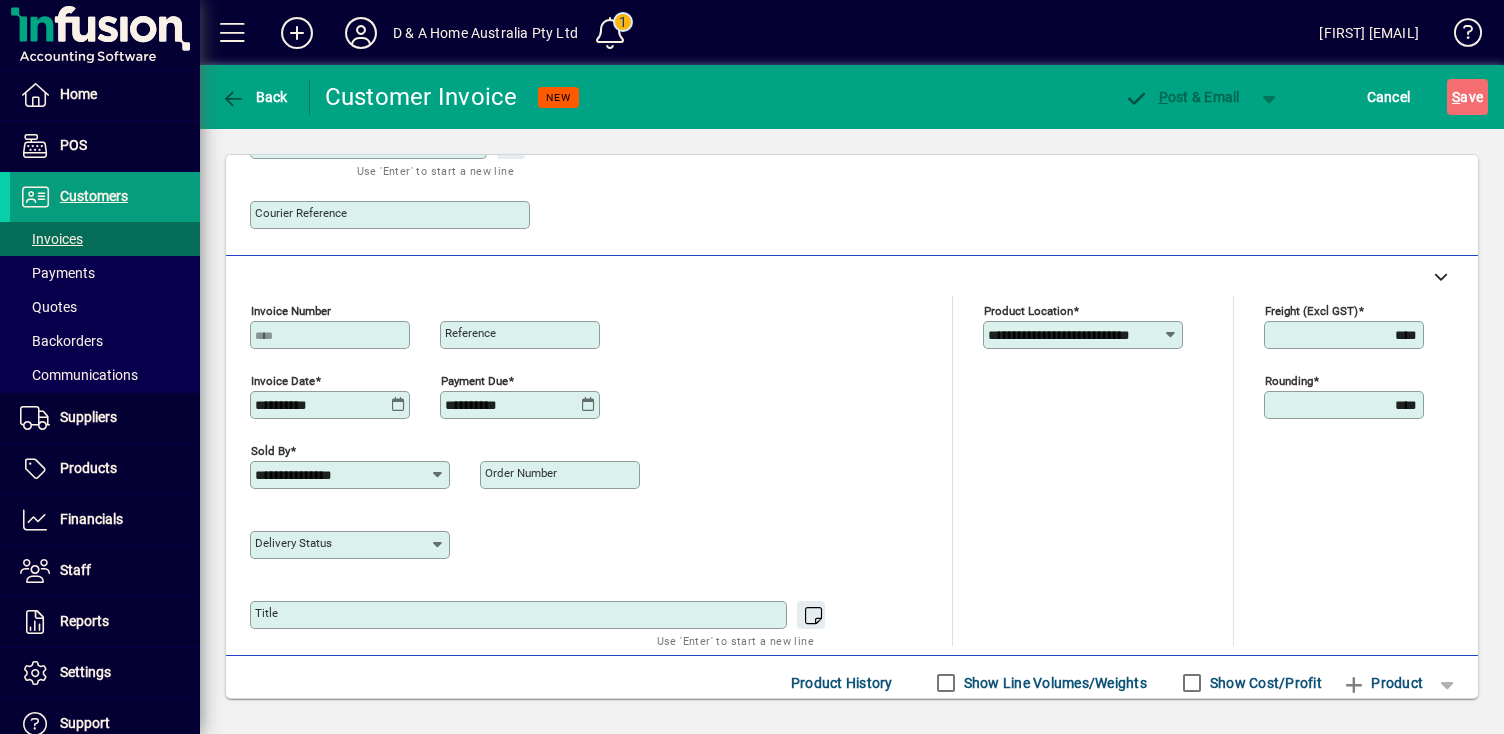 scroll, scrollTop: 94, scrollLeft: 0, axis: vertical 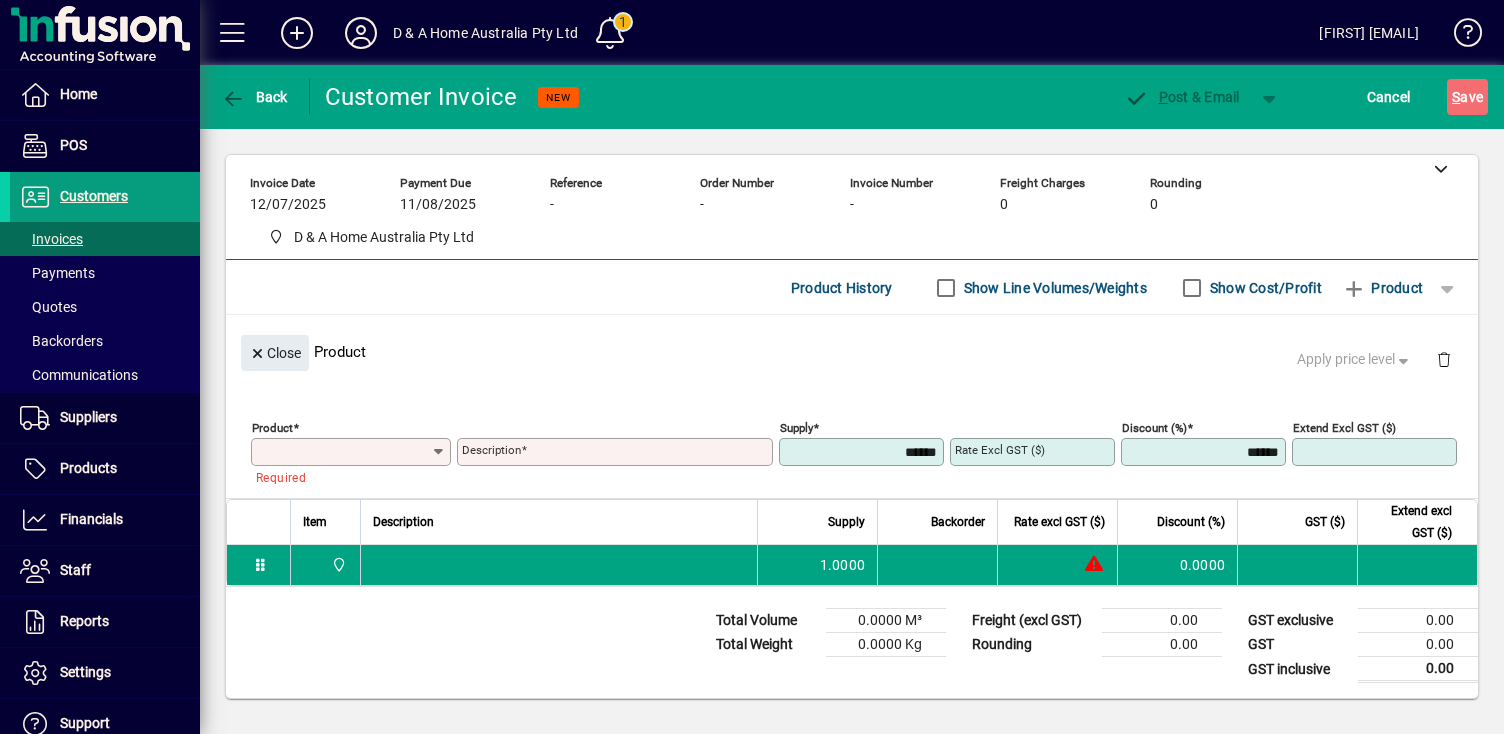 click on "Description" at bounding box center [617, 452] 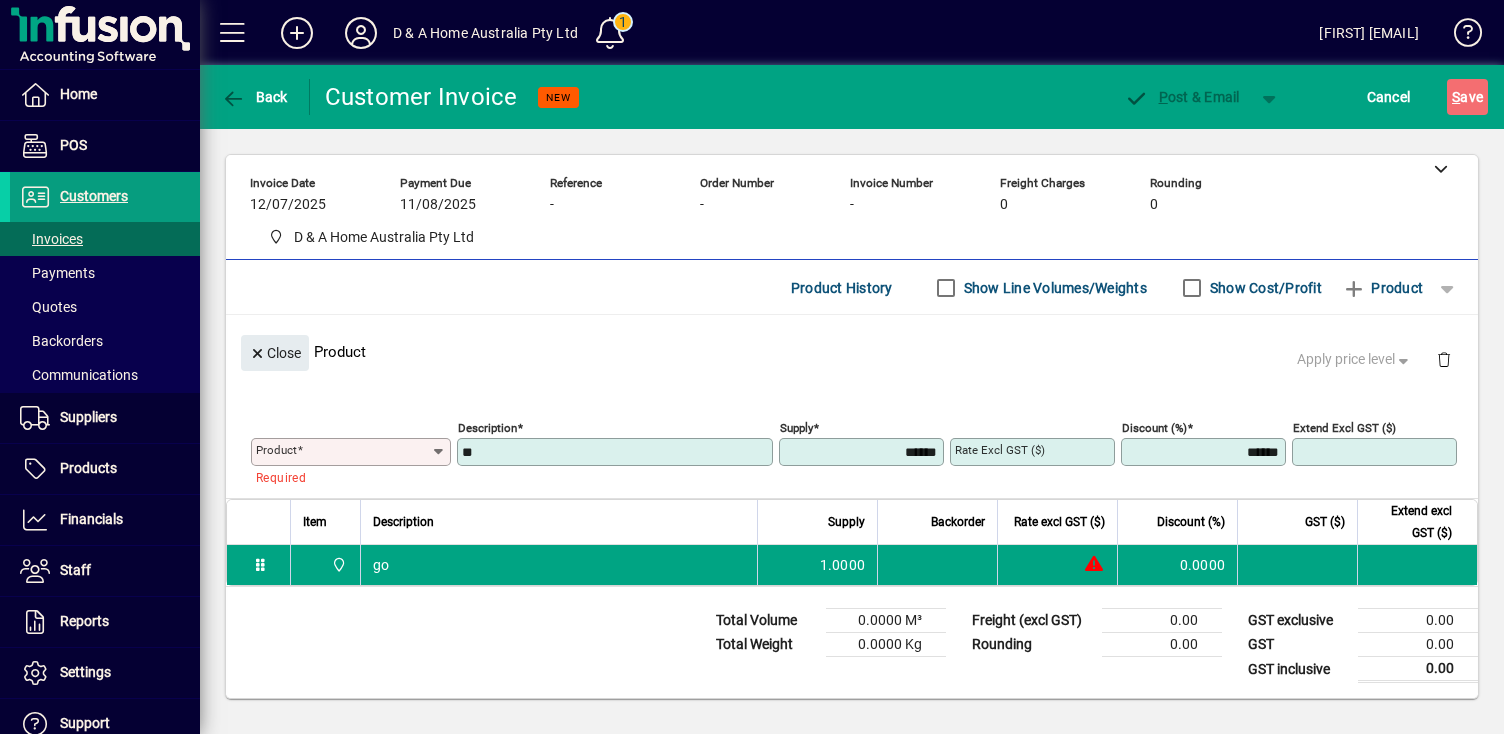 type on "*" 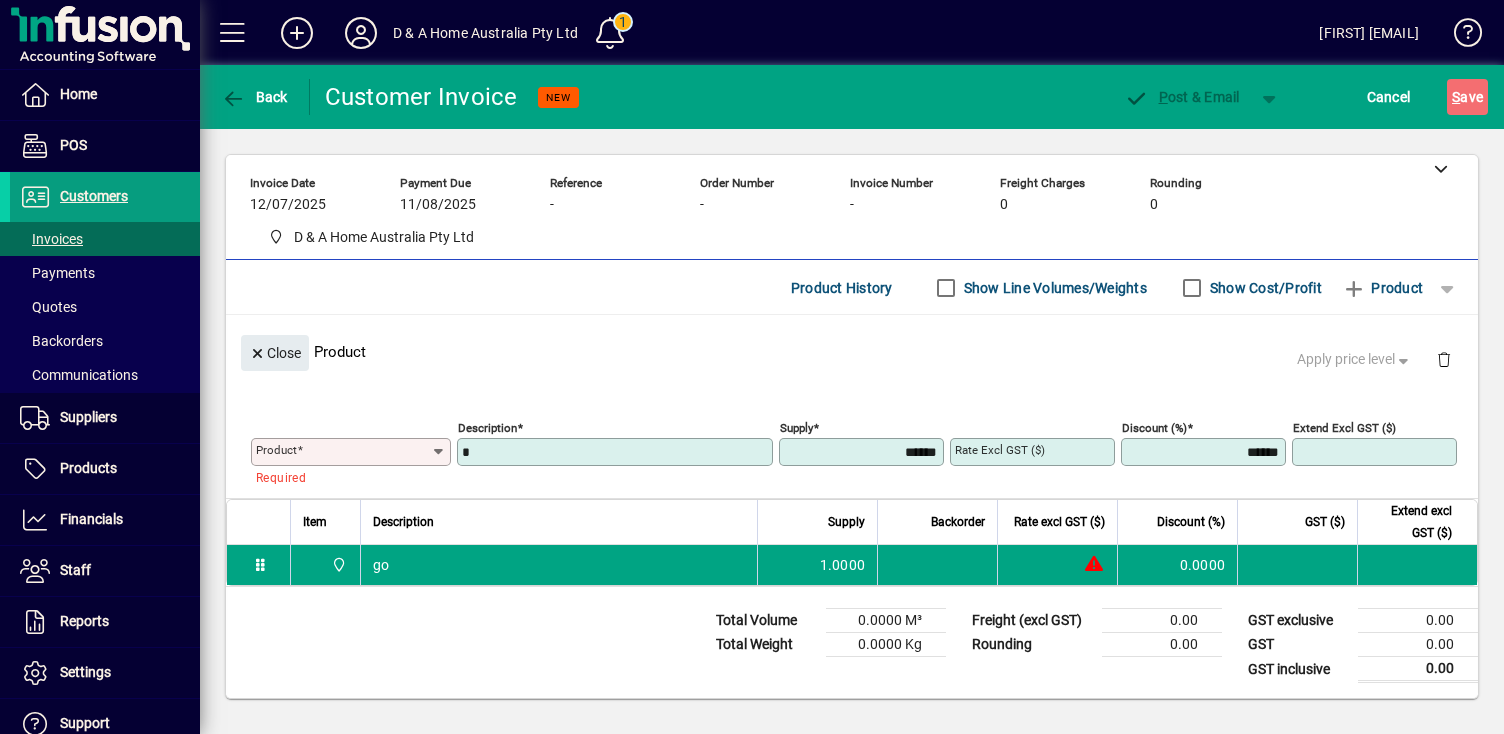 type 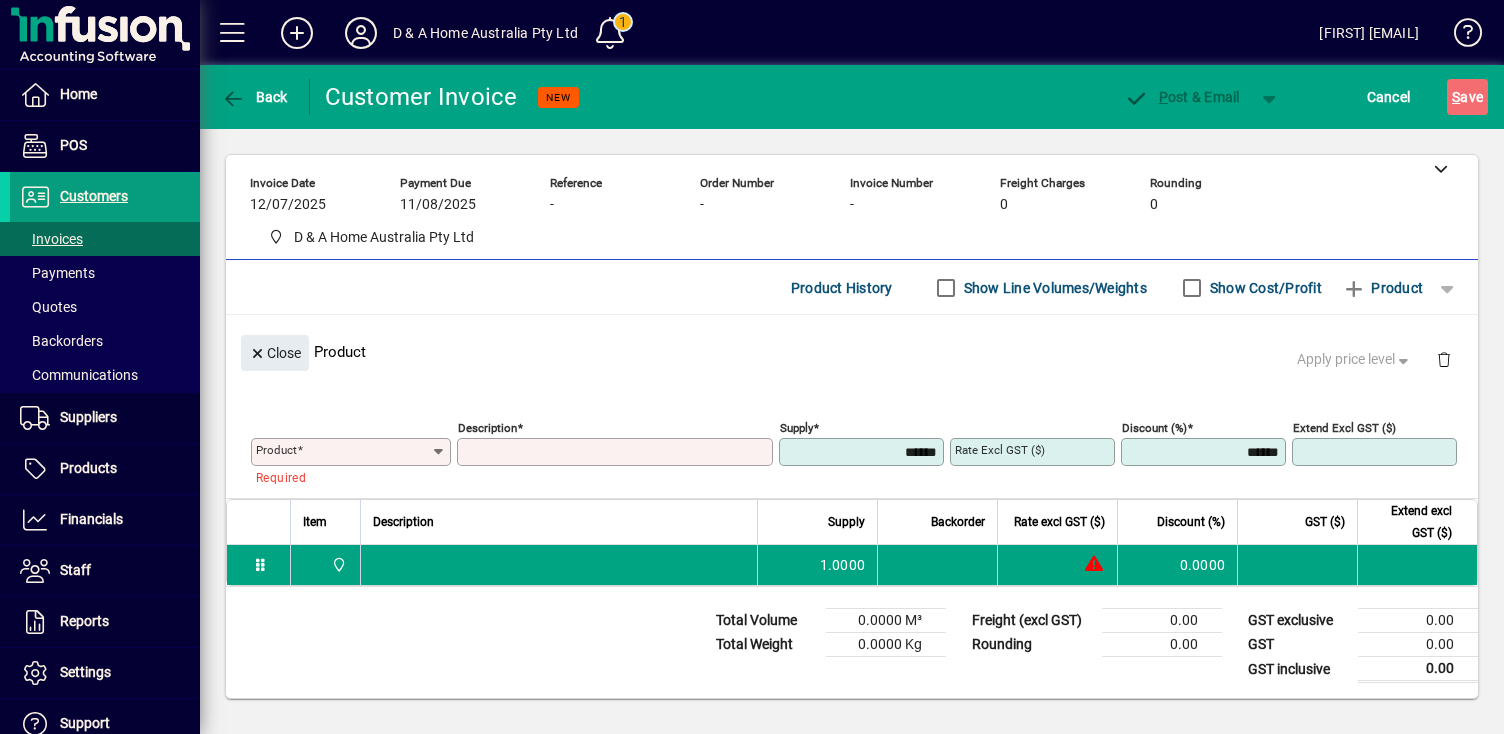 click on "Product" at bounding box center [343, 452] 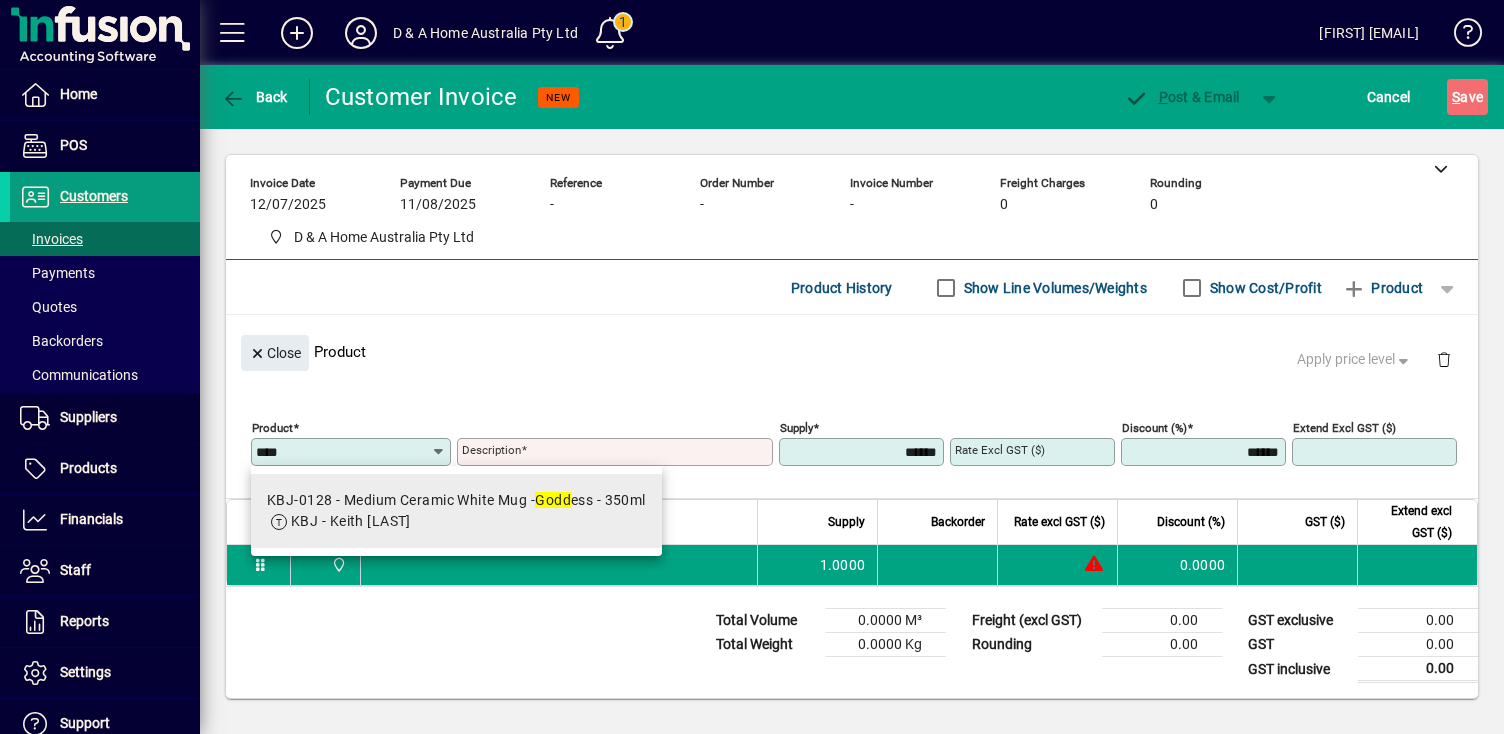 click on "KBJ-0128 - Medium Ceramic White Mug - Godd ess - 350ml" at bounding box center (456, 500) 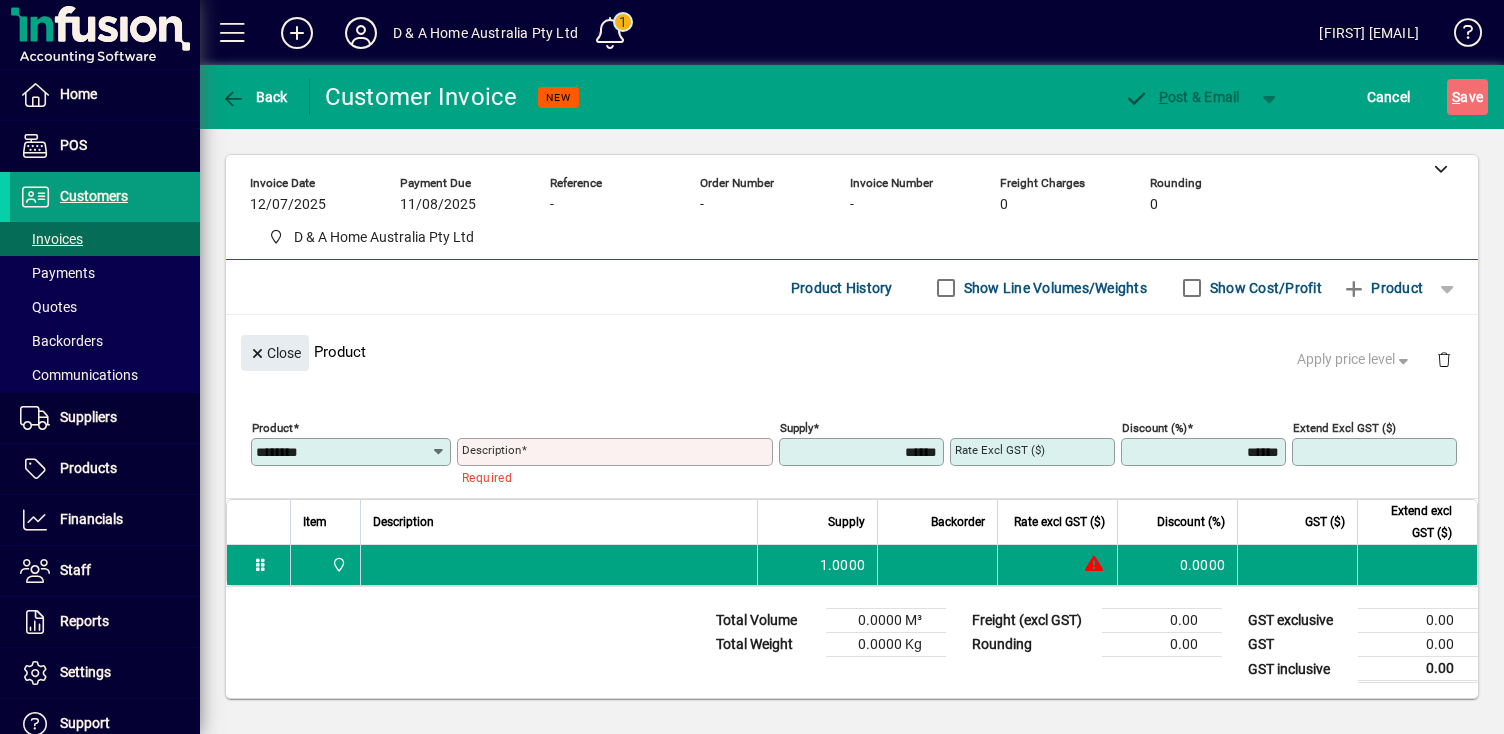type on "**********" 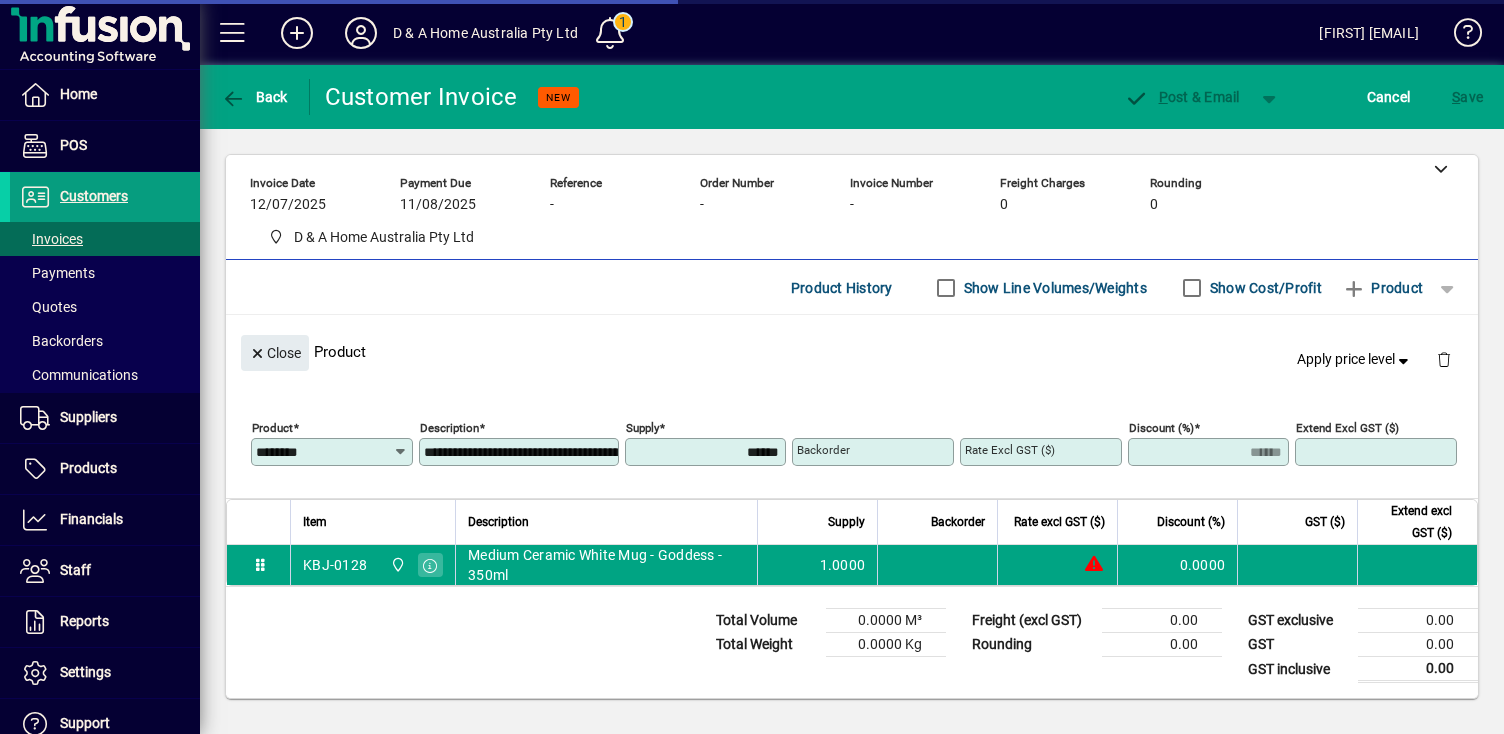 type on "*******" 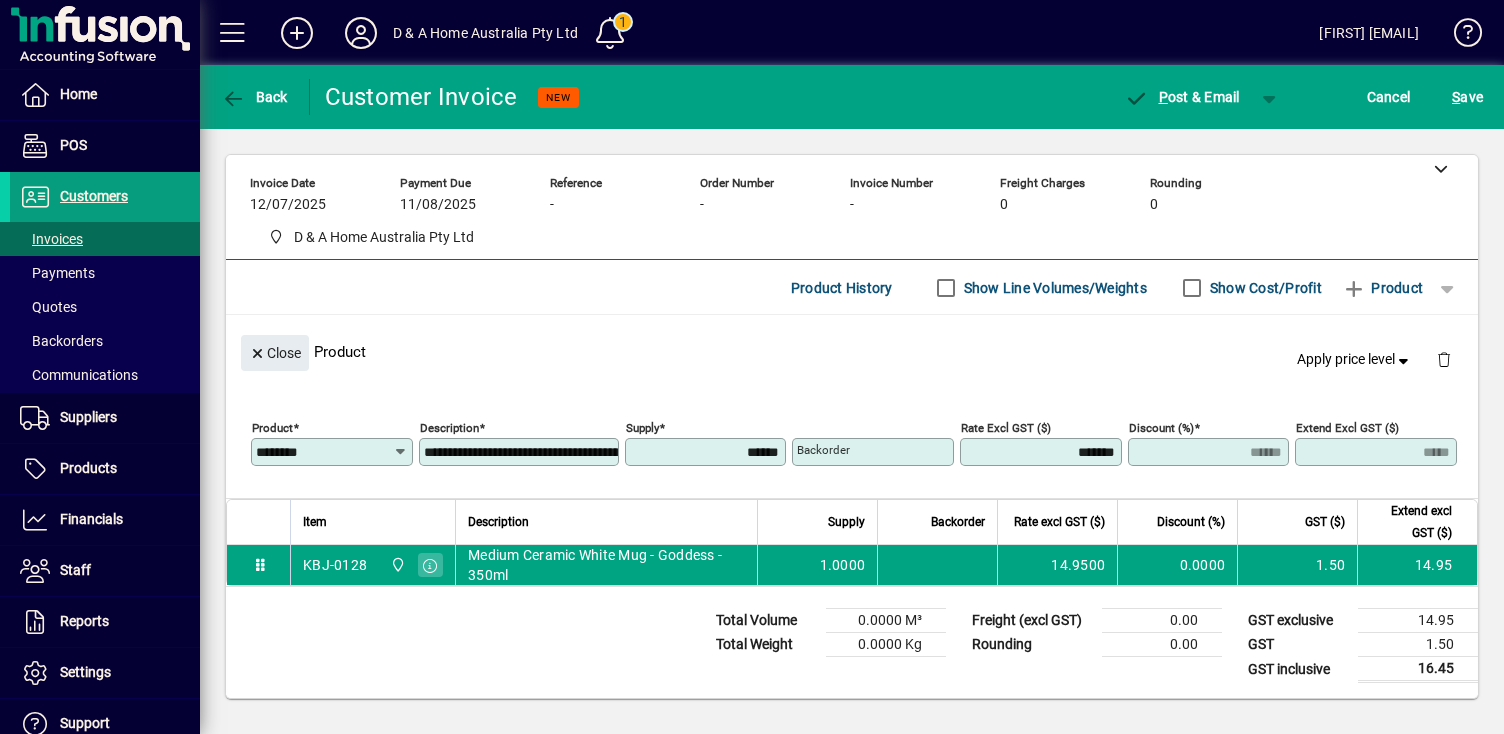 drag, startPoint x: 742, startPoint y: 456, endPoint x: 711, endPoint y: 455, distance: 31.016125 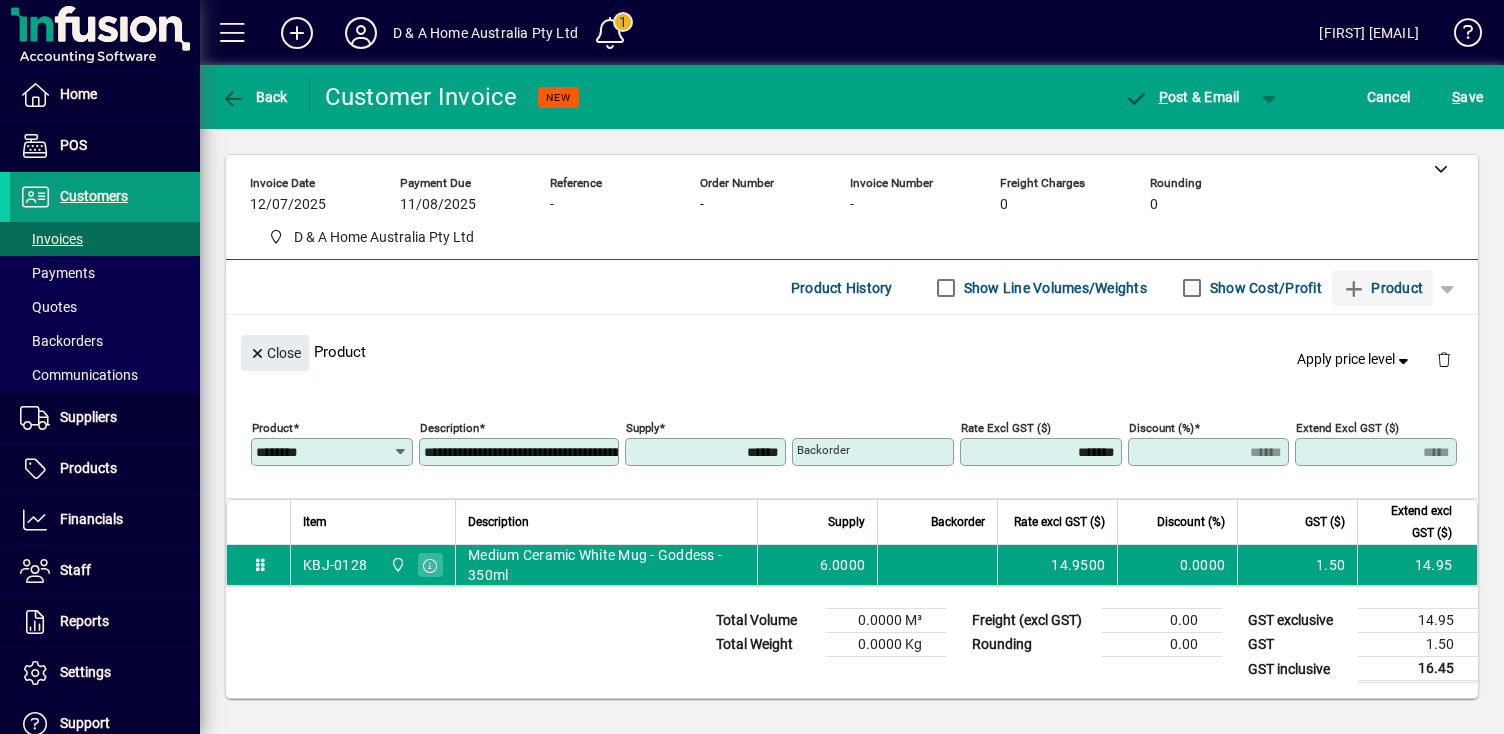 type on "******" 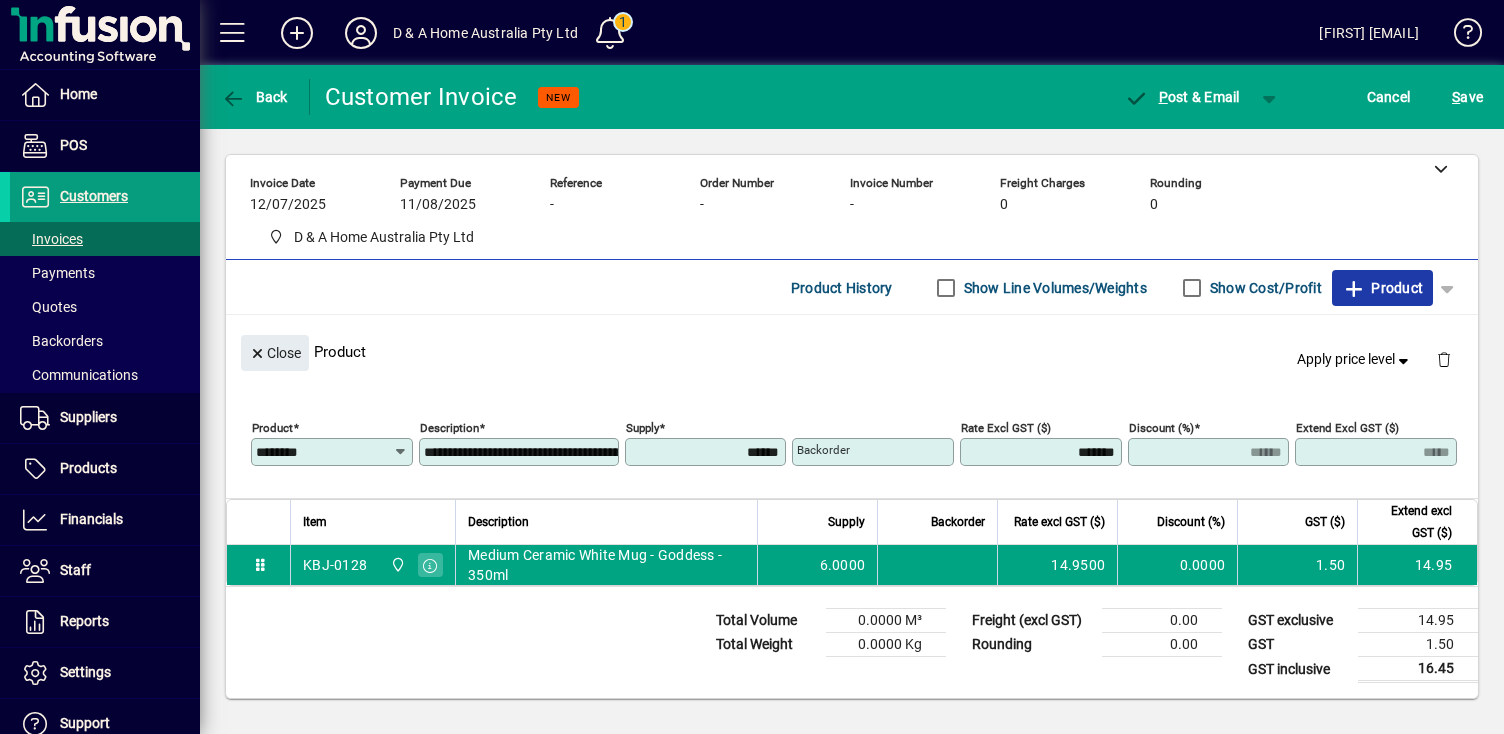 click on "Product" 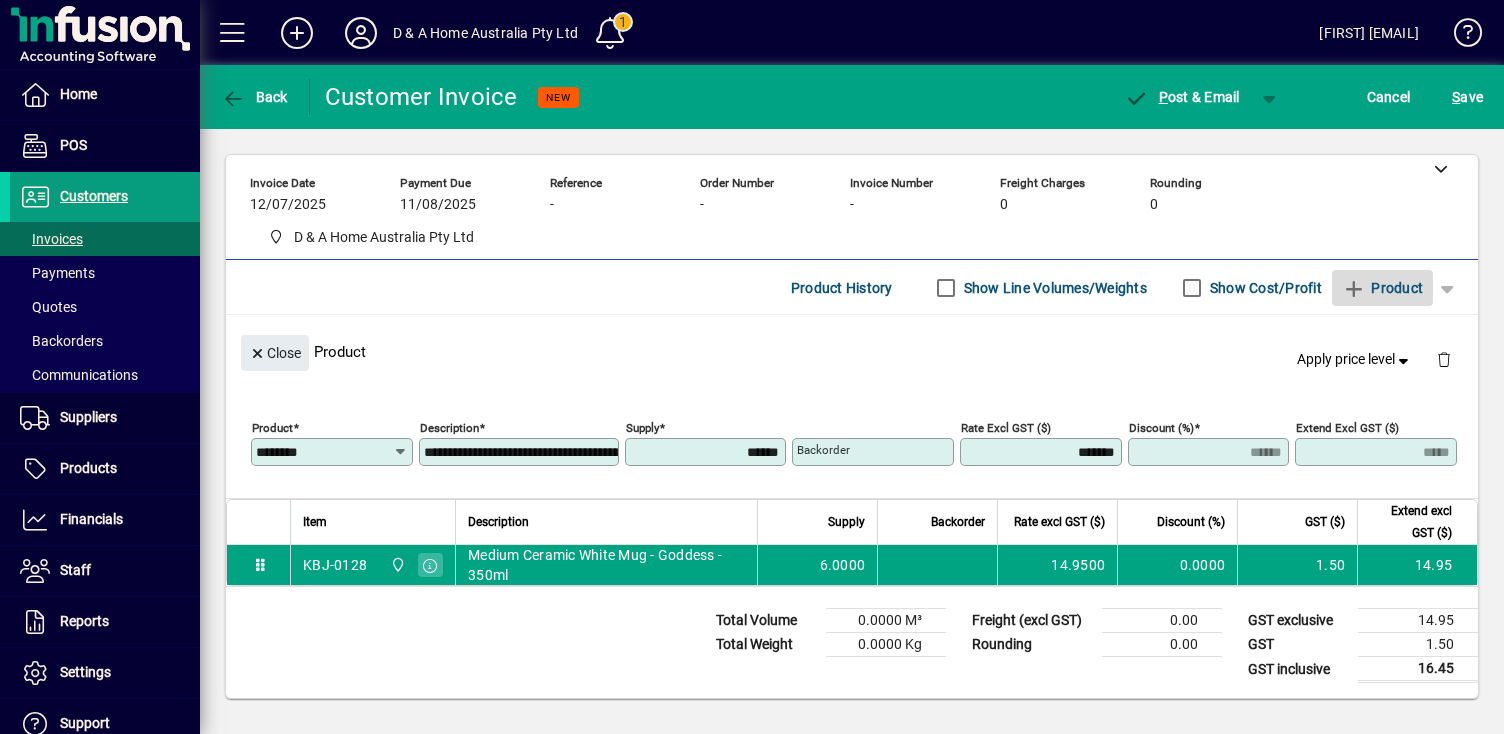 type 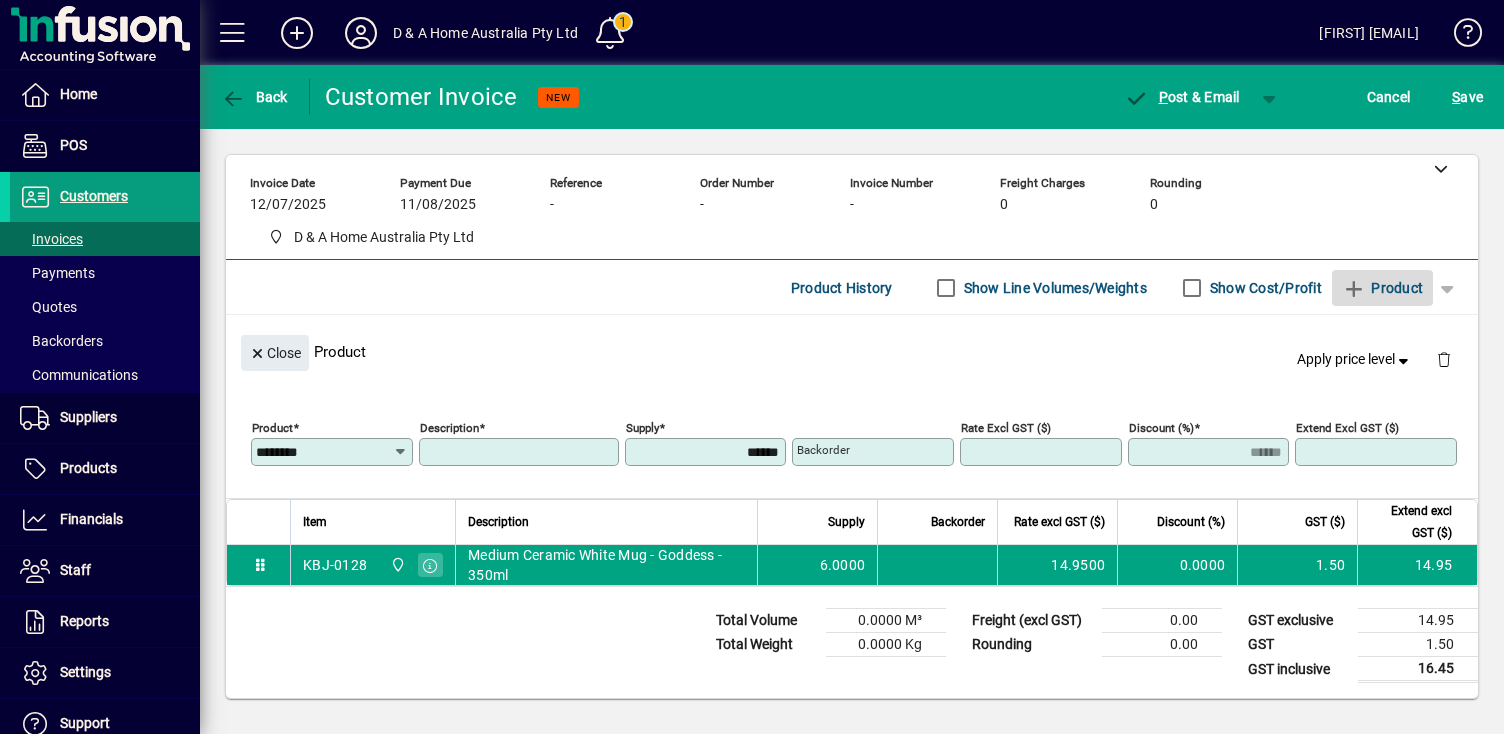 type on "****" 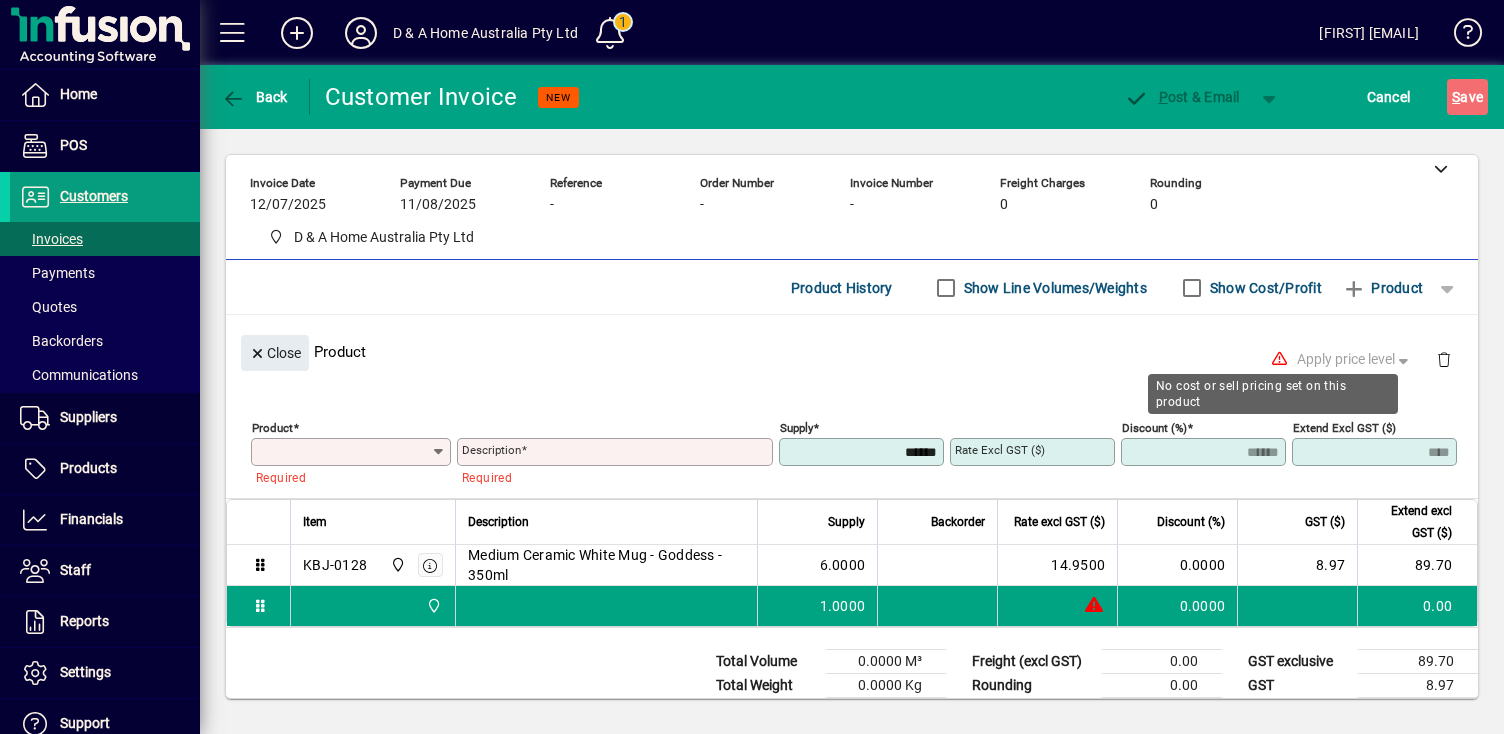 click on "Product" at bounding box center [343, 452] 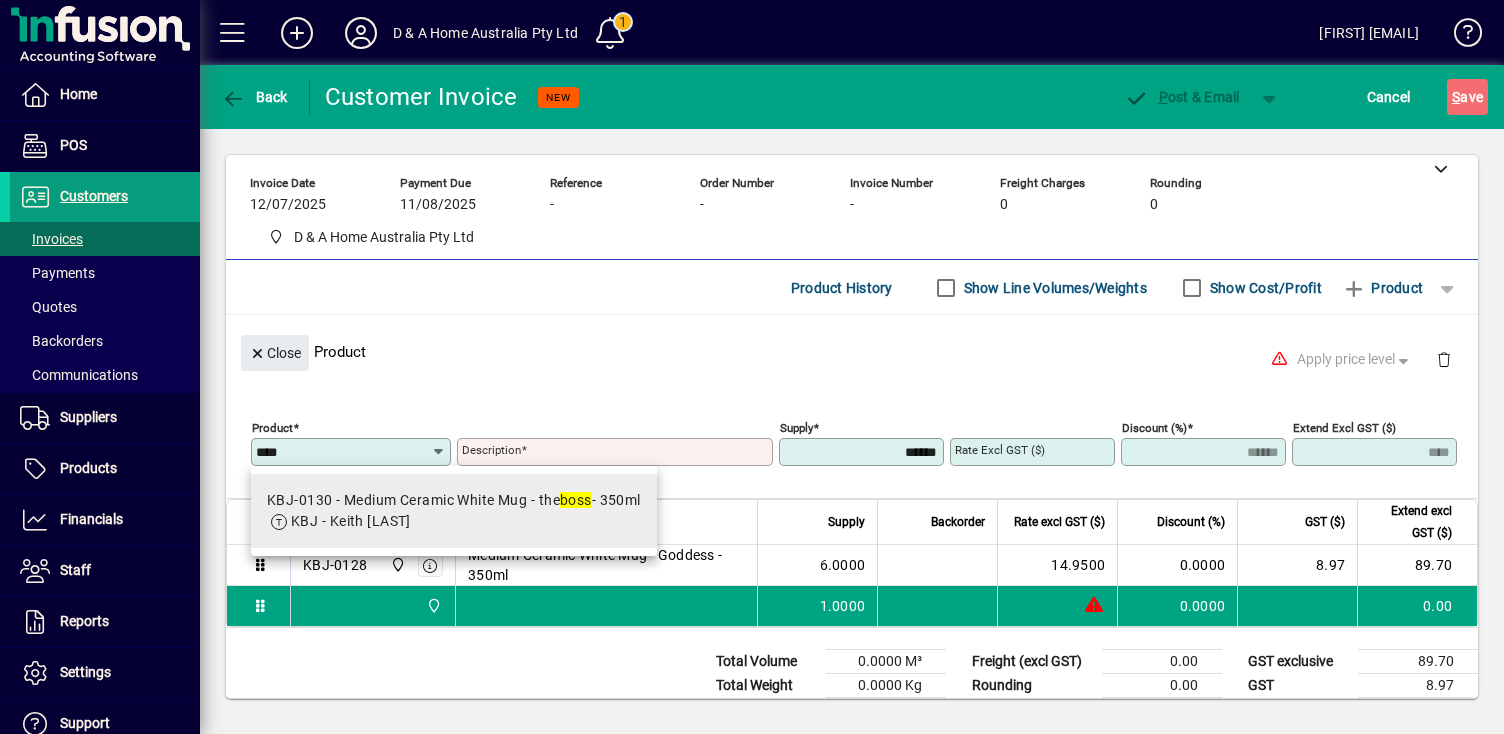 click on "KBJ - Keith [LAST]" at bounding box center (351, 521) 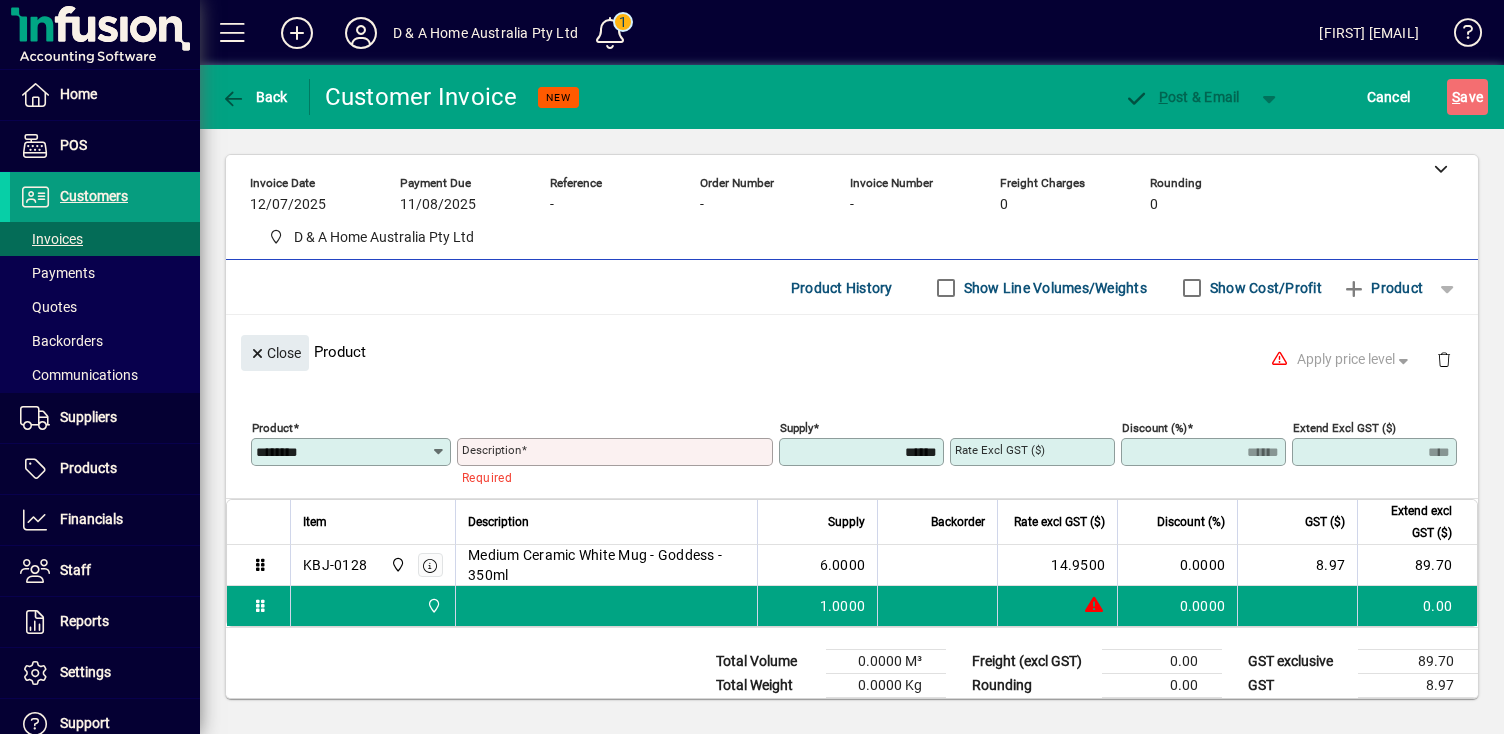 type on "**********" 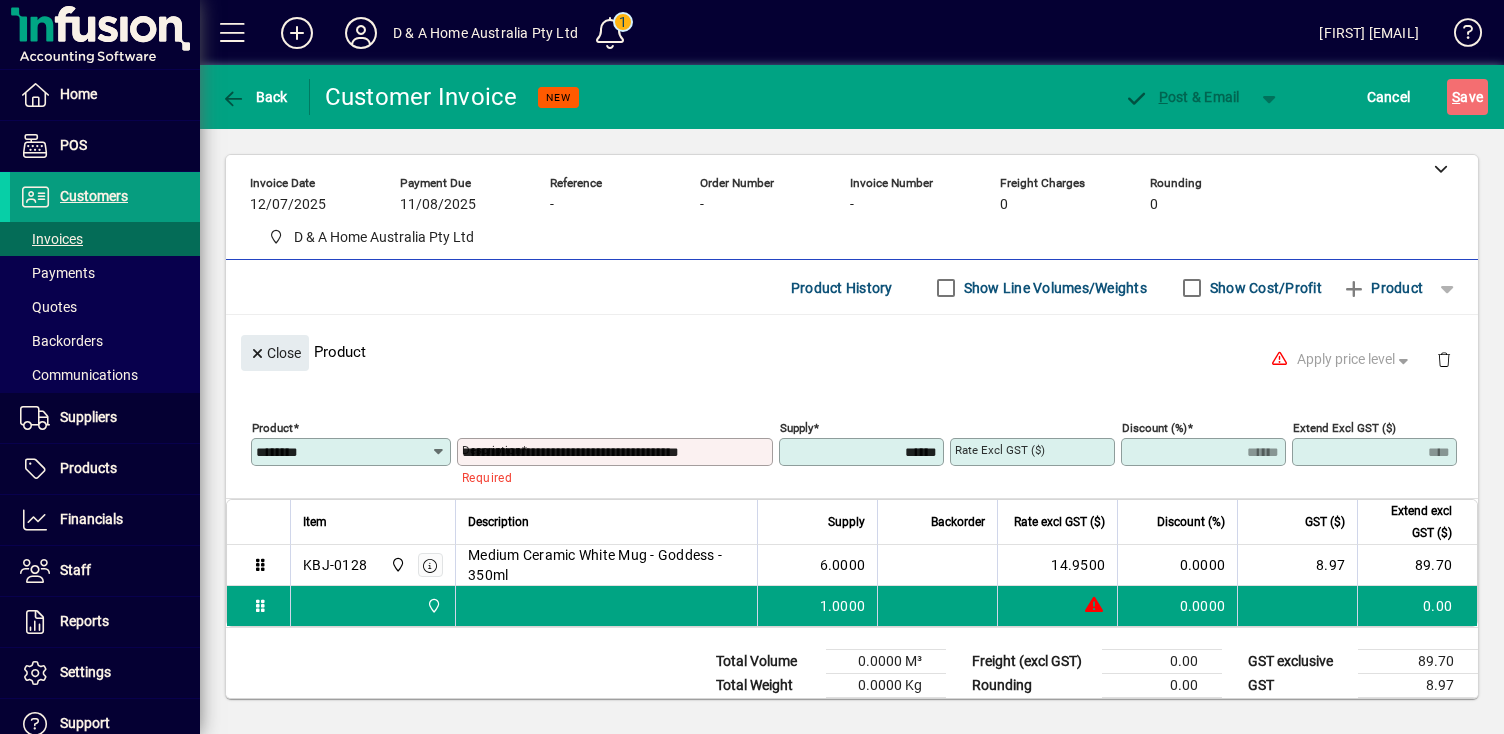 type on "*******" 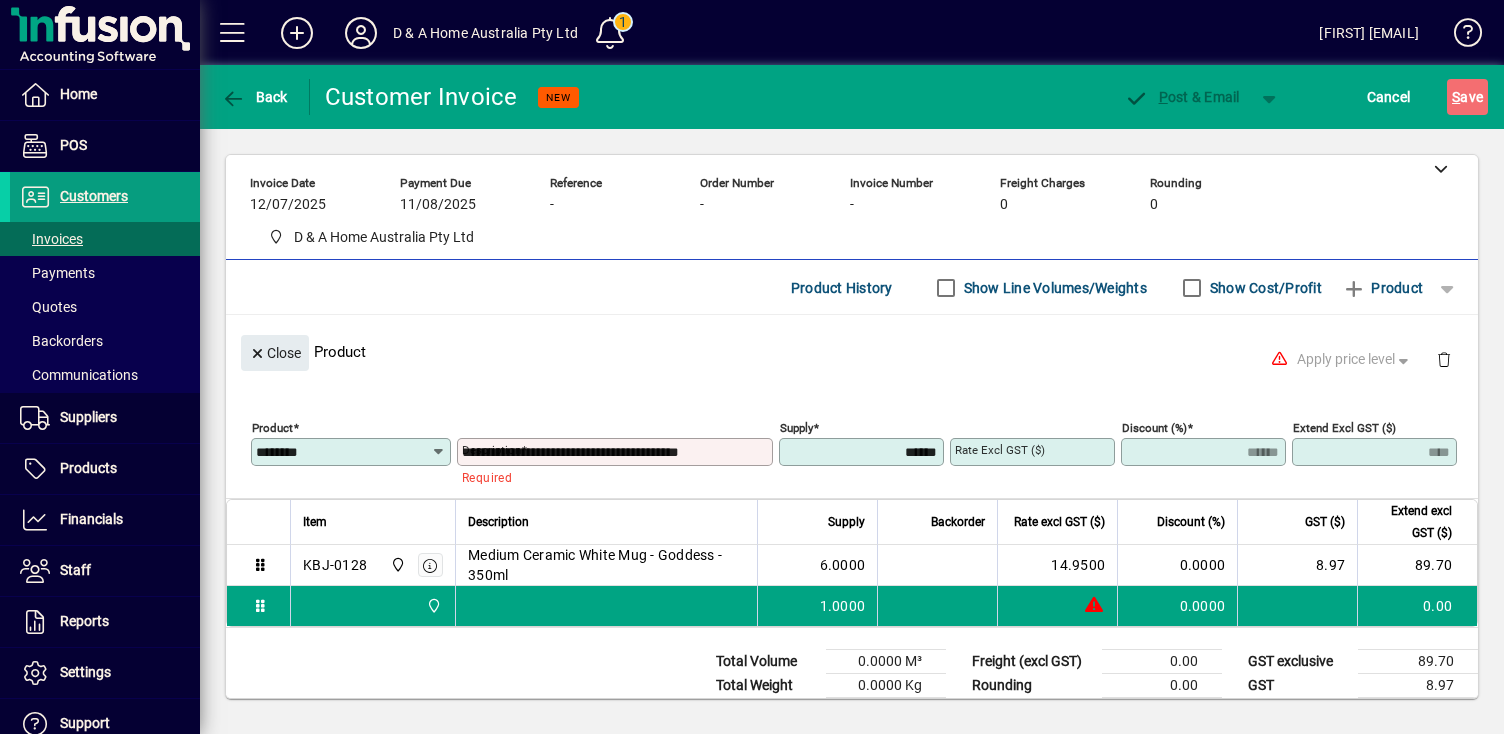 type on "*****" 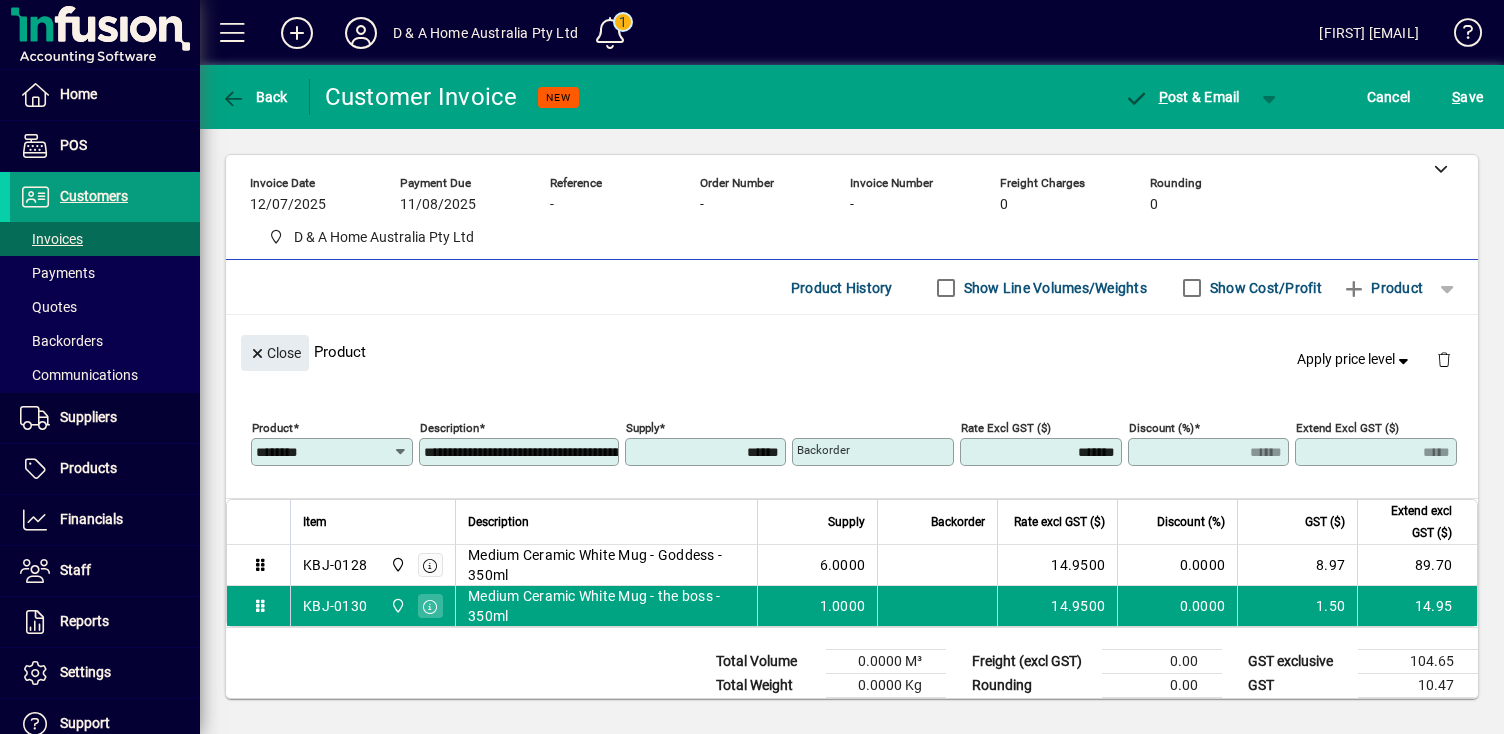 click on "******" at bounding box center (708, 452) 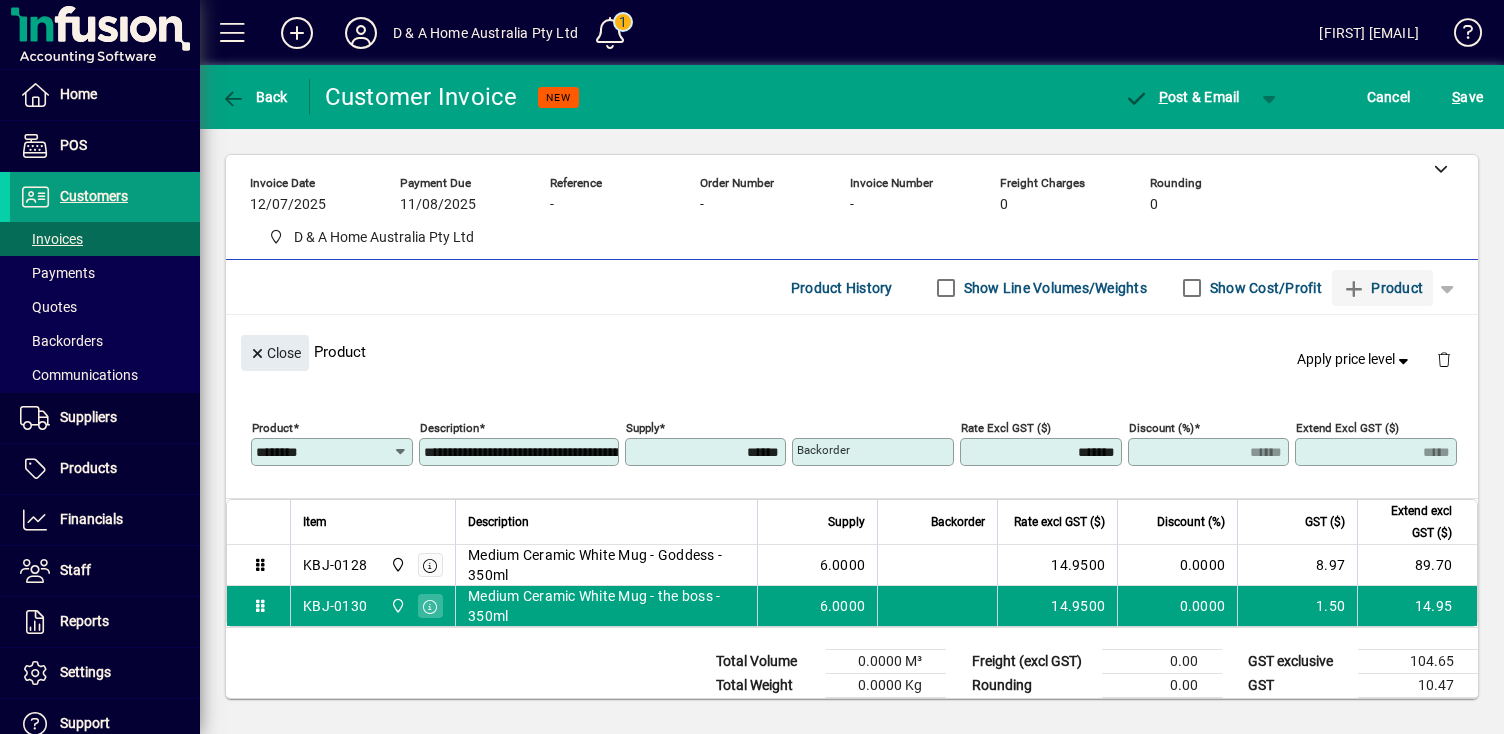 type on "******" 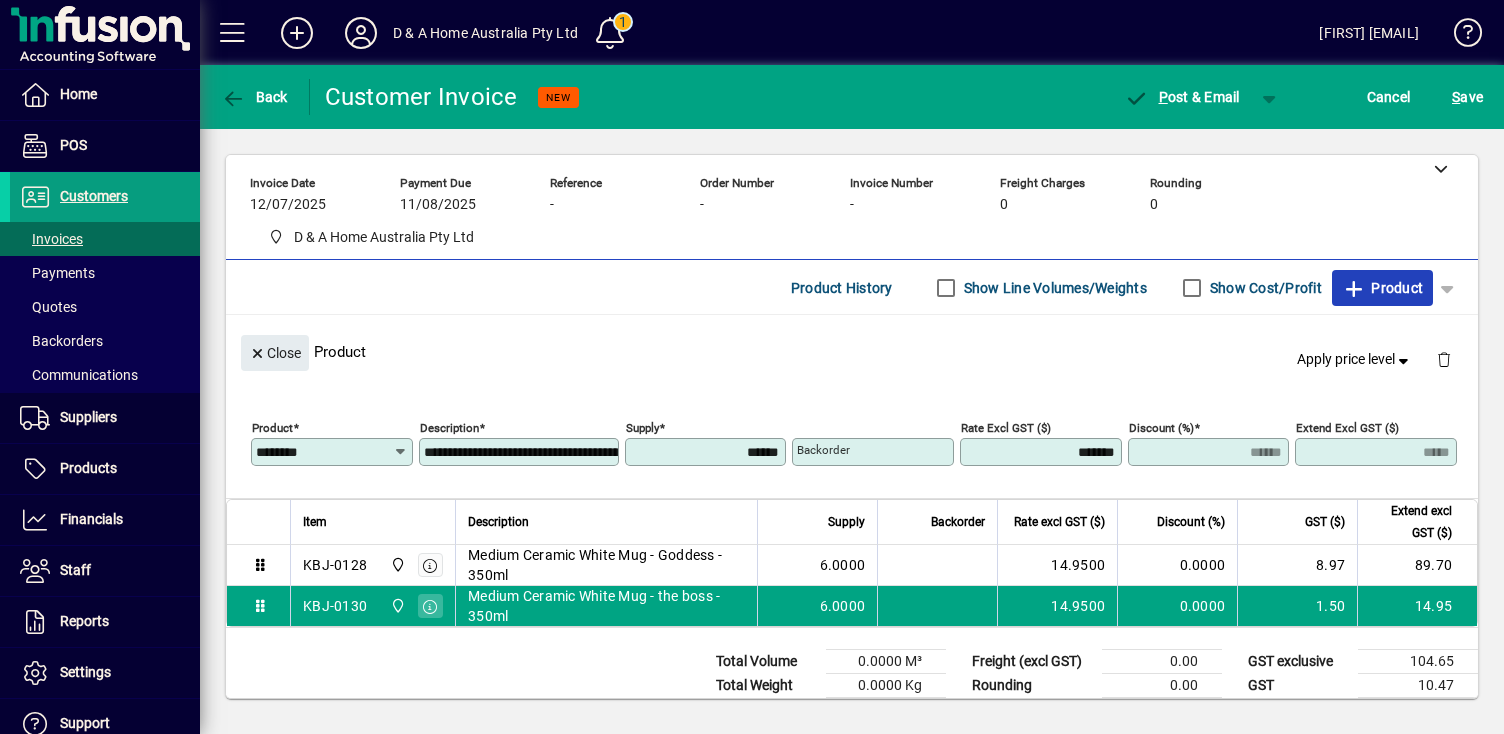 click on "Product" 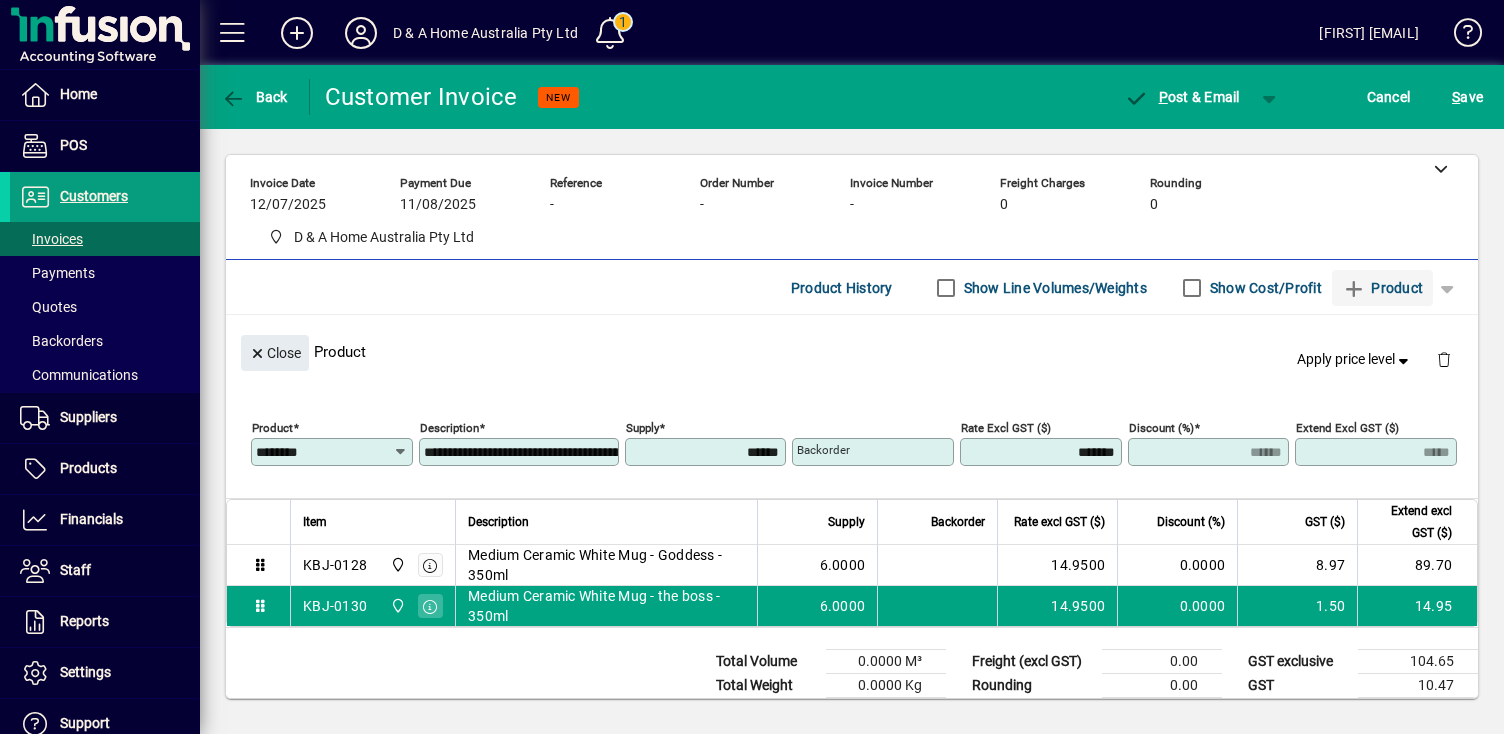 type 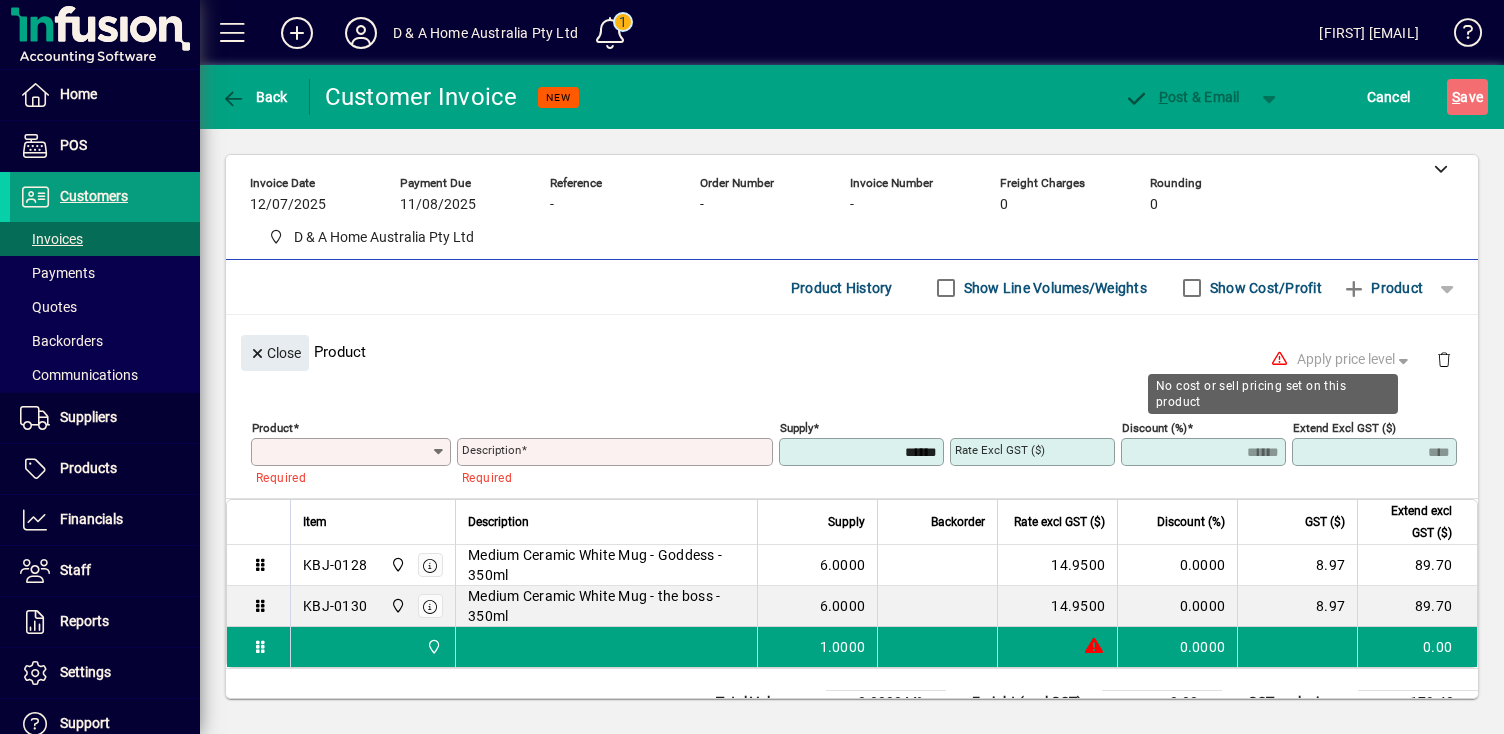 click on "Product" 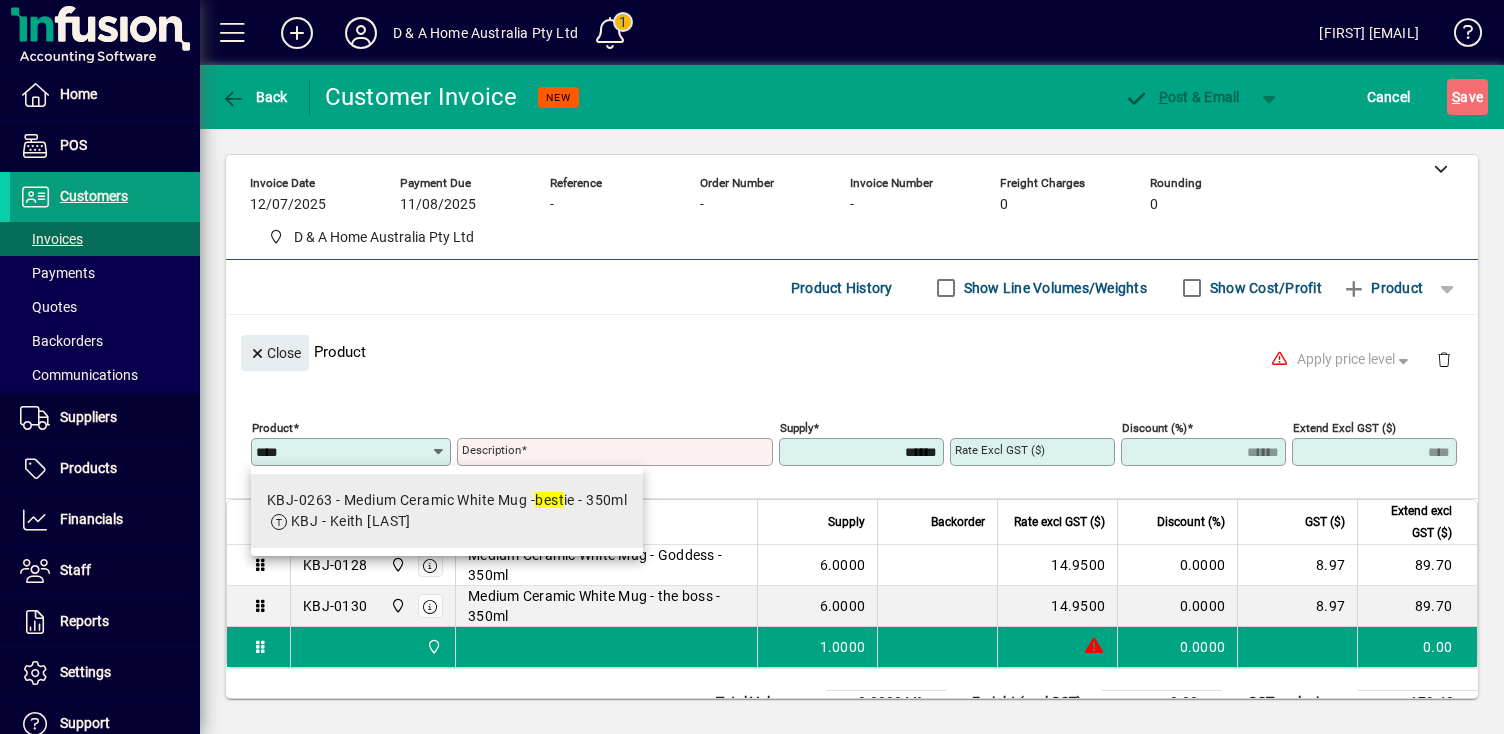 click on "KBJ-0263 - Medium Ceramic White Mug -  best ie - 350ml" at bounding box center (447, 500) 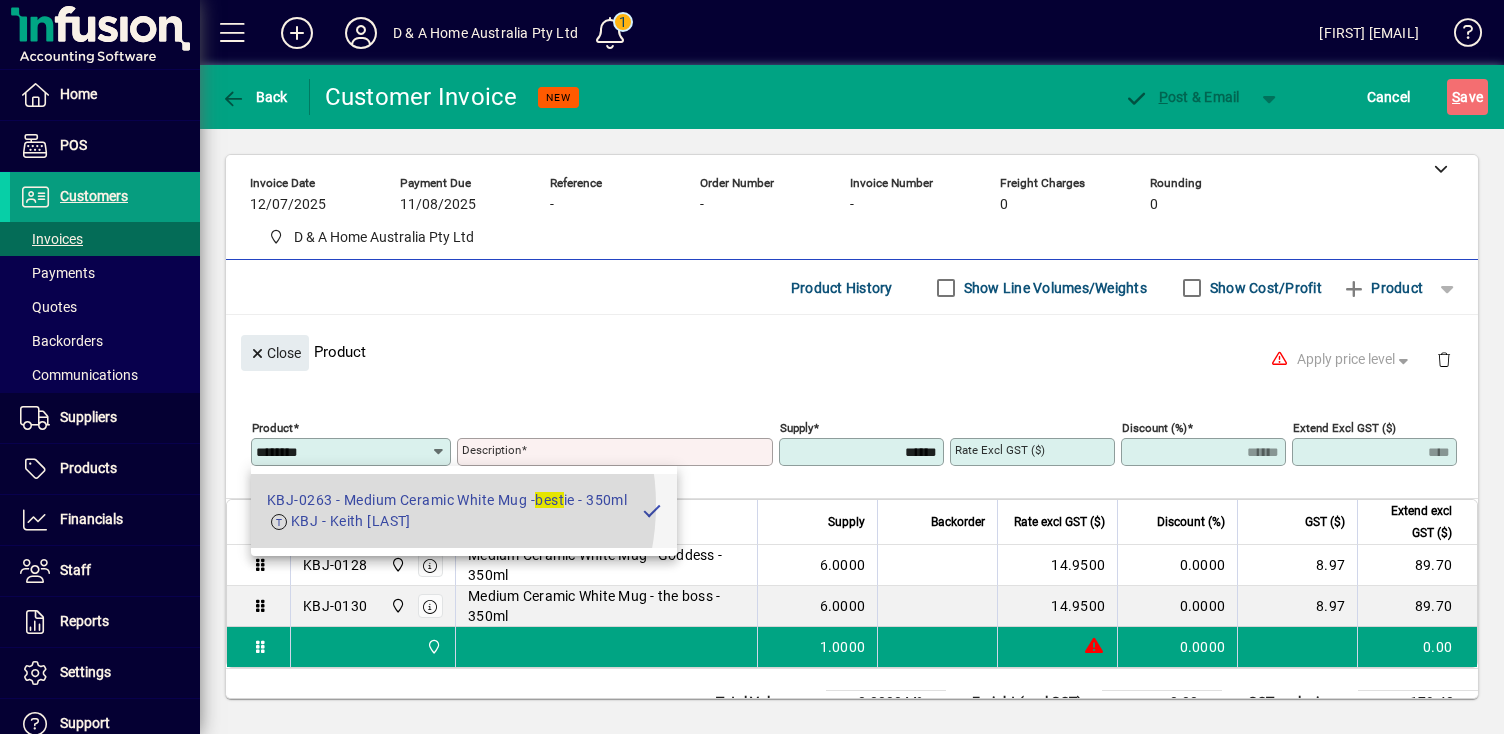 type on "**********" 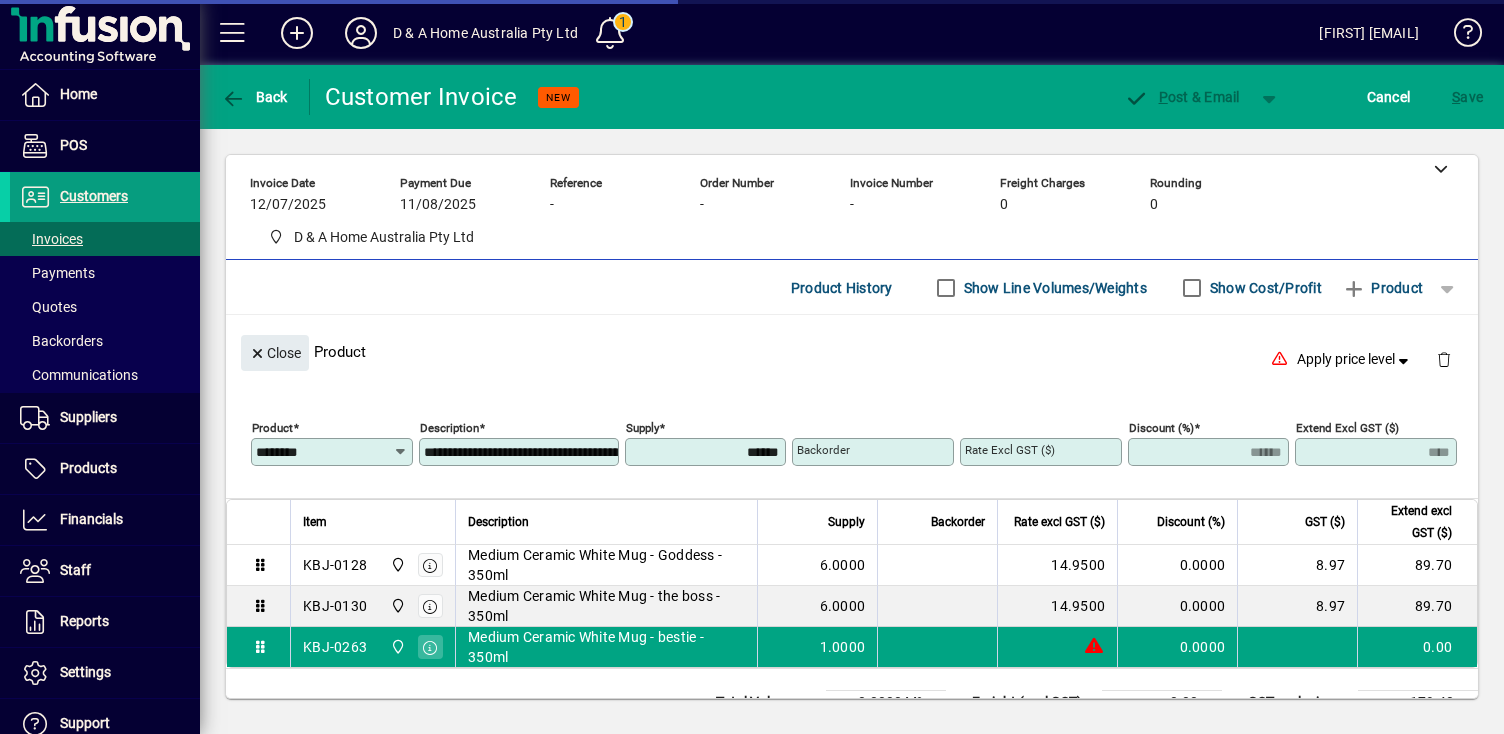 type on "*******" 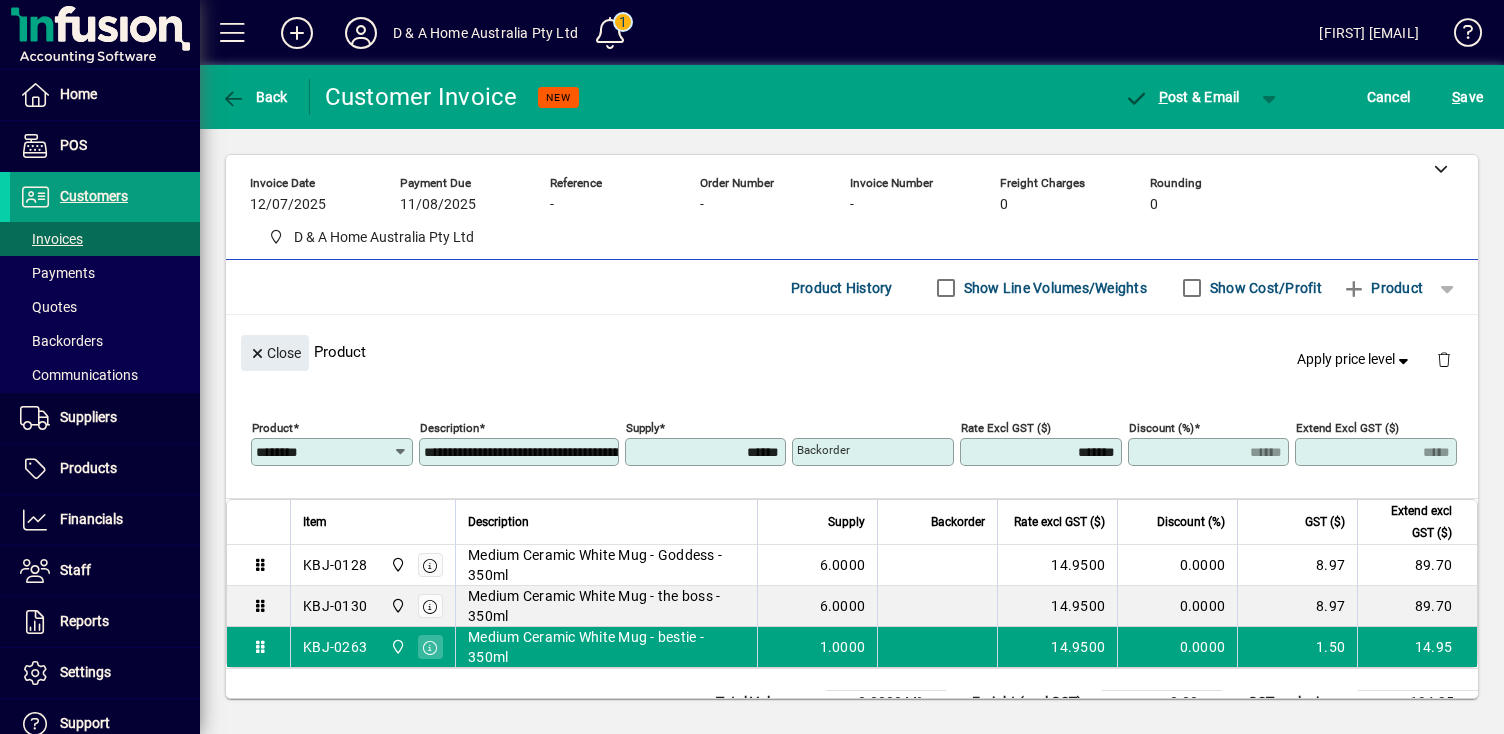 drag, startPoint x: 743, startPoint y: 454, endPoint x: 723, endPoint y: 454, distance: 20 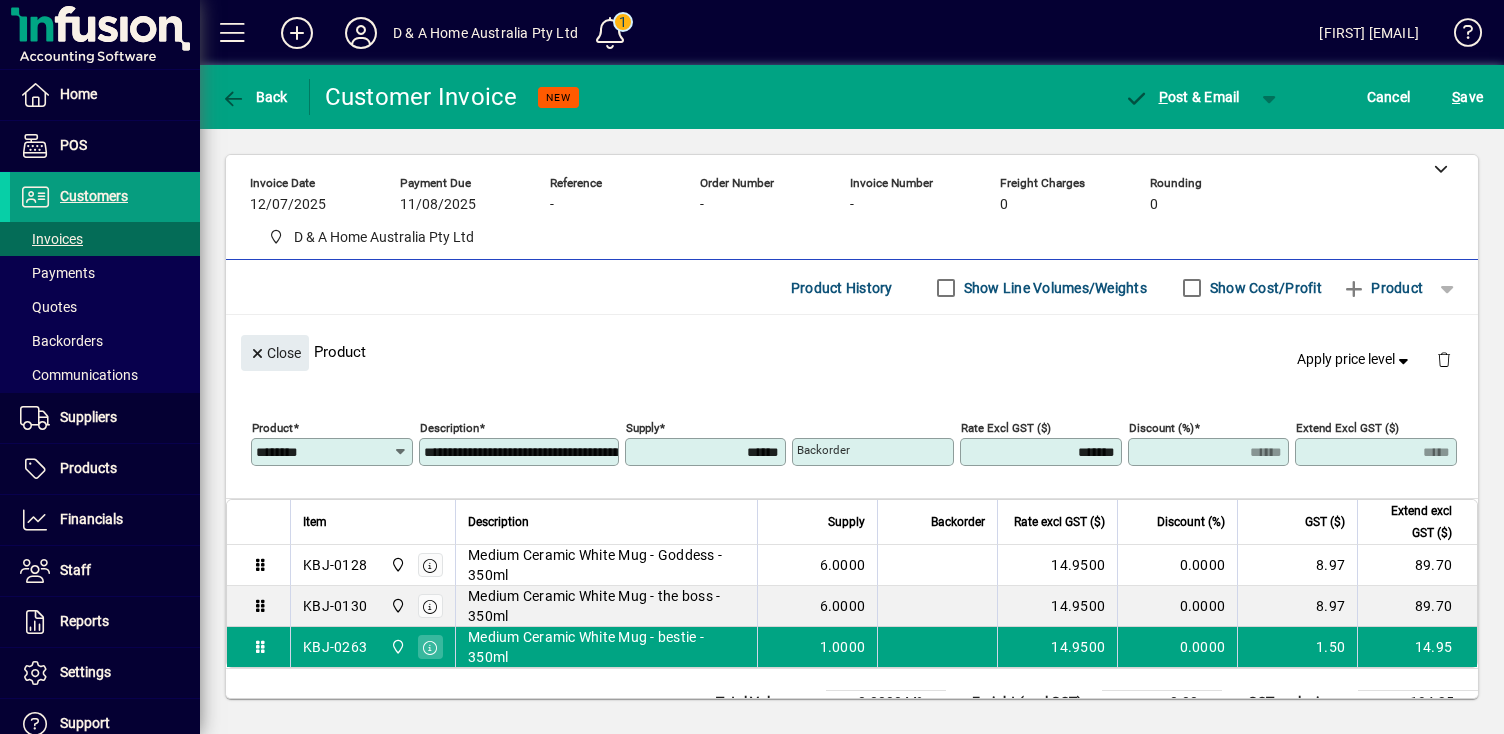 click on "******" at bounding box center [708, 452] 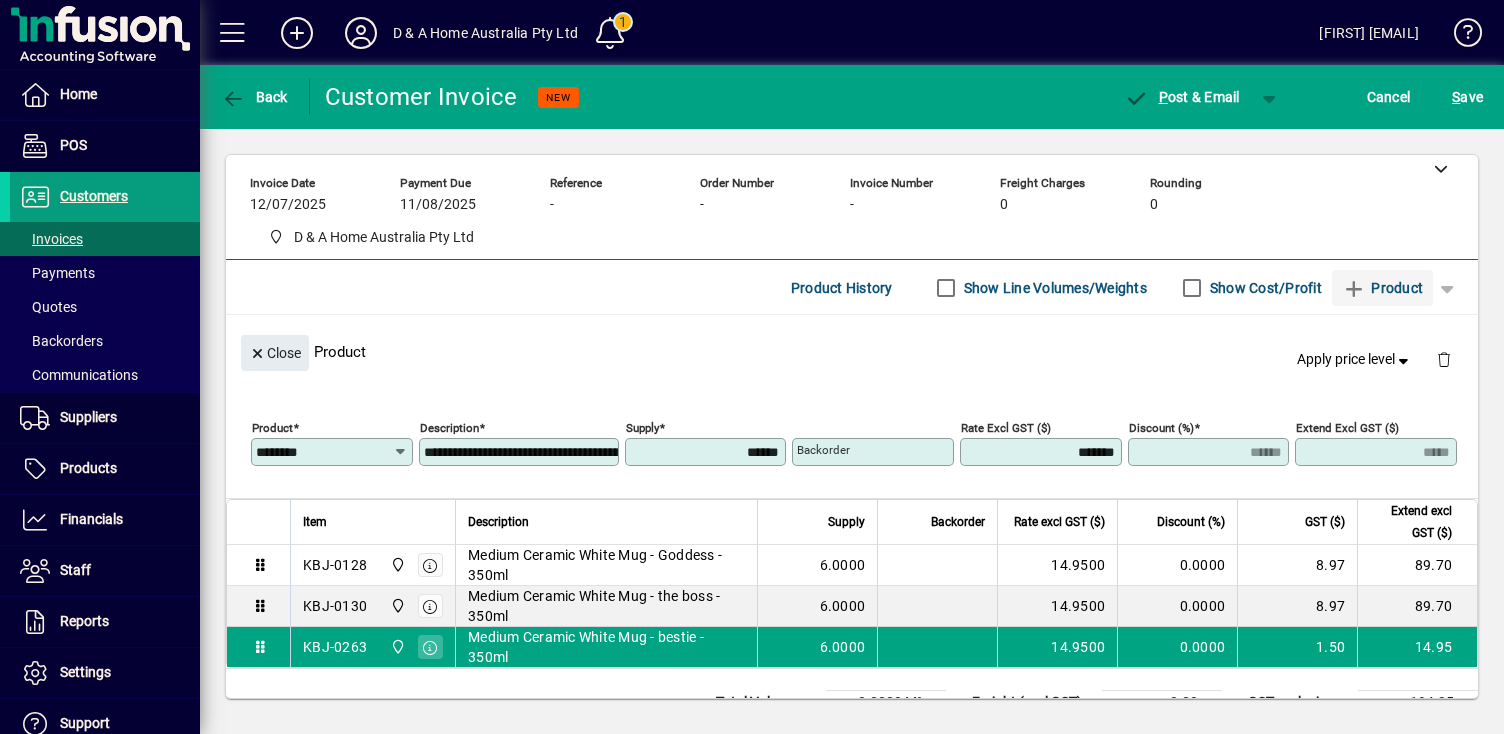 type on "******" 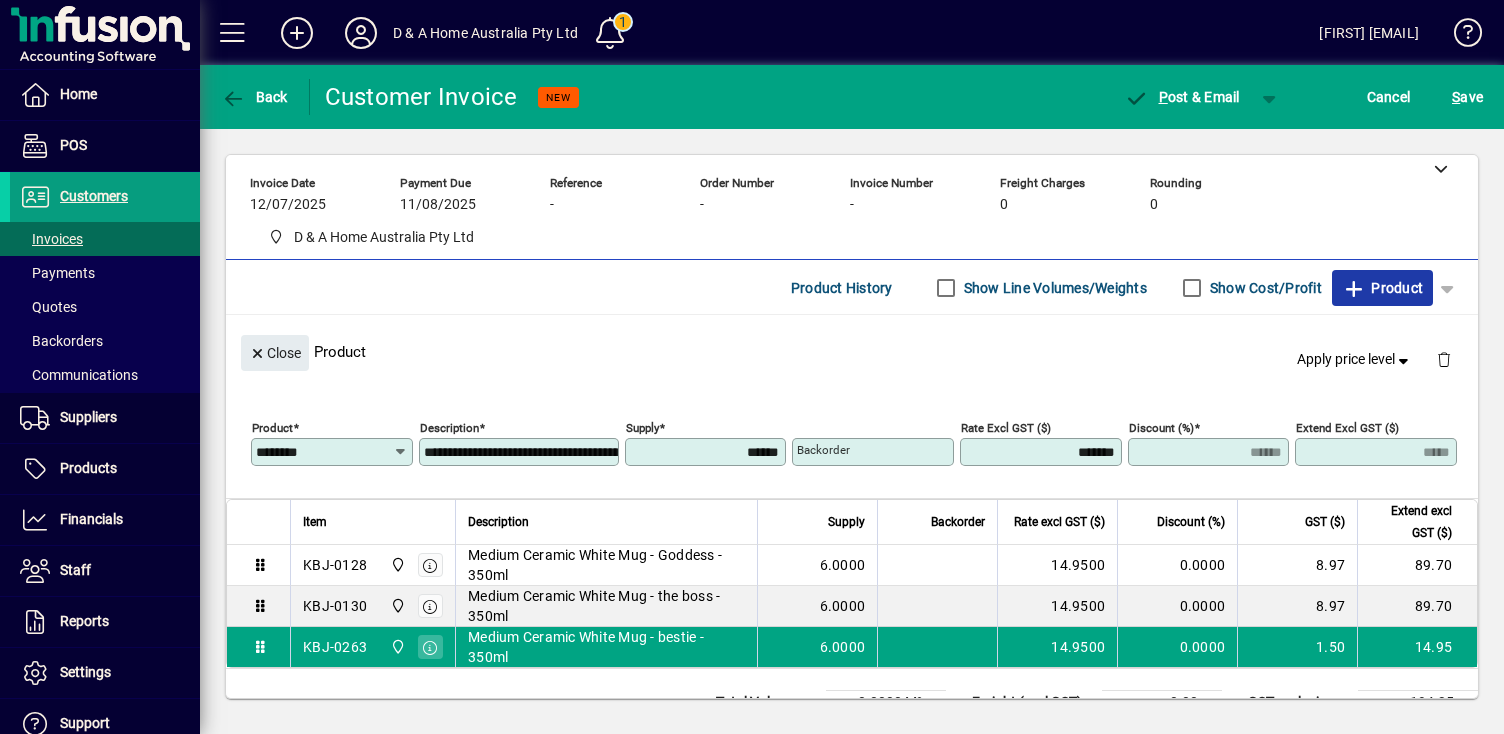 click on "Product" 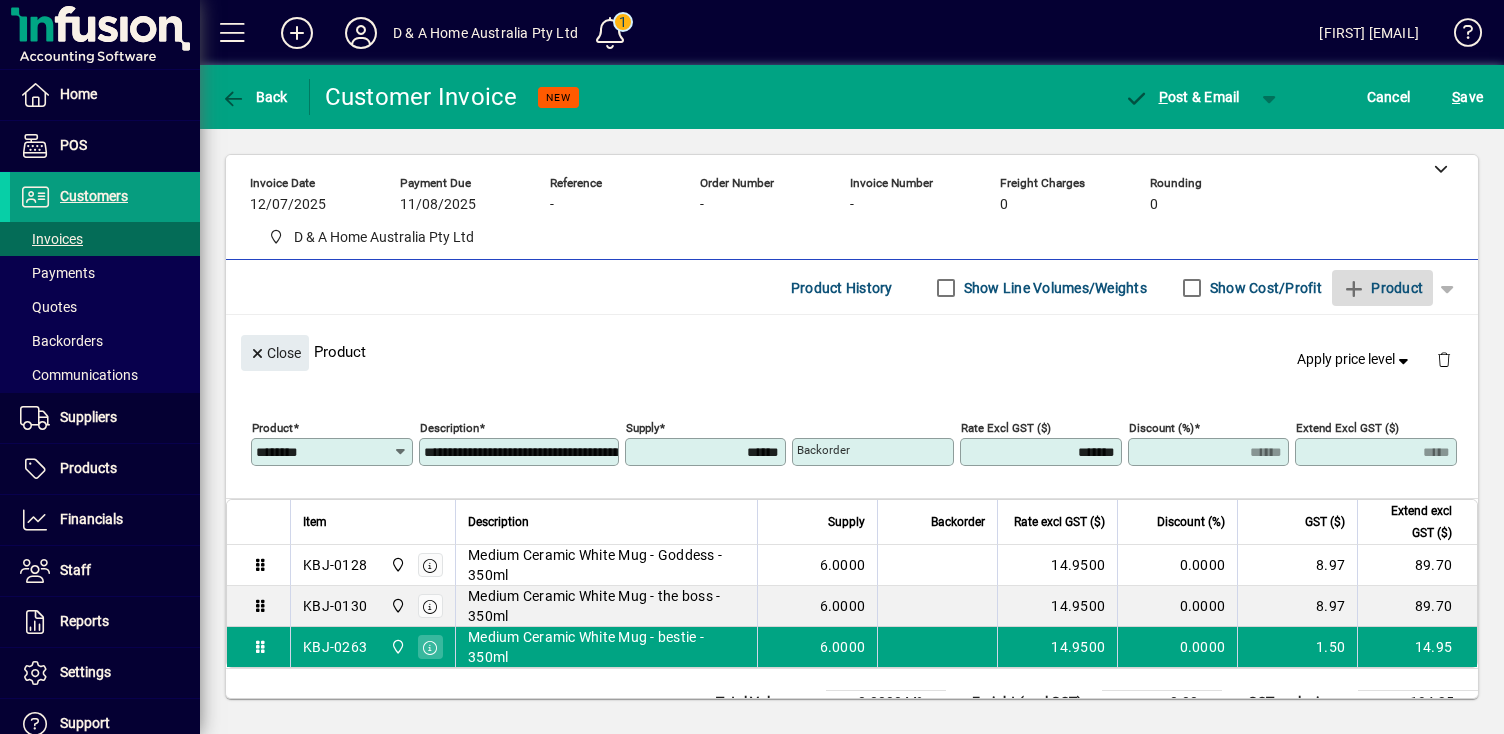 type 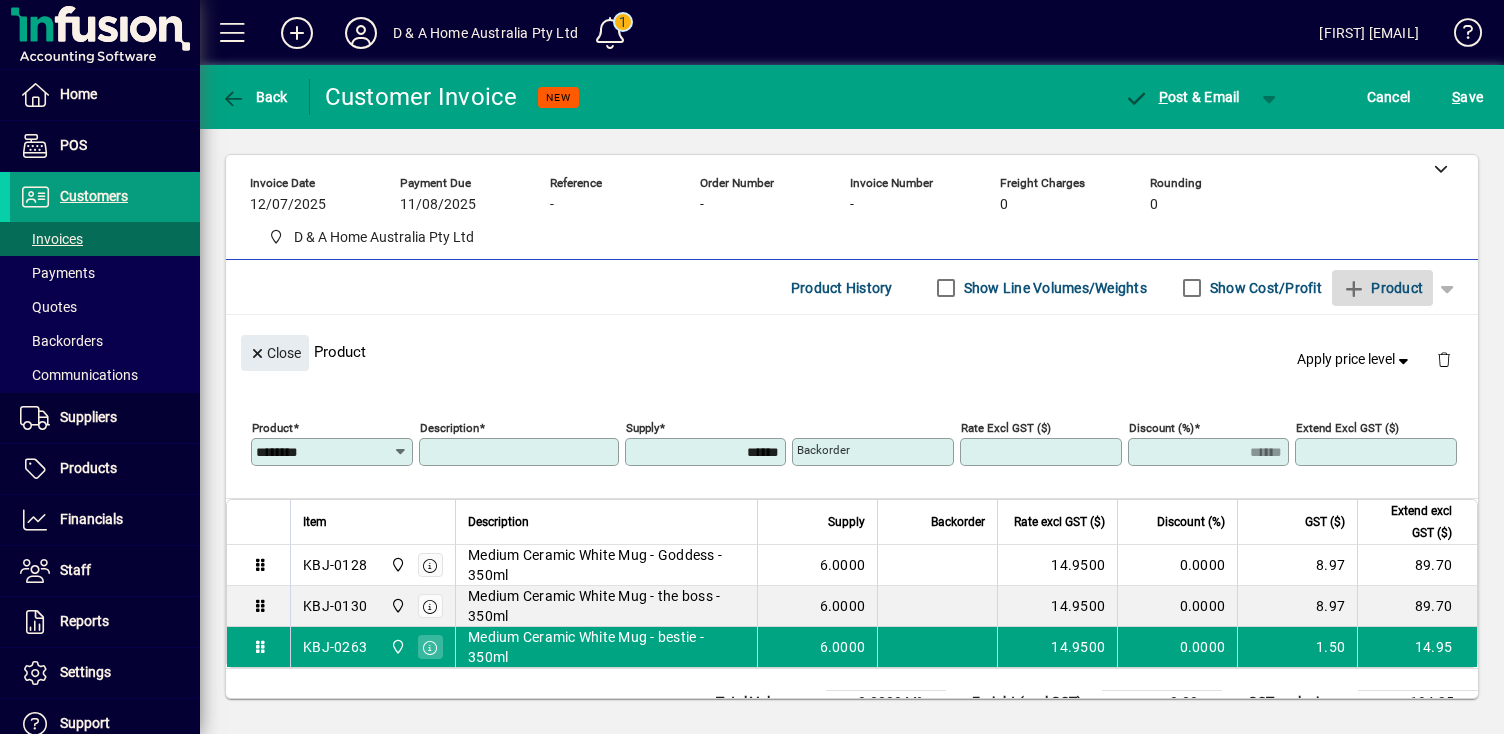 type on "****" 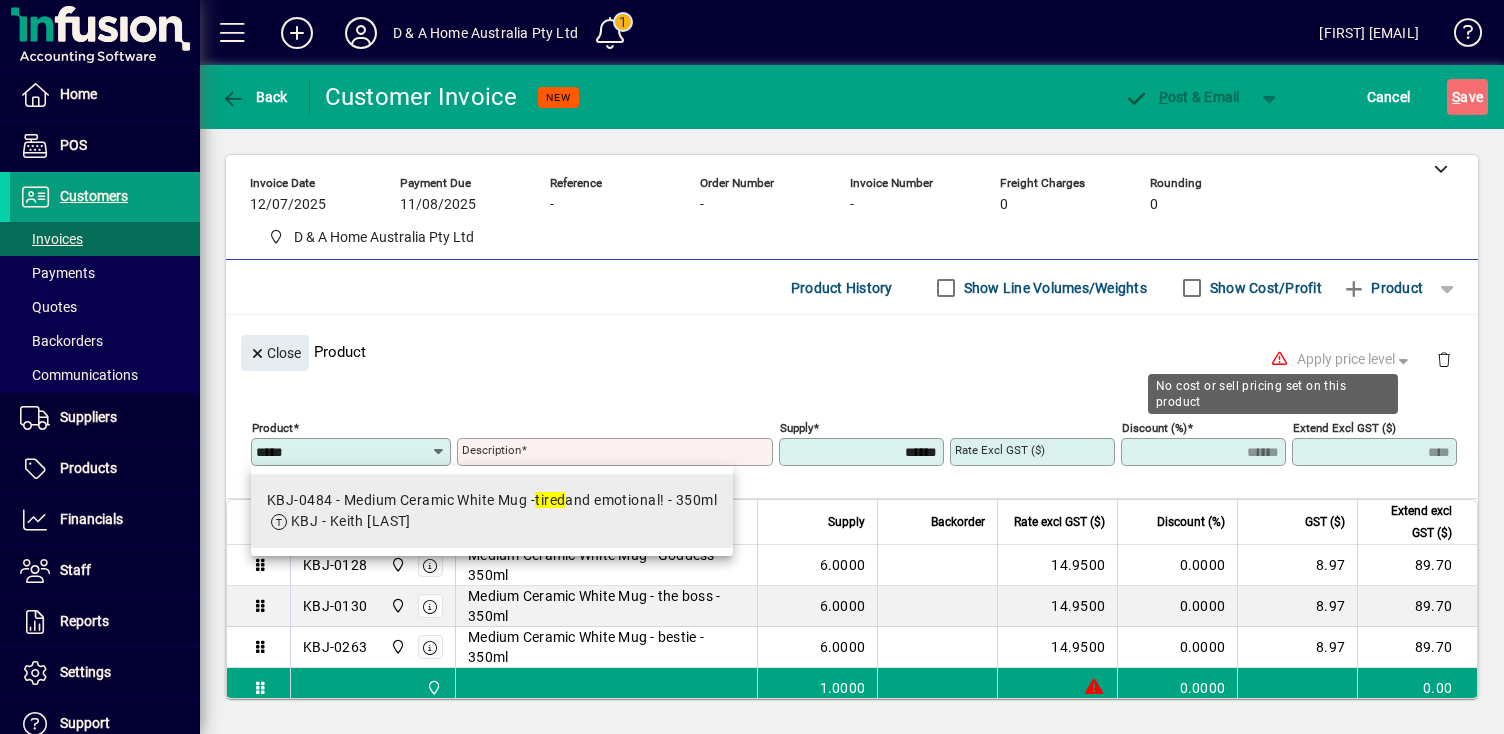 click on "KBJ-0484 - Medium Ceramic White Mug -  tired  and emotional! - 350ml" at bounding box center (492, 500) 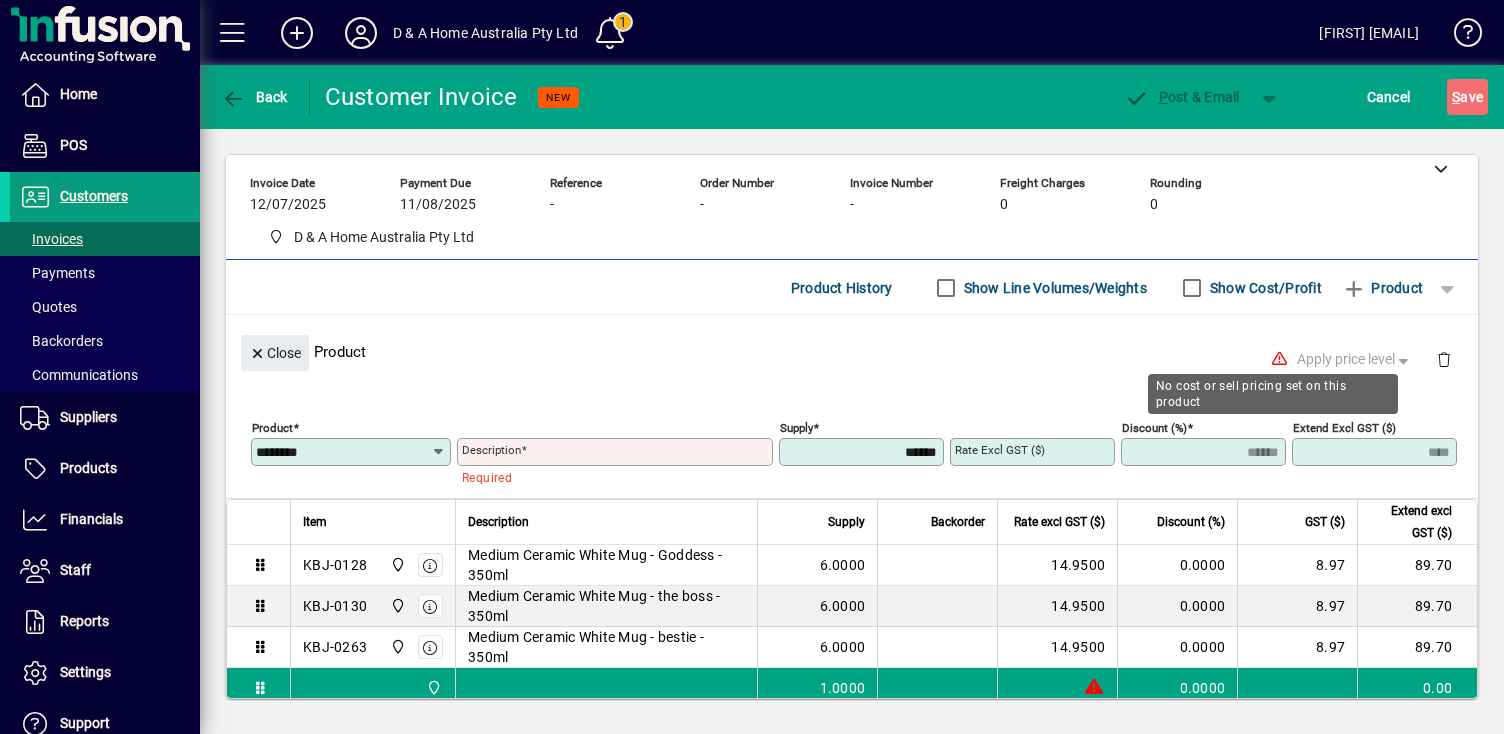 type on "**********" 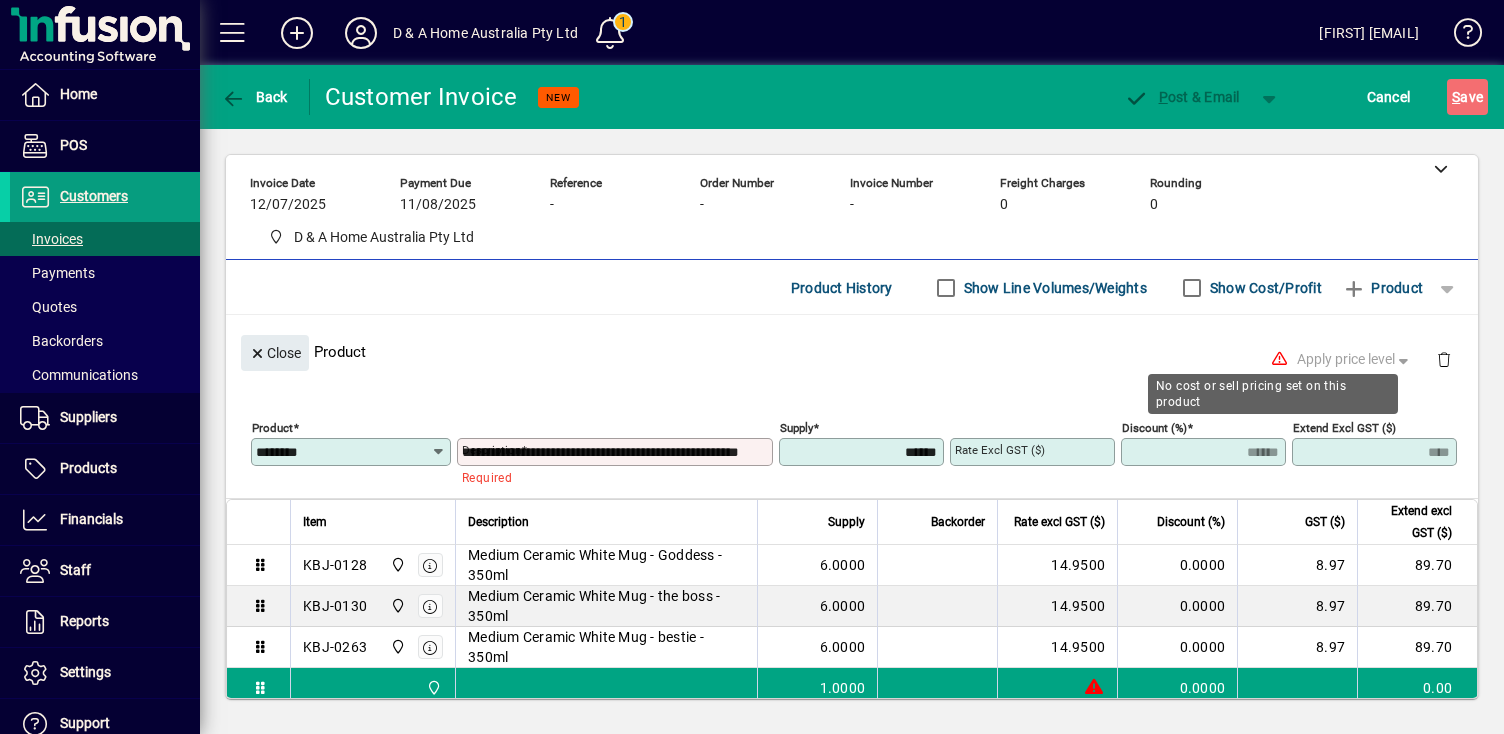 type on "*******" 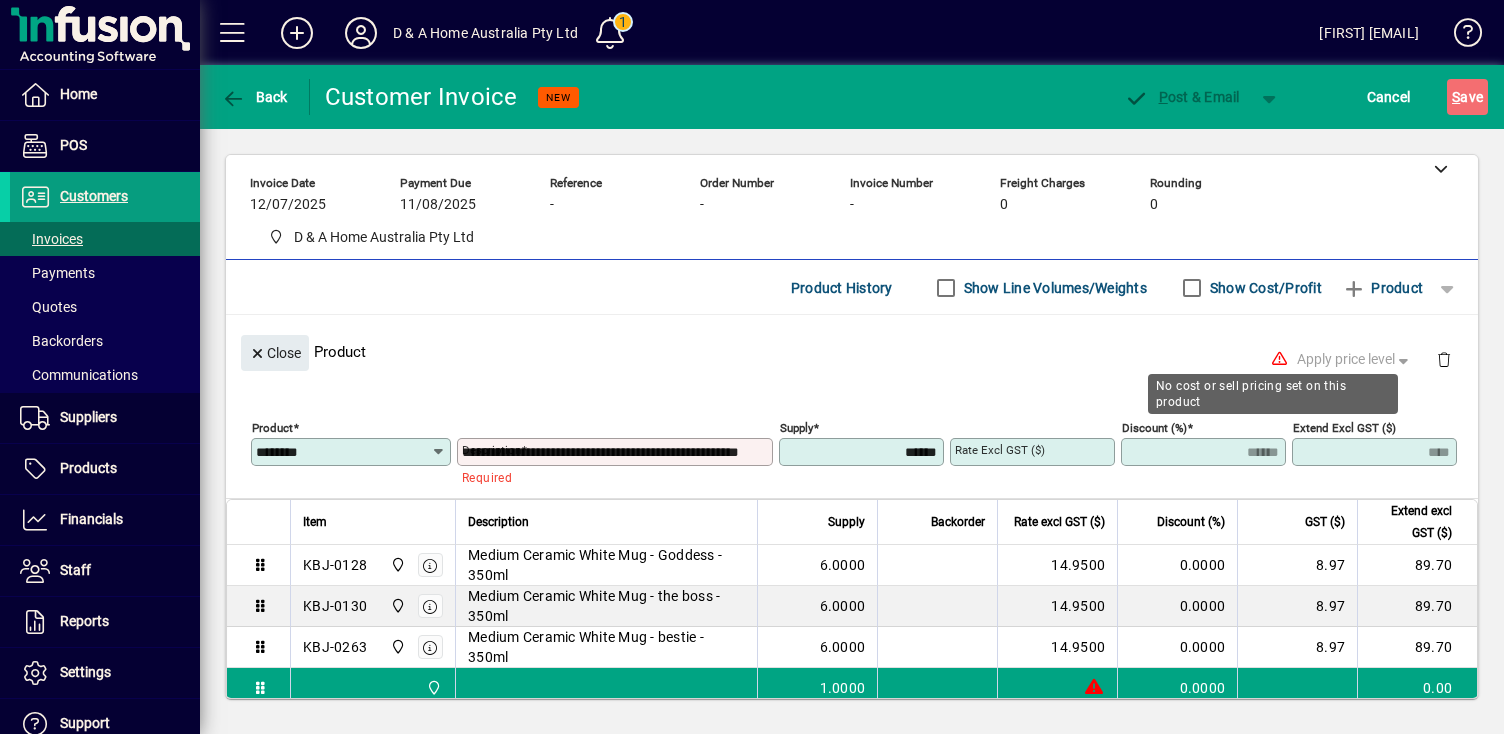 type on "*****" 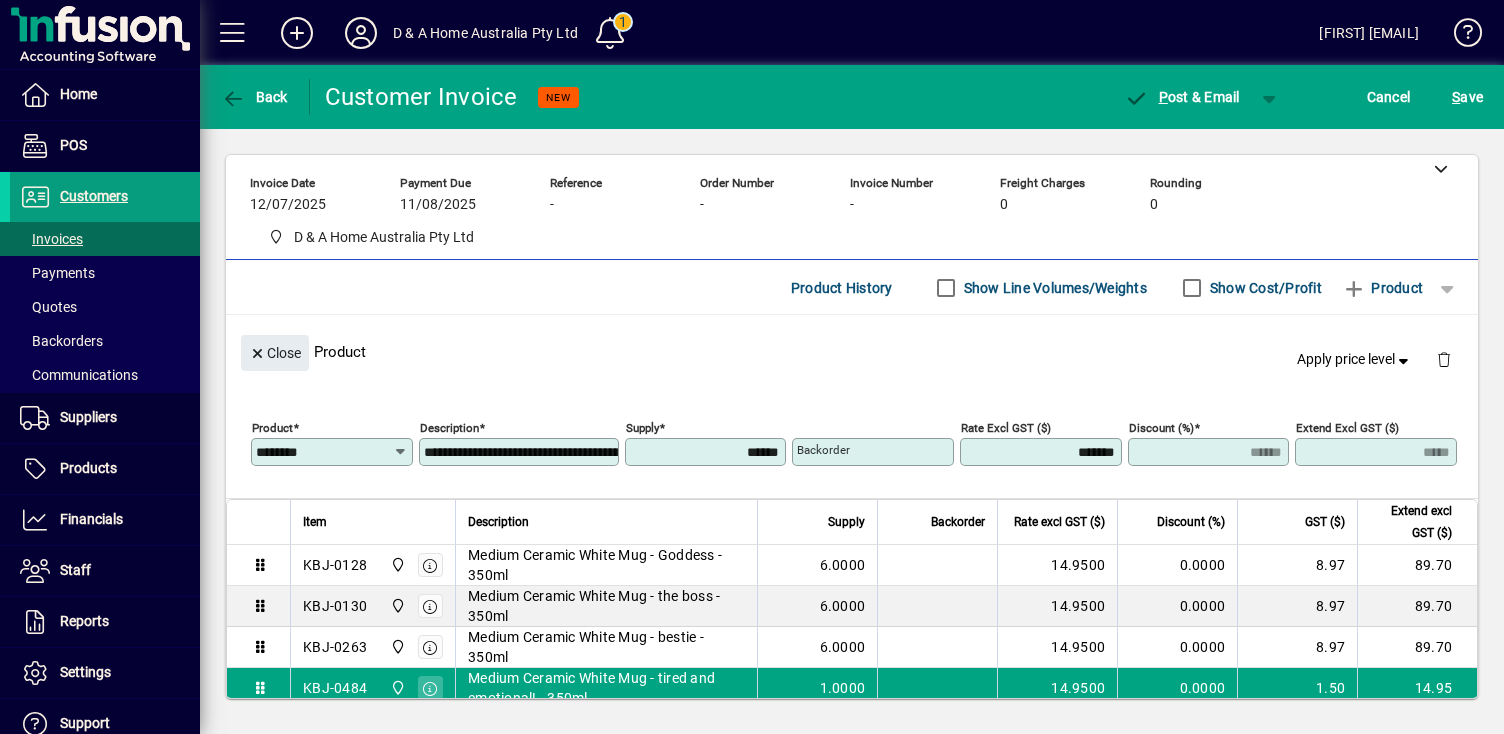drag, startPoint x: 743, startPoint y: 455, endPoint x: 717, endPoint y: 455, distance: 26 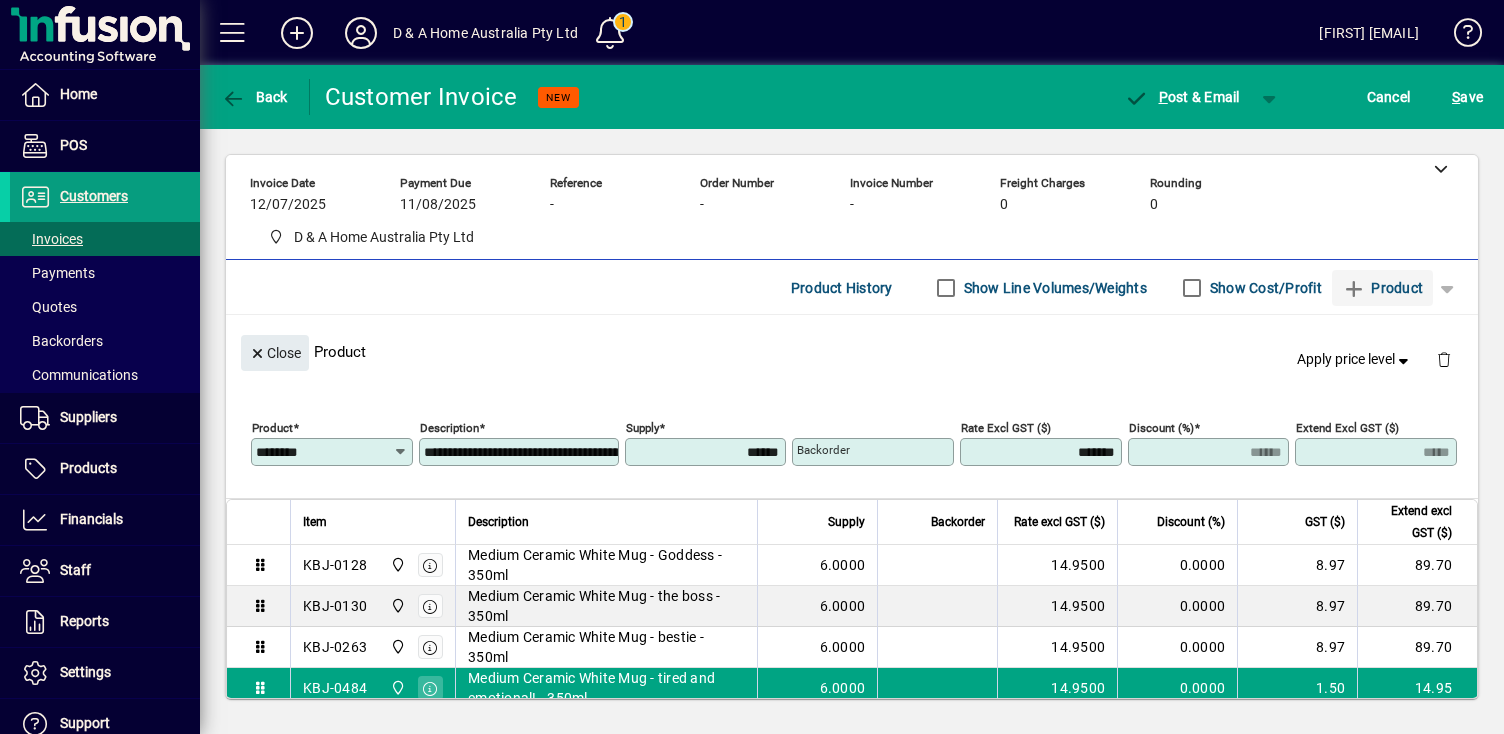 type on "******" 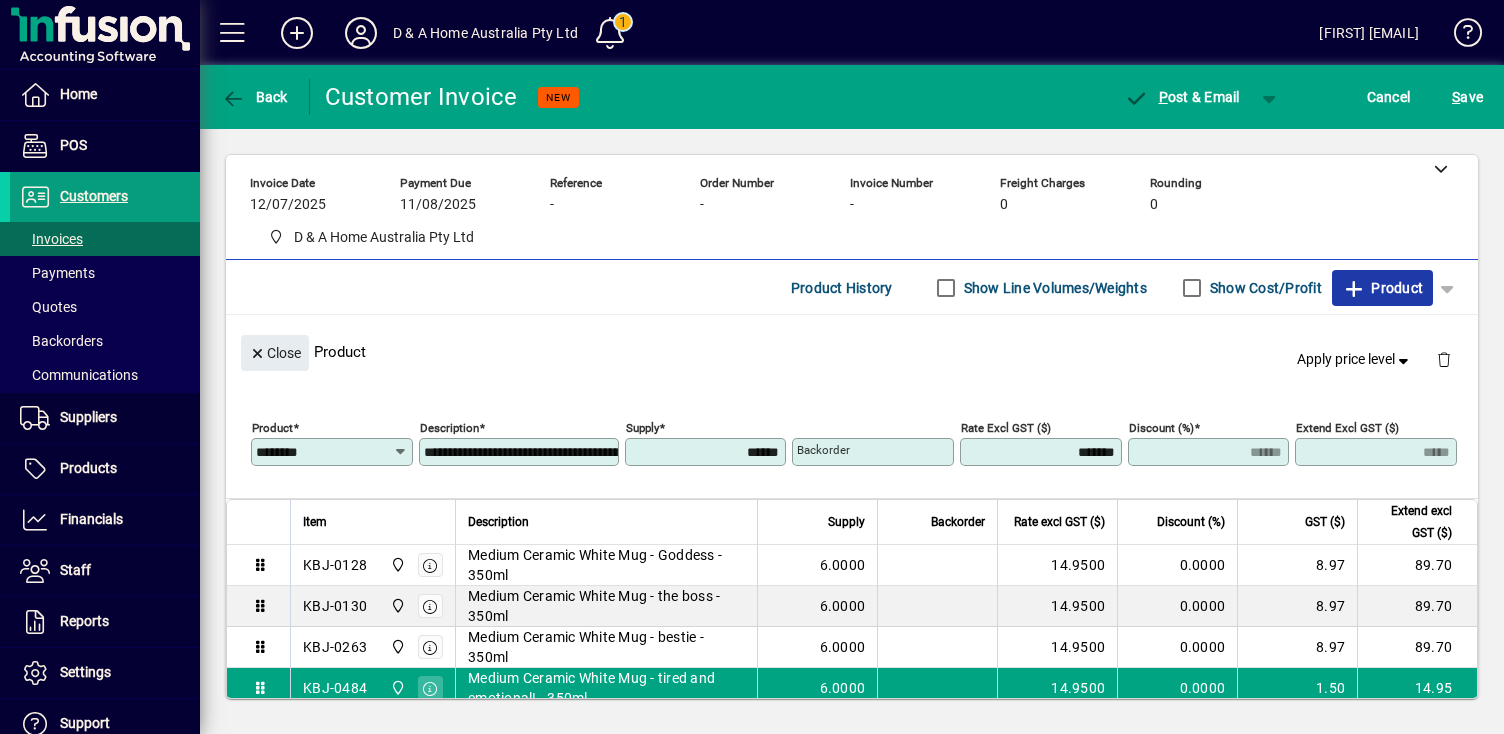 click on "Product" 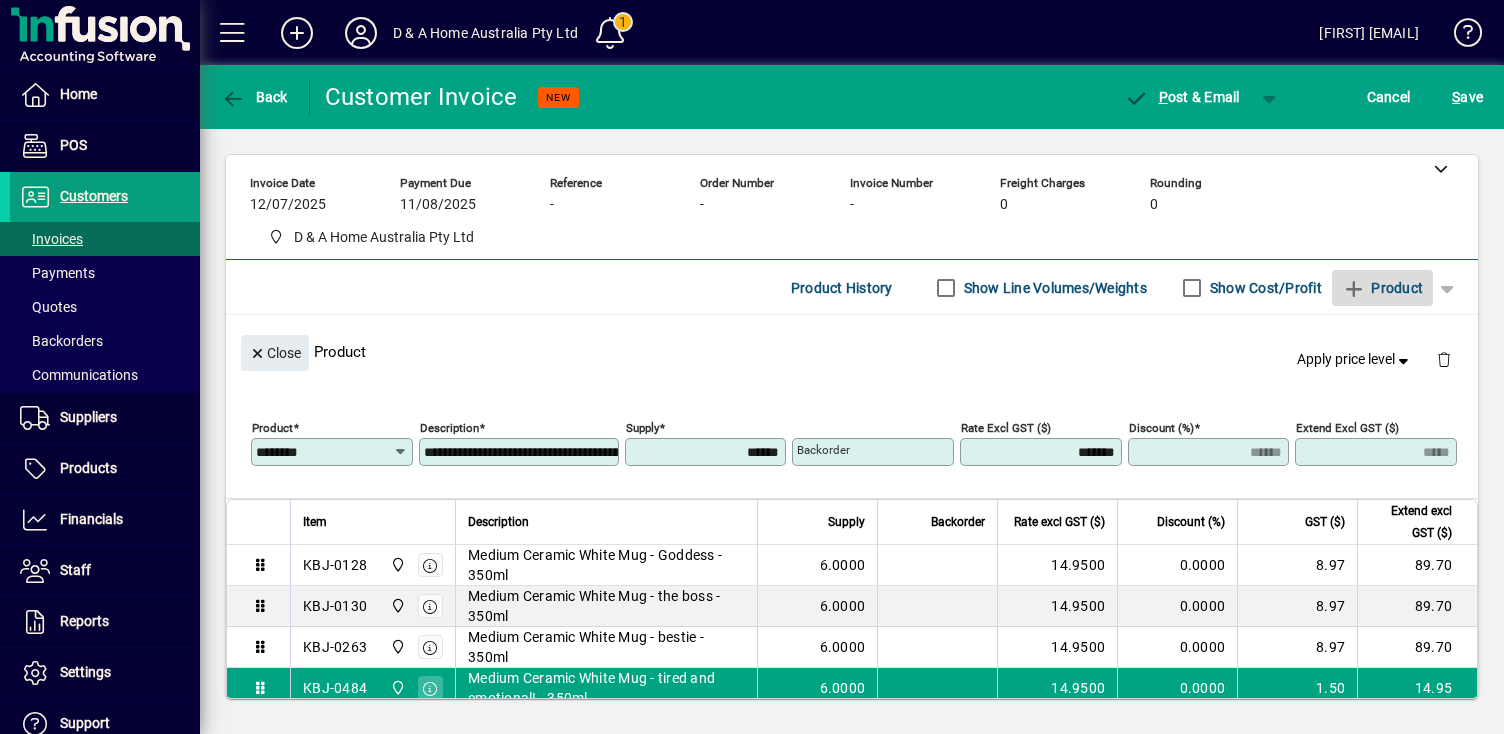 type 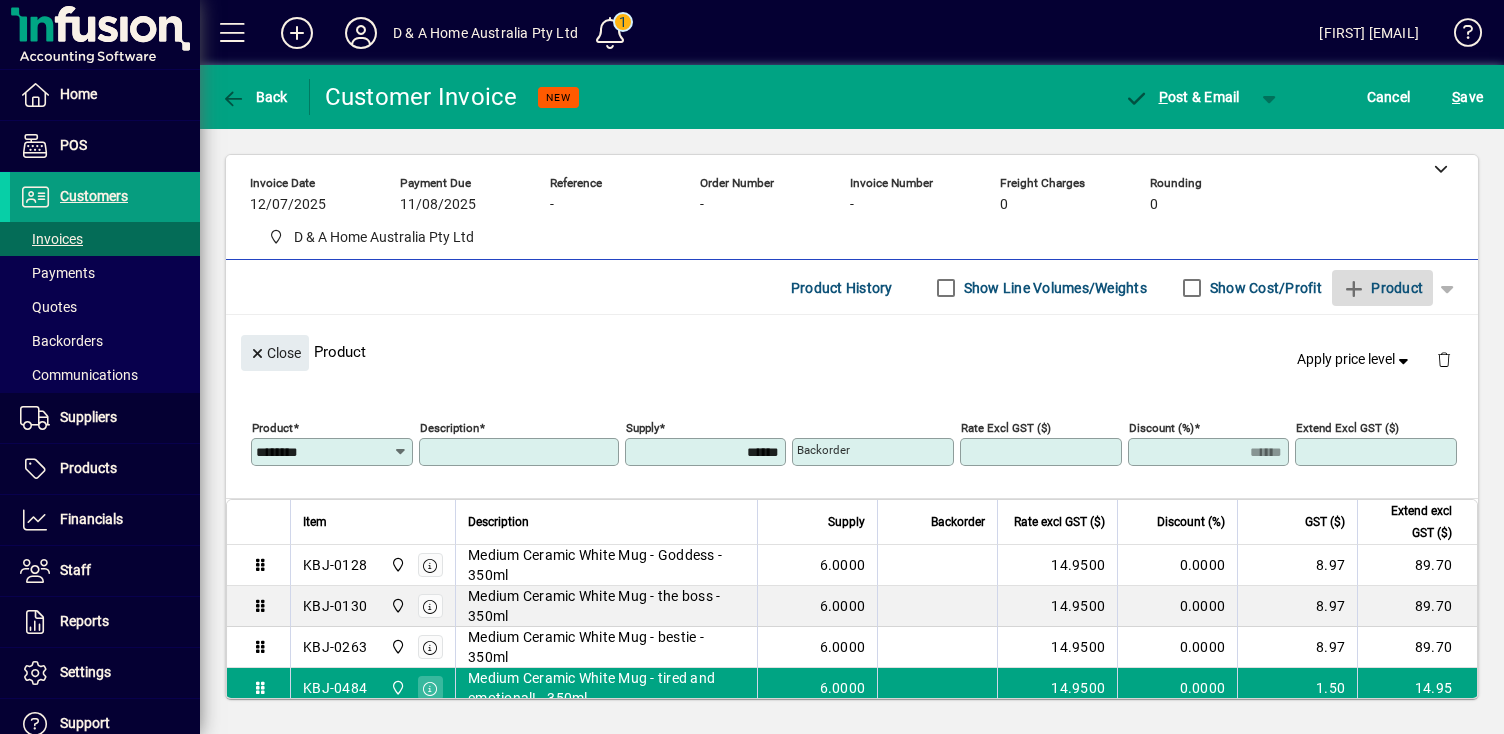 type 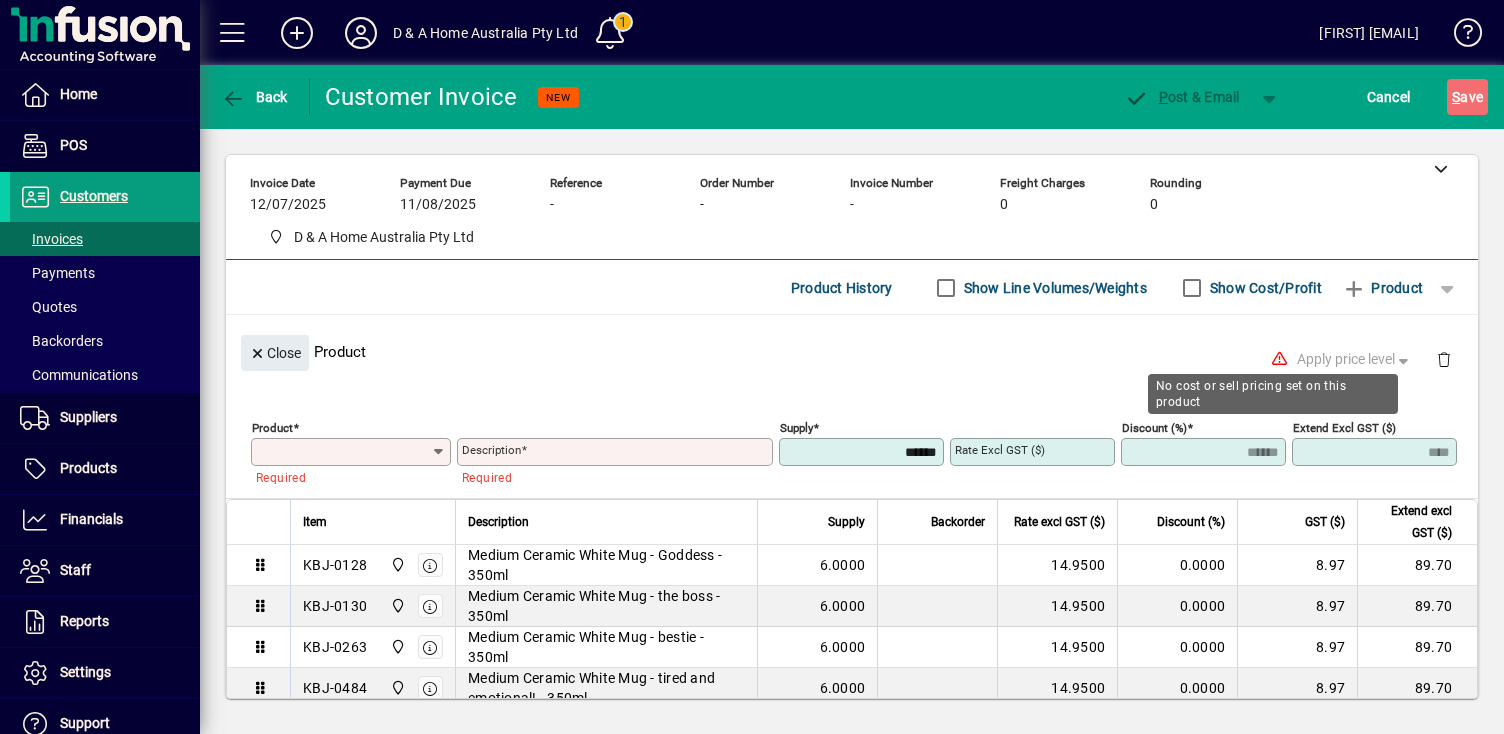 click on "Product" at bounding box center [343, 452] 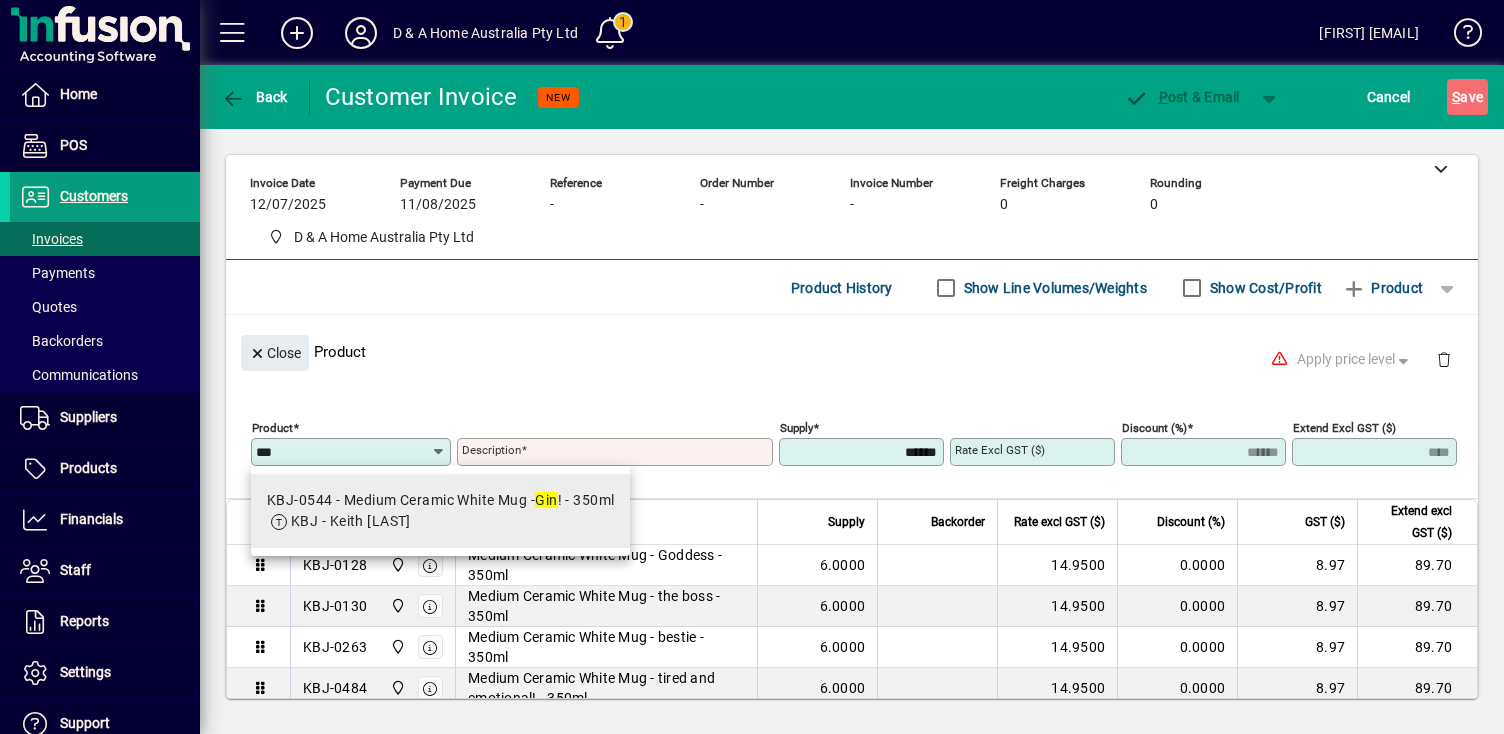 click on "KBJ - Keith [LAST]" at bounding box center (351, 521) 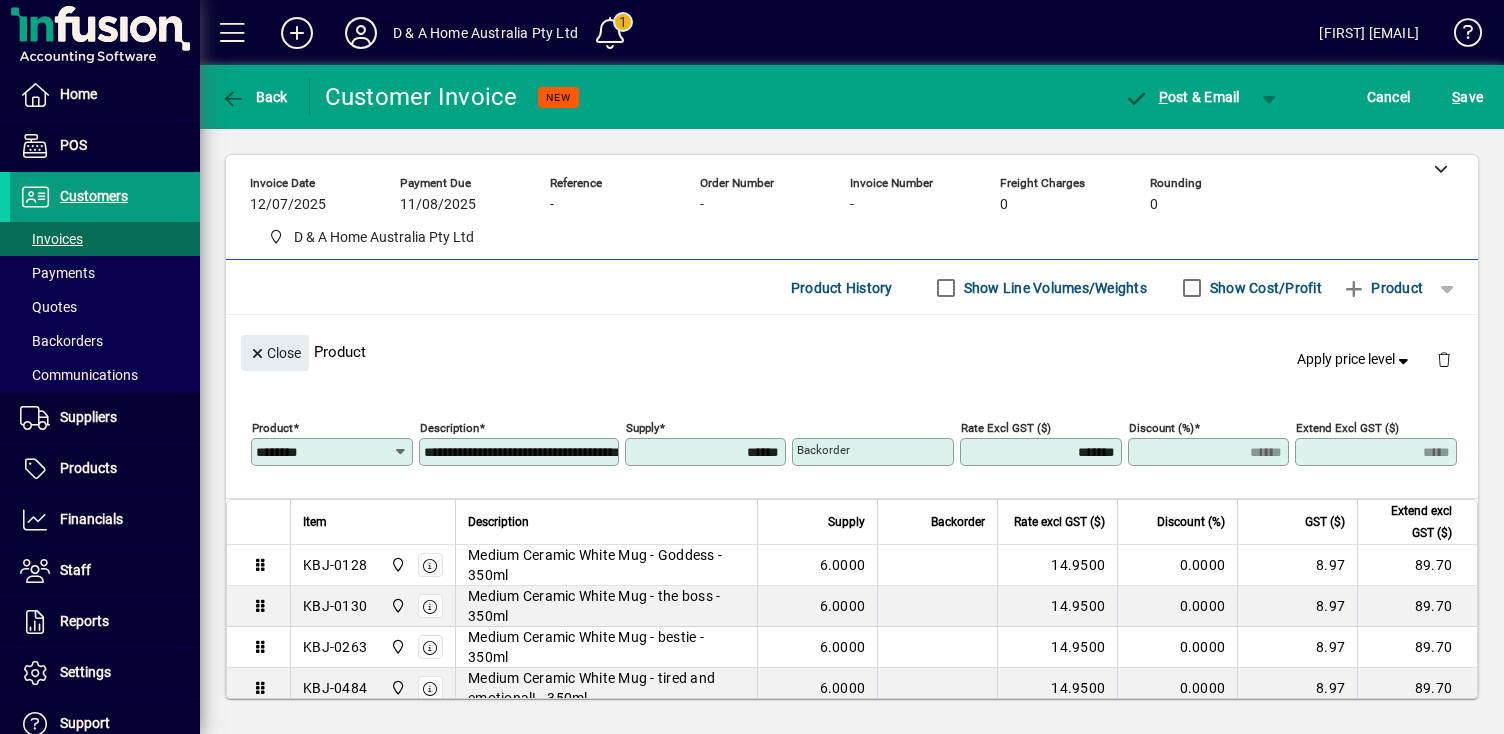drag, startPoint x: 741, startPoint y: 457, endPoint x: 724, endPoint y: 457, distance: 17 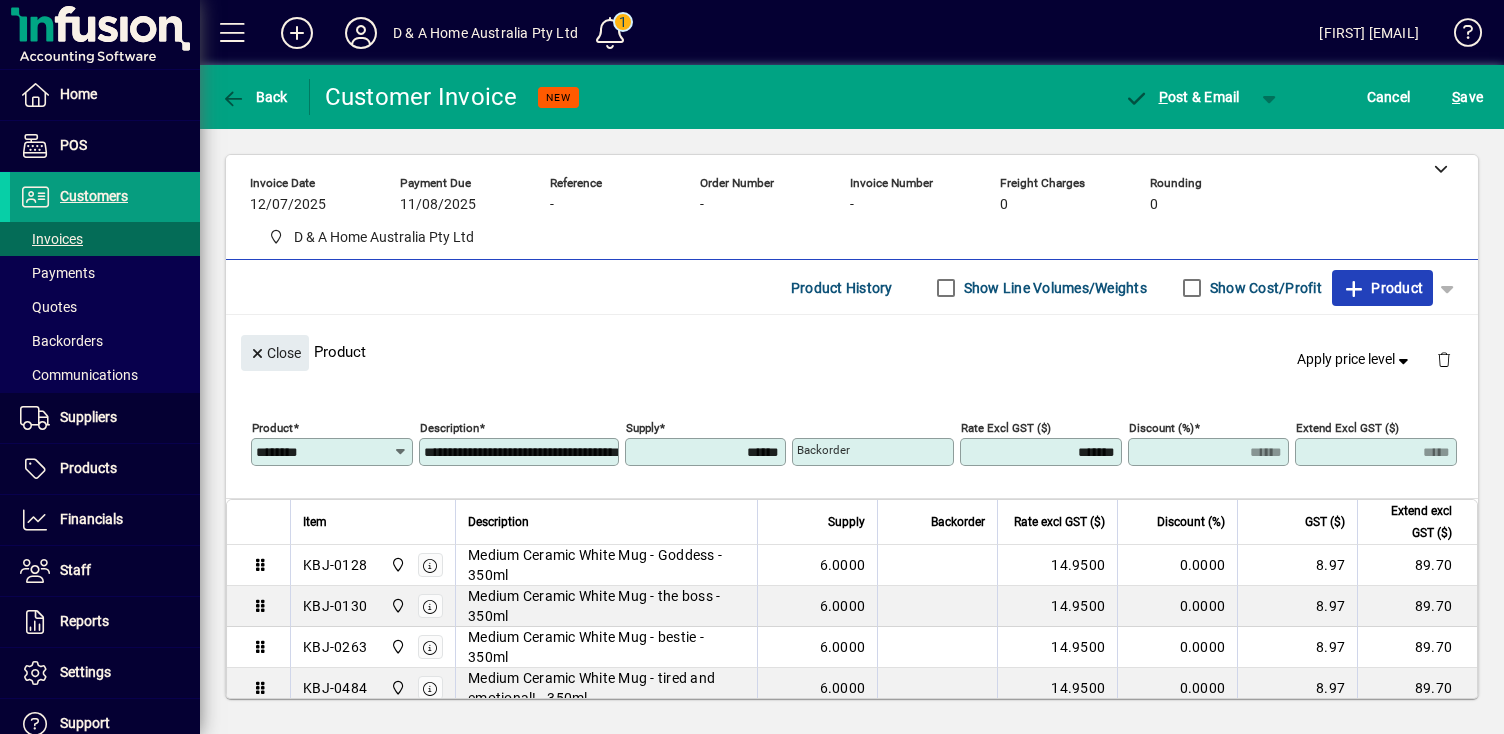 click on "Product" 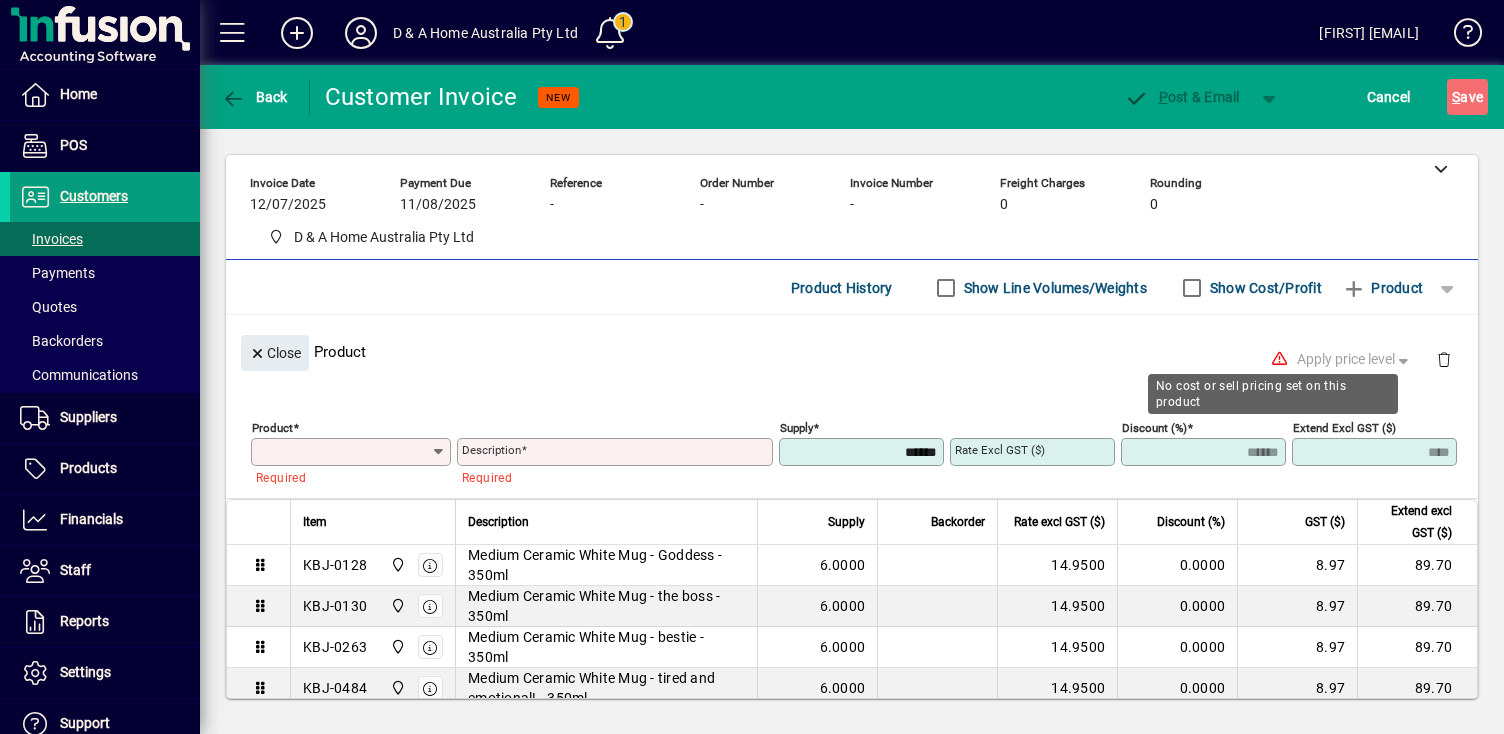 click on "Product" at bounding box center [343, 452] 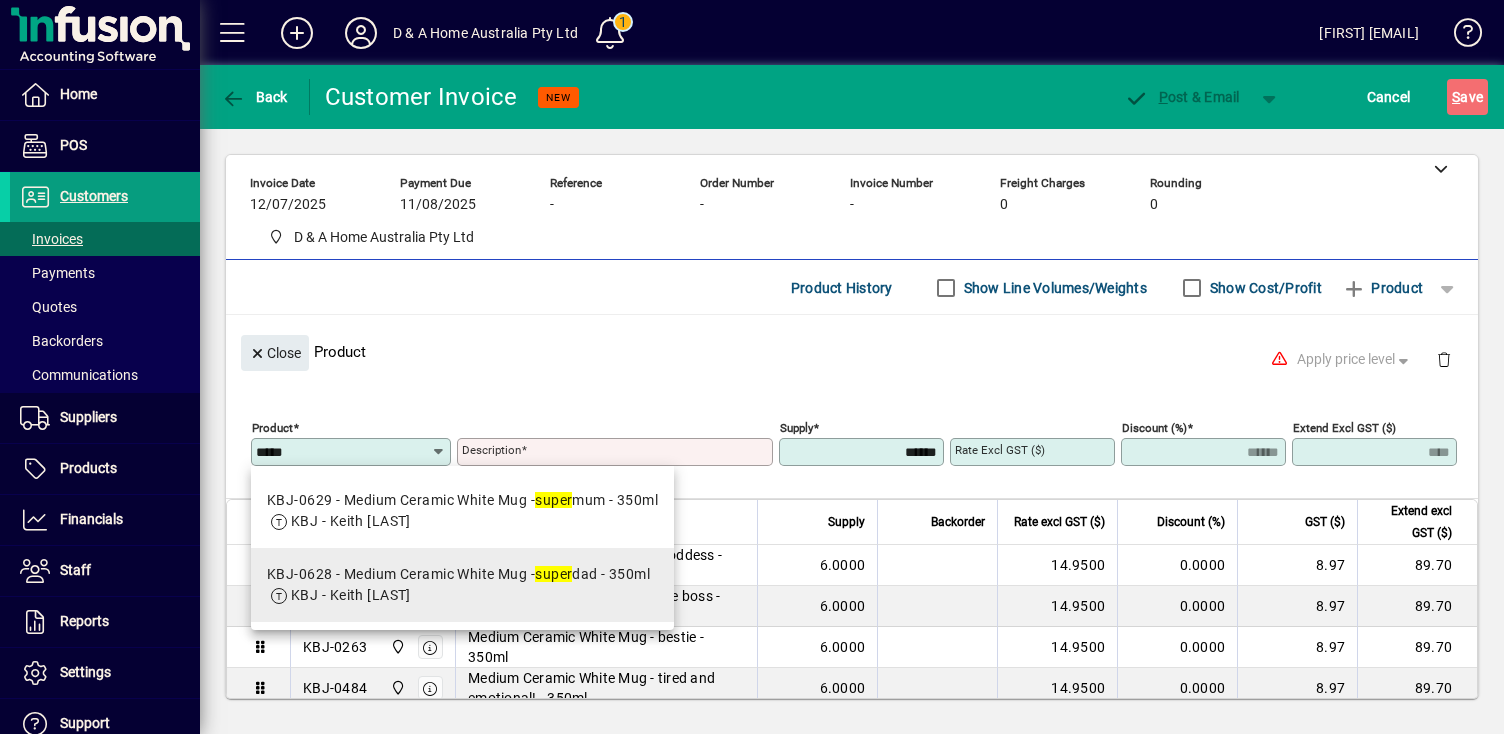 click on "[NUMBER] - Medium Ceramic White Mug -  super  dad - 350ml" at bounding box center (458, 574) 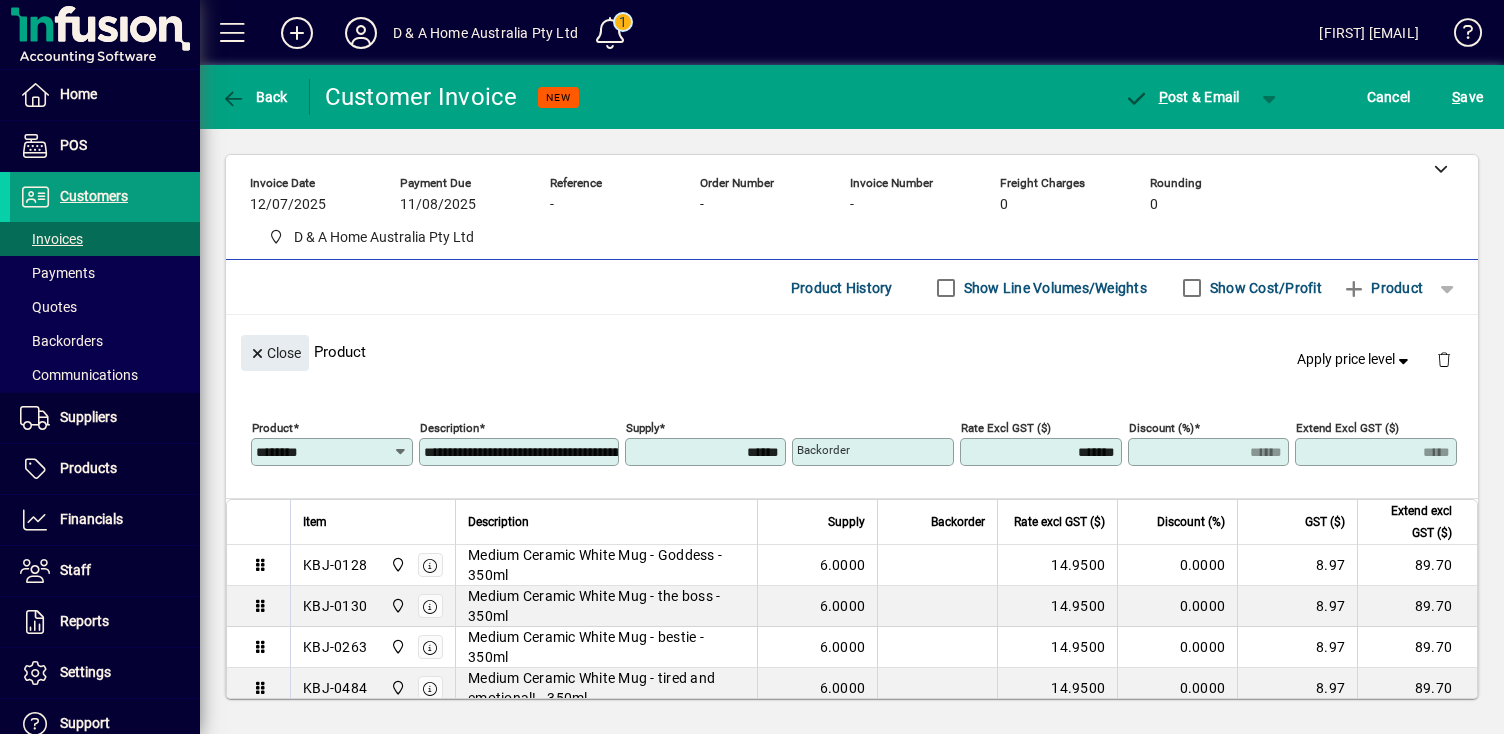 drag, startPoint x: 741, startPoint y: 452, endPoint x: 689, endPoint y: 452, distance: 52 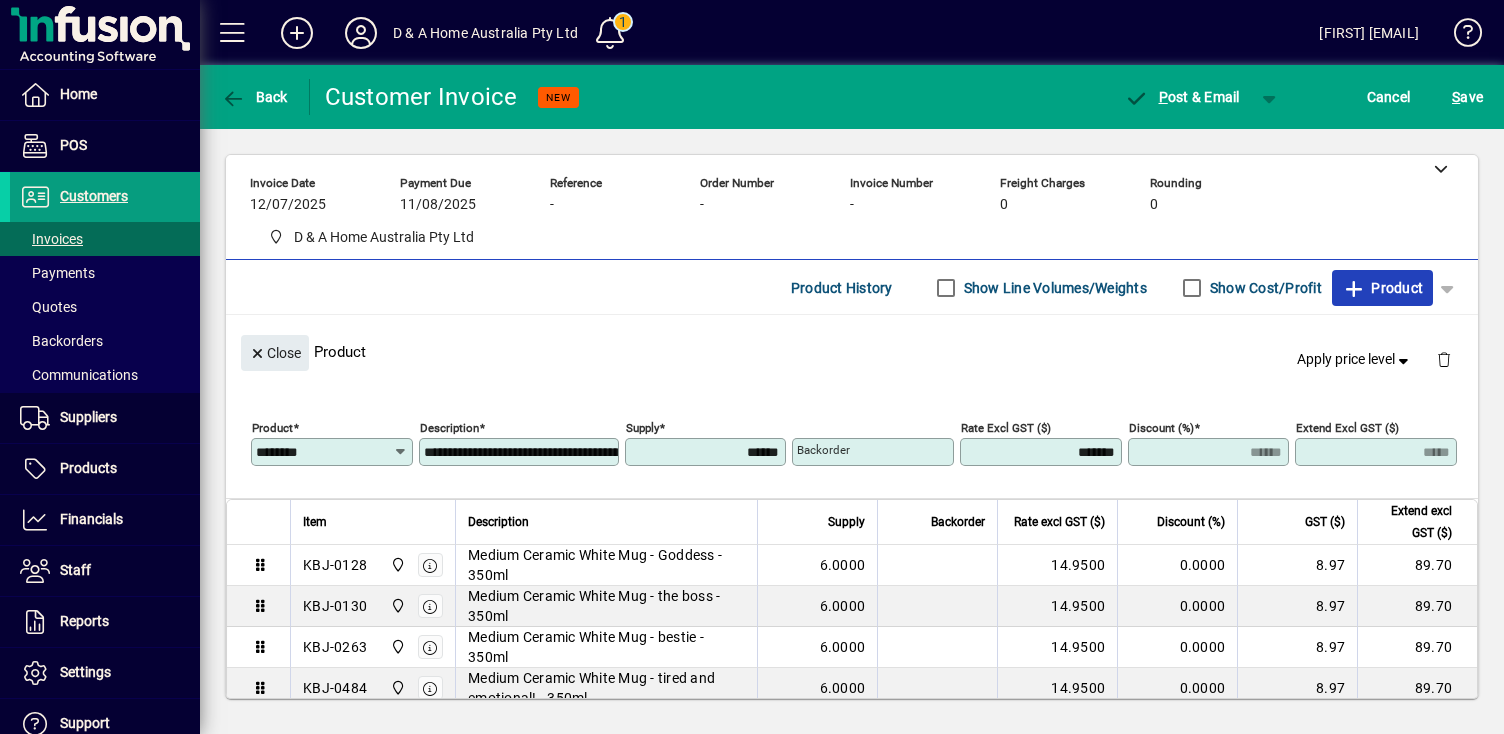click on "Product" 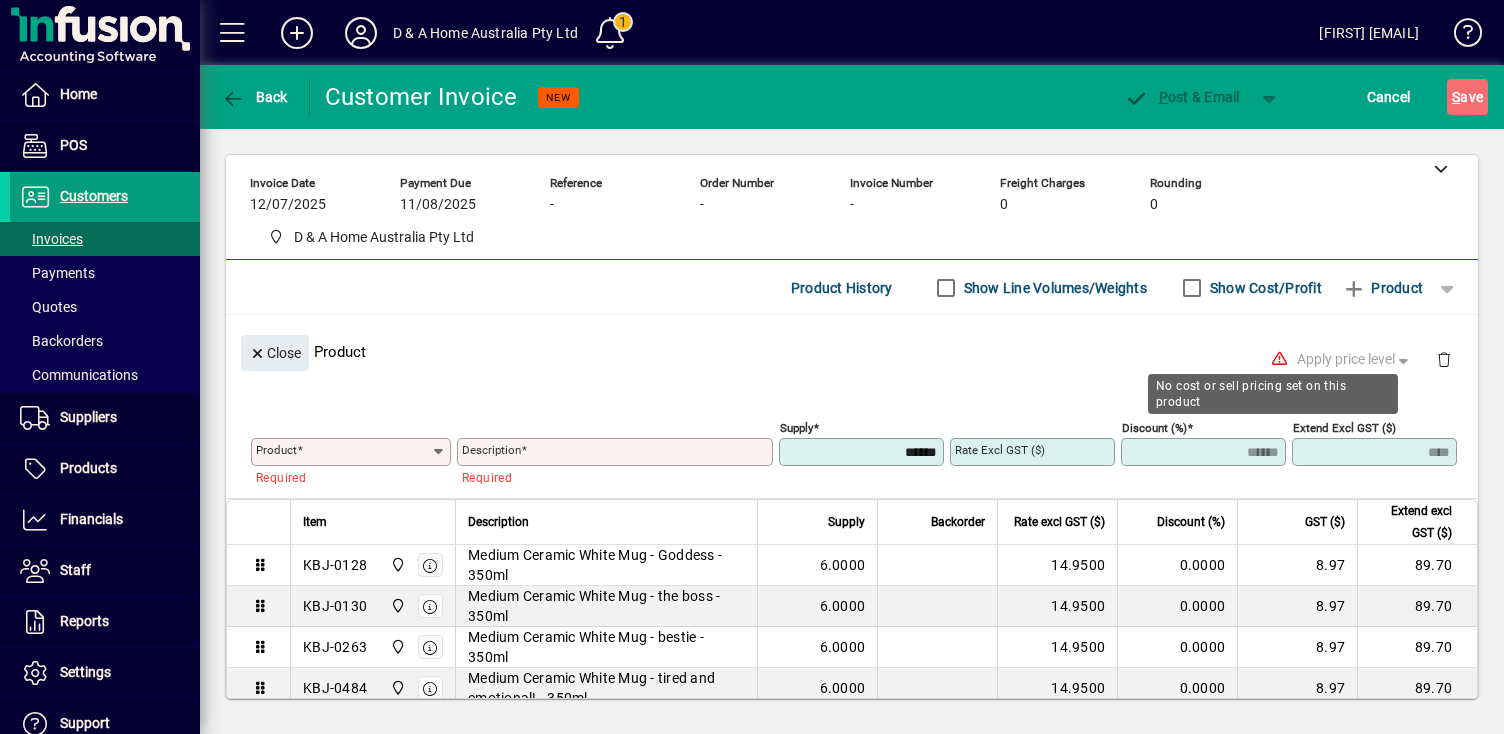 click on "Product" 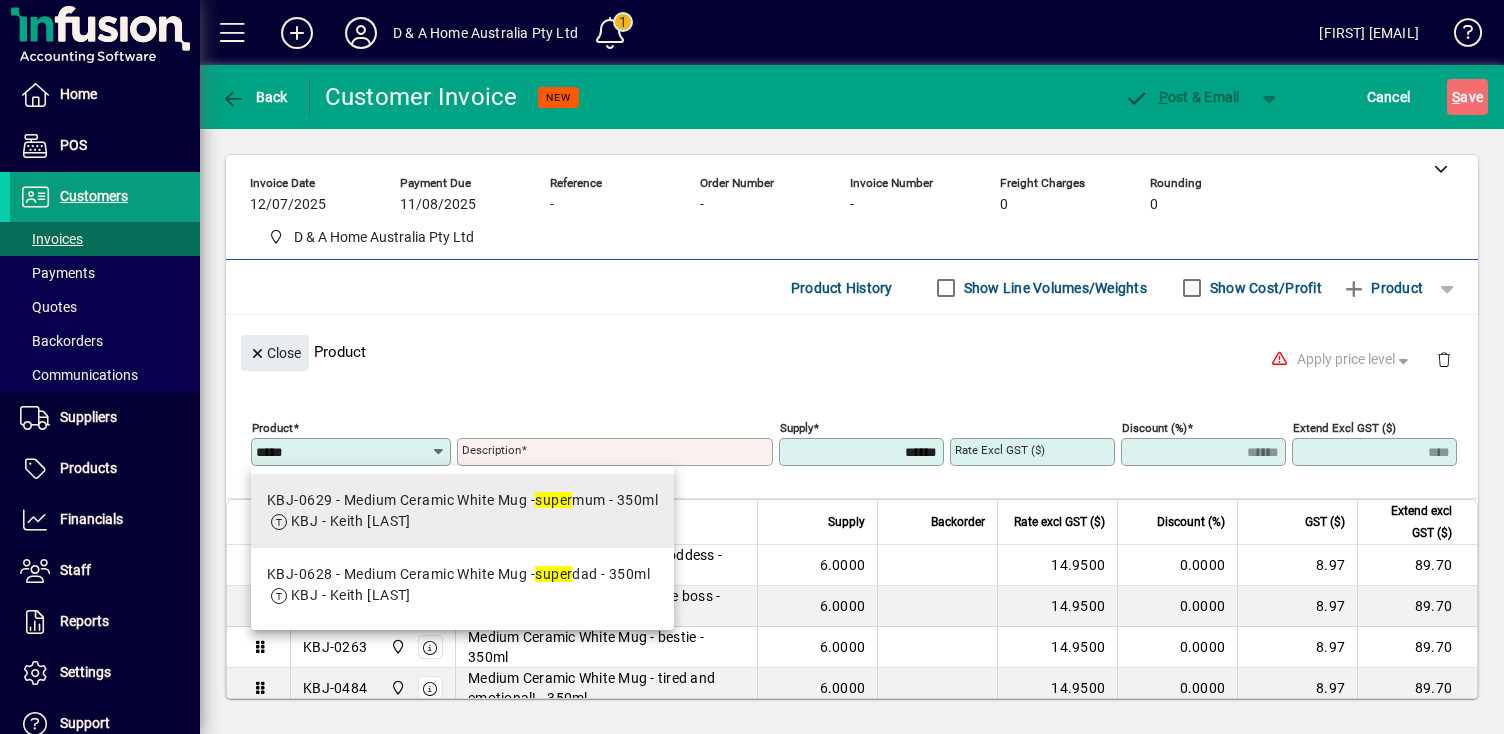 click on "[NUMBER] - Medium Ceramic White Mug -  super  mum - 350ml" at bounding box center [462, 500] 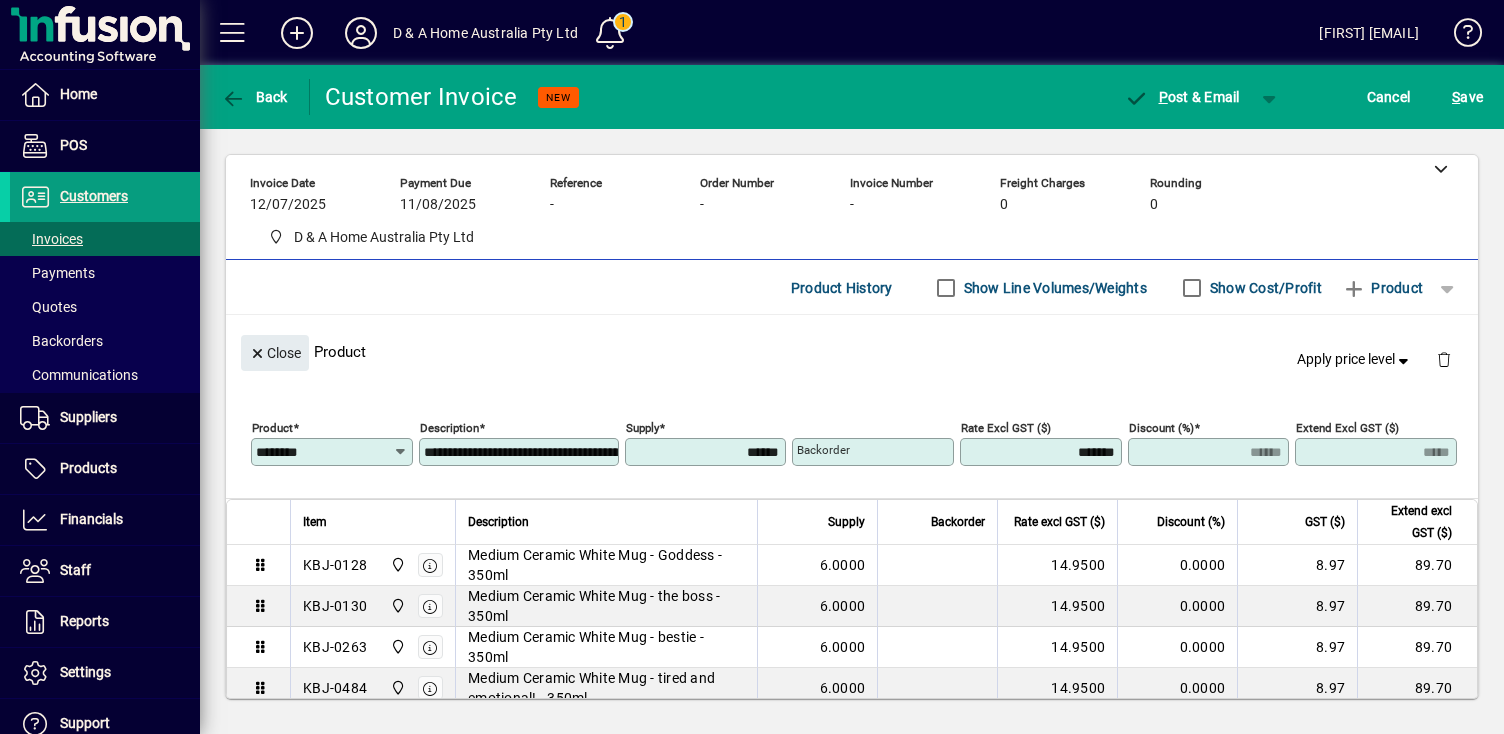 drag, startPoint x: 740, startPoint y: 454, endPoint x: 687, endPoint y: 454, distance: 53 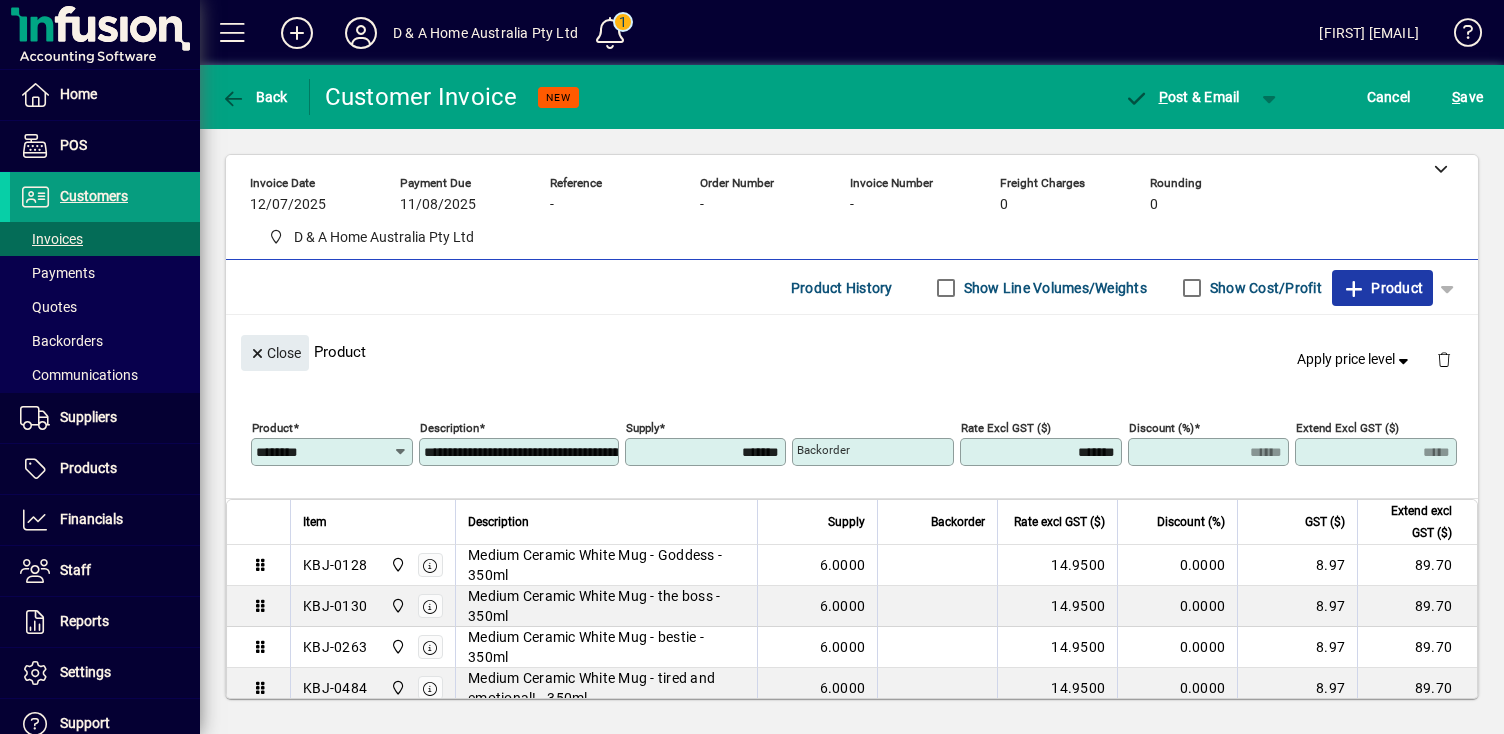 click on "Product" 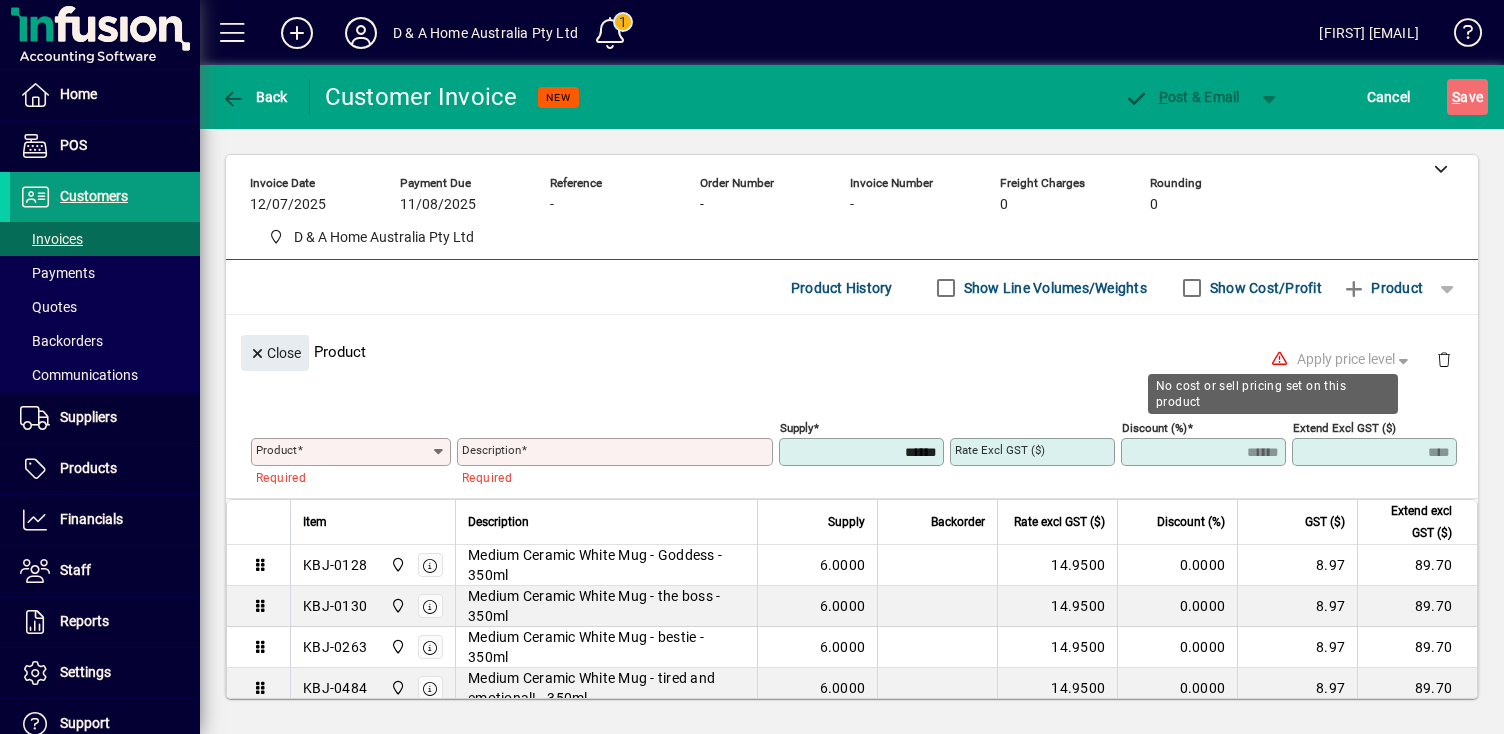 click on "Product" at bounding box center [343, 452] 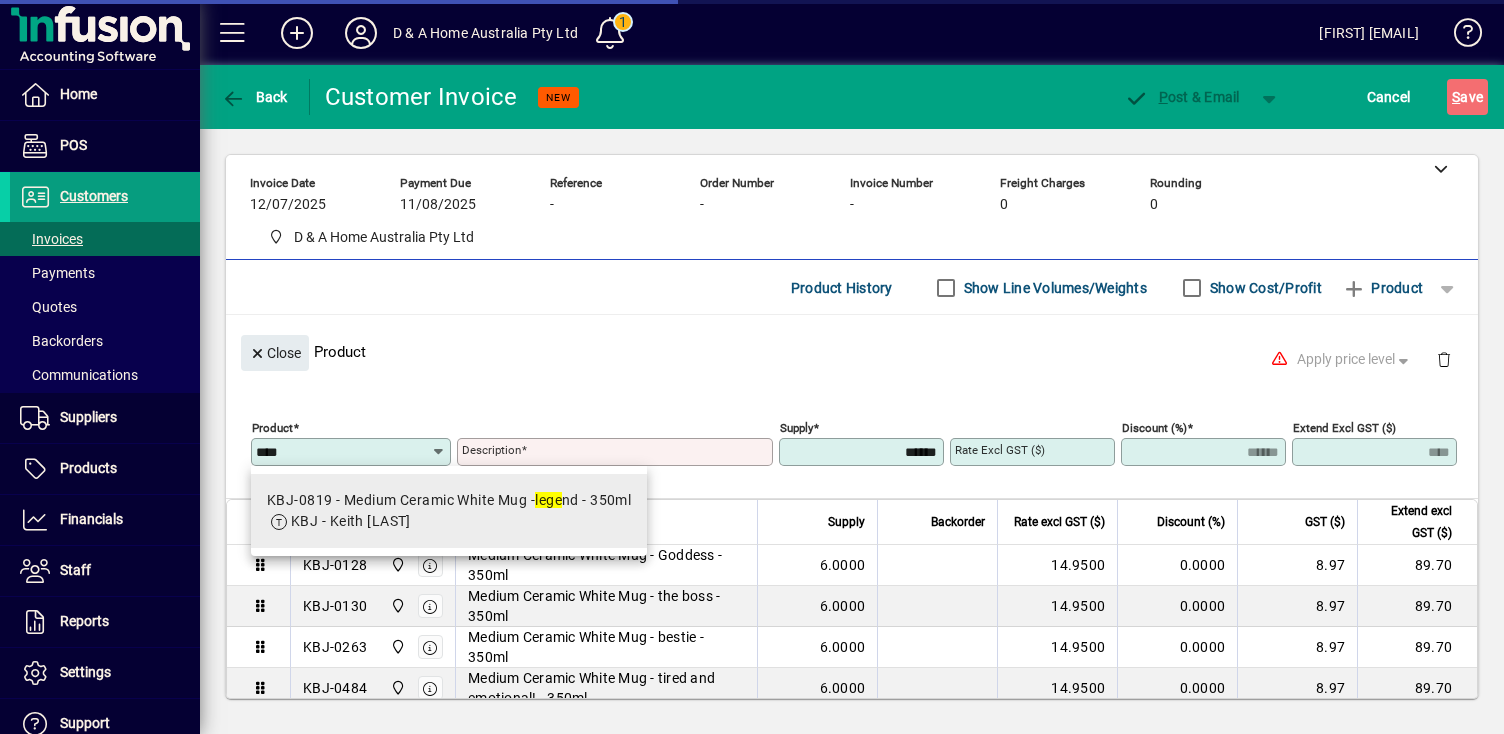click on "[NUMBER] - Medium Ceramic White Mug -  lege nd - 350ml" at bounding box center (449, 500) 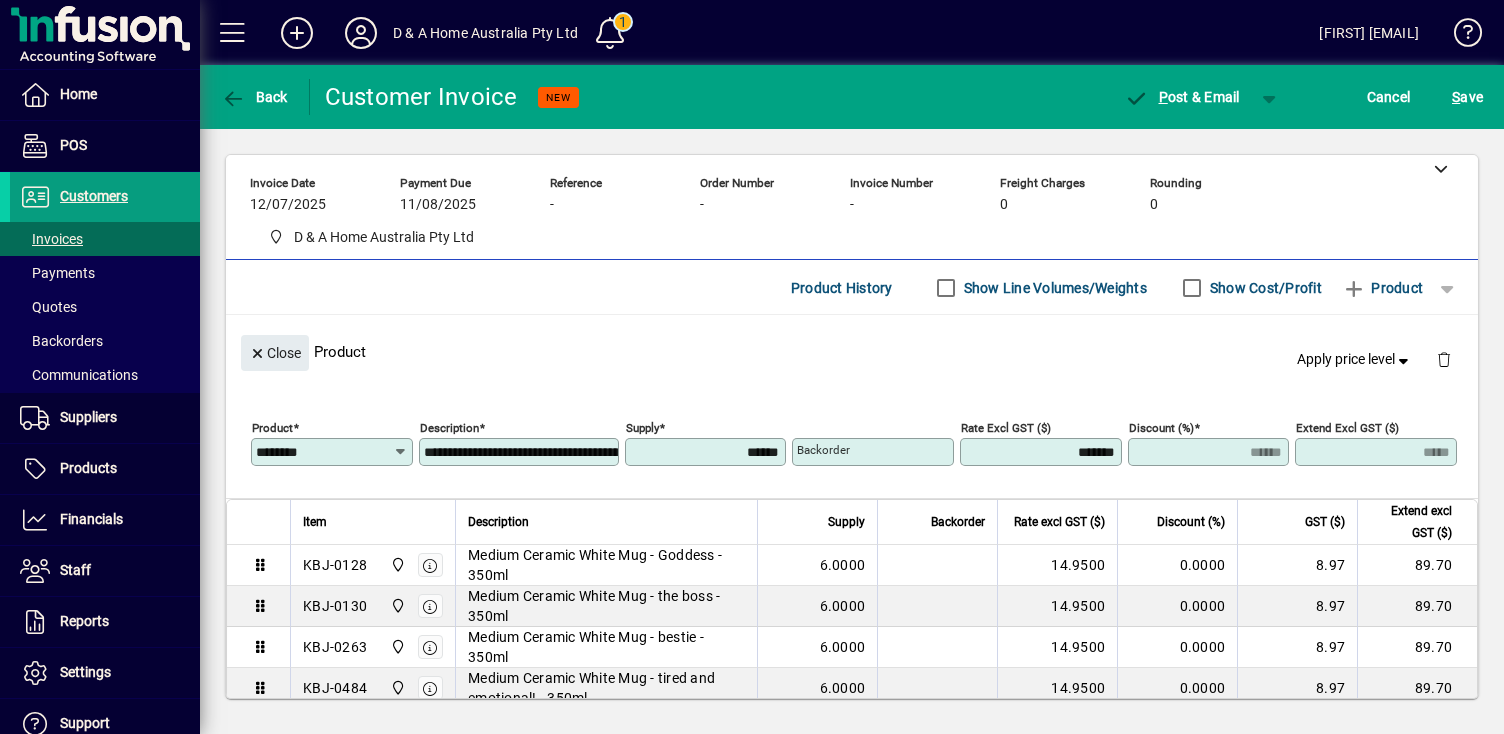 drag, startPoint x: 741, startPoint y: 452, endPoint x: 703, endPoint y: 451, distance: 38.013157 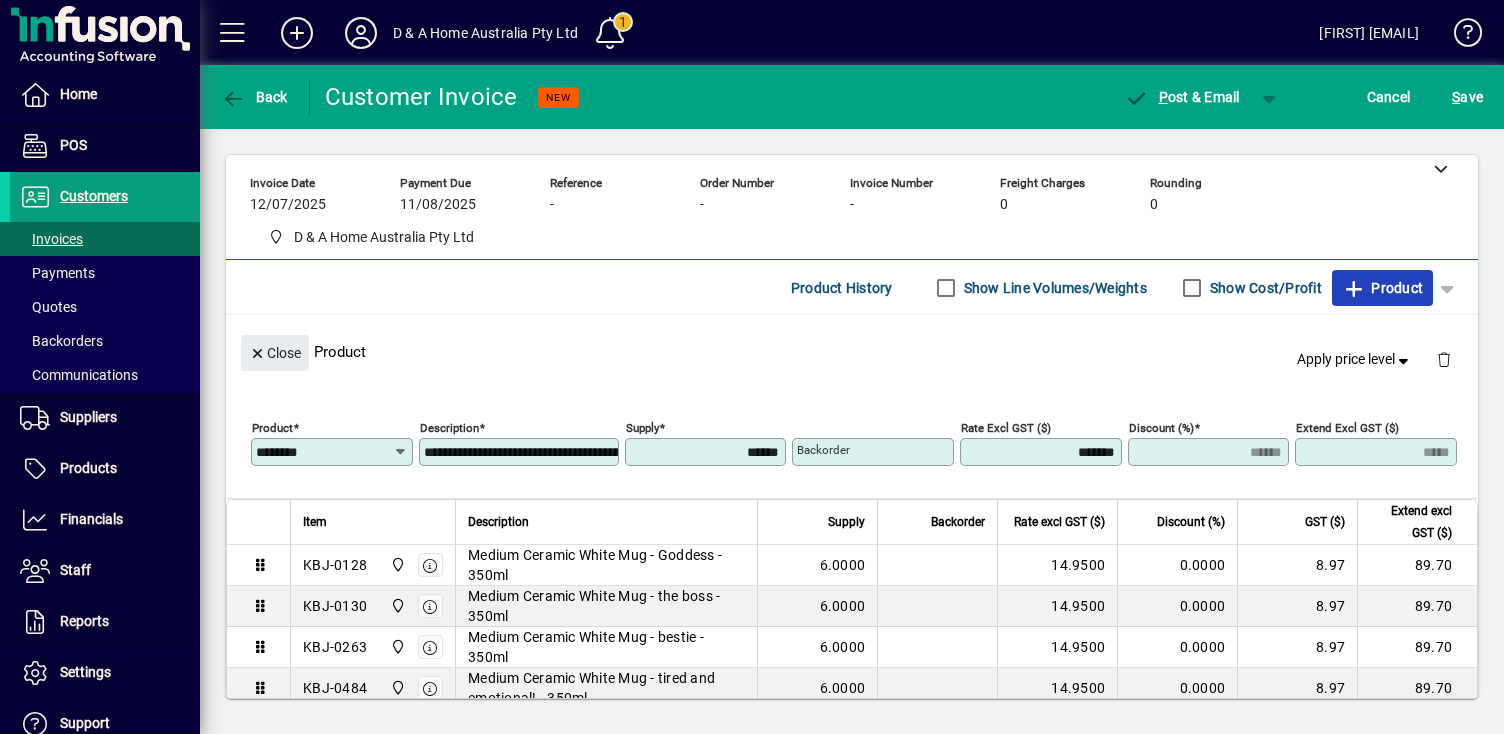 click on "Product" 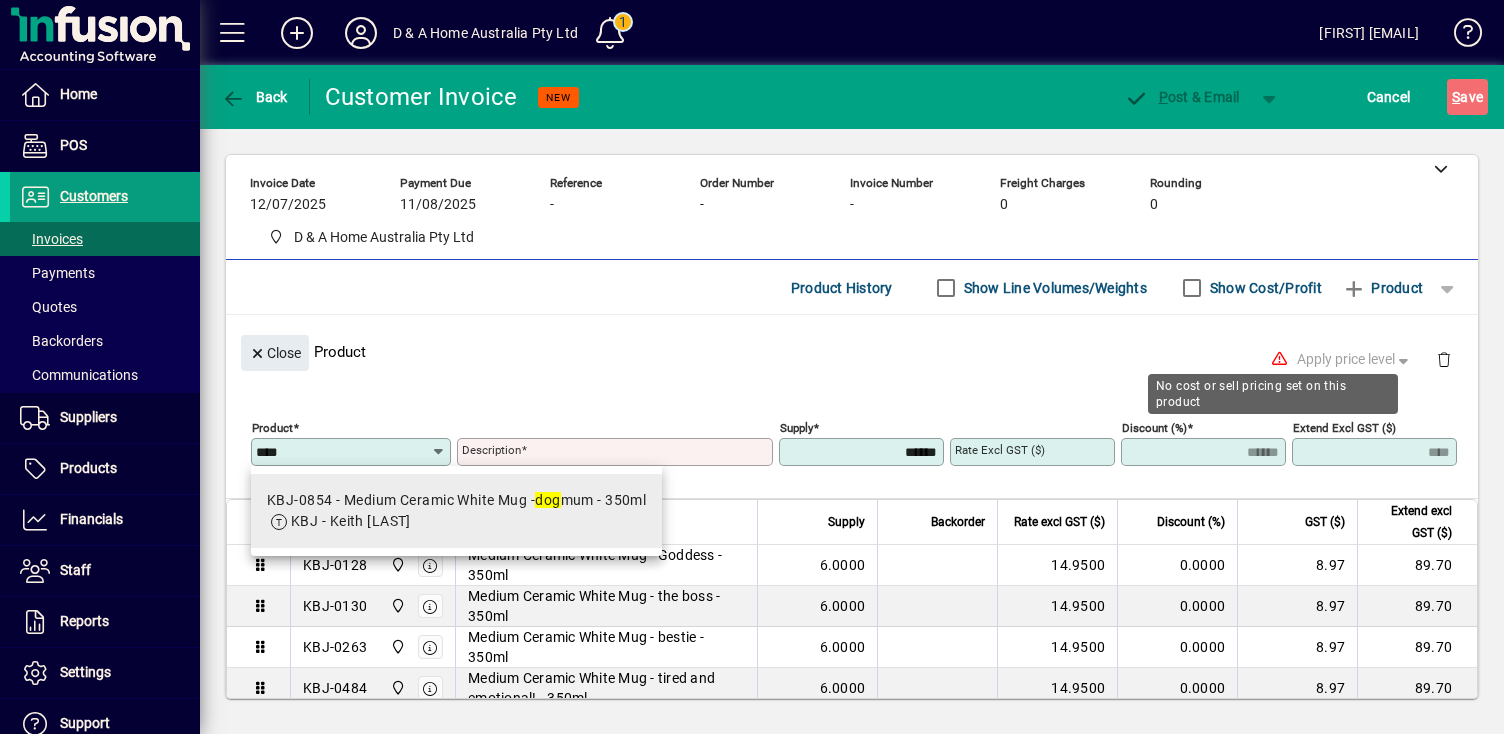 click on "KBJ-0854 - Medium Ceramic White Mug -  dog  mum - 350ml" at bounding box center [456, 500] 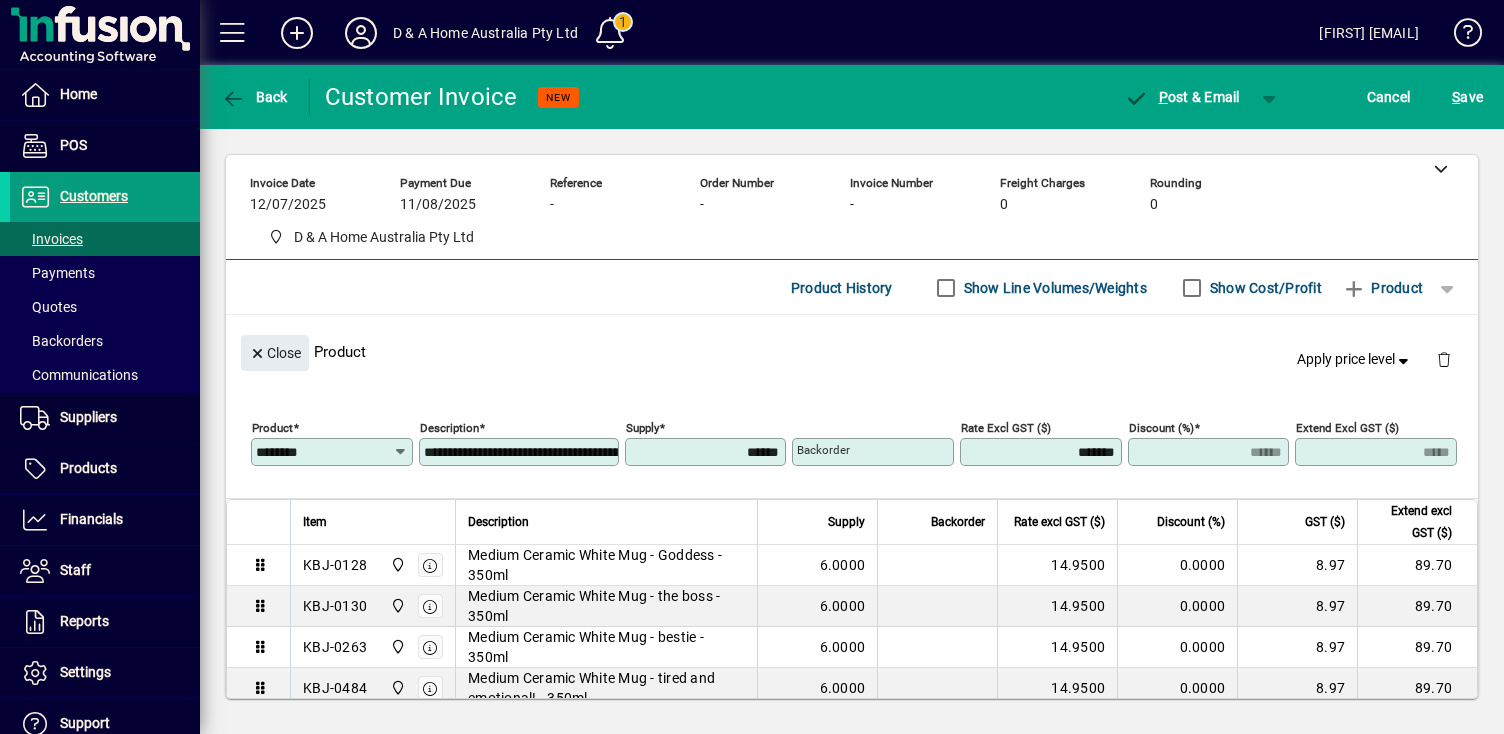 drag, startPoint x: 739, startPoint y: 454, endPoint x: 695, endPoint y: 453, distance: 44.011364 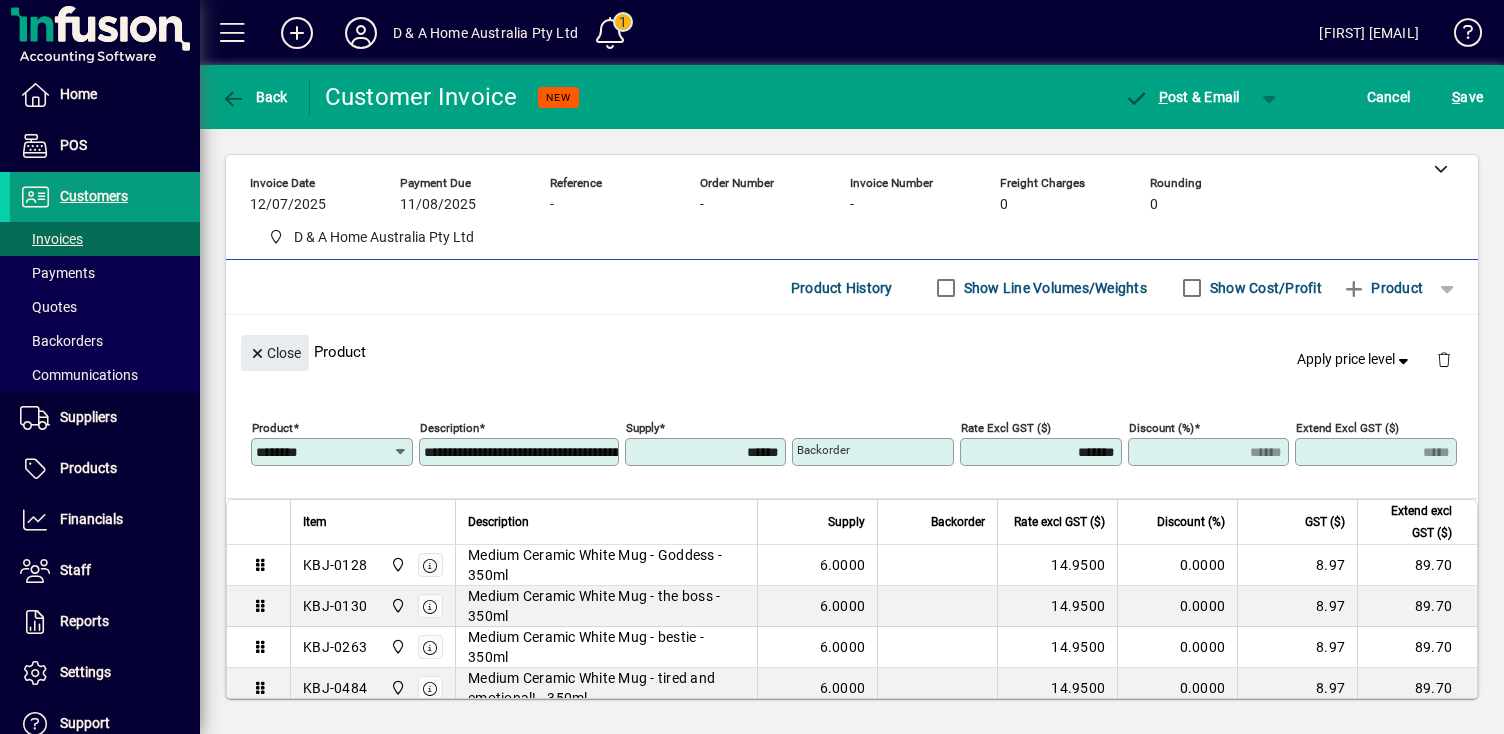 click on "Close  Product   Apply price level" 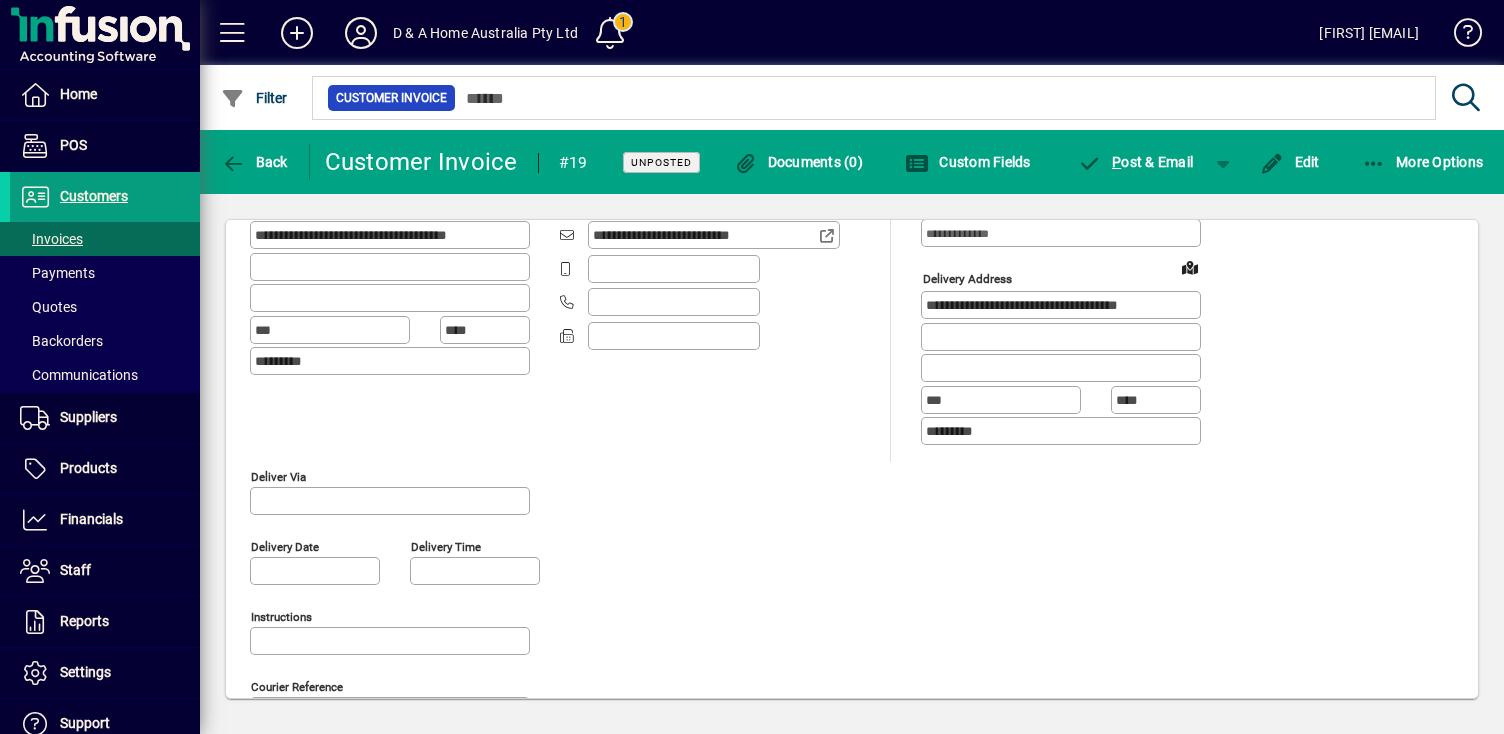 scroll, scrollTop: 0, scrollLeft: 0, axis: both 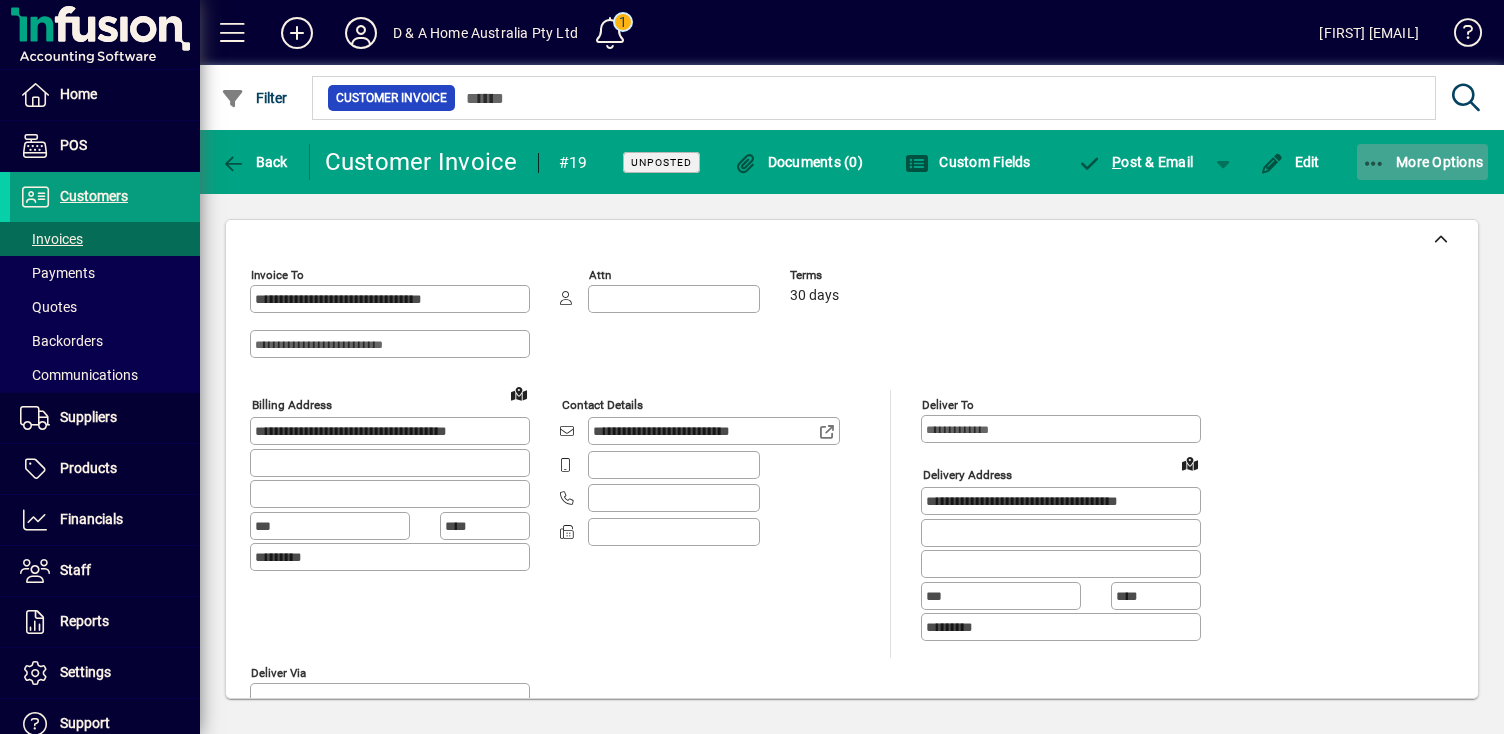click 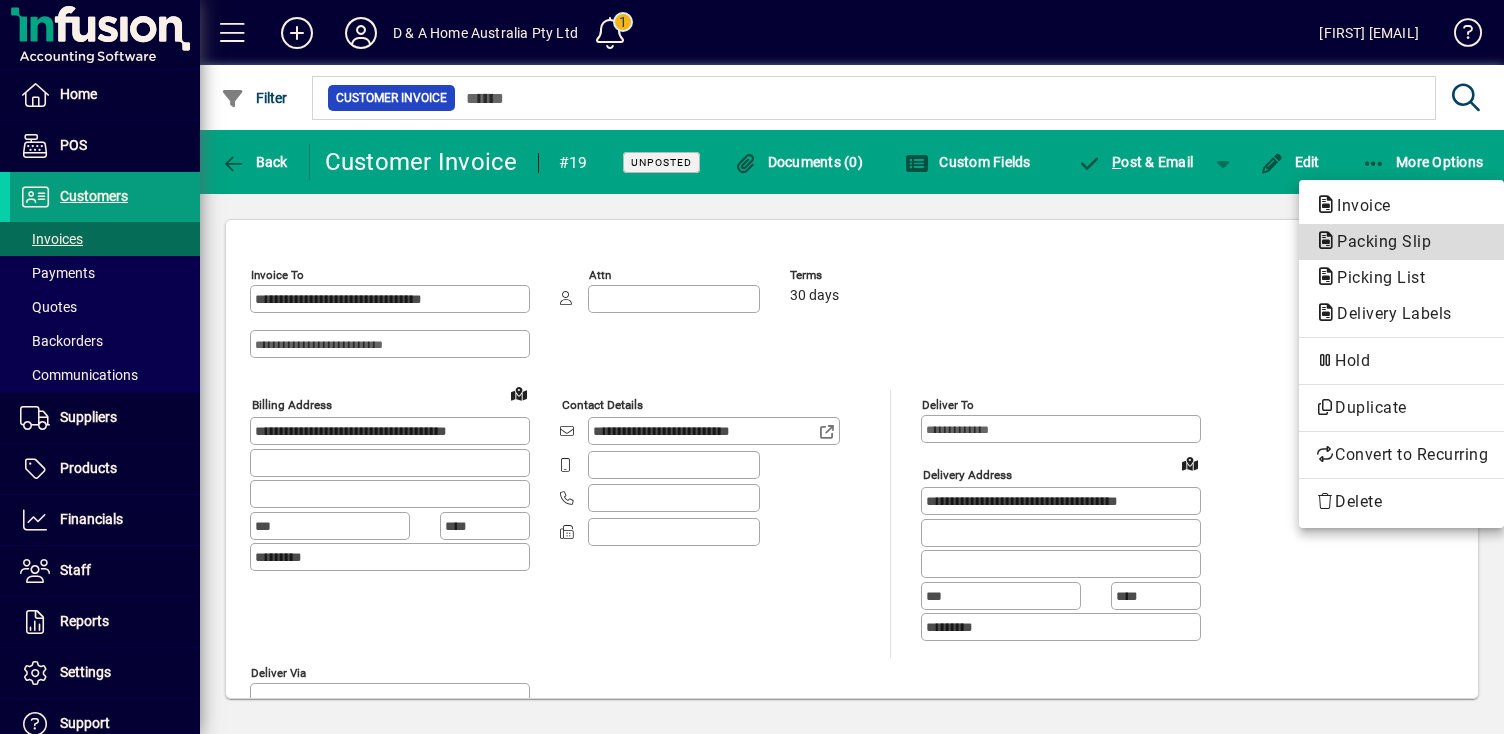 click on "Packing Slip" 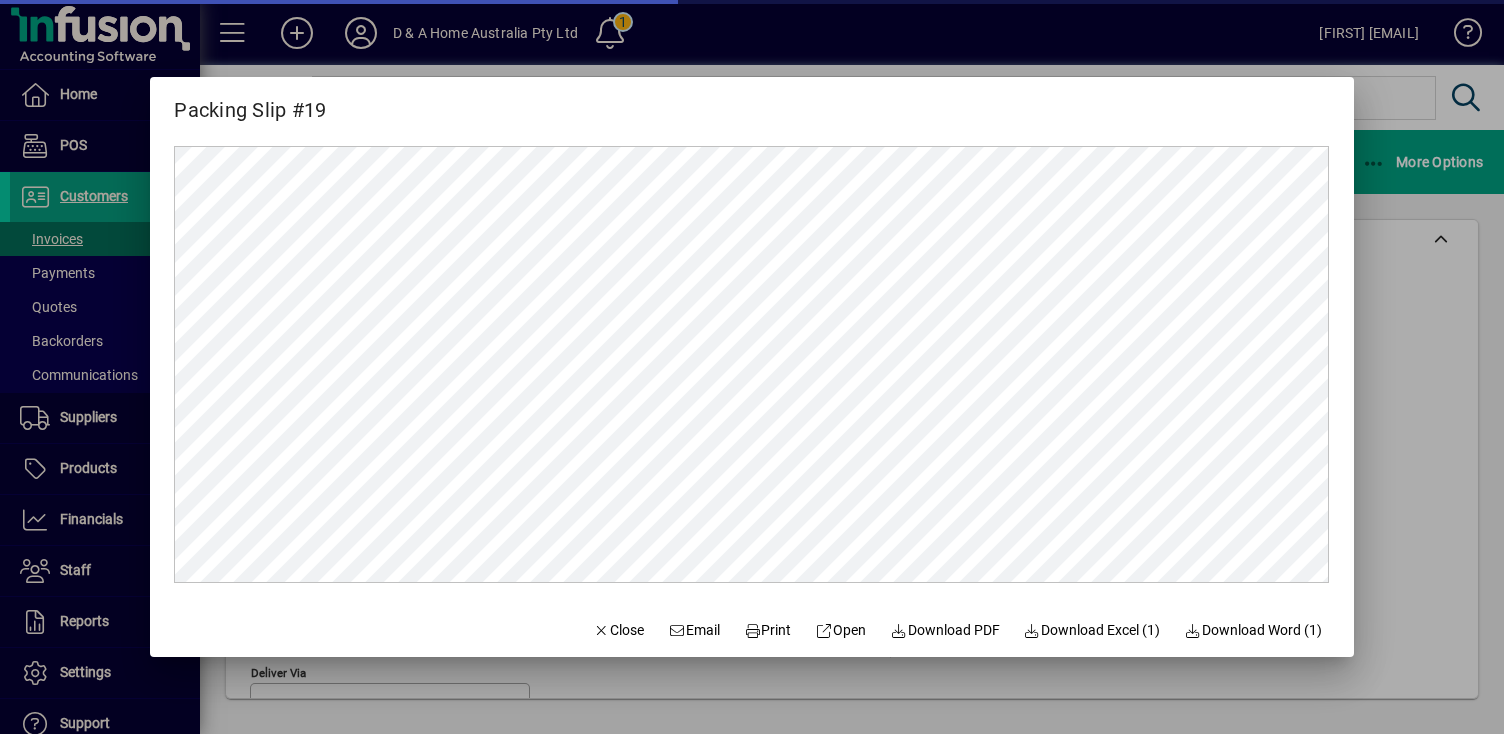 scroll, scrollTop: 0, scrollLeft: 0, axis: both 